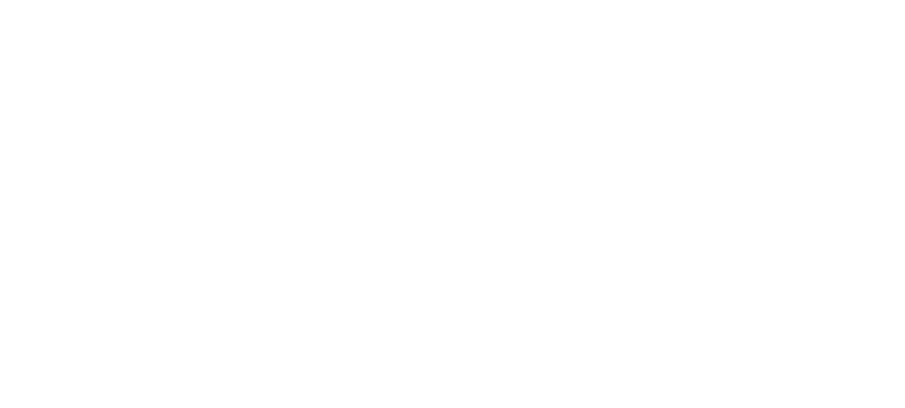 scroll, scrollTop: 0, scrollLeft: 0, axis: both 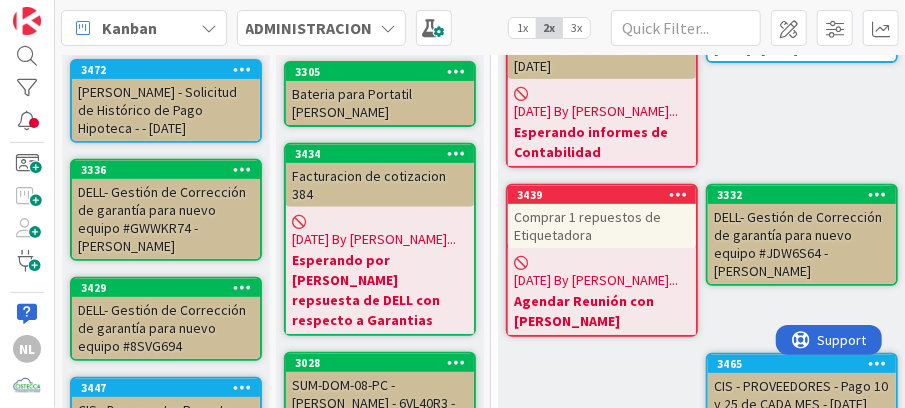 click on "Comprar 1 repuestos de Etiquetadora" at bounding box center (602, 226) 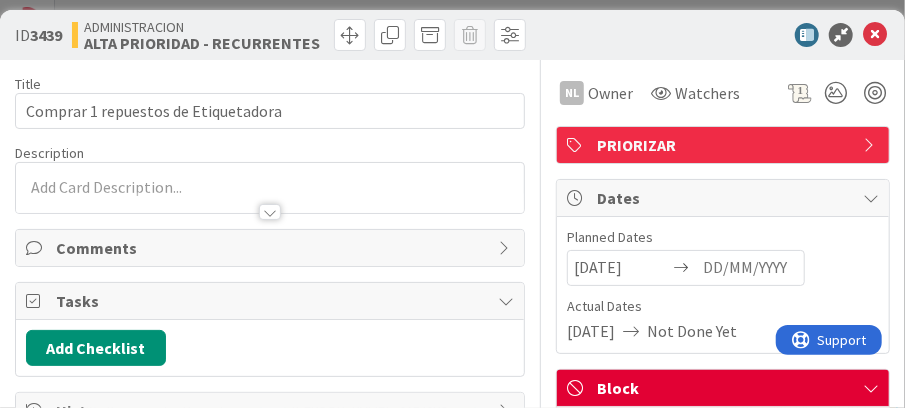 scroll, scrollTop: 0, scrollLeft: 0, axis: both 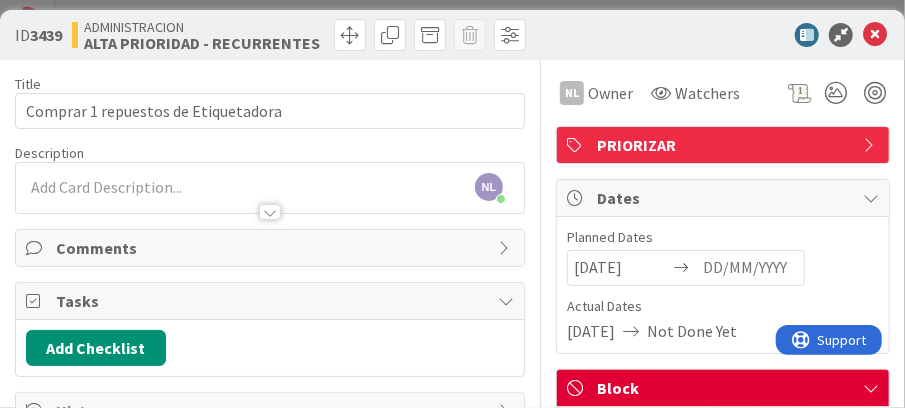 click on "NL   [PERSON_NAME] just joined" at bounding box center [270, 188] 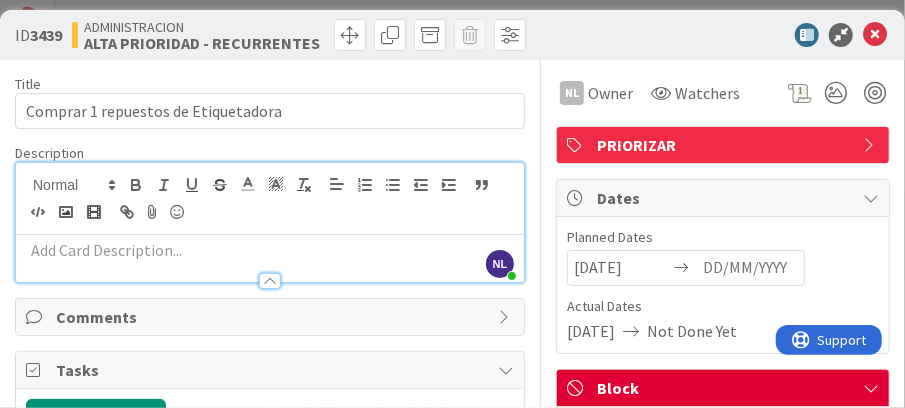 click at bounding box center (270, 250) 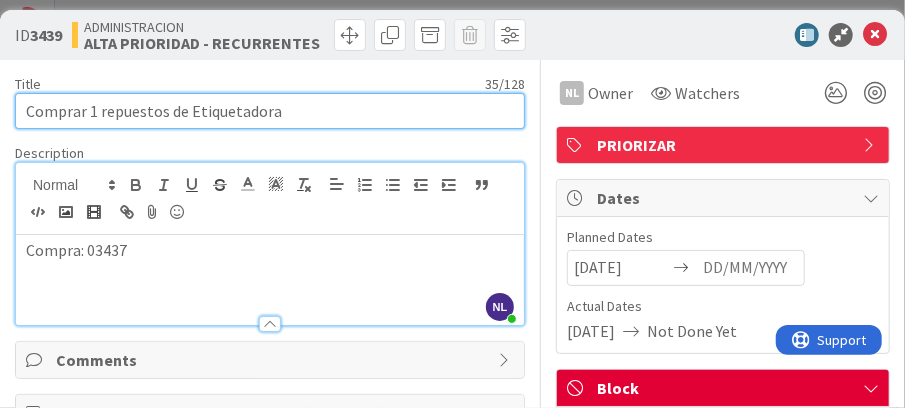 click on "Comprar 1 repuestos de Etiquetadora" at bounding box center [270, 111] 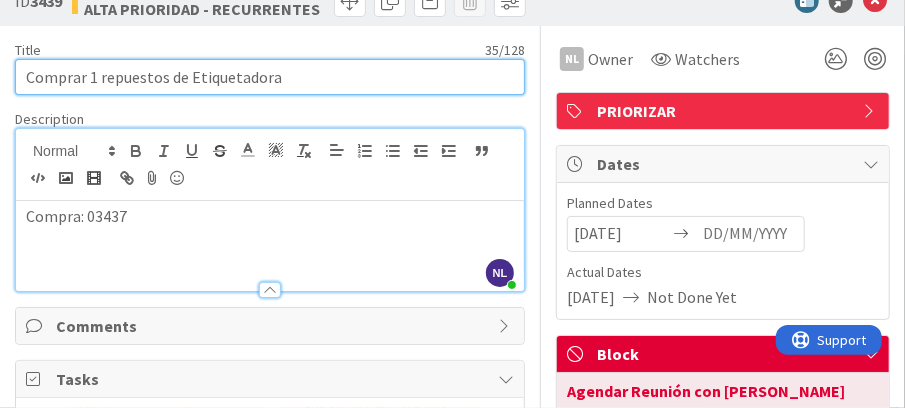 scroll, scrollTop: 66, scrollLeft: 0, axis: vertical 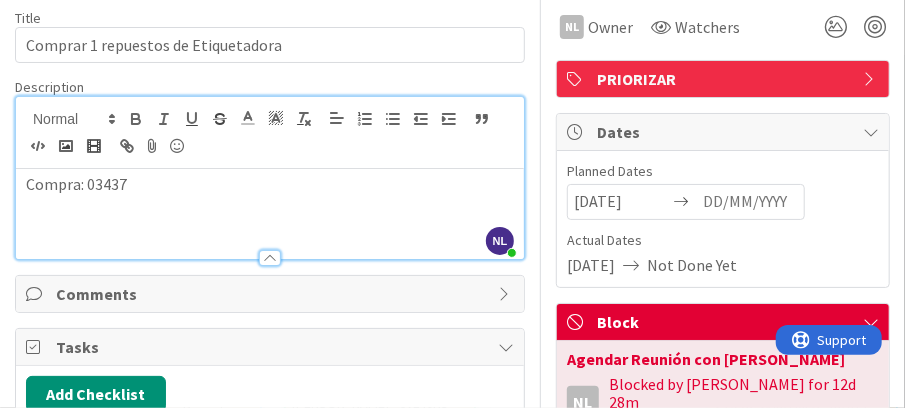 click on "Comments" at bounding box center [270, 294] 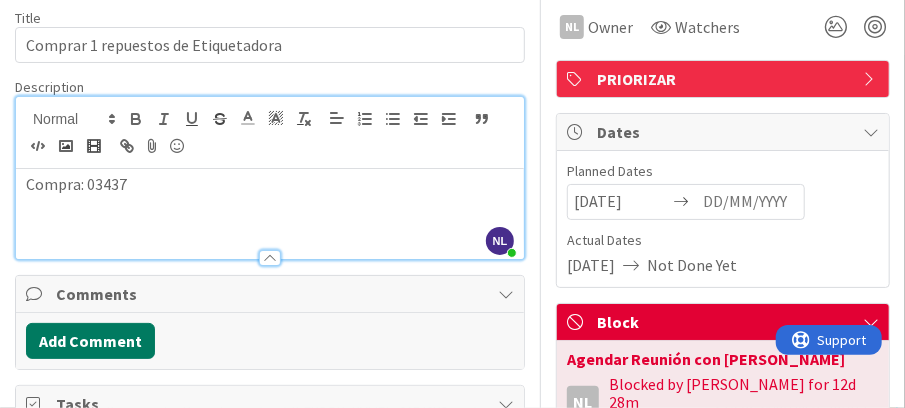 click on "Add Comment" at bounding box center [90, 341] 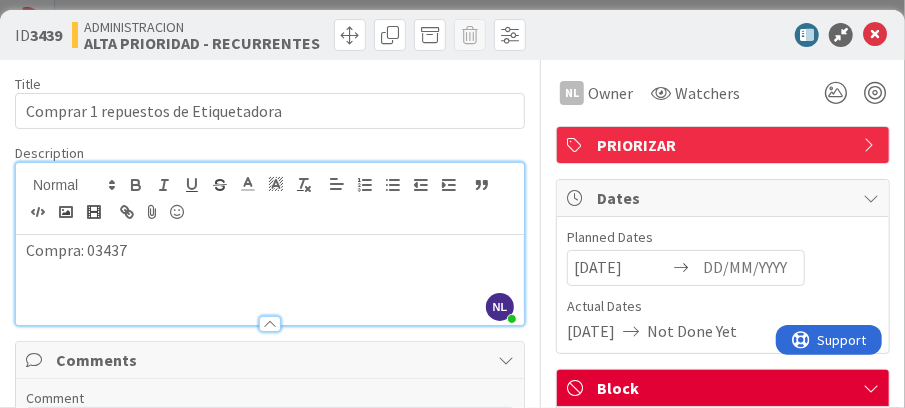 scroll, scrollTop: 0, scrollLeft: 0, axis: both 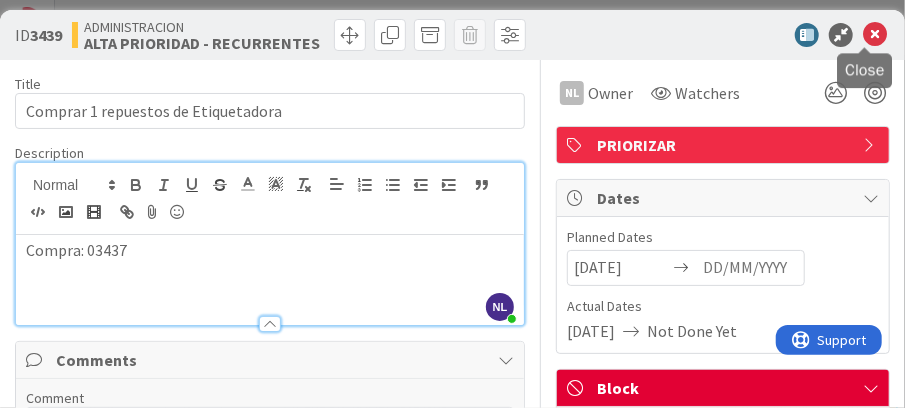 click at bounding box center (875, 35) 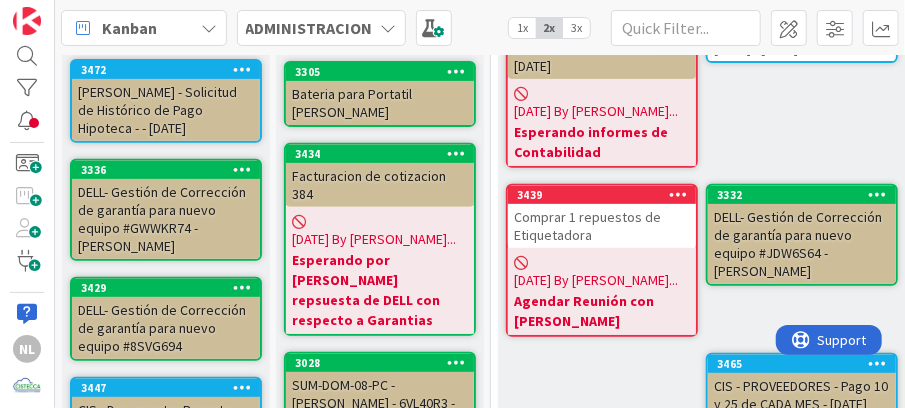 scroll, scrollTop: 0, scrollLeft: 0, axis: both 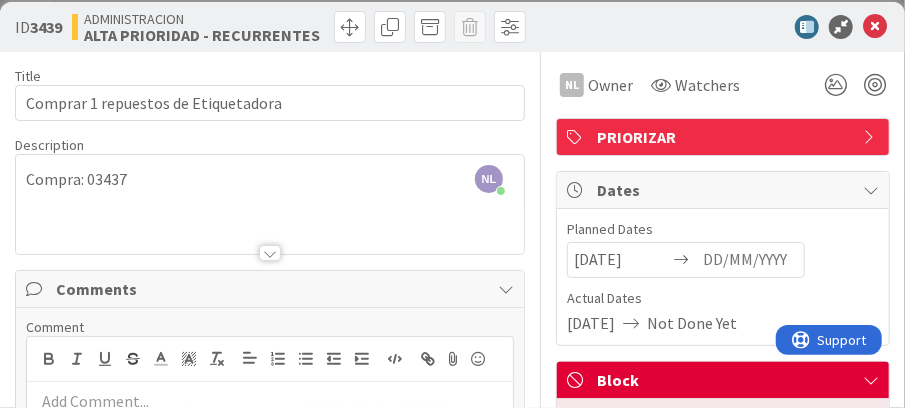 click on "NL   [PERSON_NAME] just joined Compra: 03437" at bounding box center (270, 204) 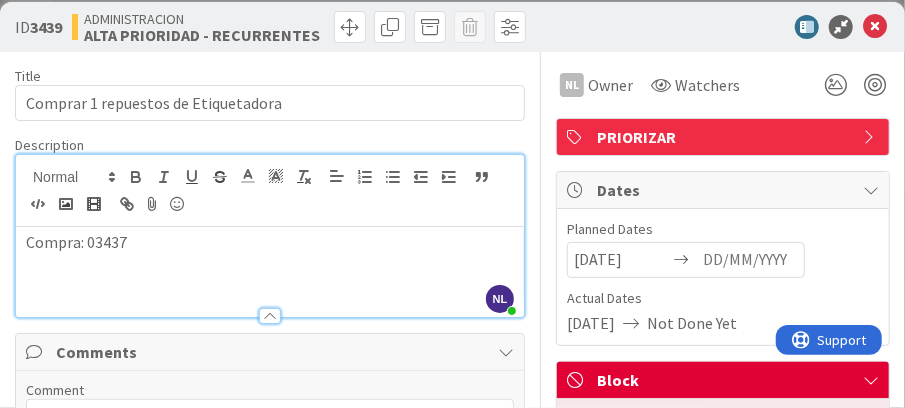 type 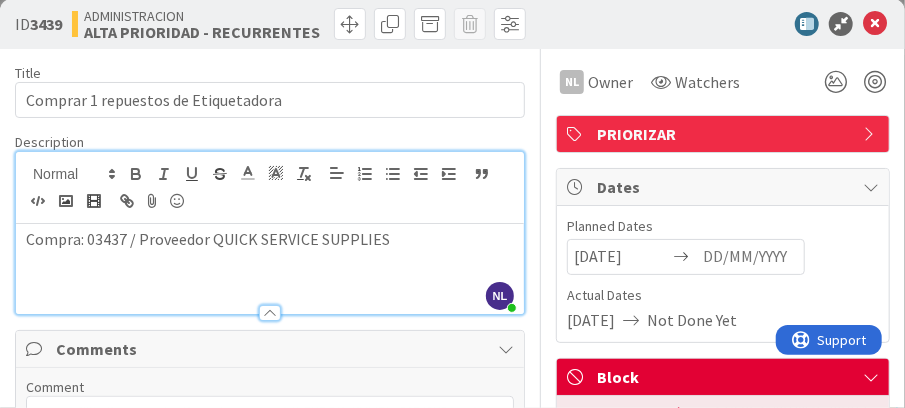 scroll, scrollTop: 0, scrollLeft: 0, axis: both 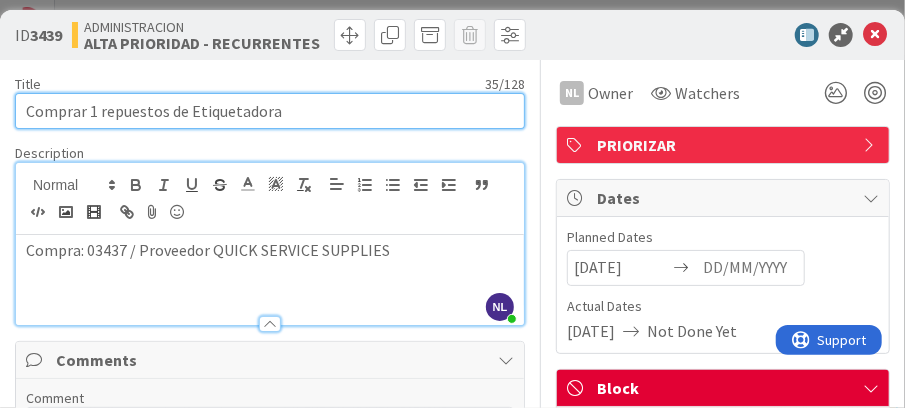 click on "Comprar 1 repuestos de Etiquetadora" at bounding box center [270, 111] 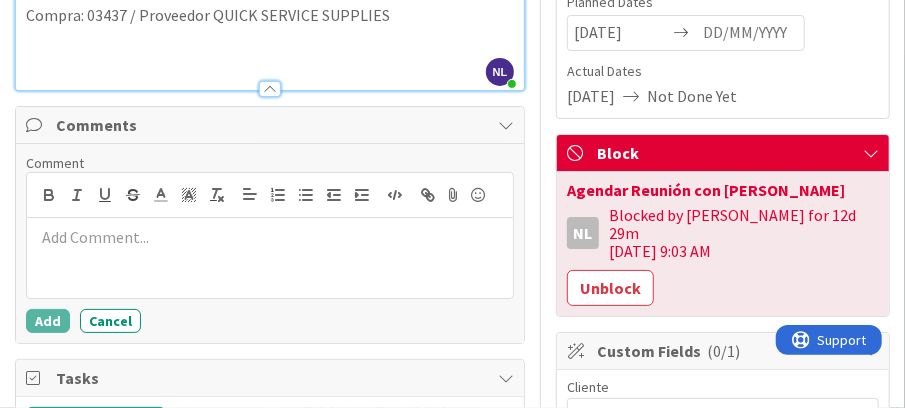 scroll, scrollTop: 266, scrollLeft: 0, axis: vertical 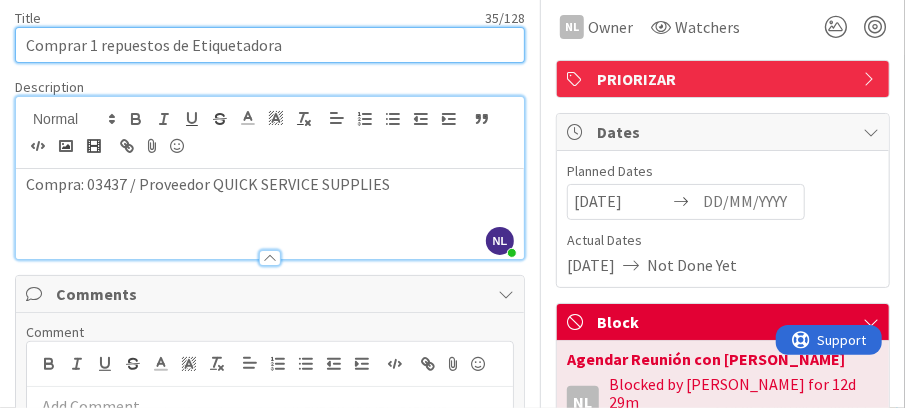 click on "Comprar 1 repuestos de Etiquetadora" at bounding box center [270, 45] 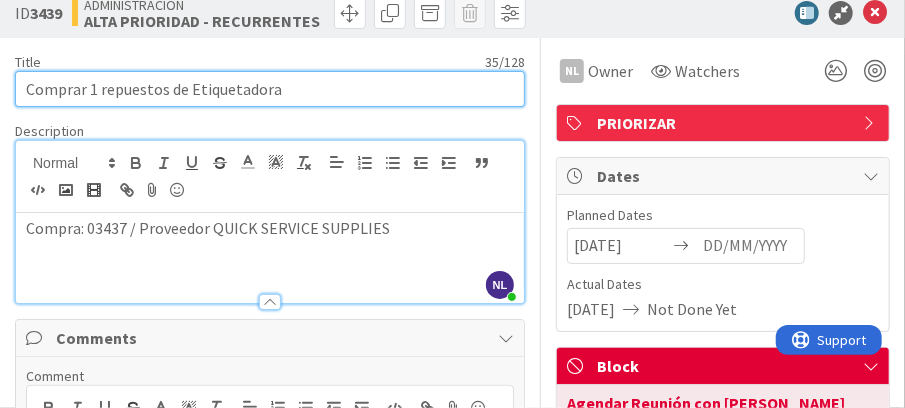 scroll, scrollTop: 0, scrollLeft: 0, axis: both 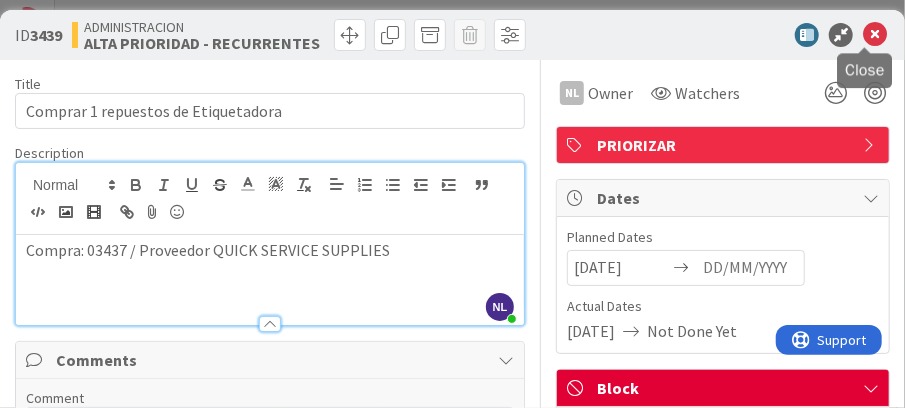 click at bounding box center [875, 35] 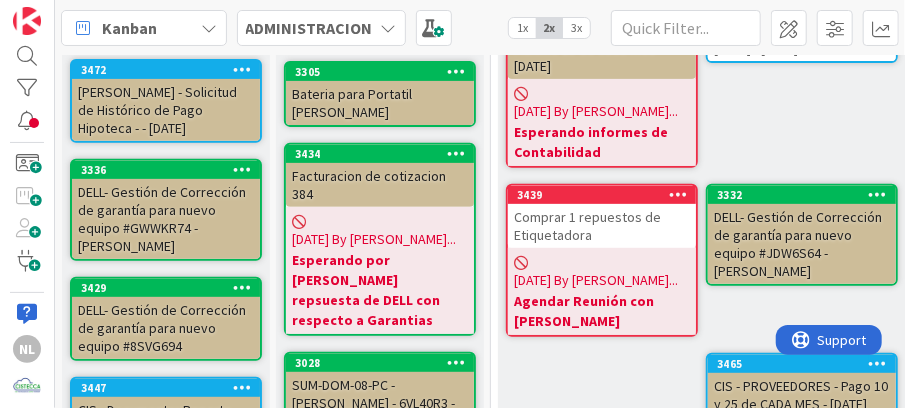 scroll, scrollTop: 0, scrollLeft: 0, axis: both 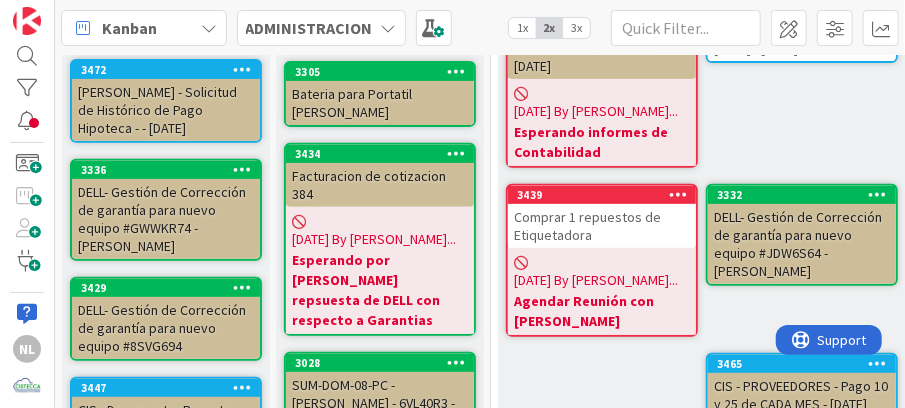 click on "[DATE] By [PERSON_NAME]... Agendar Reunión con [PERSON_NAME]" at bounding box center [602, 291] 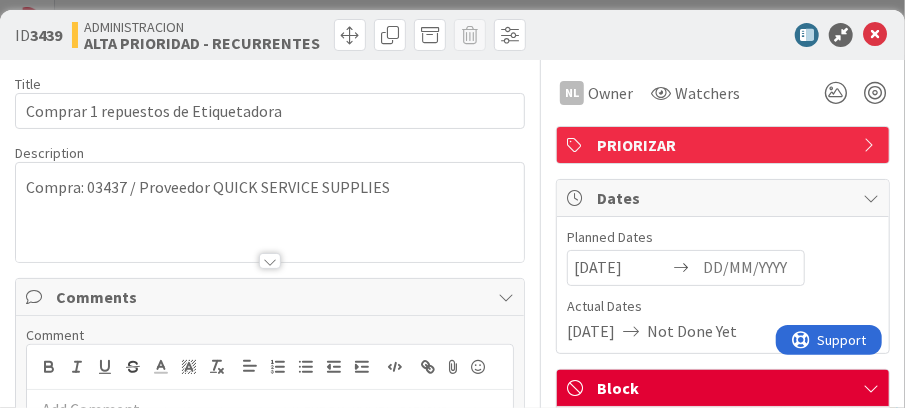 scroll, scrollTop: 8, scrollLeft: 0, axis: vertical 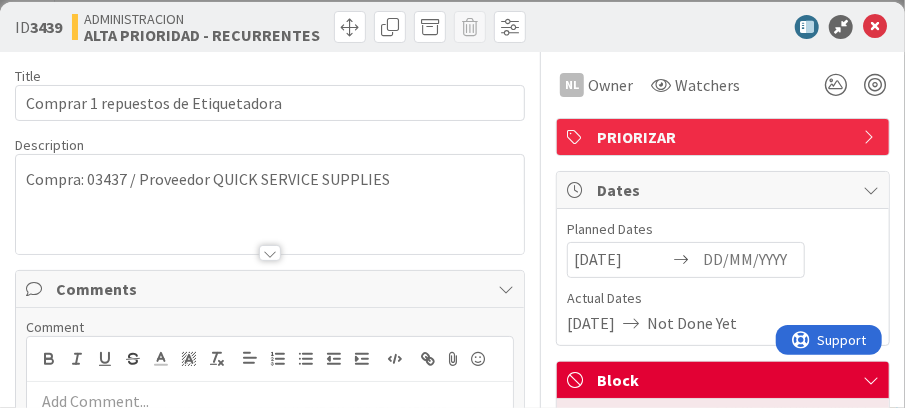 click on "Compra: 03437 / Proveedor QUICK SERVICE SUPPLIES" at bounding box center [270, 204] 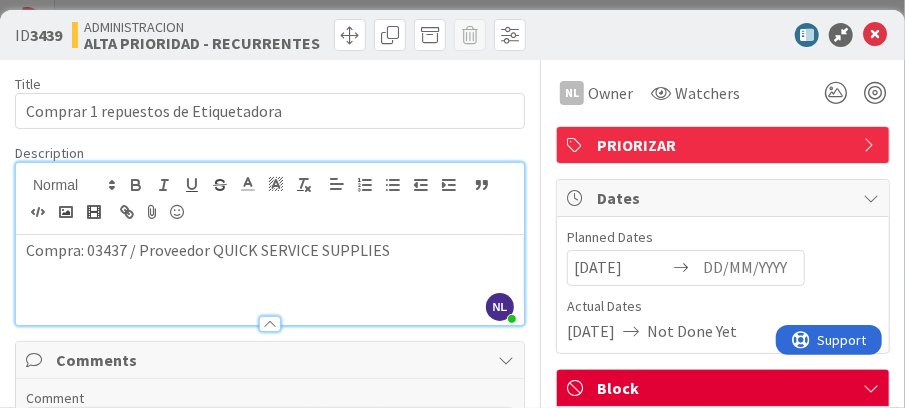 scroll, scrollTop: 0, scrollLeft: 0, axis: both 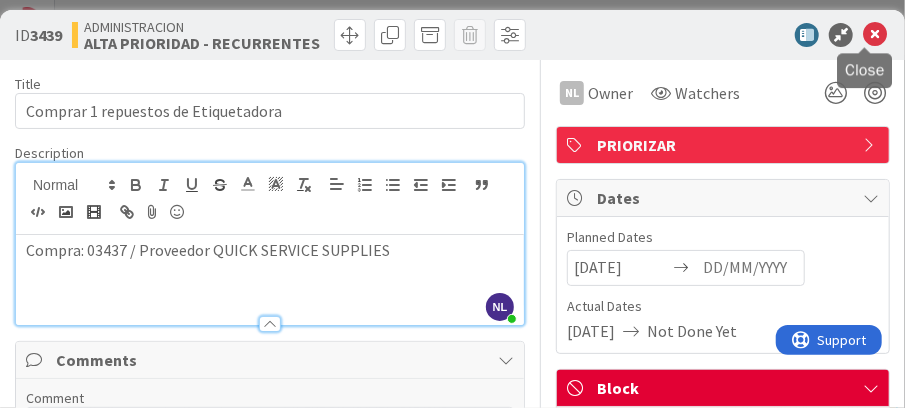 click at bounding box center (875, 35) 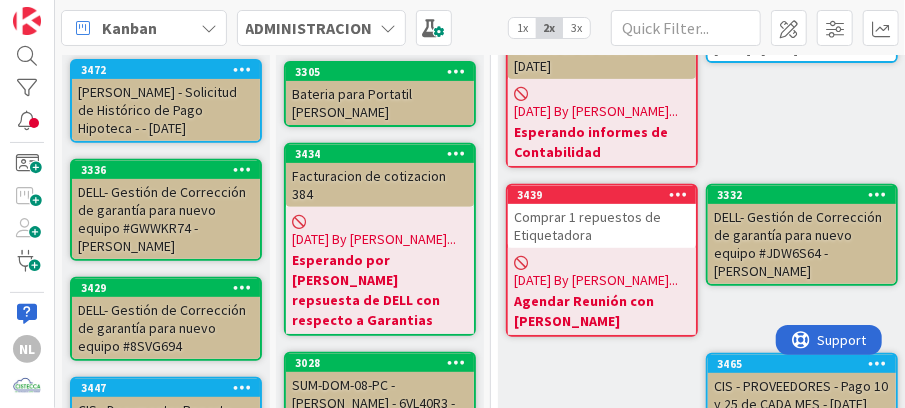 scroll, scrollTop: 0, scrollLeft: 0, axis: both 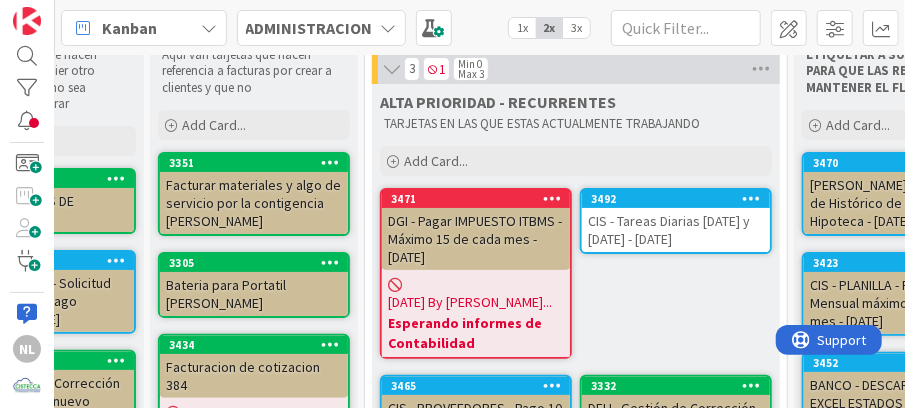 click on "CIS - Tareas Diarias [DATE] y [DATE] - [DATE]" at bounding box center (676, 230) 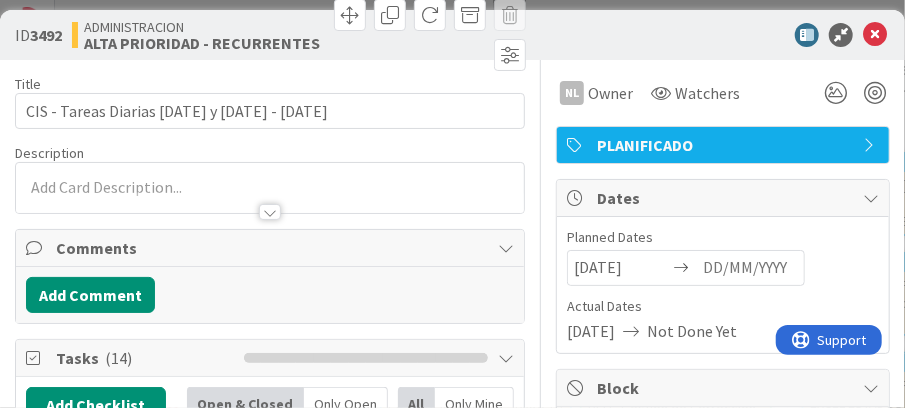 scroll, scrollTop: 0, scrollLeft: 0, axis: both 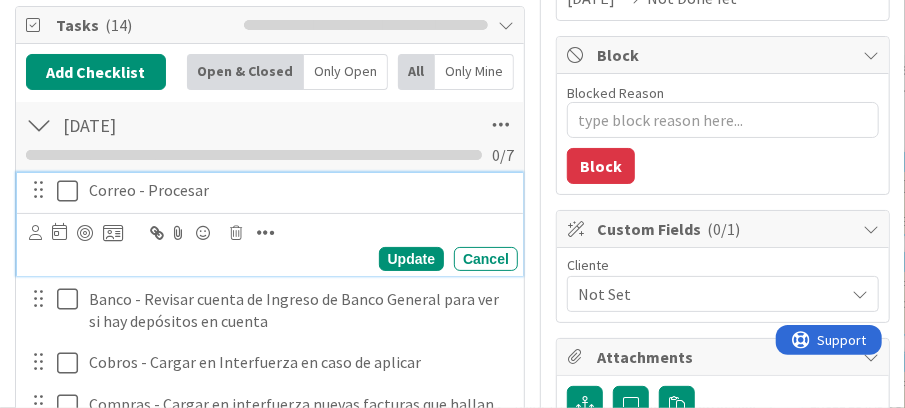 click at bounding box center [72, 191] 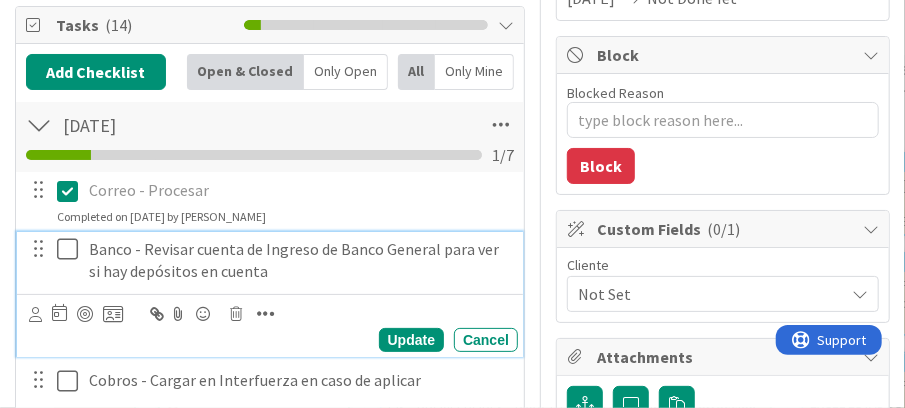 click at bounding box center [72, 249] 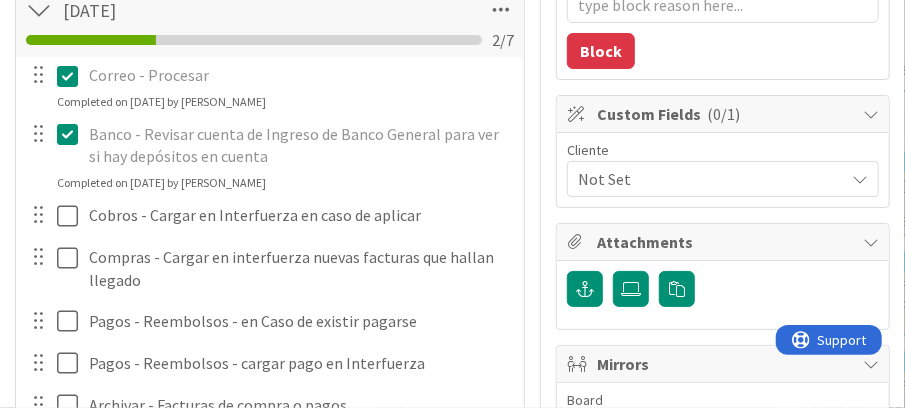 scroll, scrollTop: 466, scrollLeft: 0, axis: vertical 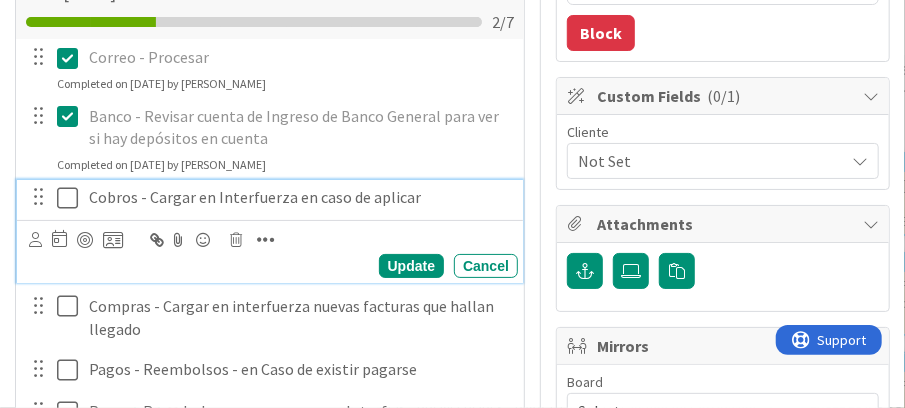 click at bounding box center [72, 198] 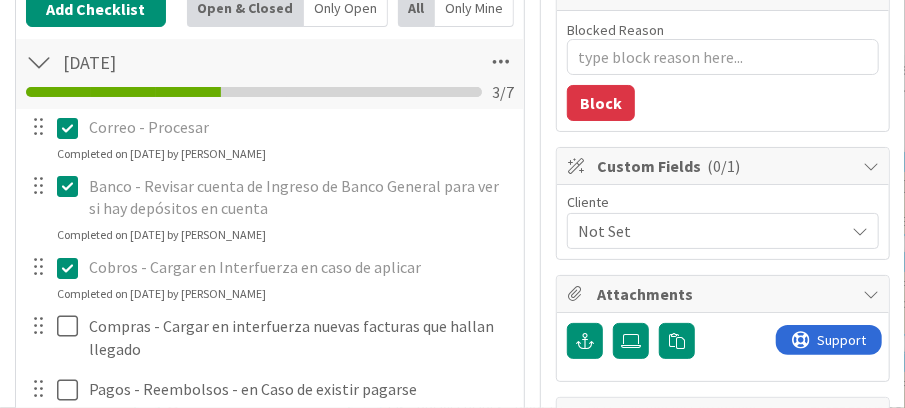 scroll, scrollTop: 466, scrollLeft: 0, axis: vertical 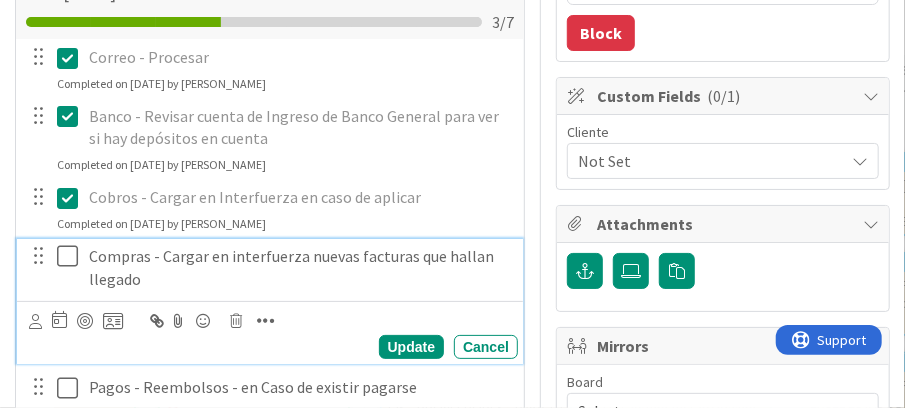 click at bounding box center (72, 256) 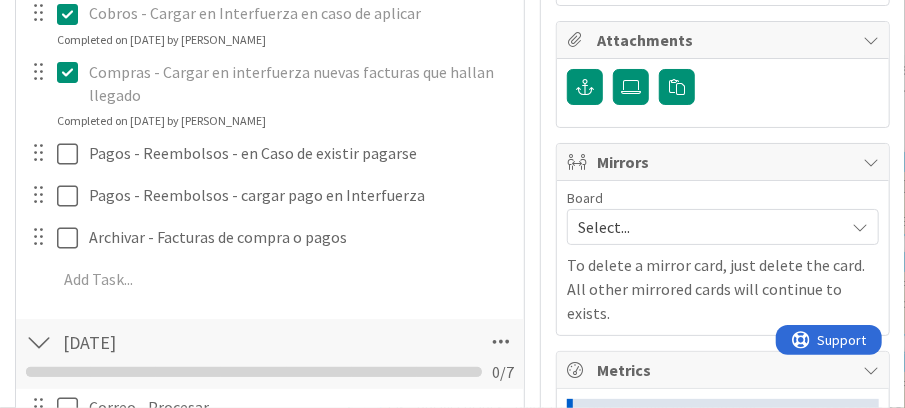 scroll, scrollTop: 666, scrollLeft: 0, axis: vertical 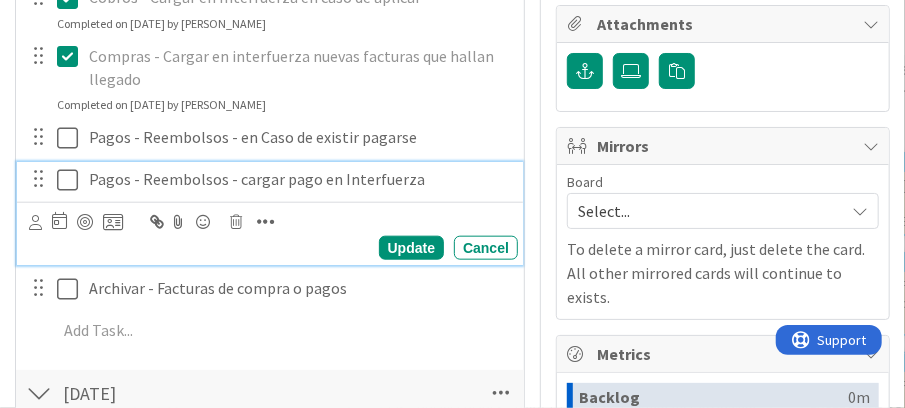 click at bounding box center [72, 180] 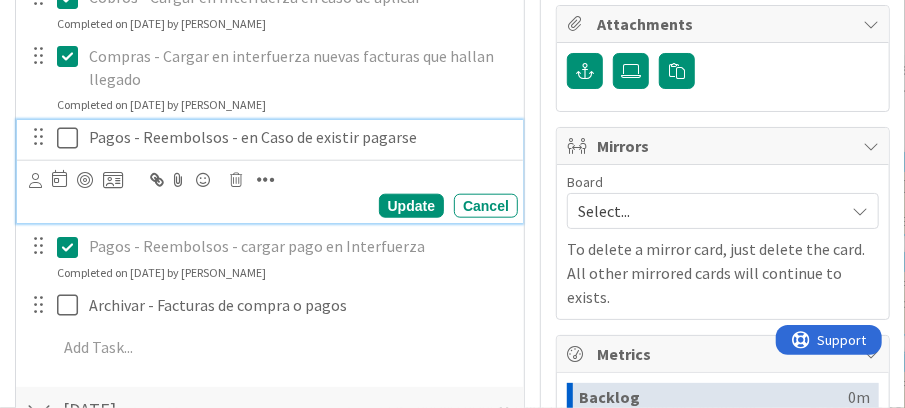click at bounding box center [72, 138] 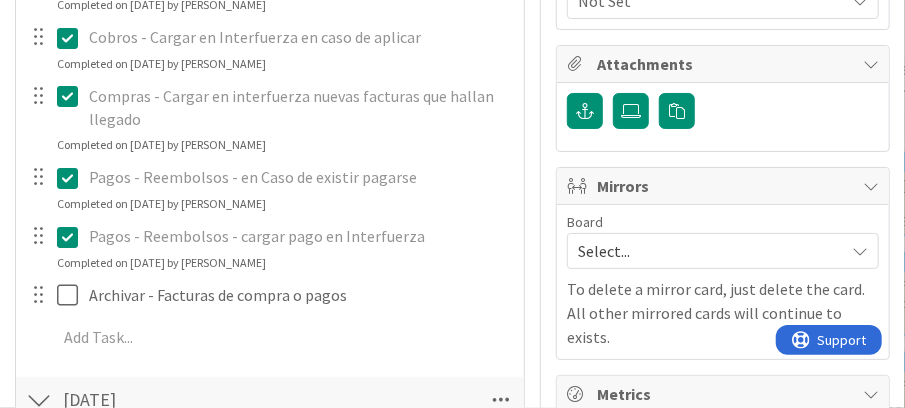 scroll, scrollTop: 666, scrollLeft: 0, axis: vertical 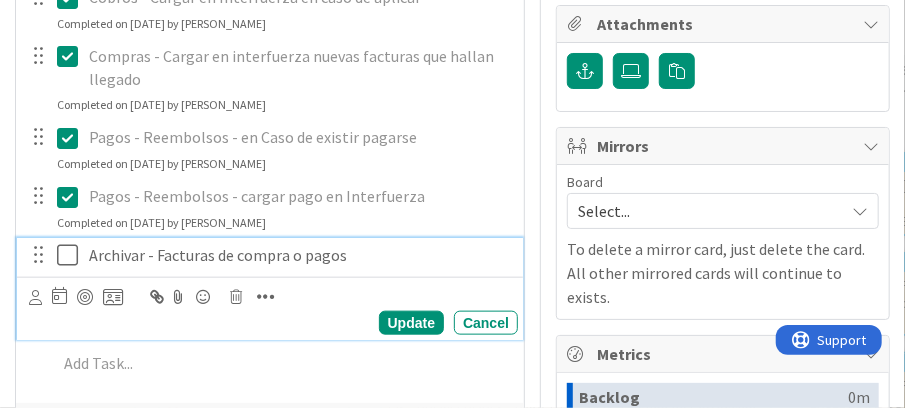 click at bounding box center (72, 255) 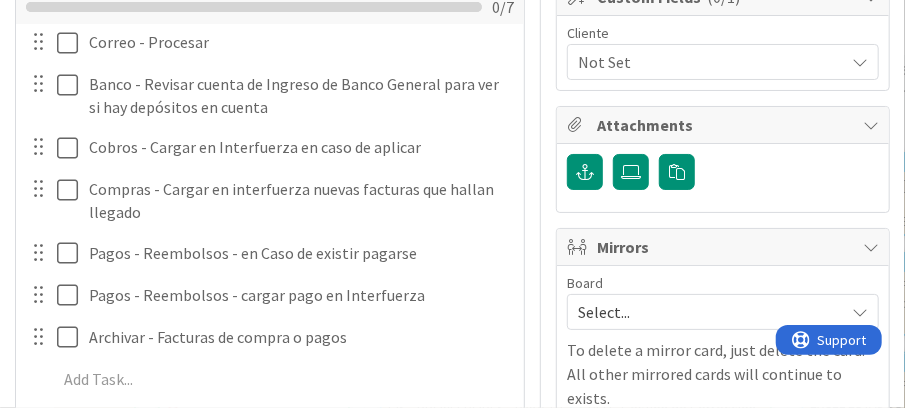 scroll, scrollTop: 498, scrollLeft: 0, axis: vertical 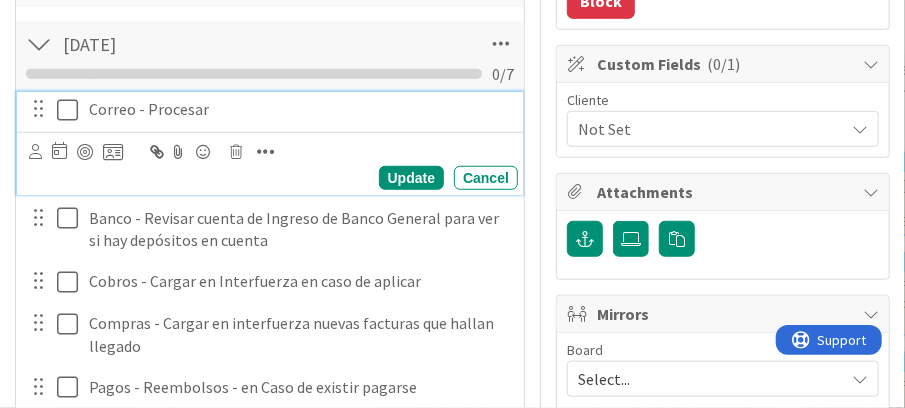 click at bounding box center (72, 110) 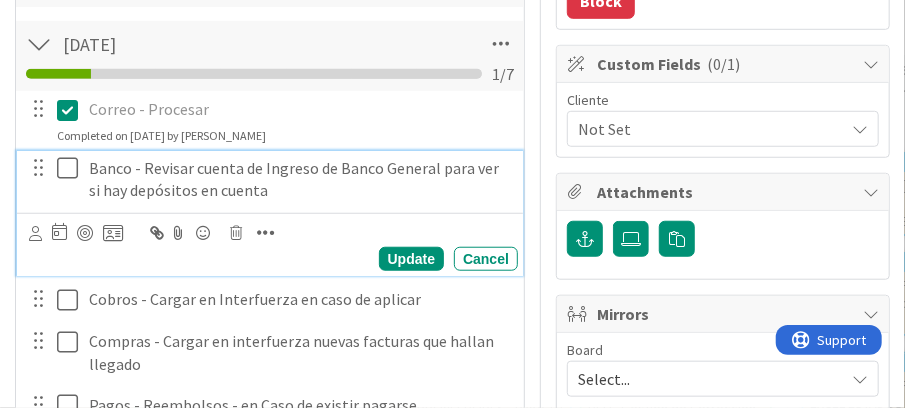 click at bounding box center [72, 168] 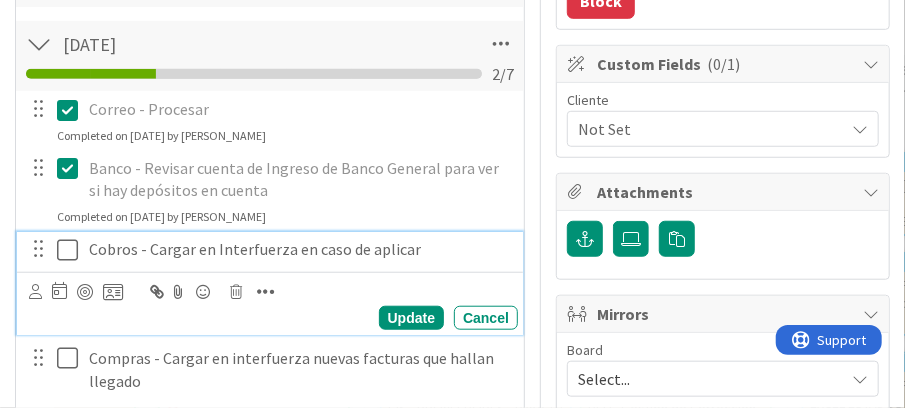 click at bounding box center [72, 250] 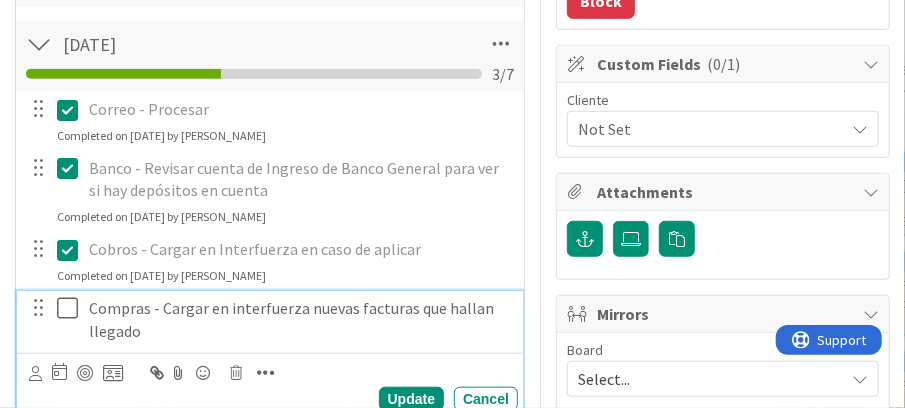 click at bounding box center [72, 308] 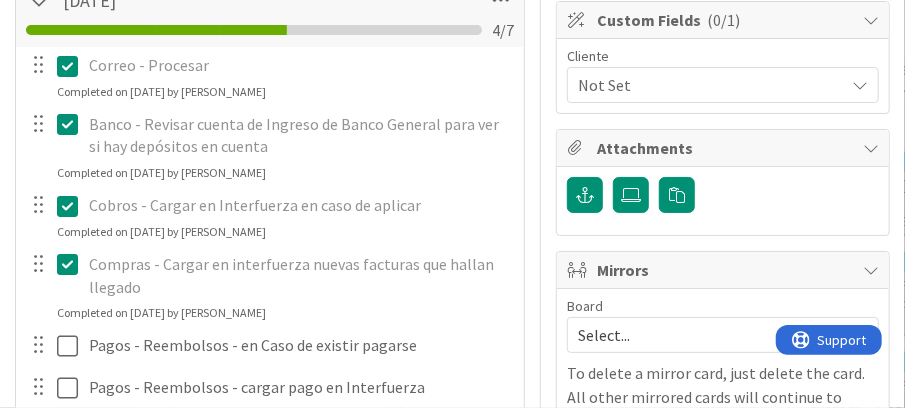 scroll, scrollTop: 565, scrollLeft: 0, axis: vertical 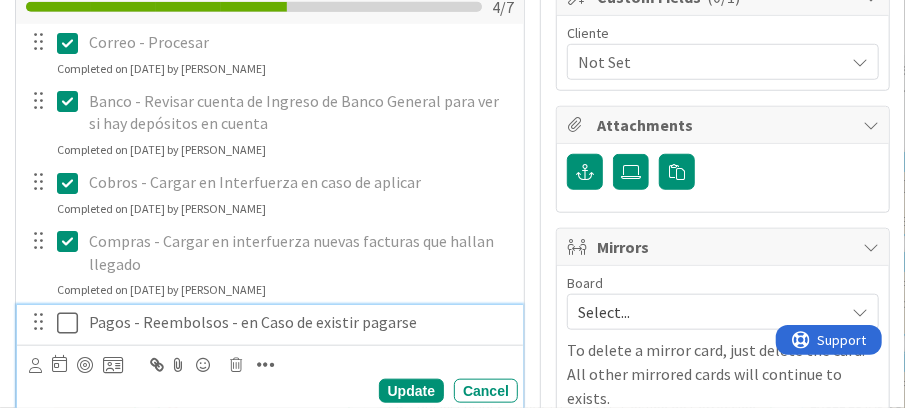 click at bounding box center [72, 323] 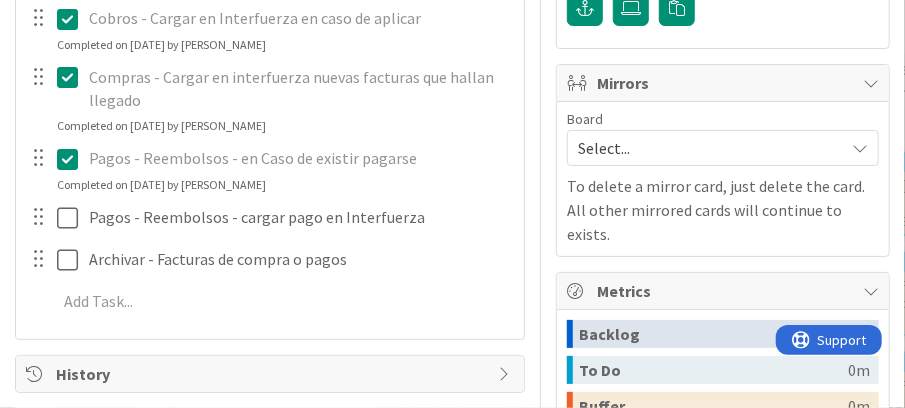 scroll, scrollTop: 765, scrollLeft: 0, axis: vertical 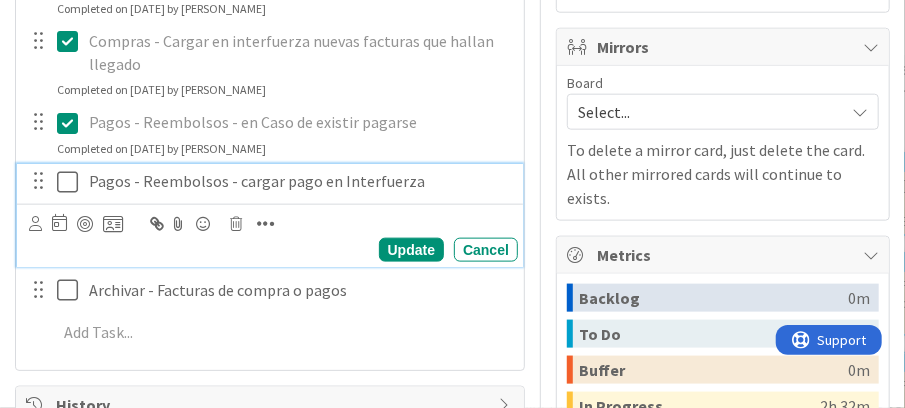 click at bounding box center [72, 182] 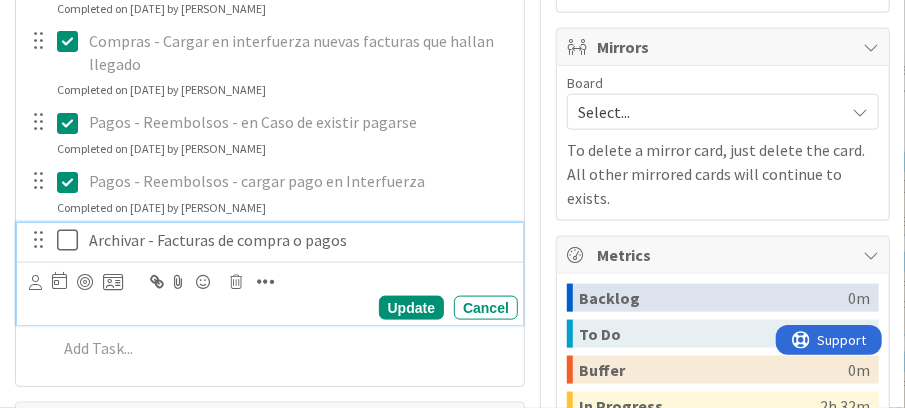 click at bounding box center (72, 240) 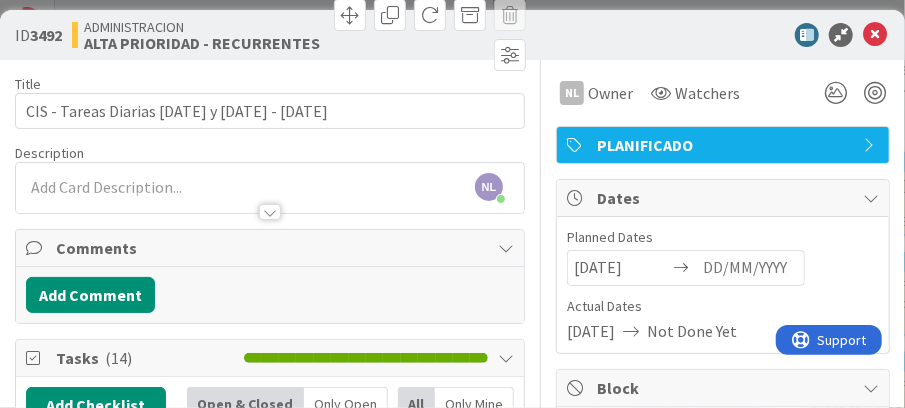 scroll, scrollTop: 0, scrollLeft: 0, axis: both 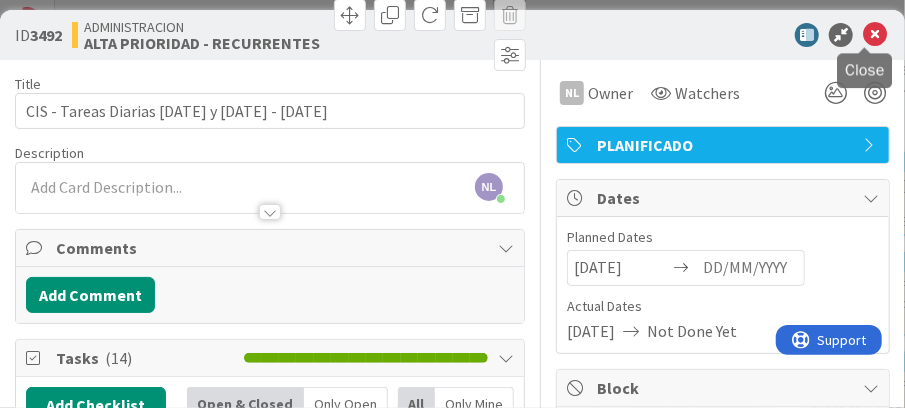 click at bounding box center [875, 35] 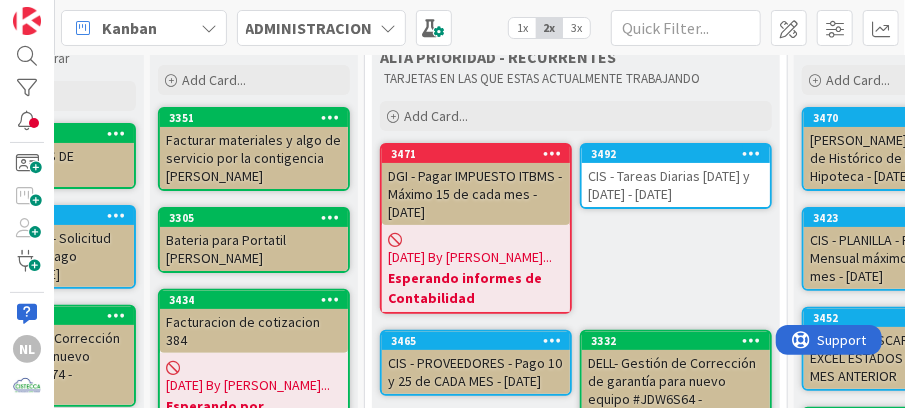 scroll, scrollTop: 0, scrollLeft: 0, axis: both 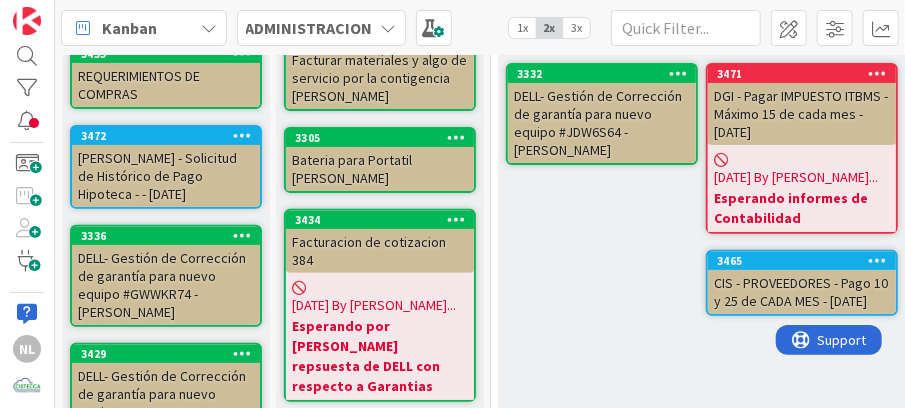 click on "DGI - Pagar IMPUESTO ITBMS - Máximo 15 de cada mes - [DATE]" at bounding box center [802, 114] 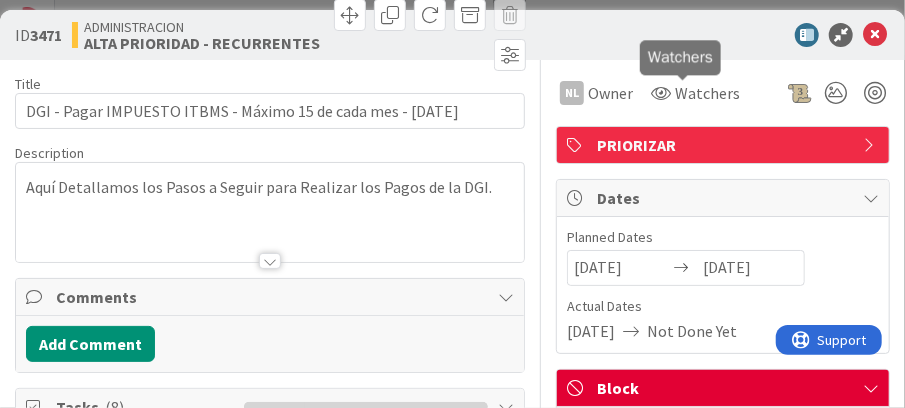 scroll, scrollTop: 0, scrollLeft: 0, axis: both 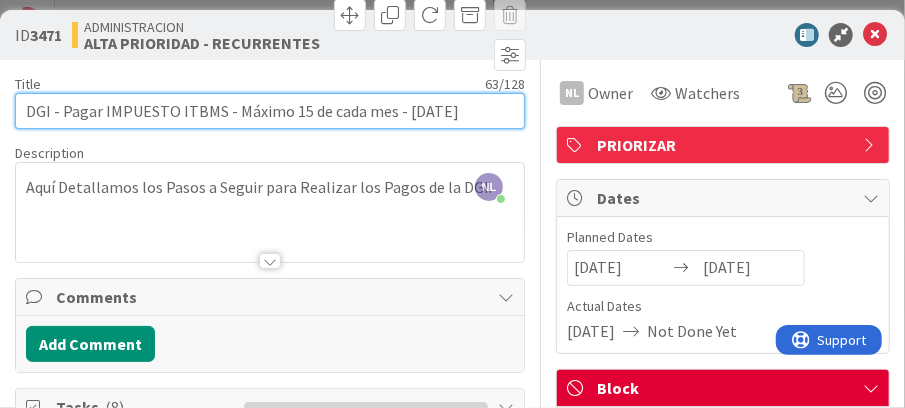 drag, startPoint x: 104, startPoint y: 112, endPoint x: 223, endPoint y: 110, distance: 119.01681 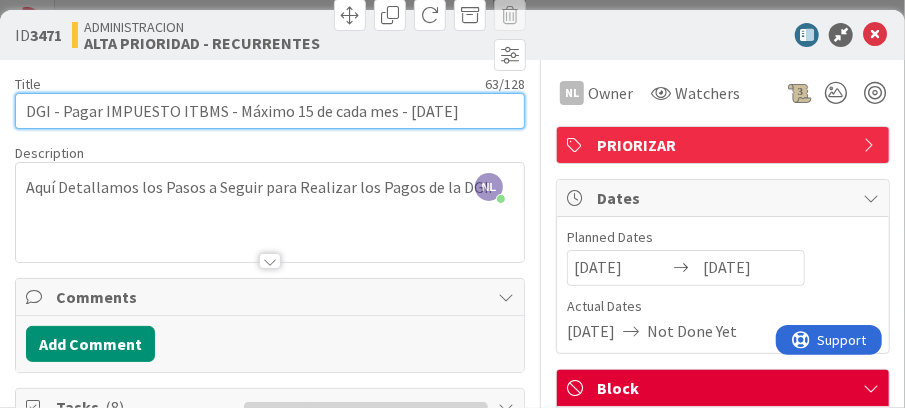 click on "DGI - Pagar IMPUESTO ITBMS - Máximo 15 de cada mes - [DATE]" at bounding box center (270, 111) 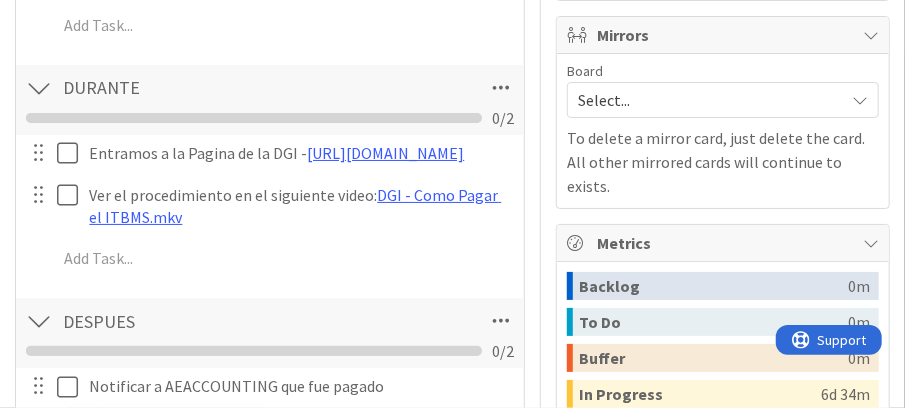 scroll, scrollTop: 777, scrollLeft: 0, axis: vertical 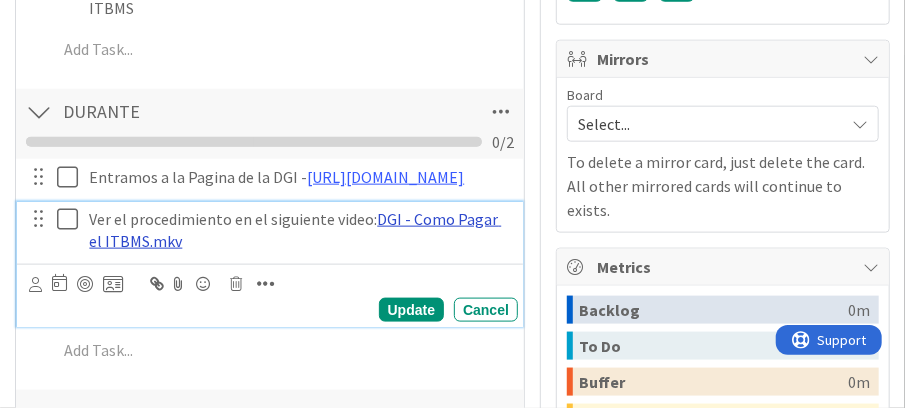 click on "DGI - Como Pagar el ITBMS.mkv" at bounding box center (295, 230) 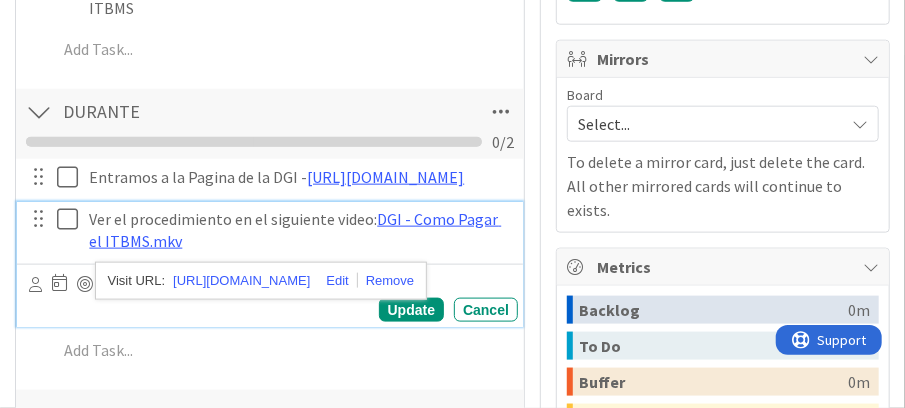 click on "[URL][DOMAIN_NAME]" at bounding box center [261, 281] 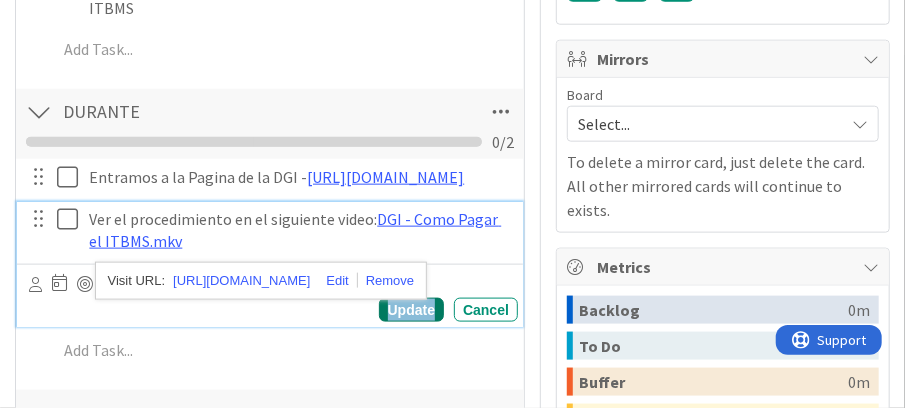 click on "Update" at bounding box center [411, 310] 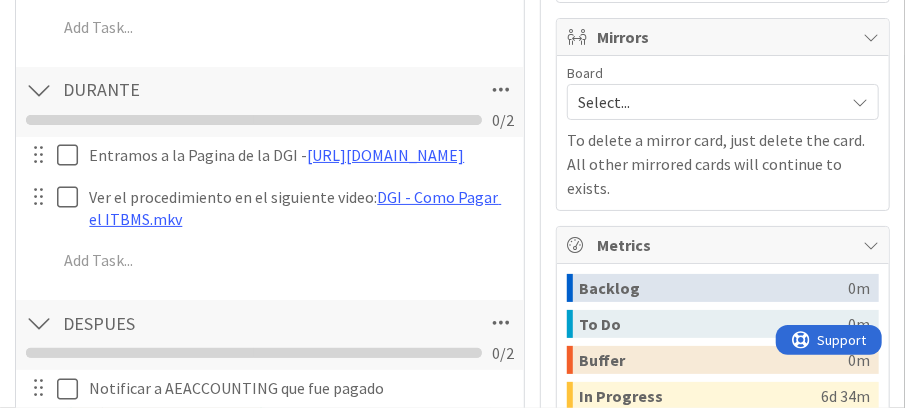 scroll, scrollTop: 800, scrollLeft: 0, axis: vertical 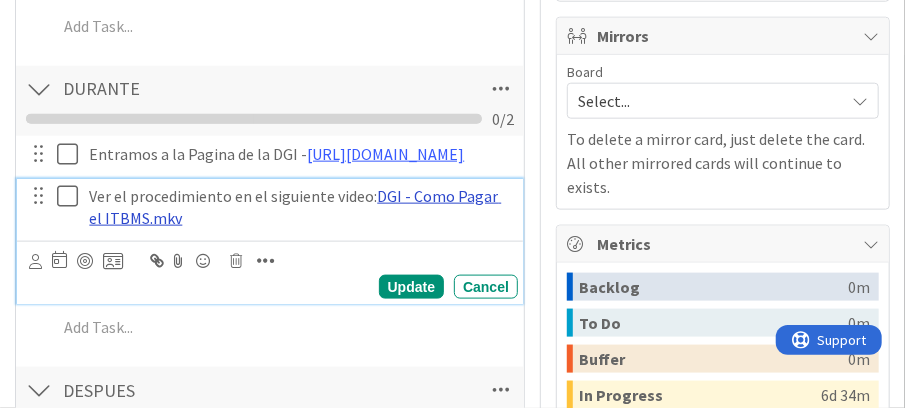 click on "DGI - Como Pagar el ITBMS.mkv" at bounding box center [295, 207] 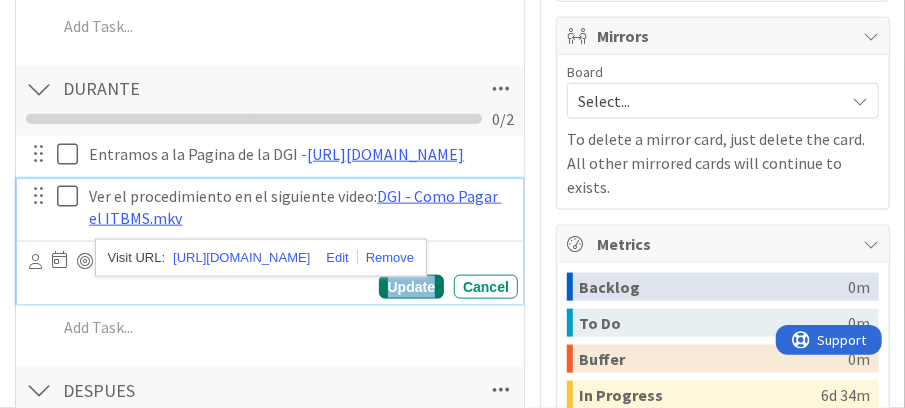 click on "Update" at bounding box center [411, 287] 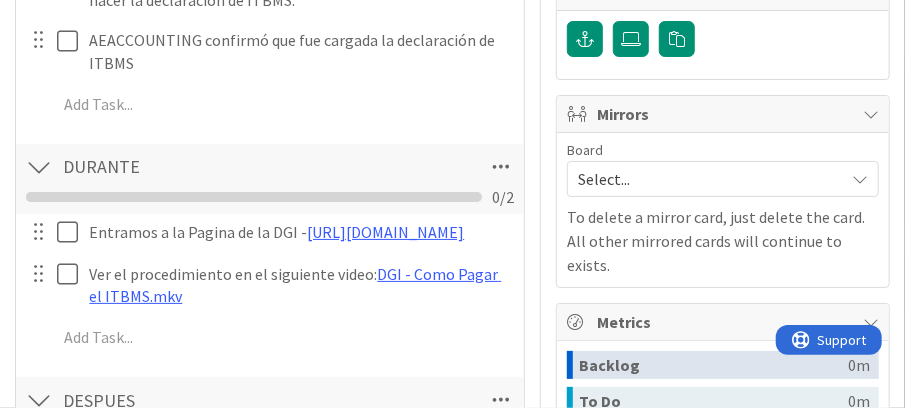 scroll, scrollTop: 710, scrollLeft: 0, axis: vertical 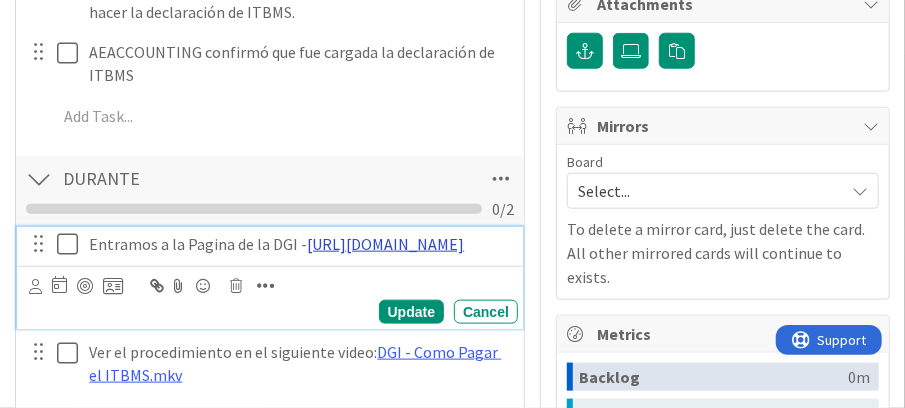 click on "[URL][DOMAIN_NAME]" at bounding box center [385, 244] 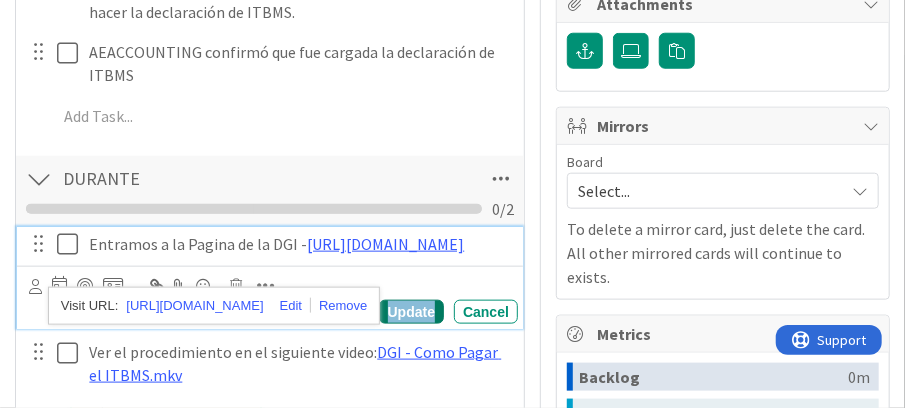 click on "Update" at bounding box center [411, 312] 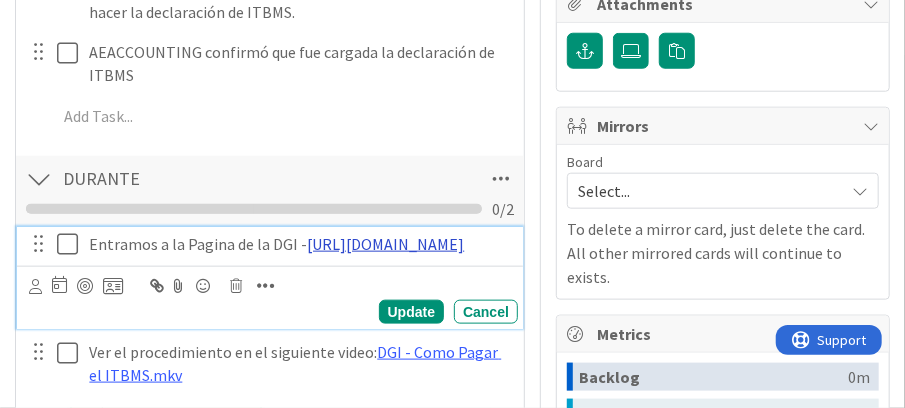 click on "[URL][DOMAIN_NAME]" at bounding box center (385, 244) 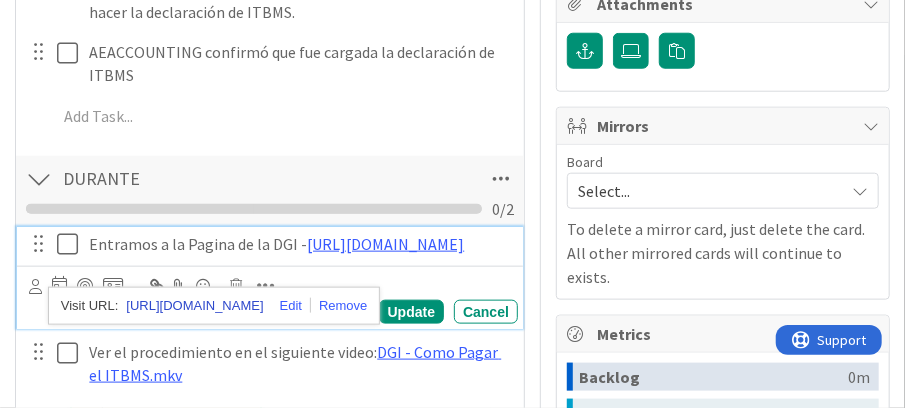 click on "[URL][DOMAIN_NAME]" at bounding box center (194, 306) 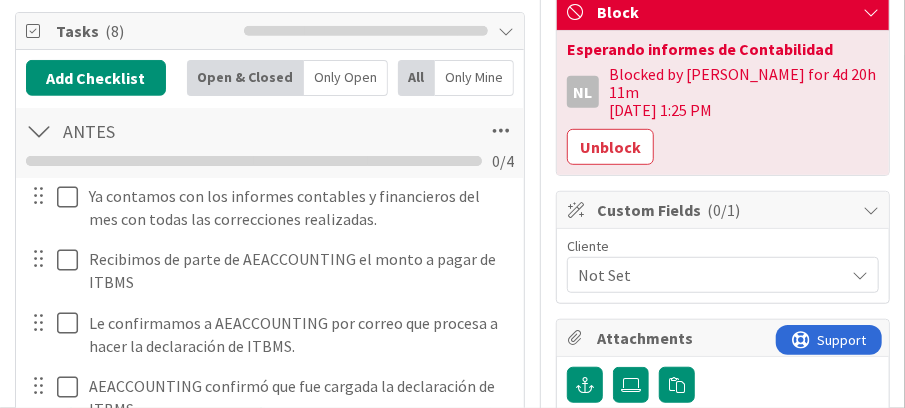 scroll, scrollTop: 400, scrollLeft: 0, axis: vertical 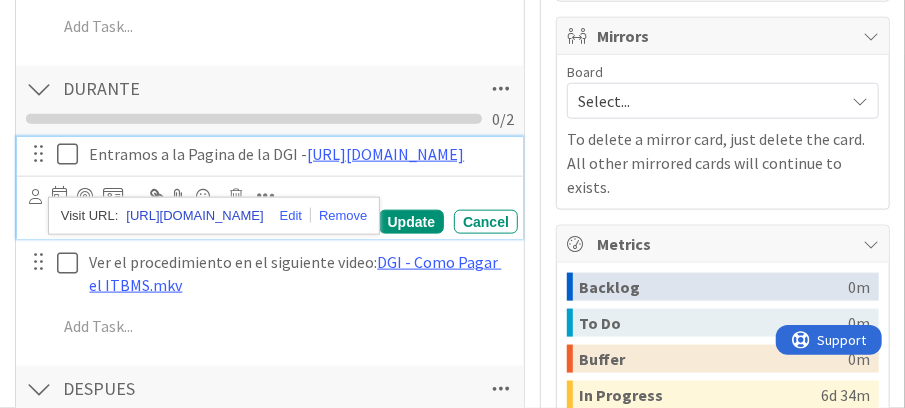 click on "[URL][DOMAIN_NAME]" at bounding box center [194, 216] 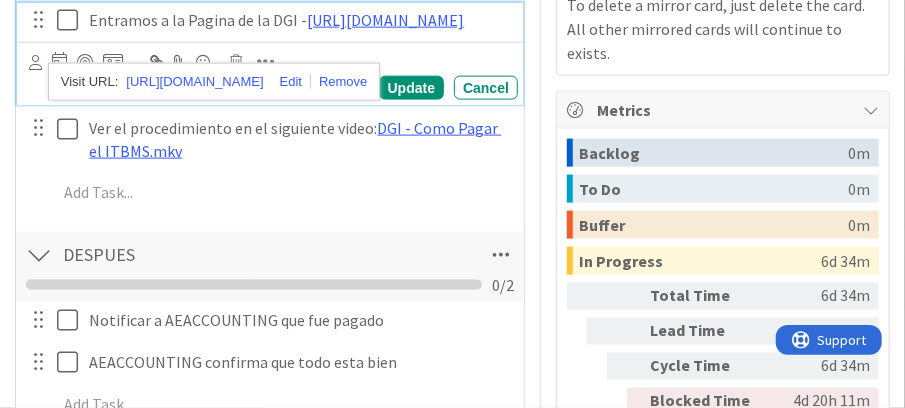 scroll, scrollTop: 1000, scrollLeft: 0, axis: vertical 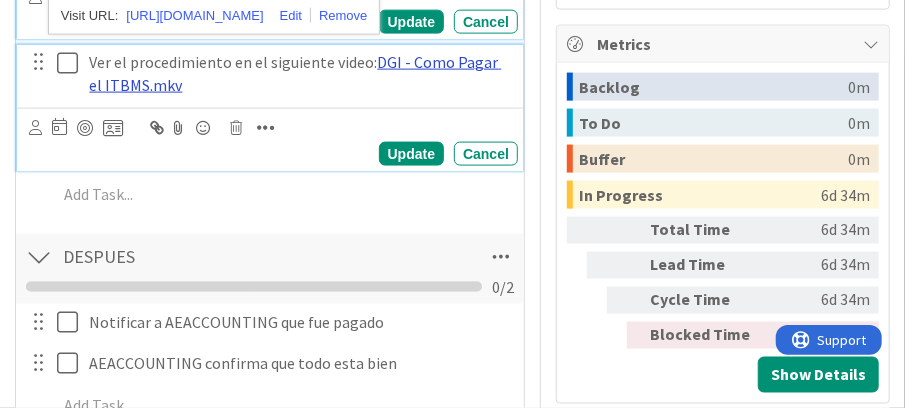 click on "DGI - Como Pagar el ITBMS.mkv" at bounding box center [295, 73] 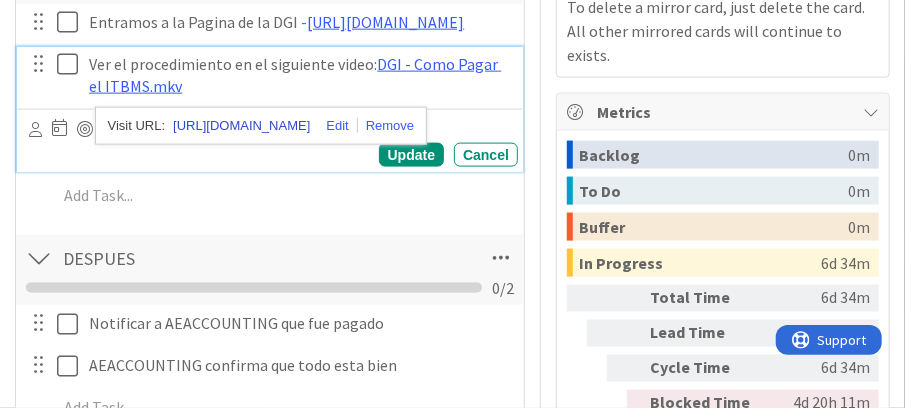 click on "[URL][DOMAIN_NAME]" at bounding box center [241, 126] 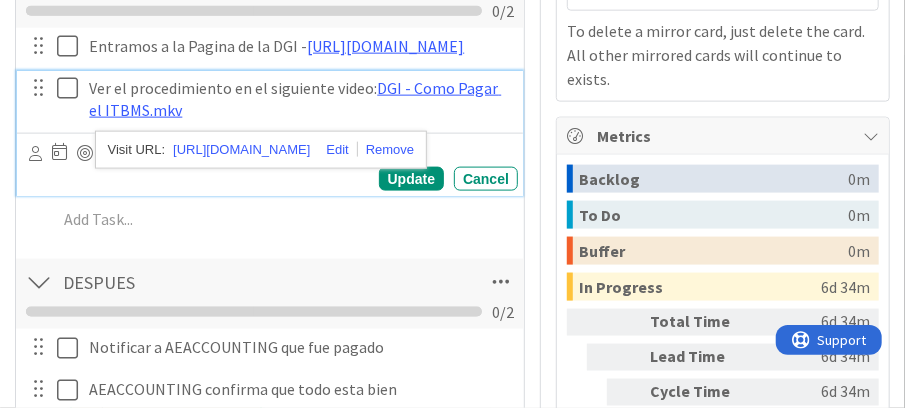 scroll, scrollTop: 865, scrollLeft: 0, axis: vertical 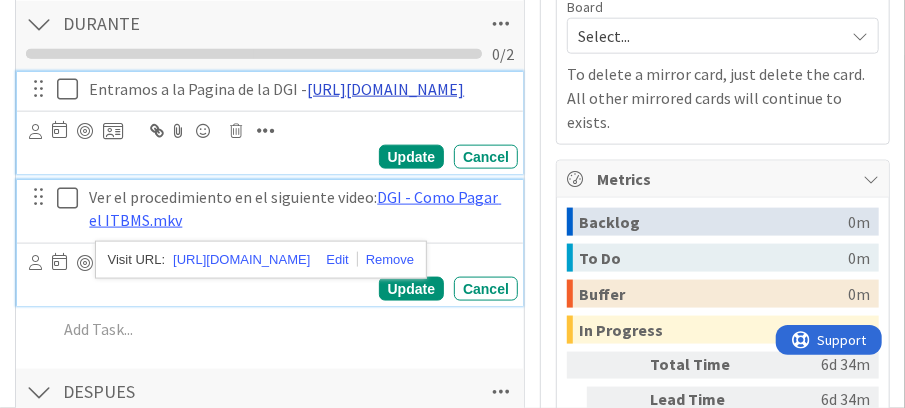 click on "[URL][DOMAIN_NAME]" at bounding box center [385, 89] 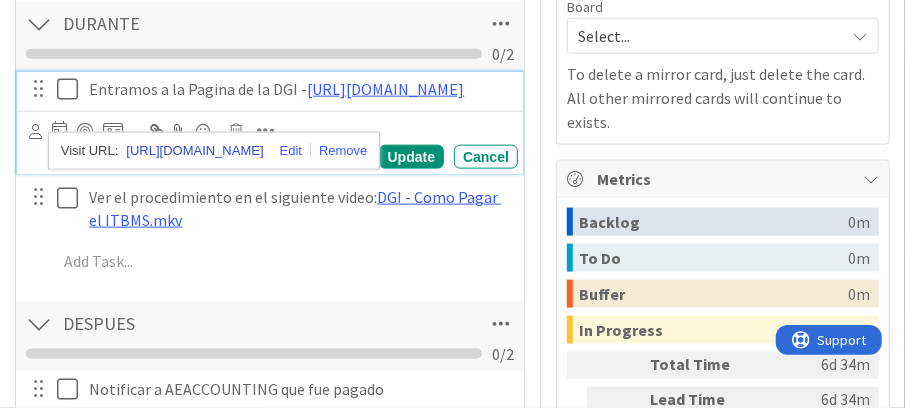 click on "[URL][DOMAIN_NAME]" at bounding box center [194, 151] 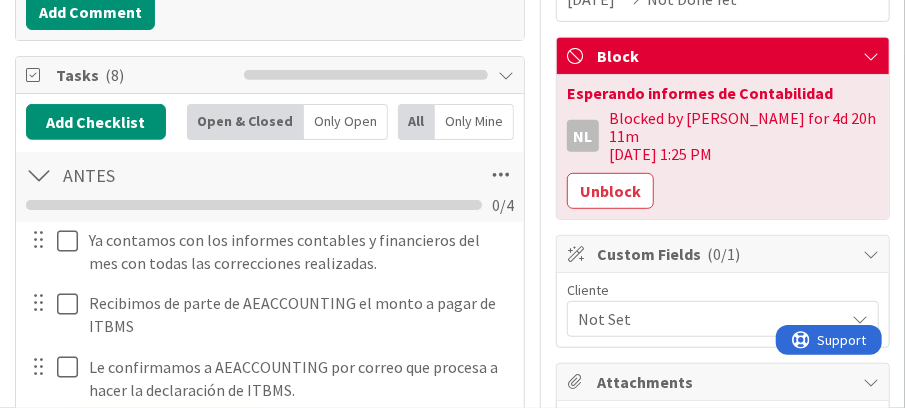 scroll, scrollTop: 333, scrollLeft: 0, axis: vertical 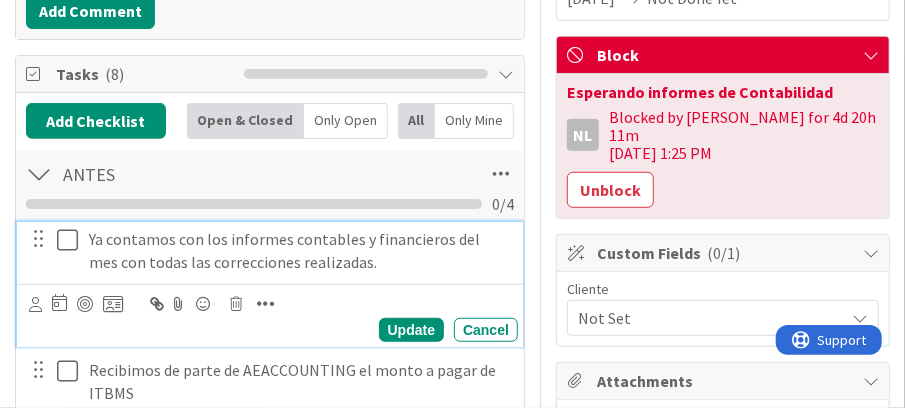 click at bounding box center [72, 240] 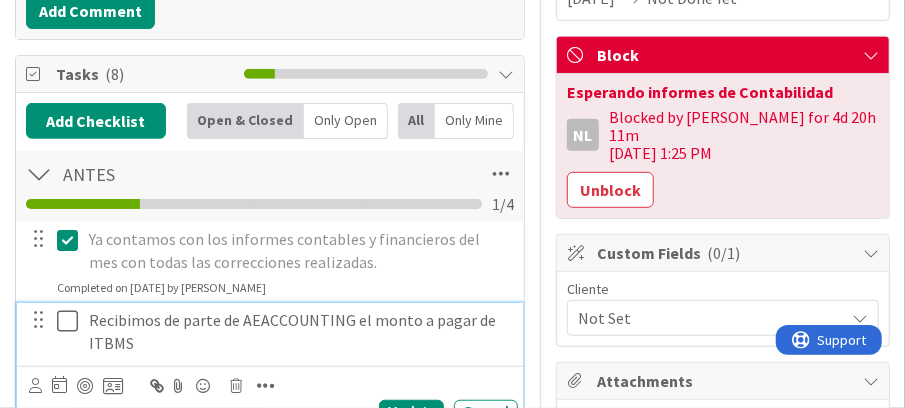click at bounding box center [72, 321] 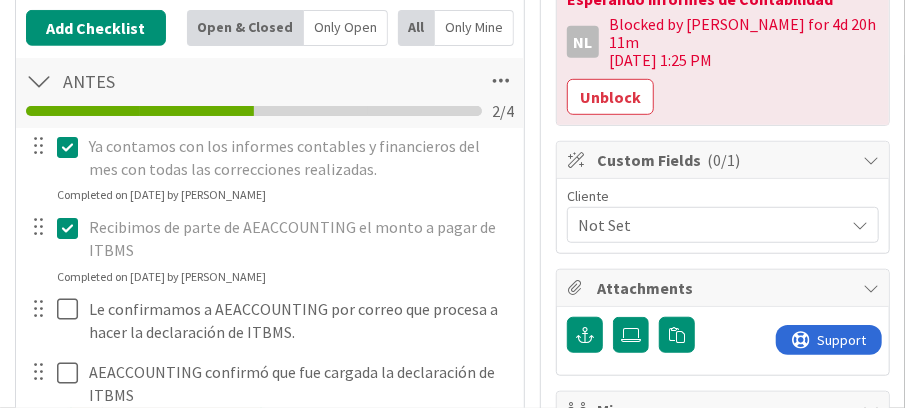 scroll, scrollTop: 466, scrollLeft: 0, axis: vertical 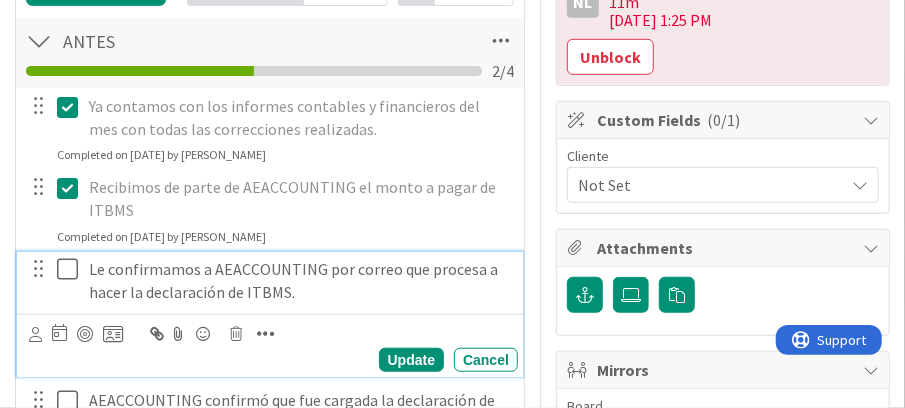 click at bounding box center [72, 269] 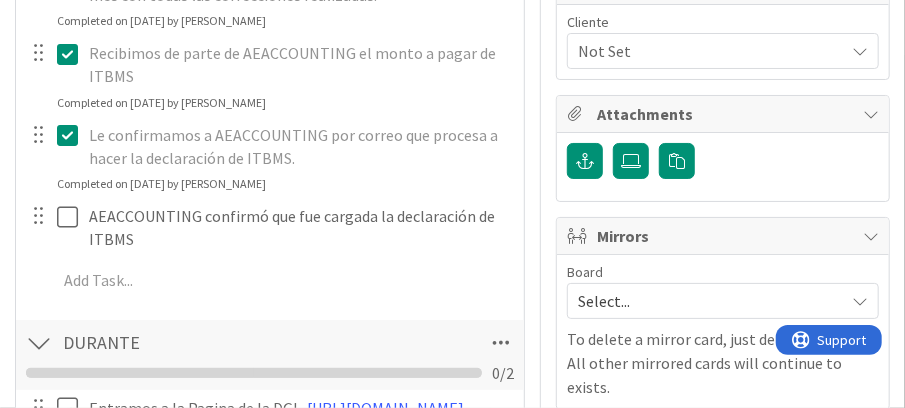 scroll, scrollTop: 666, scrollLeft: 0, axis: vertical 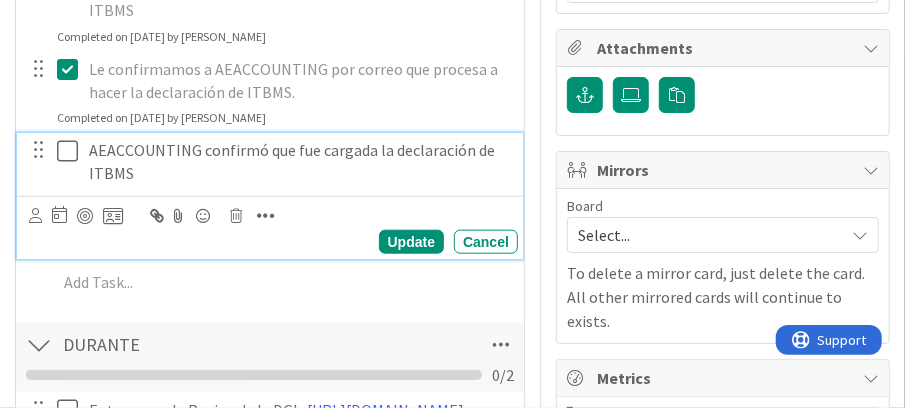 click at bounding box center (72, 151) 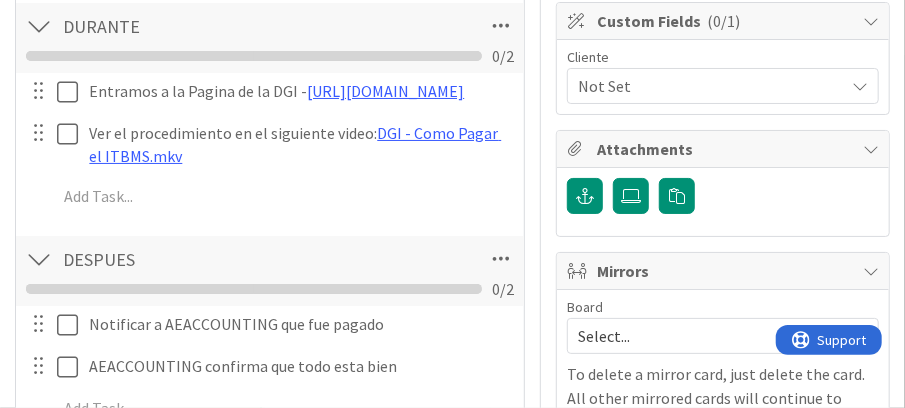 scroll, scrollTop: 533, scrollLeft: 0, axis: vertical 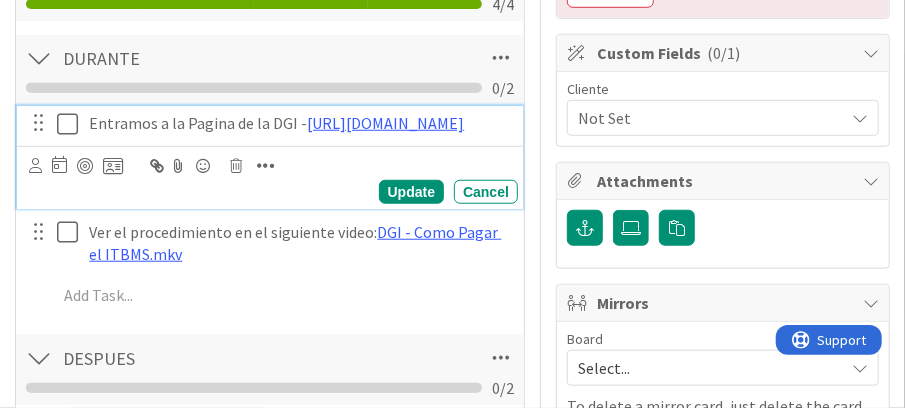 click at bounding box center [72, 124] 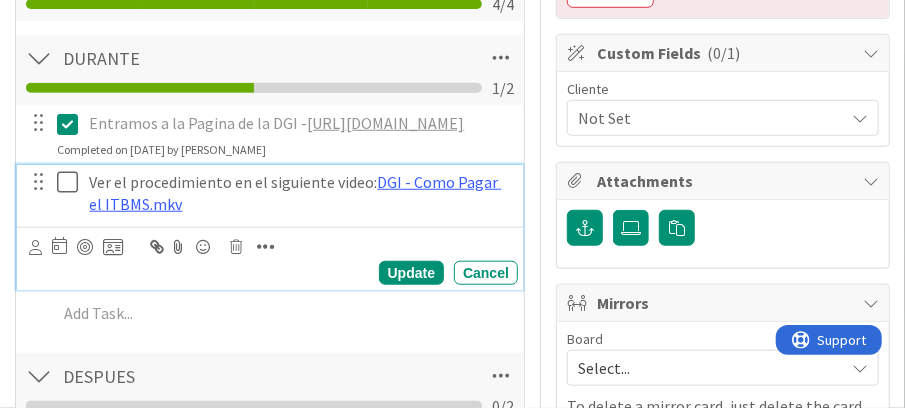 click at bounding box center [72, 182] 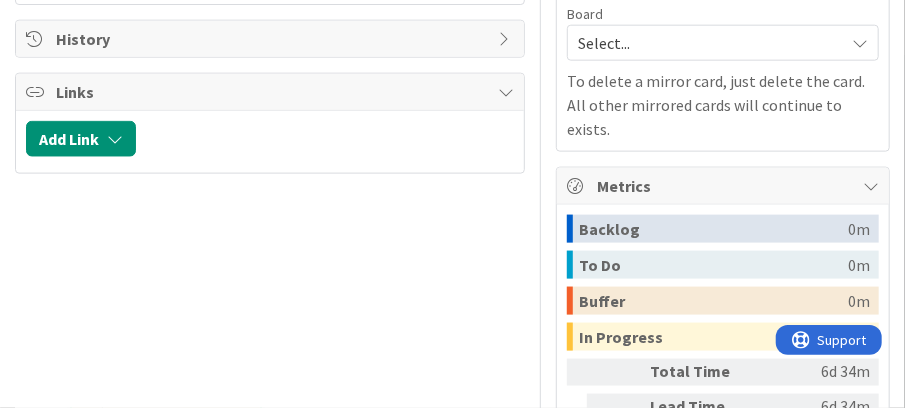 scroll, scrollTop: 866, scrollLeft: 0, axis: vertical 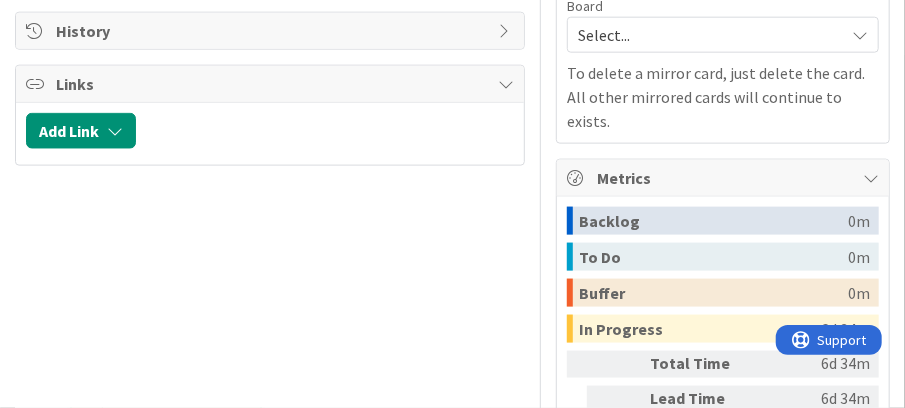 click on "Title 63 / 128 DGI - Pagar IMPUESTO ITBMS - Máximo 15 de cada mes - [DATE] Description NL   [PERSON_NAME] joined  30 m ago Aquí Detallamos los Pasos a Seguir para Realizar los Pagos de la DGI. NL Owner Watchers PRIORIZAR Comments Add Comment Tasks ( 8 ) Add Checklist Open & Closed Only Open All Only Mine ANTES Checklist Name 5 / 64 ANTES 4 / 4 DURANTE Checklist Name 7 / 64 DURANTE 2 / 2 DESPUES Checklist Name 7 / 64 DESPUES 0 / 2 Notificar a AEACCOUNTING que fue pagado Navigate forward to interact with the calendar and select a date. Press the question mark key to get the keyboard shortcuts for changing dates. Update Cancel AEACCOUNTING confirma que todo esta bien Navigate forward to interact with the calendar and select a date. Press the question mark key to get the keyboard shortcuts for changing dates. Update Cancel Navigate forward to interact with the calendar and select a date. Press the question mark key to get the keyboard shortcuts for changing dates. Add Add Multiple Cancel History Links" at bounding box center [270, -134] 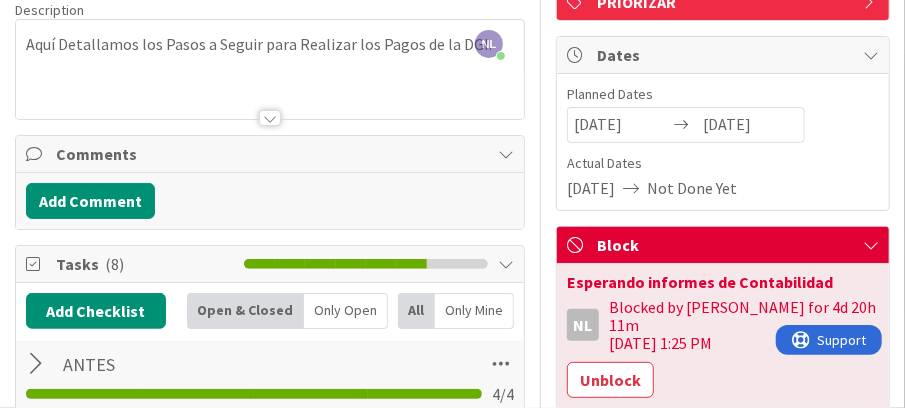 scroll, scrollTop: 0, scrollLeft: 0, axis: both 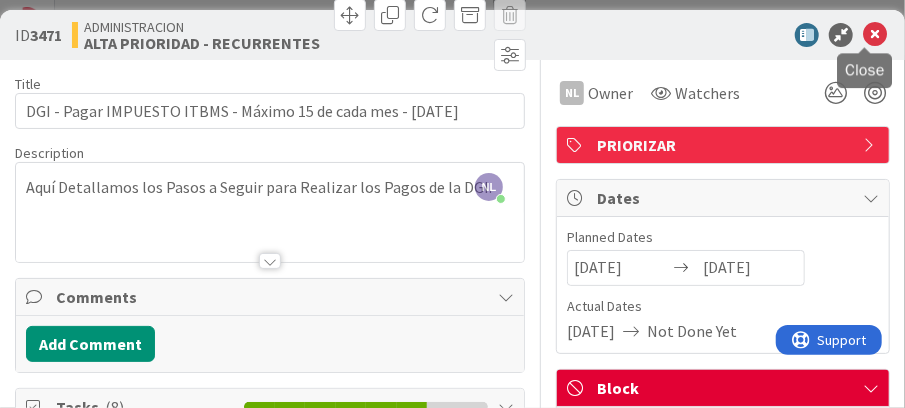 click at bounding box center [875, 35] 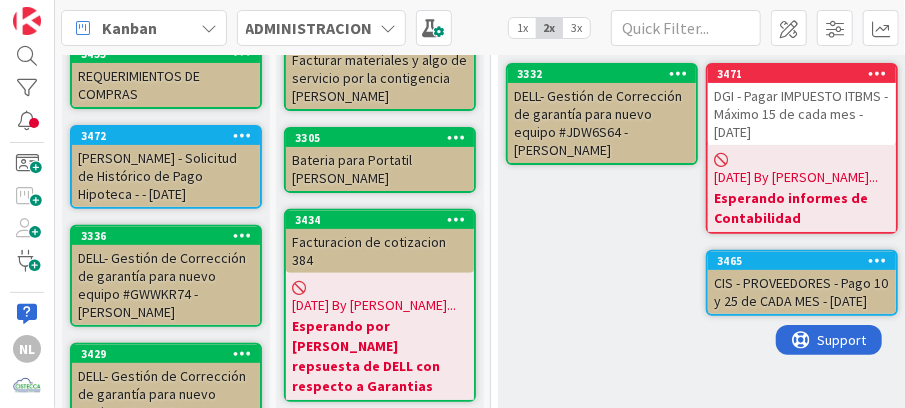 scroll, scrollTop: 0, scrollLeft: 0, axis: both 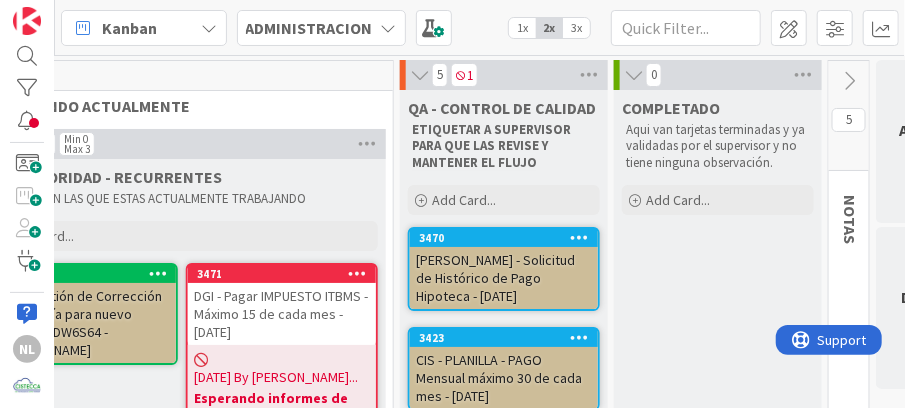 click on "[PERSON_NAME] - Solicitud de Histórico de Pago Hipoteca - [DATE]" at bounding box center (504, 278) 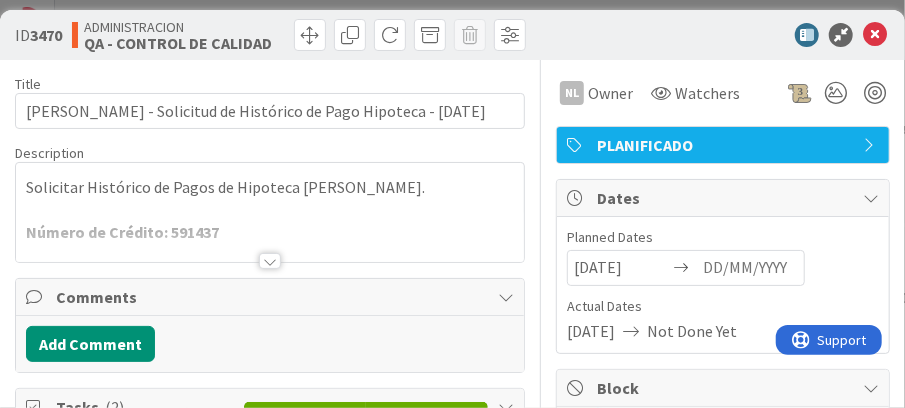 scroll, scrollTop: 0, scrollLeft: 0, axis: both 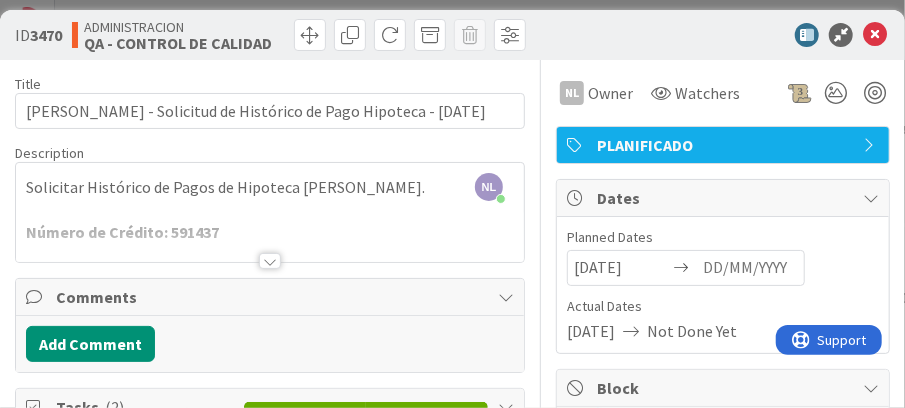 click at bounding box center [270, 236] 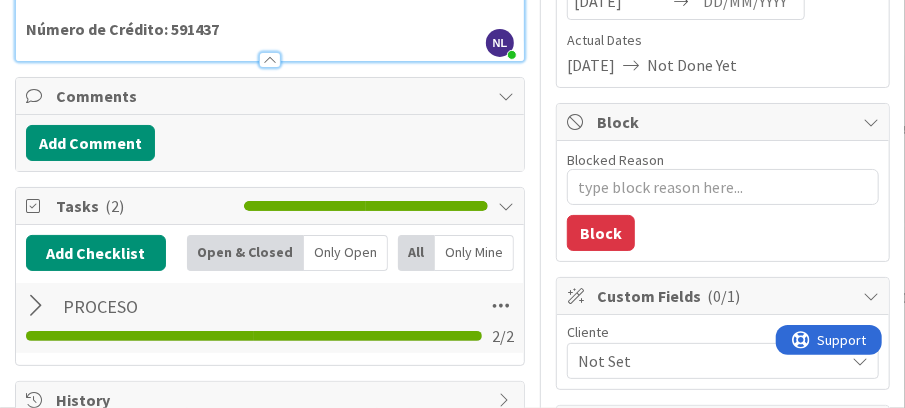 scroll, scrollTop: 333, scrollLeft: 0, axis: vertical 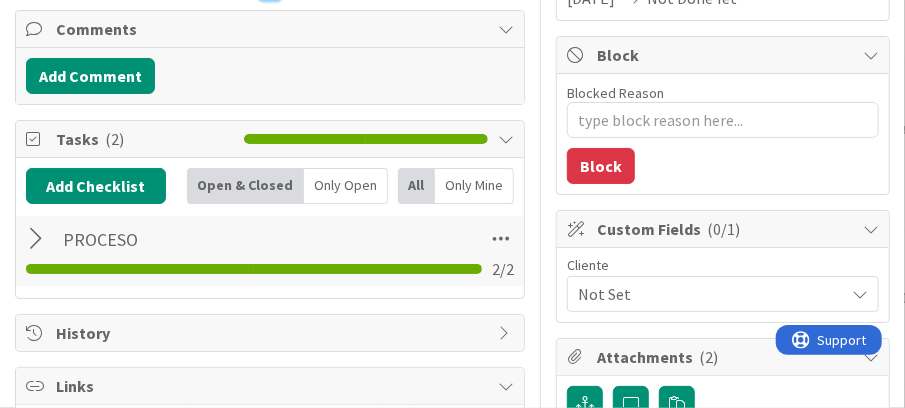 click at bounding box center (39, 239) 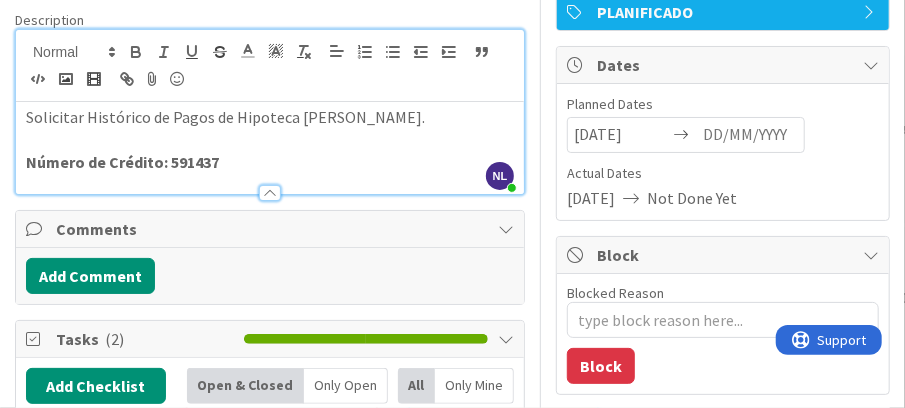scroll, scrollTop: 0, scrollLeft: 0, axis: both 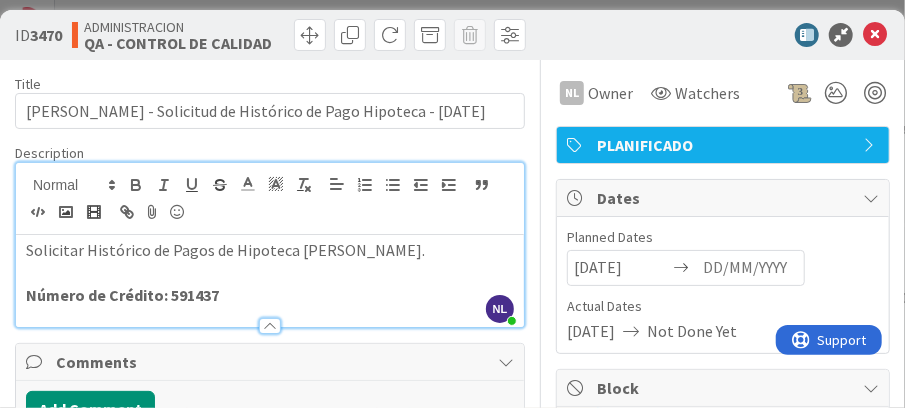 click on "Title 69 / 128 [PERSON_NAME] - Solicitud de Histórico de Pago Hipoteca - [DATE] Description NL   [PERSON_NAME] just joined Solicitar Histórico de Pagos de Hipoteca [PERSON_NAME]. Número de Crédito: 591437 NL Owner Watchers PLANIFICADO Comments Add Comment Tasks ( 2 ) Add Checklist Open & Closed Only Open All Only Mine PROCESO Checklist Name 7 / 64 PROCESO 2 / 2 [URL][DOMAIN_NAME] Navigate forward to interact with the calendar and select a date. Press the question mark key to get the keyboard shortcuts for changing dates. Update Cancel Completed on [DATE] by [PERSON_NAME] ﻿ REFERENCIA.png ﻿  de como llenar el formulario, el histórico se pide desde [DATE] hasta la fecha del mes que se está pidiendo), si este link no funciona buscarla adjunta en esta tarjeta Update Cancel Completed on [DATE] by [PERSON_NAME] Add Add Multiple Cancel History Links Add Link" at bounding box center [270, 881] 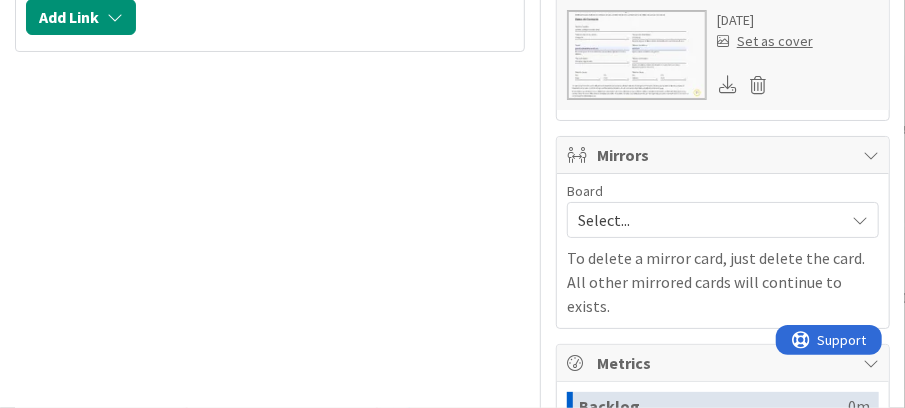 scroll, scrollTop: 1000, scrollLeft: 0, axis: vertical 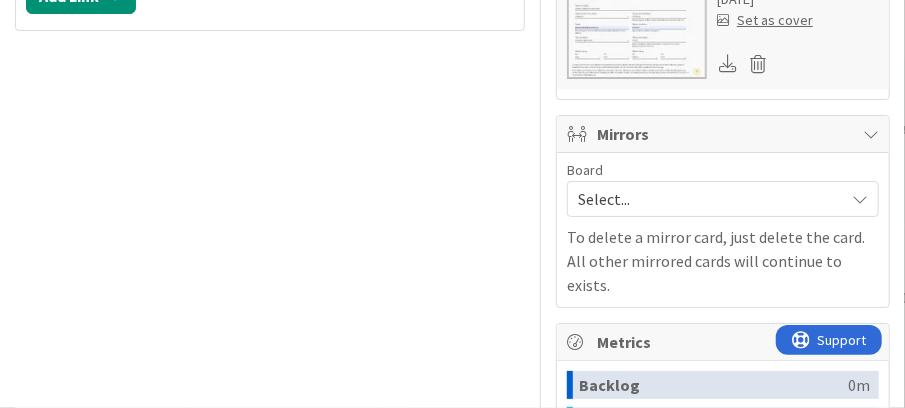 click at bounding box center (637, 34) 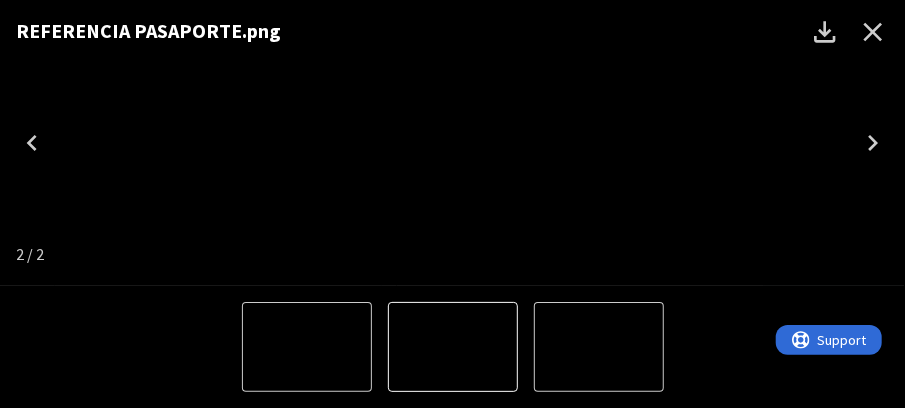 click at bounding box center (453, 143) 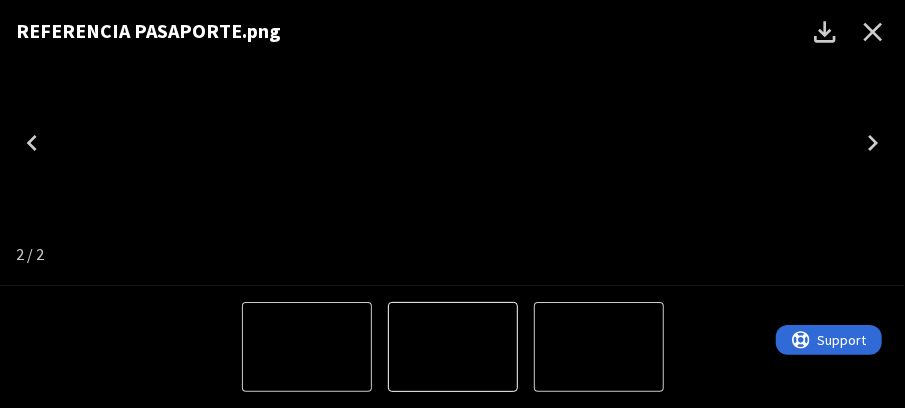 click at bounding box center (453, 143) 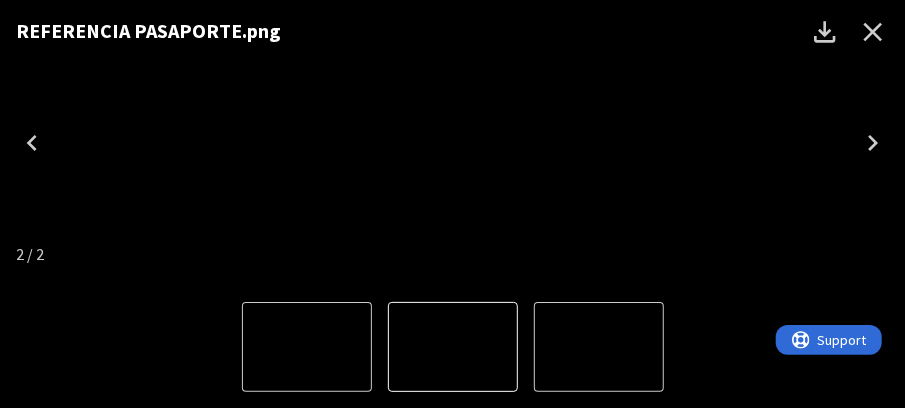 click at bounding box center (873, 32) 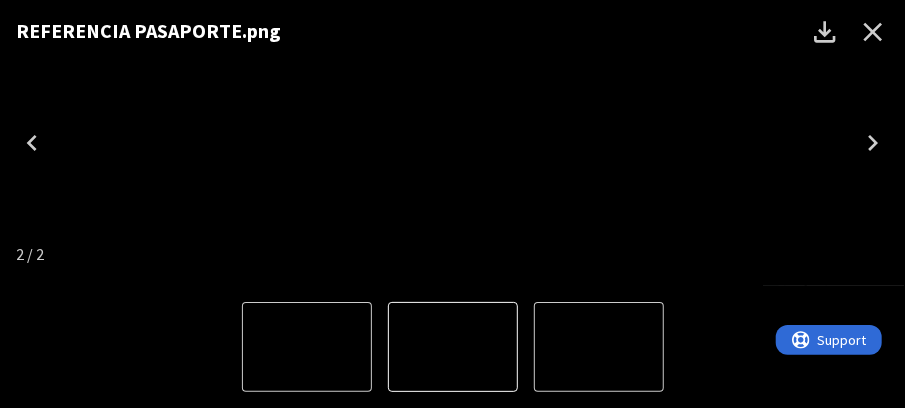 scroll, scrollTop: 984, scrollLeft: 0, axis: vertical 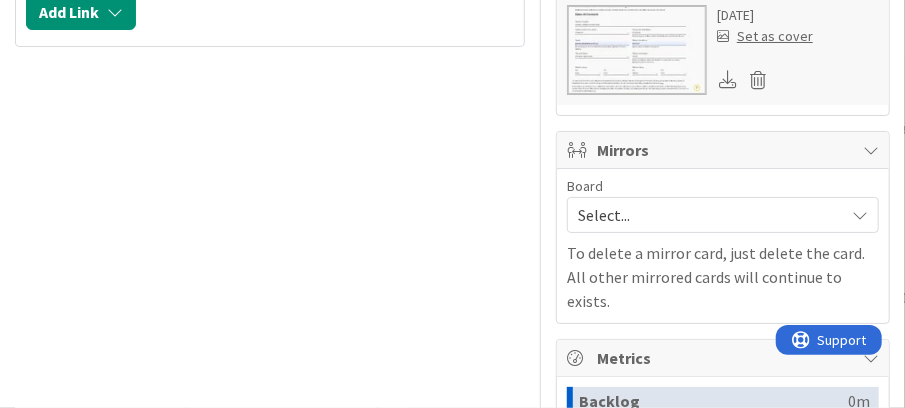 click on "ID  3470 ADMINISTRACION QA - CONTROL DE CALIDAD Title 69 / 128 [PERSON_NAME] - Solicitud de Histórico de Pago Hipoteca - [DATE] Description NL   [PERSON_NAME] joined  2 m ago Solicitar Histórico de Pagos de Hipoteca [PERSON_NAME]. Número de Crédito: 591437 NL Owner Watchers PLANIFICADO Comments Add Comment Tasks ( 2 ) Add Checklist Open & Closed Only Open All Only Mine PROCESO Checklist Name 7 / 64 PROCESO 2 / 2 [URL][DOMAIN_NAME] Navigate forward to interact with the calendar and select a date. Press the question mark key to get the keyboard shortcuts for changing dates. Update Cancel Completed on [DATE] by [PERSON_NAME] ﻿ REFERENCIA.png ﻿  de como llenar el formulario, el histórico se pide desde [DATE] hasta la fecha del mes que se está pidiendo), si este link no funciona buscarla adjunta en esta tarjeta Update Cancel Completed on [DATE] by [PERSON_NAME] Add Add Multiple Cancel History" at bounding box center [452, -121] 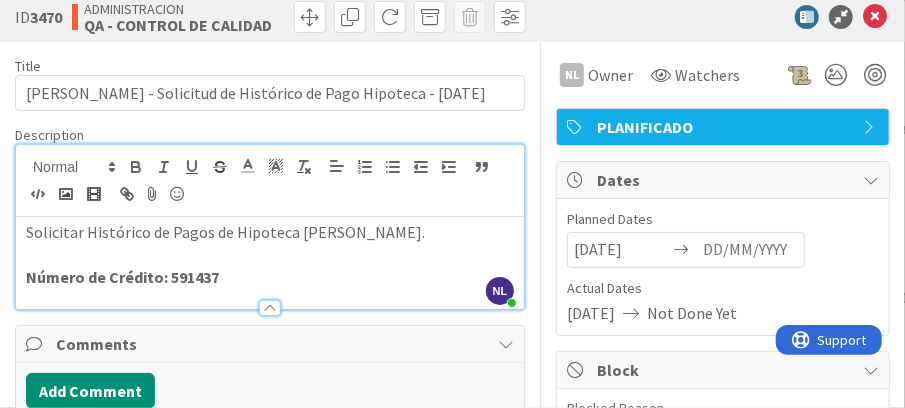scroll, scrollTop: 0, scrollLeft: 0, axis: both 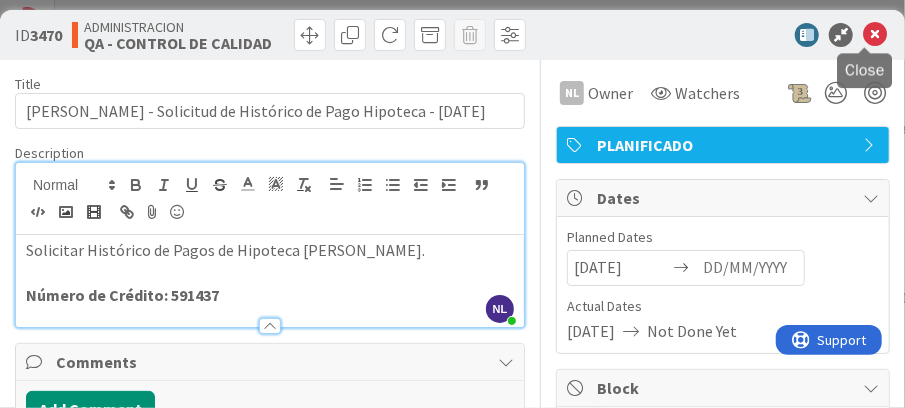 click at bounding box center (875, 35) 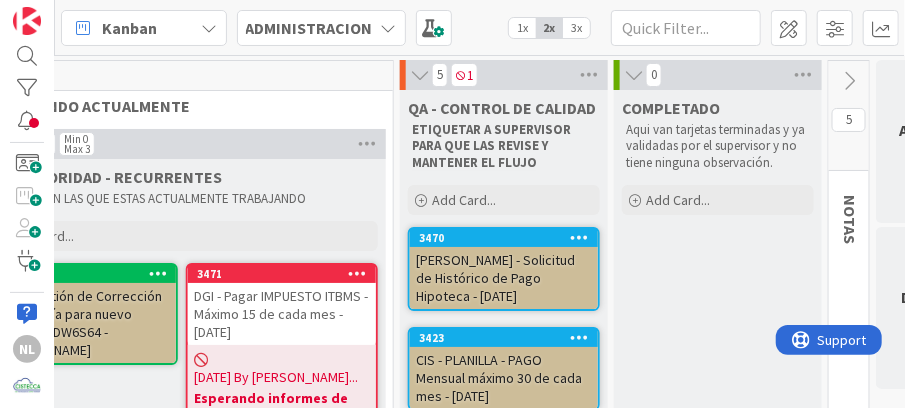 scroll, scrollTop: 0, scrollLeft: 0, axis: both 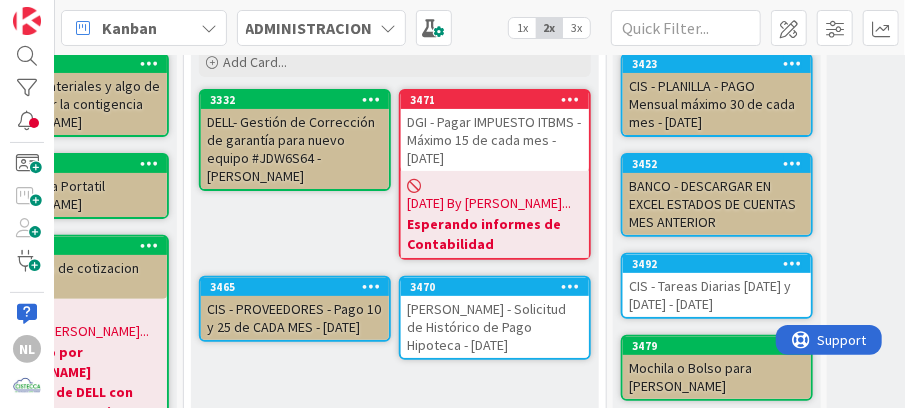 click on "CIS - PROVEEDORES - Pago 10 y 25 de CADA MES - [DATE]" at bounding box center (295, 318) 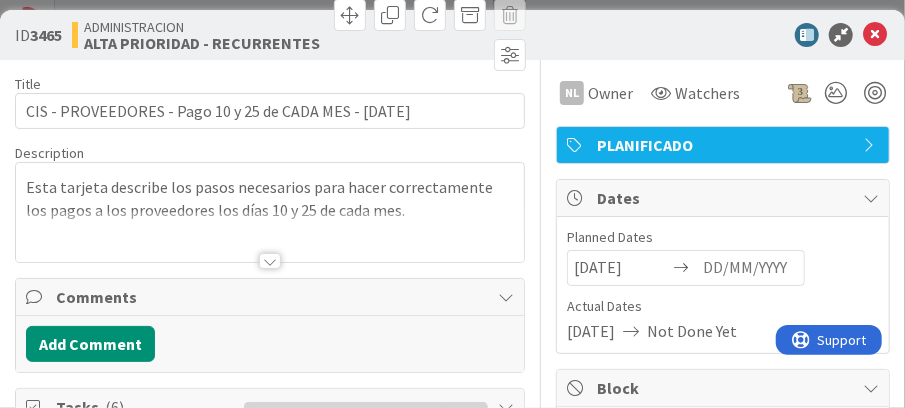 scroll, scrollTop: 0, scrollLeft: 0, axis: both 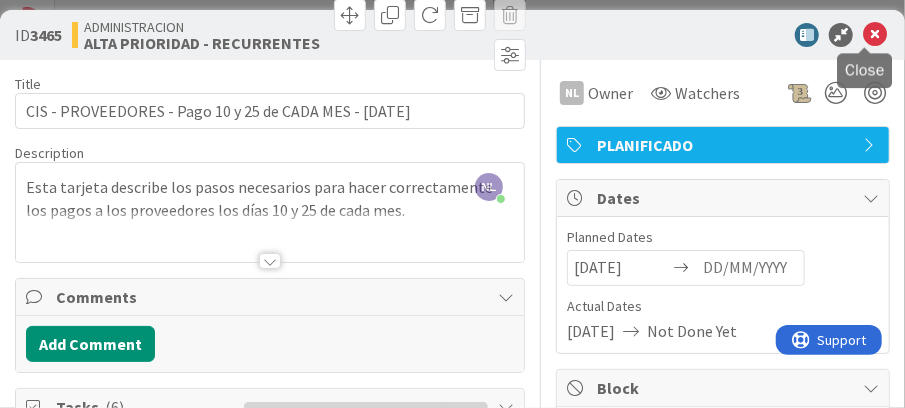 click at bounding box center (875, 35) 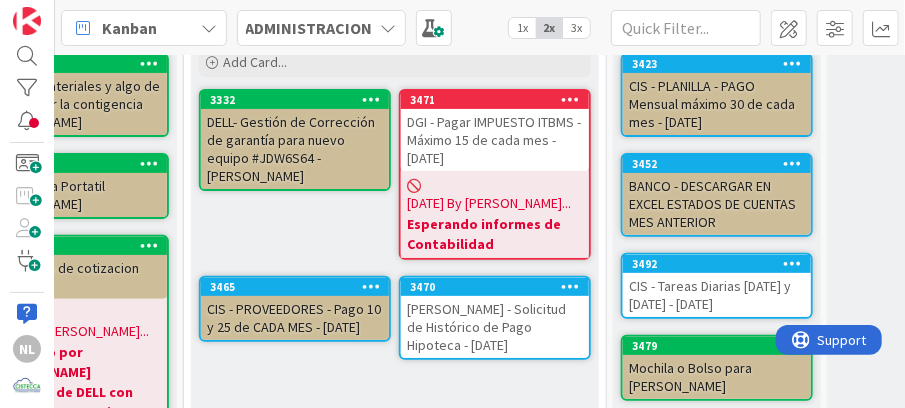 scroll, scrollTop: 0, scrollLeft: 0, axis: both 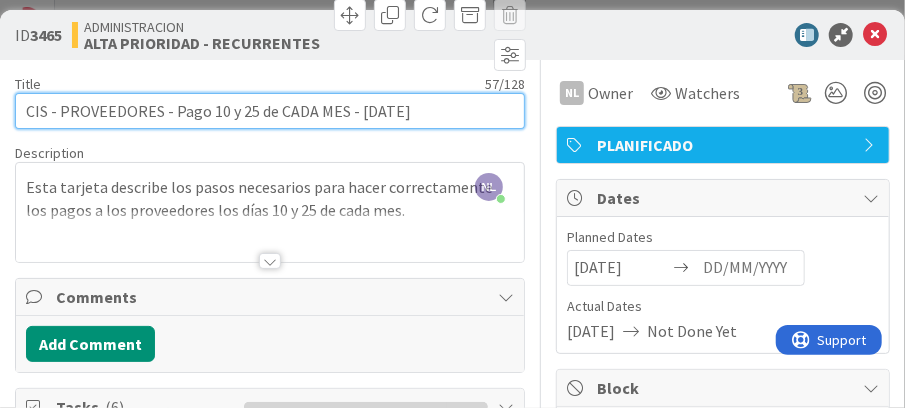 drag, startPoint x: 358, startPoint y: 110, endPoint x: 370, endPoint y: 110, distance: 12 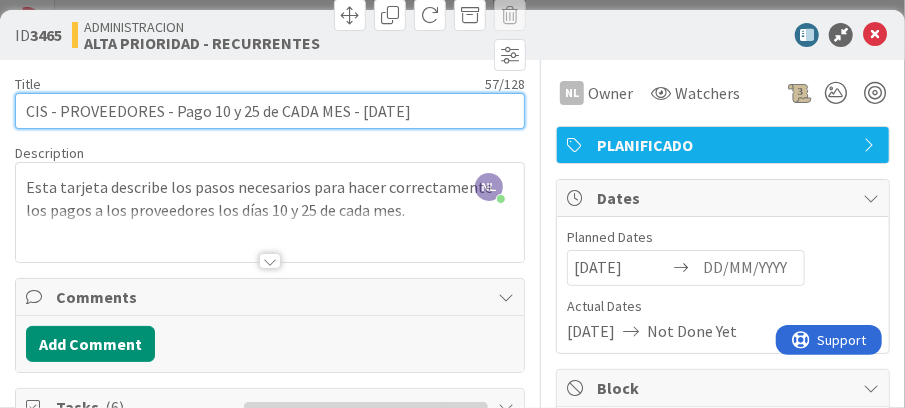 click on "CIS - PROVEEDORES - Pago 10 y 25 de CADA MES - [DATE]" at bounding box center (270, 111) 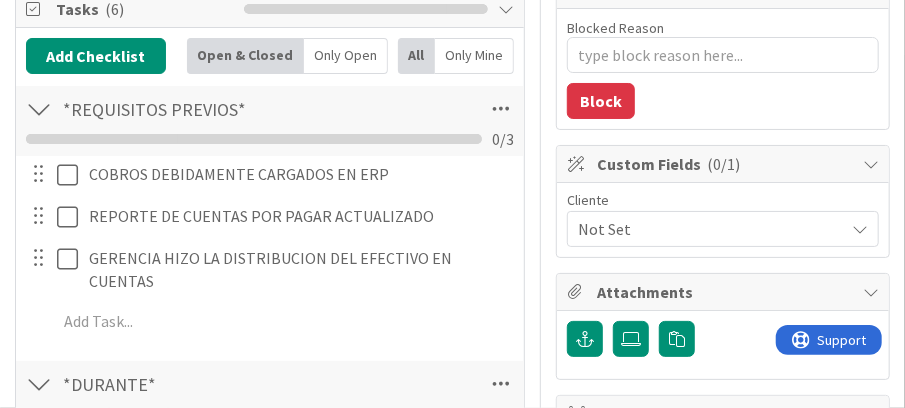 scroll, scrollTop: 400, scrollLeft: 0, axis: vertical 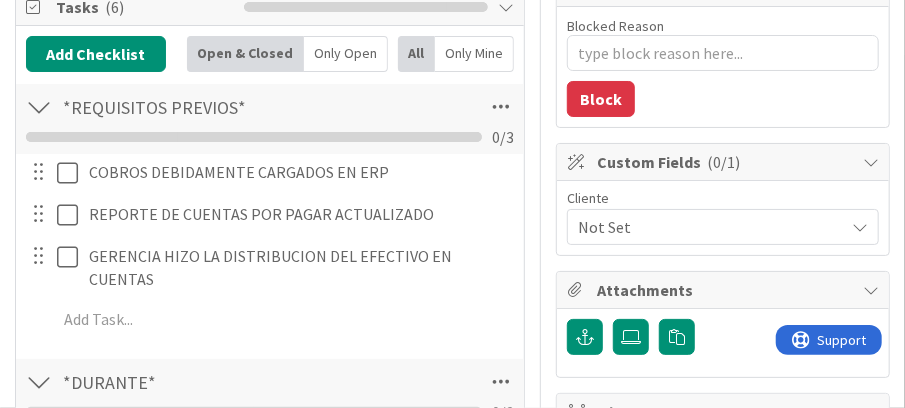 click at bounding box center [53, 172] 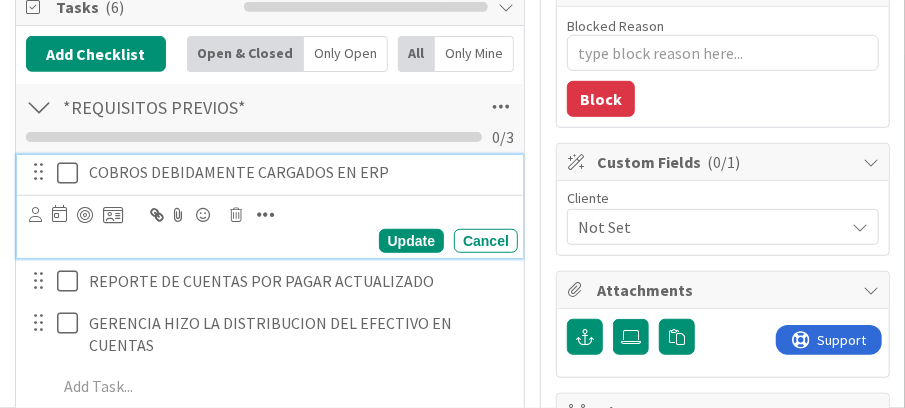 click at bounding box center (72, 173) 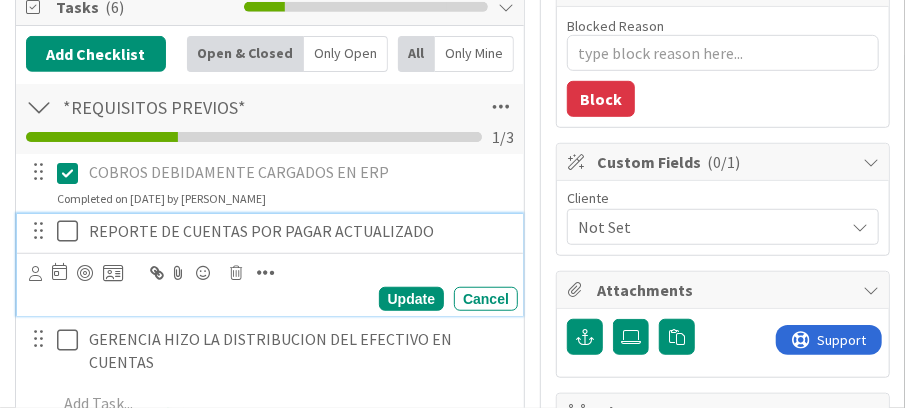 click at bounding box center (72, 231) 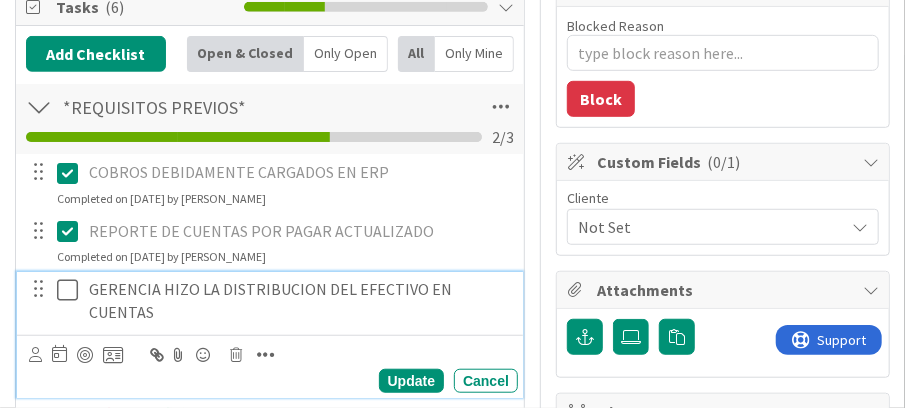 click at bounding box center (72, 290) 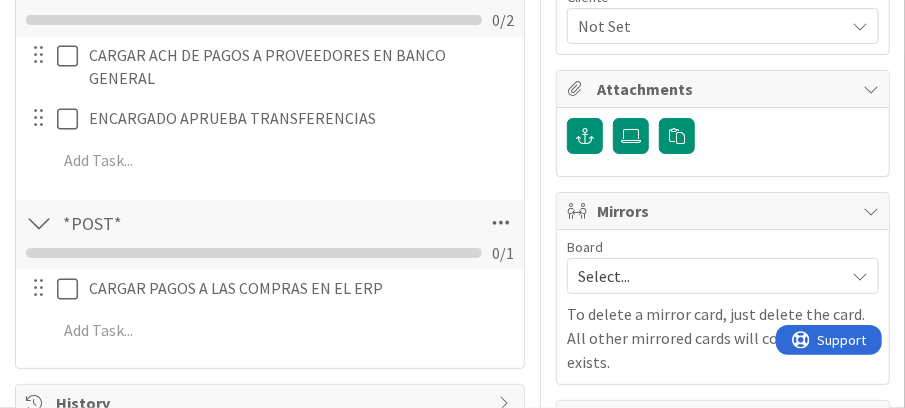 scroll, scrollTop: 600, scrollLeft: 0, axis: vertical 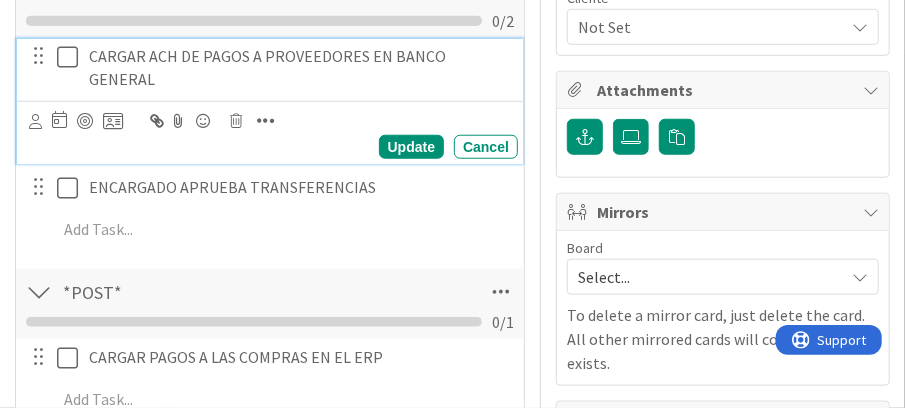 click at bounding box center [72, 57] 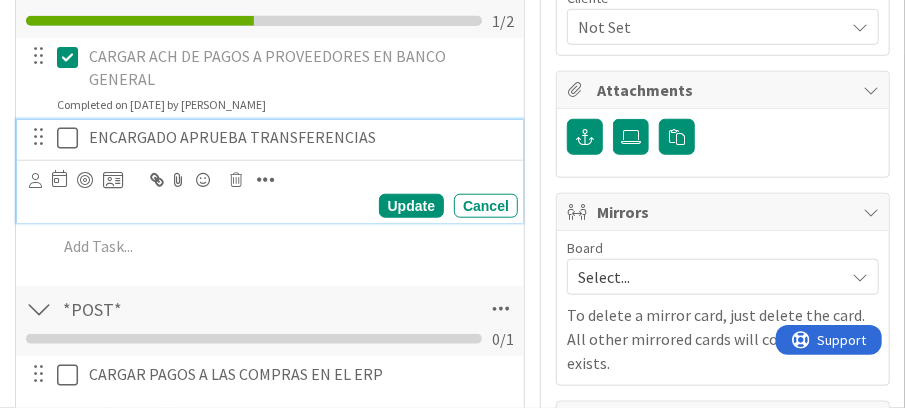 click at bounding box center (72, 138) 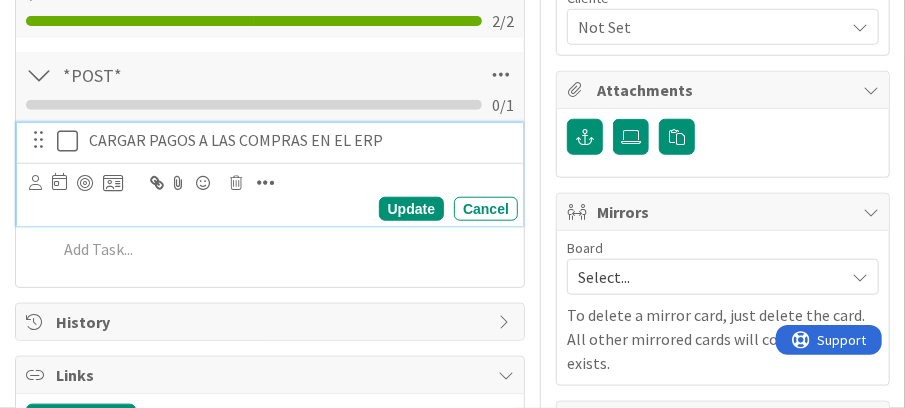 click at bounding box center (72, 141) 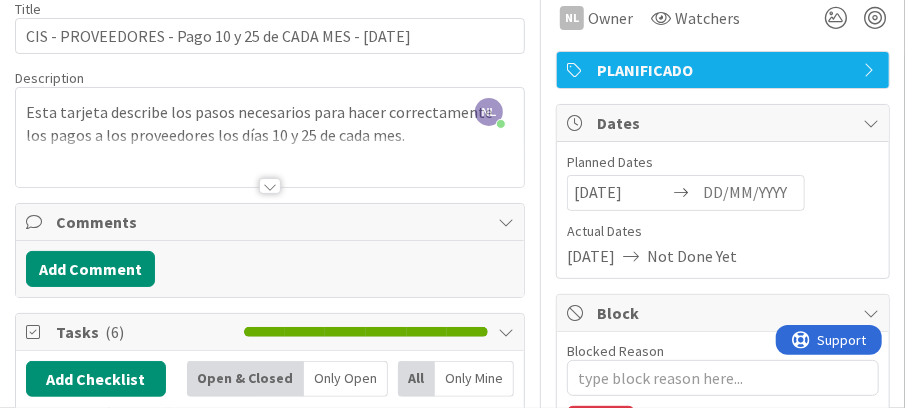 scroll, scrollTop: 0, scrollLeft: 0, axis: both 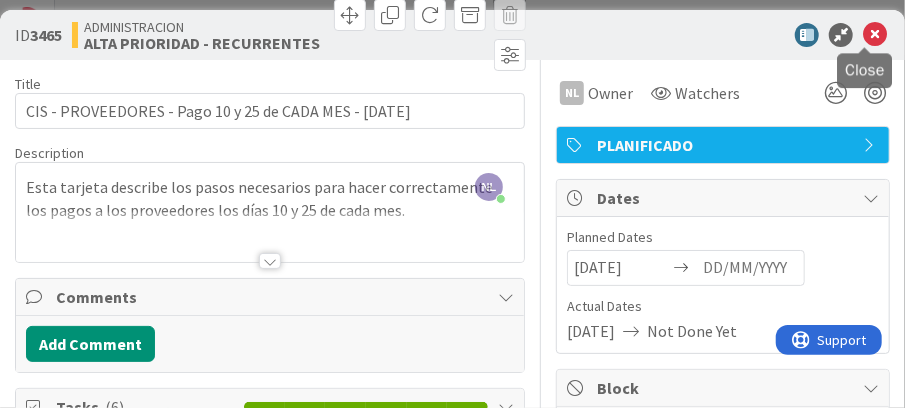click at bounding box center [875, 35] 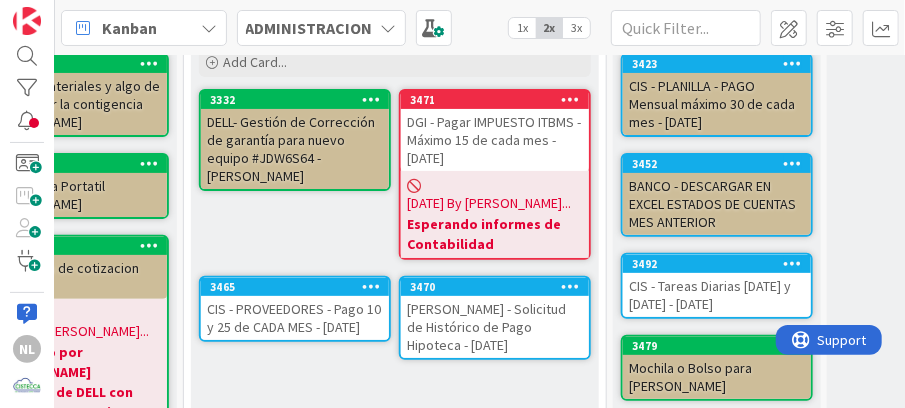 scroll, scrollTop: 0, scrollLeft: 0, axis: both 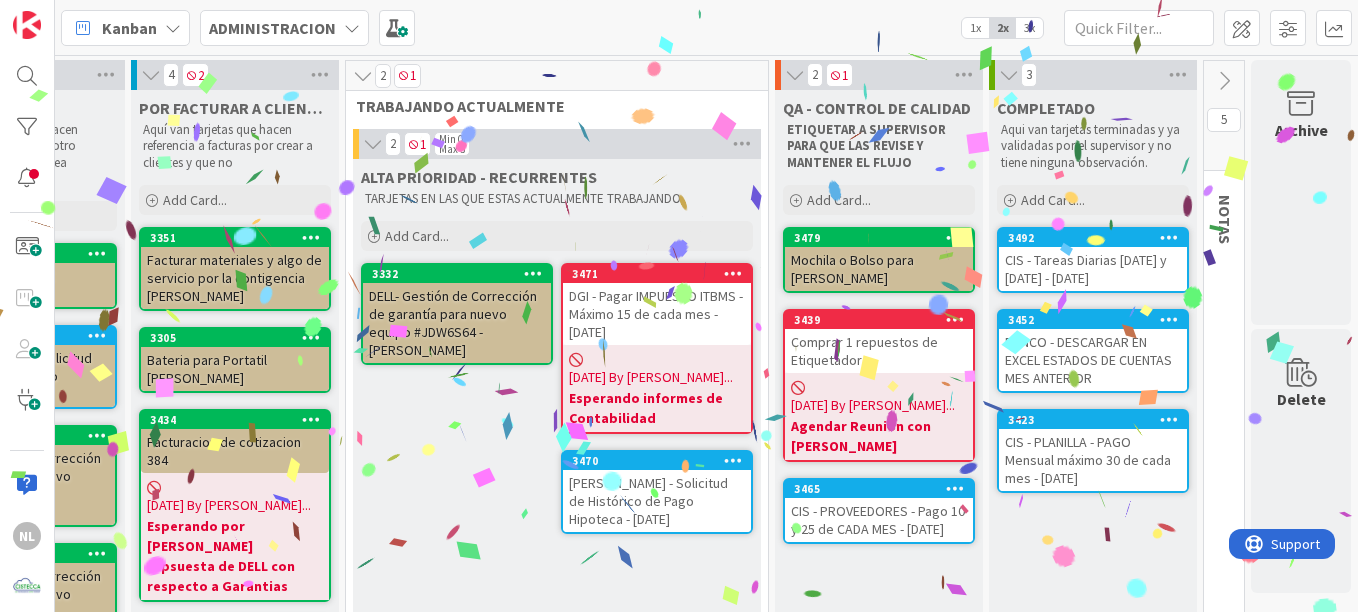 click on "Mochila o Bolso para [PERSON_NAME]" at bounding box center [879, 269] 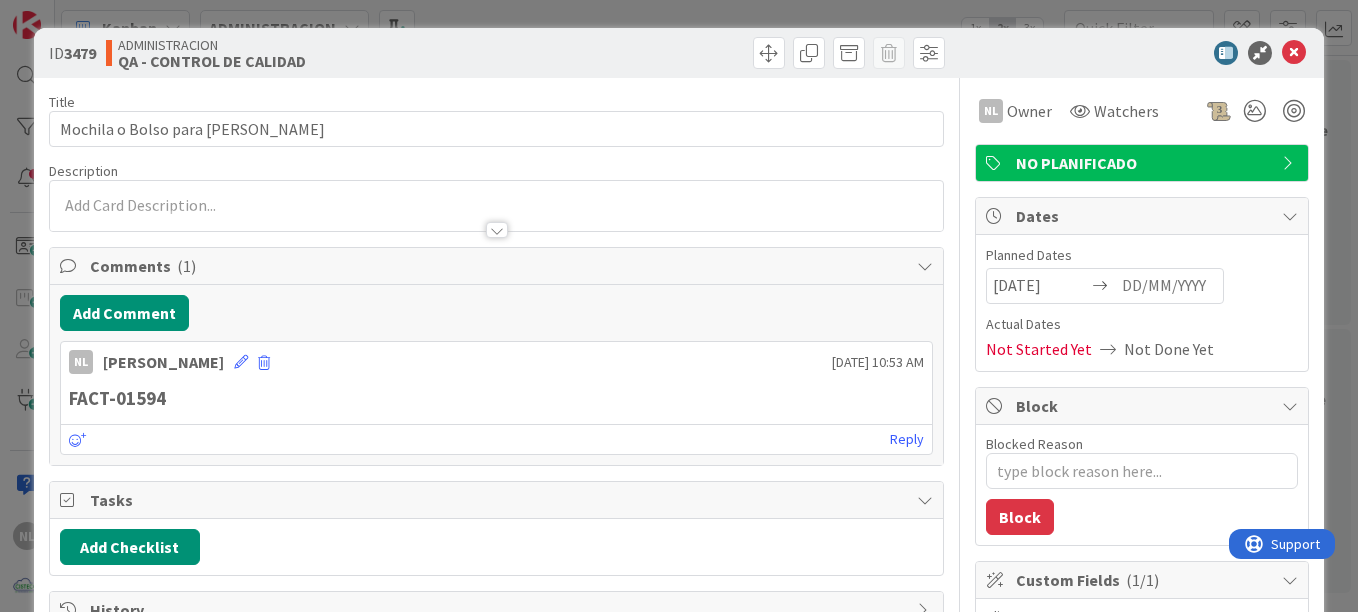 type on "x" 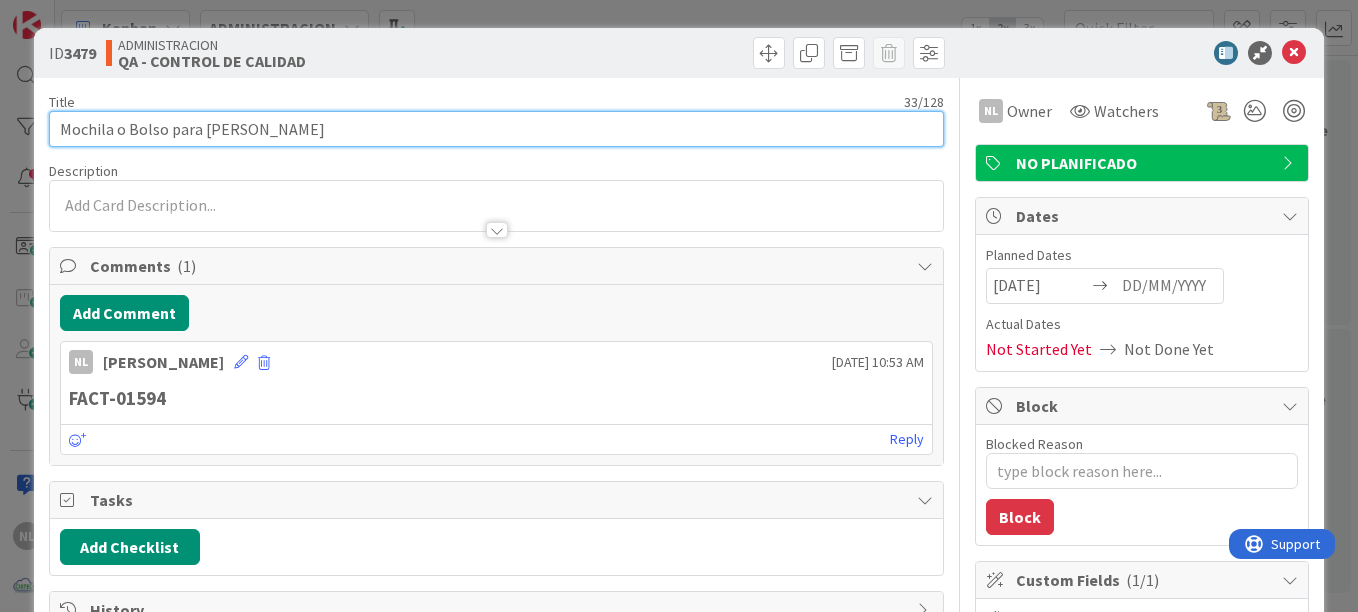 click on "Mochila o Bolso para [PERSON_NAME]" at bounding box center [496, 129] 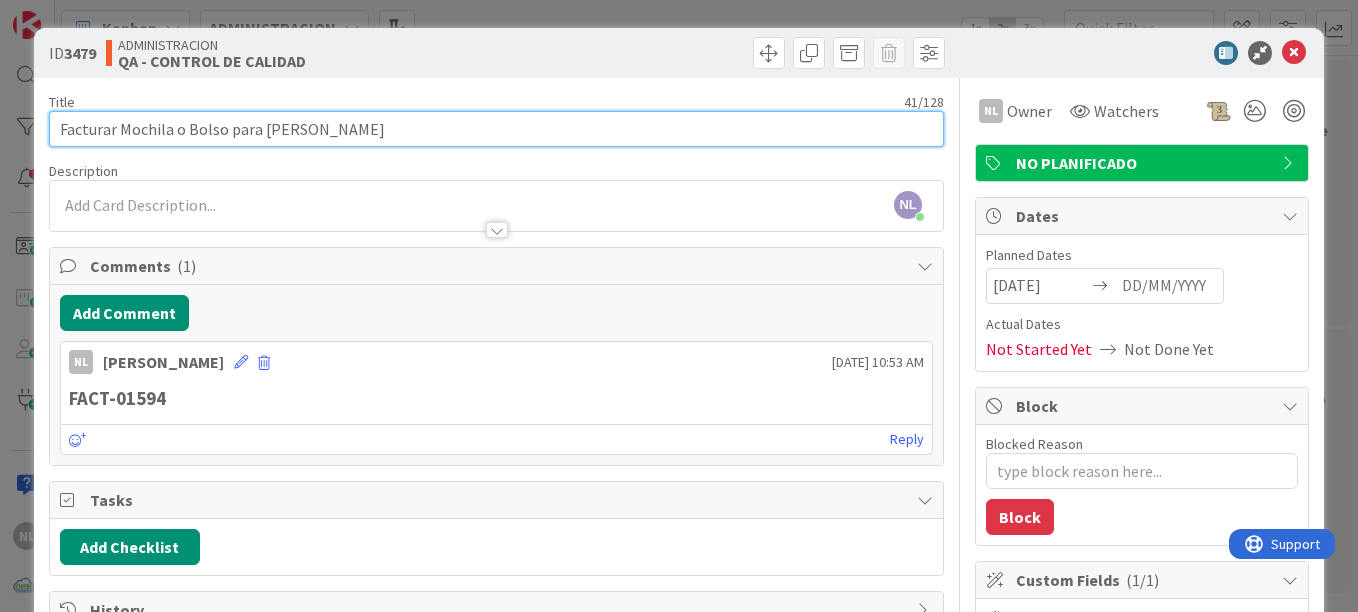 type on "Facturar Mochila o Bolso para [PERSON_NAME]" 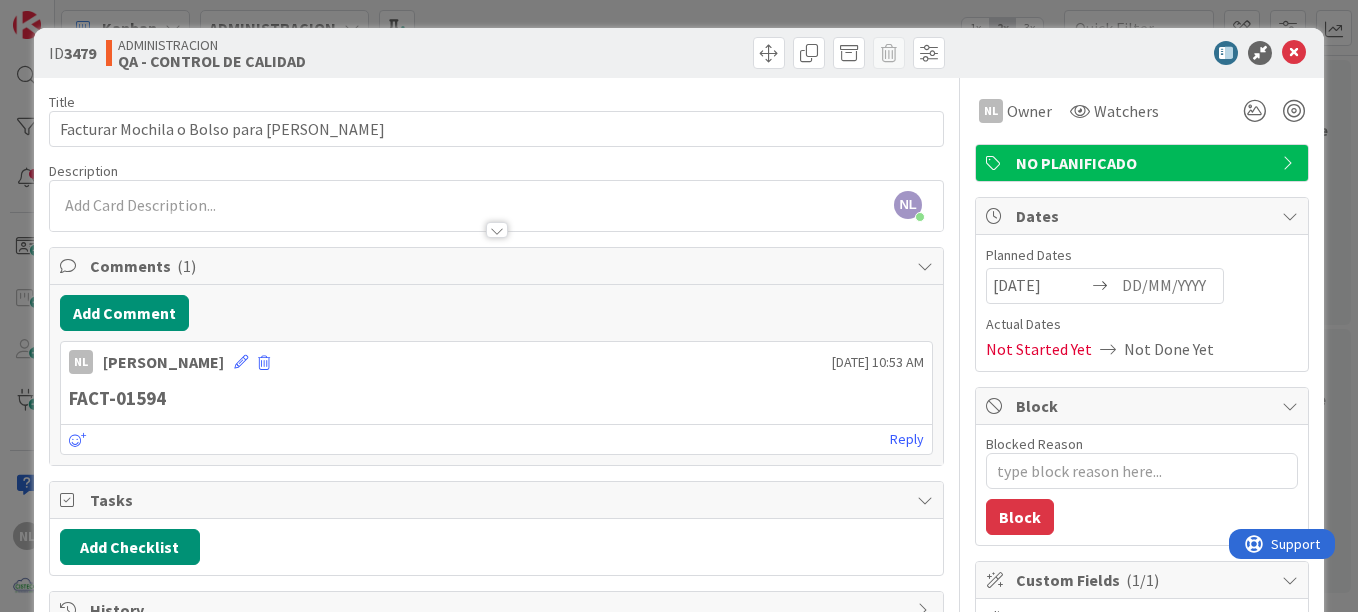 click on "ID  3479 ADMINISTRACION QA - CONTROL DE CALIDAD Title 42 / 128 Facturar Mochila o Bolso para [PERSON_NAME] Description NL   [PERSON_NAME] just joined NL Owner Watchers NO PLANIFICADO Comments ( 1 ) Add Comment NL [PERSON_NAME] [DATE] 10:53 AM FACT-01594 [DATE] 10:53 AM Reply Tasks Add Checklist History Links Add Link NL Owner Watchers NO PLANIFICADO Dates Planned Dates [DATE] Navigate forward to interact with the calendar and select a date. Press the question mark key to get the keyboard shortcuts for changing dates. Navigate backward to interact with the calendar and select a date. Press the question mark key to get the keyboard shortcuts for changing dates. Actual Dates Not Started Yet Not Done Yet Block Blocked Reason 0 / 256 Block Custom Fields ( 1/1 ) Cliente PANAMAFASTENERS Attachments Mirrors Board Select... To delete a mirror card, just delete the card. All other mirrored cards will continue to exists. Metrics Backlog 0m To Do 0m Buffer 3d 23h 21m In Progress 0m Total Time 3d 23h 21m 0m" at bounding box center [679, 306] 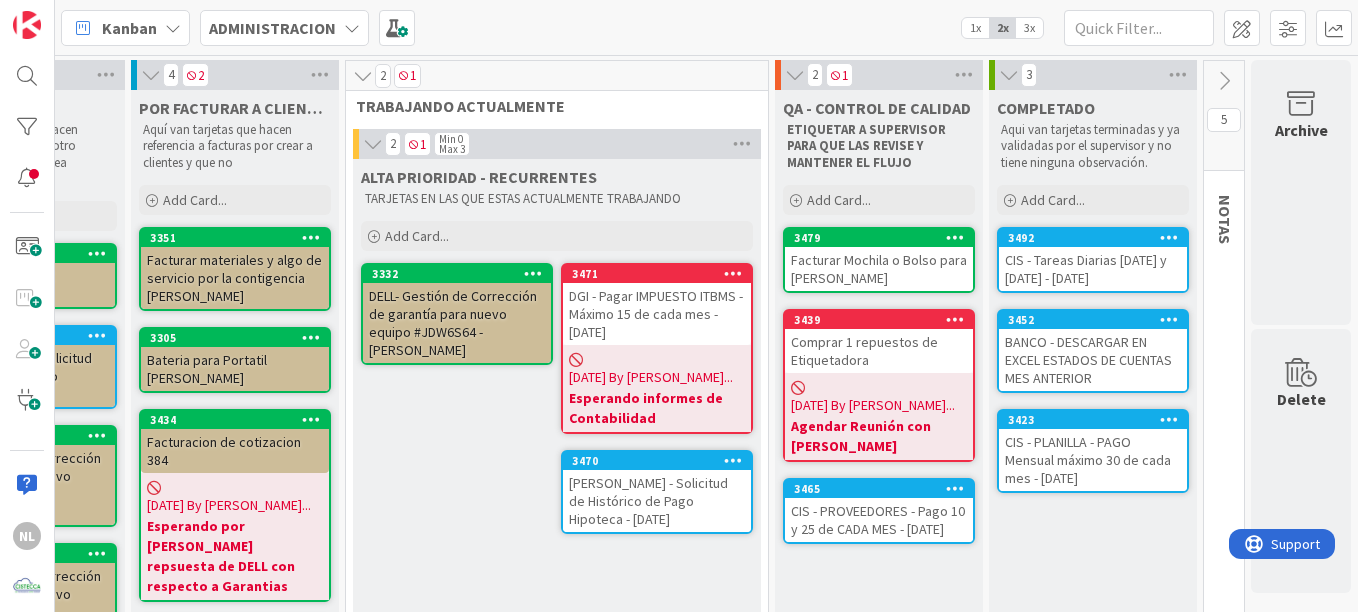 scroll, scrollTop: 0, scrollLeft: 0, axis: both 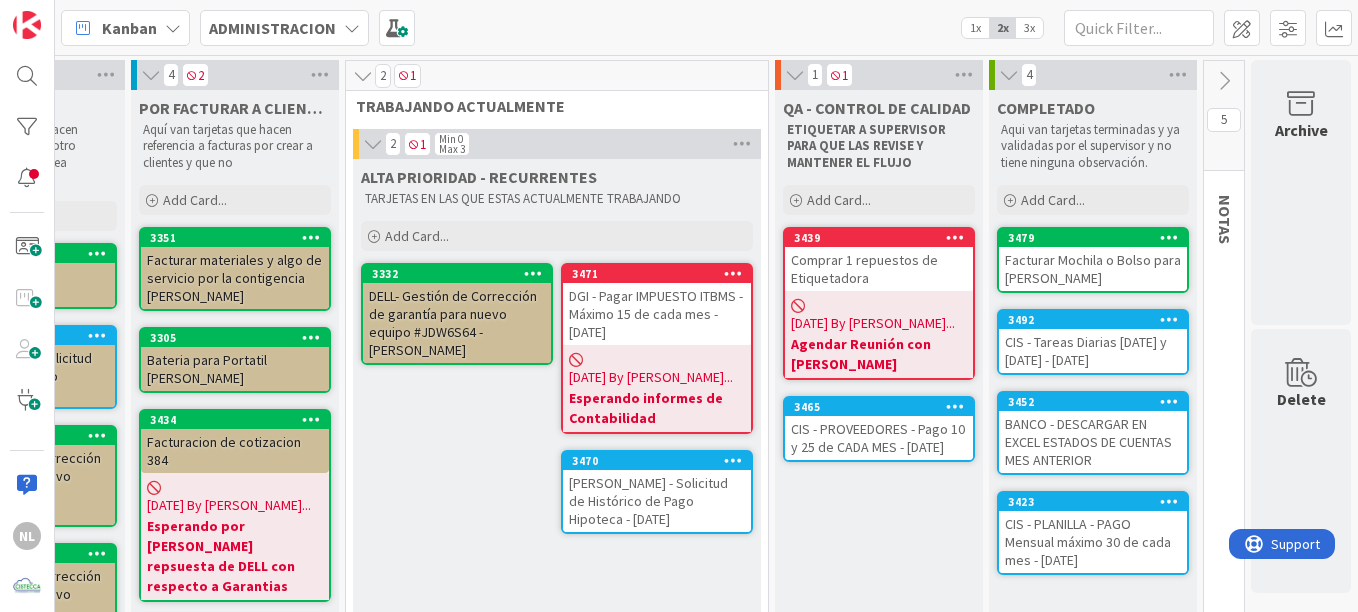 click on "Comprar 1 repuestos de Etiquetadora" at bounding box center [879, 269] 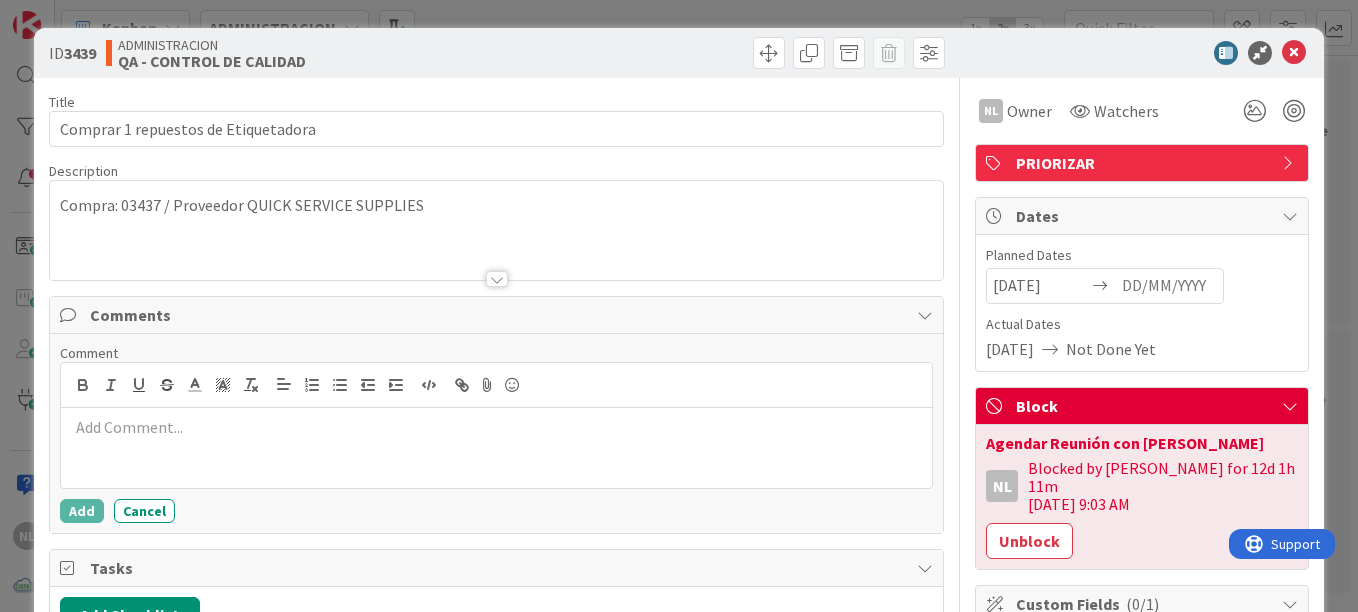 scroll, scrollTop: 0, scrollLeft: 0, axis: both 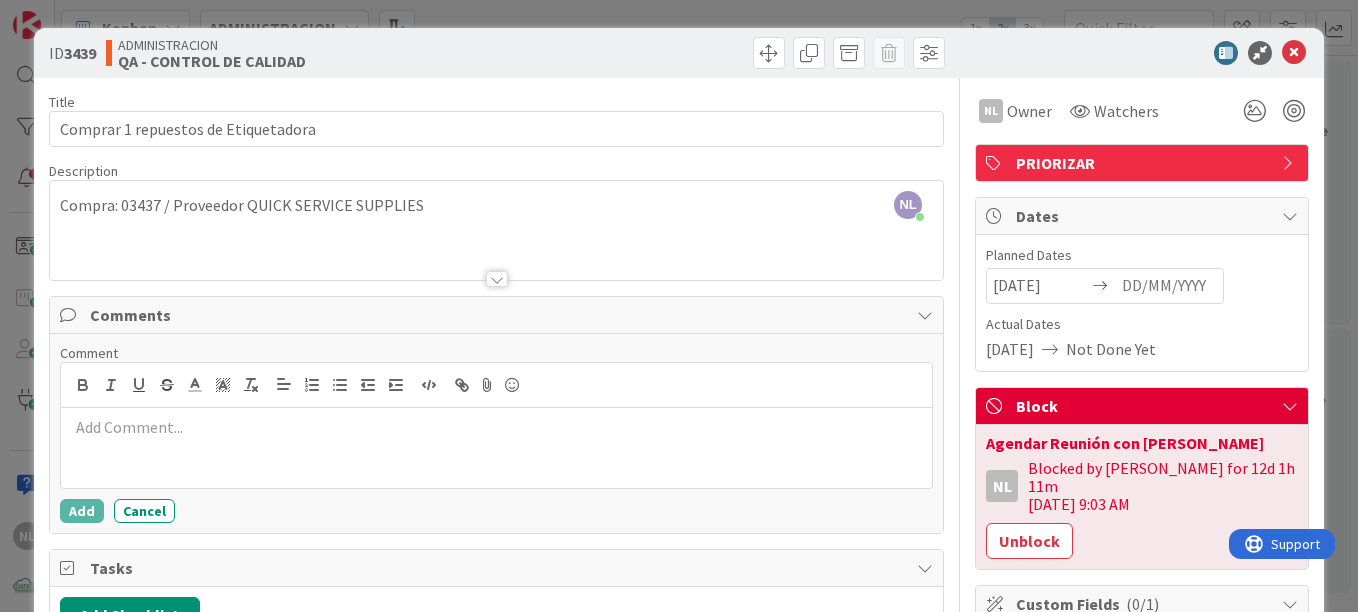 drag, startPoint x: 972, startPoint y: 444, endPoint x: 1224, endPoint y: 438, distance: 252.07141 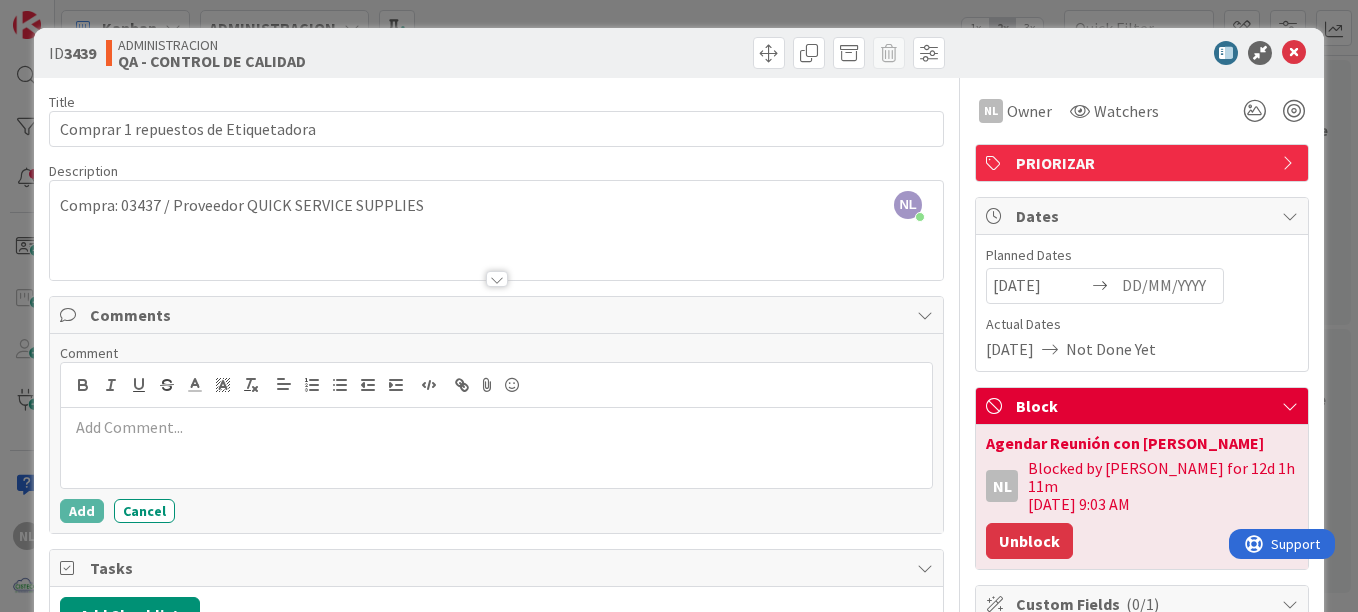 click on "Unblock" at bounding box center [1029, 541] 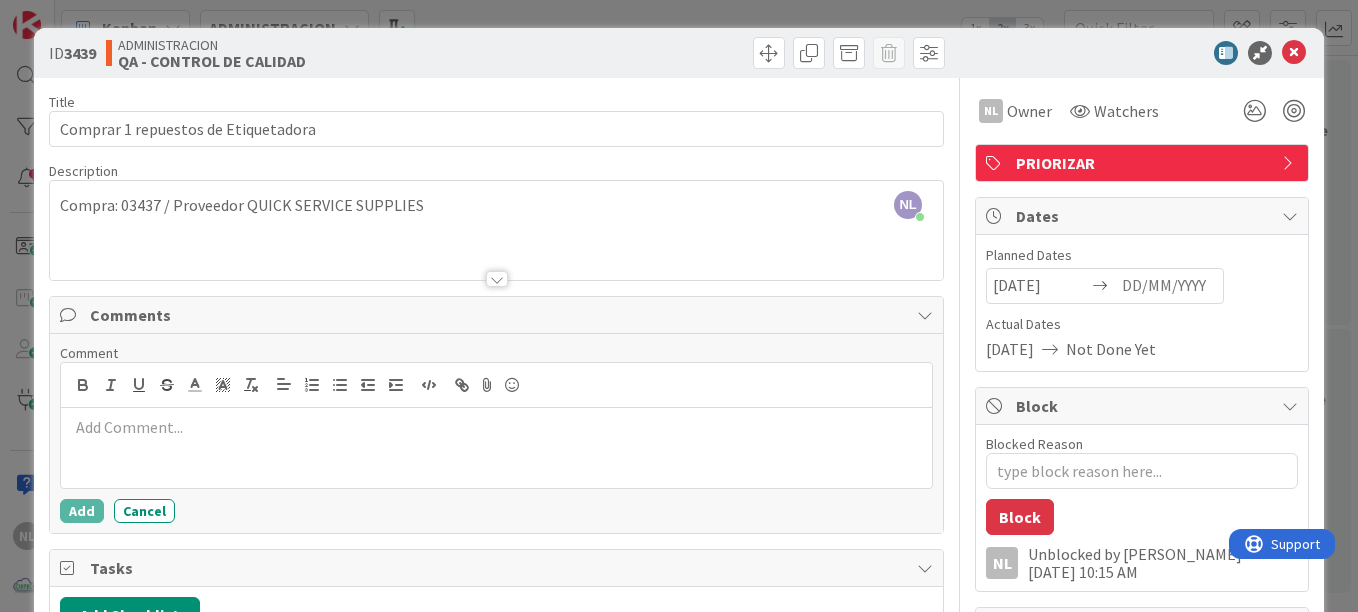 click on "ID  3439 ADMINISTRACION QA - CONTROL DE CALIDAD Title 35 / 128 Comprar 1 repuestos de Etiquetadora Description NL   [PERSON_NAME] just joined Compra: 03437 / Proveedor QUICK SERVICE SUPPLIES NL Owner Watchers PRIORIZAR Comments Comment Add Cancel Tasks Add Checklist History Links Add Link NL Owner Watchers PRIORIZAR Dates Planned Dates [DATE] Navigate forward to interact with the calendar and select a date. Press the question mark key to get the keyboard shortcuts for changing dates. Navigate backward to interact with the calendar and select a date. Press the question mark key to get the keyboard shortcuts for changing dates. Actual Dates [DATE] Not Done Yet Block Blocked Reason 0 / 256 Block NL Unblocked by [PERSON_NAME] [DATE] 10:15 AM Custom Fields ( 0/1 ) Cliente Not Set Attachments Mirrors Board Select... To delete a mirror card, just delete the card. All other mirrored cards will continue to exists. Metrics Backlog 0m To Do 0m Buffer 40m In Progress 13d 23h 23m Total Time 14d 3m Lead Time 14d 3m" at bounding box center (679, 306) 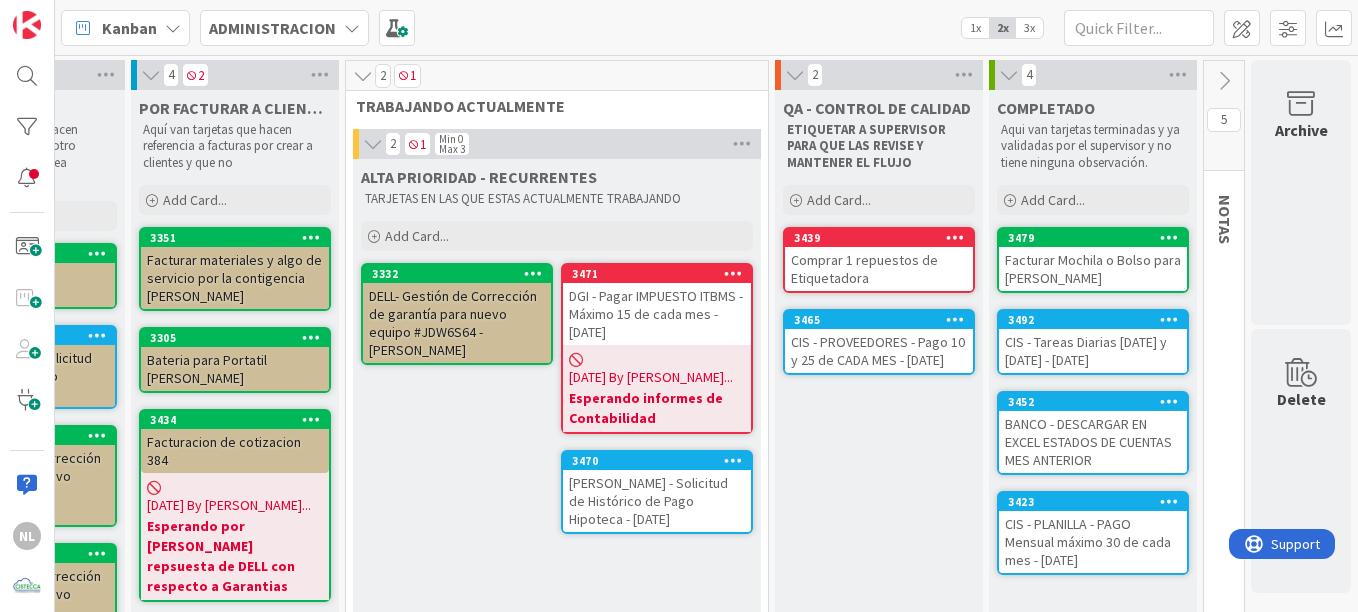 scroll, scrollTop: 0, scrollLeft: 0, axis: both 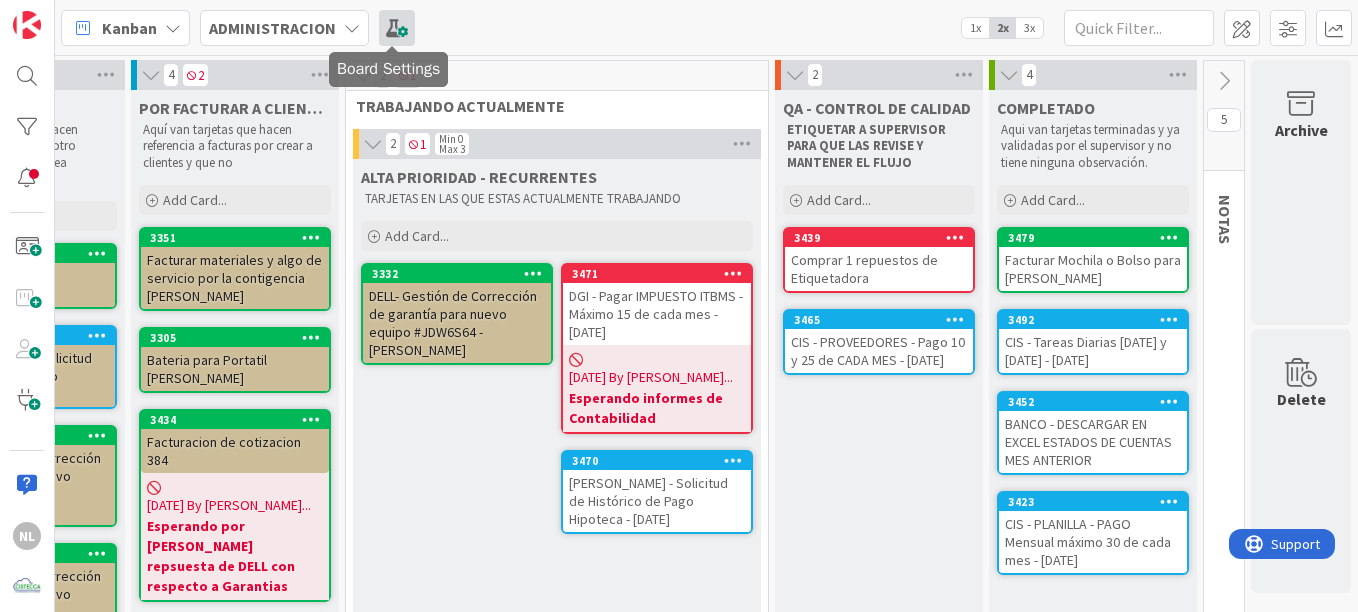click at bounding box center (397, 28) 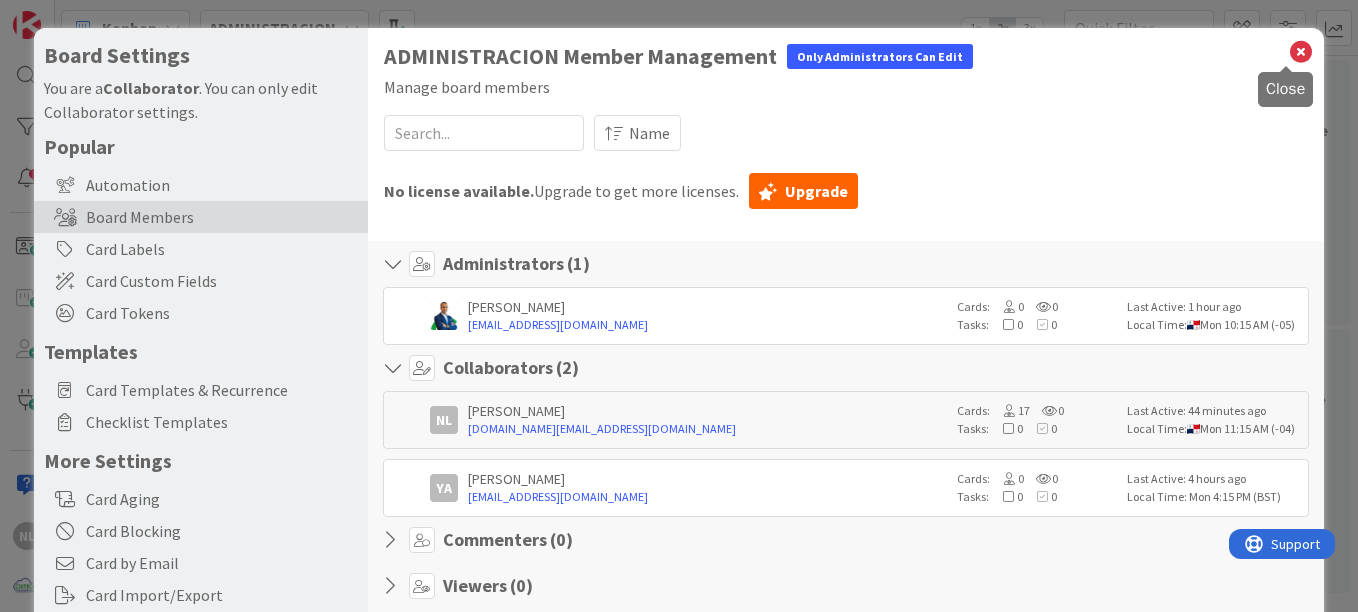 click at bounding box center [1301, 52] 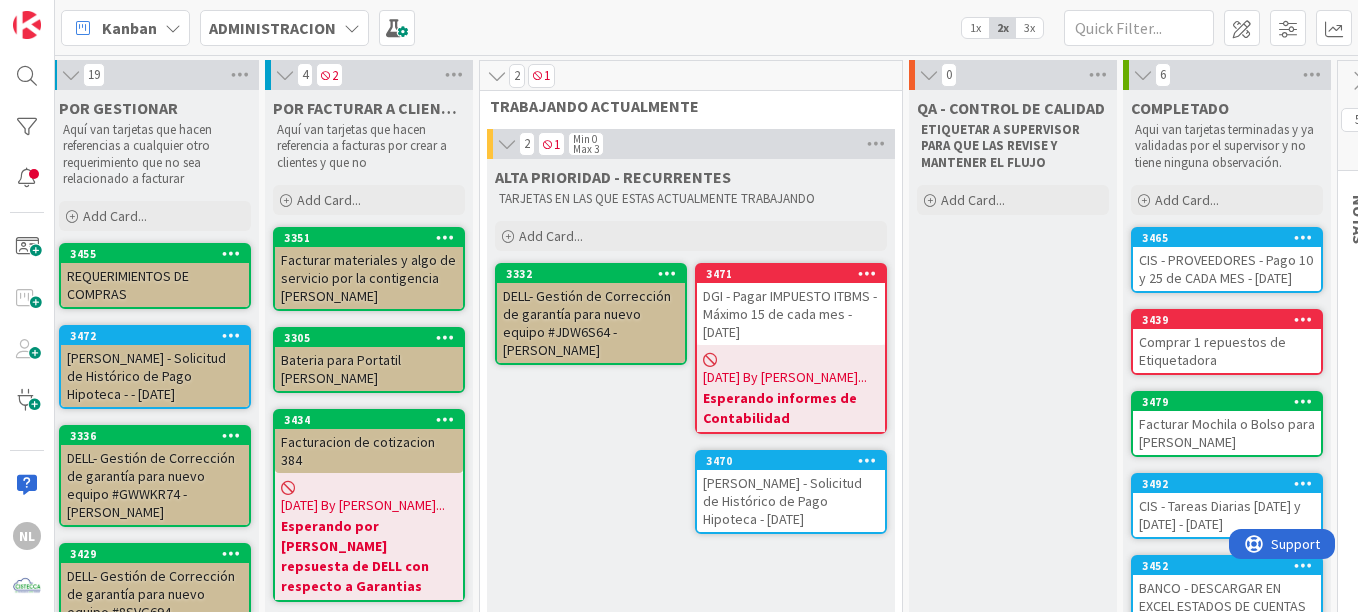 scroll, scrollTop: 0, scrollLeft: 0, axis: both 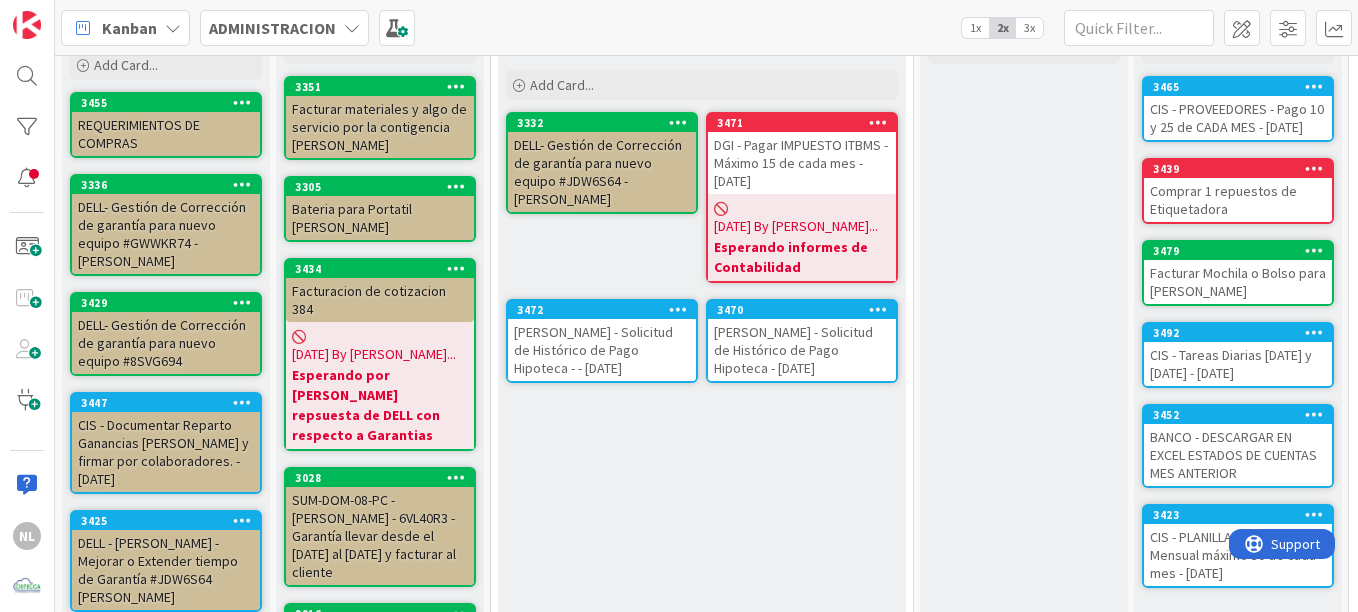 click on "[PERSON_NAME] - Solicitud de Histórico de Pago Hipoteca -  - [DATE]" at bounding box center (602, 350) 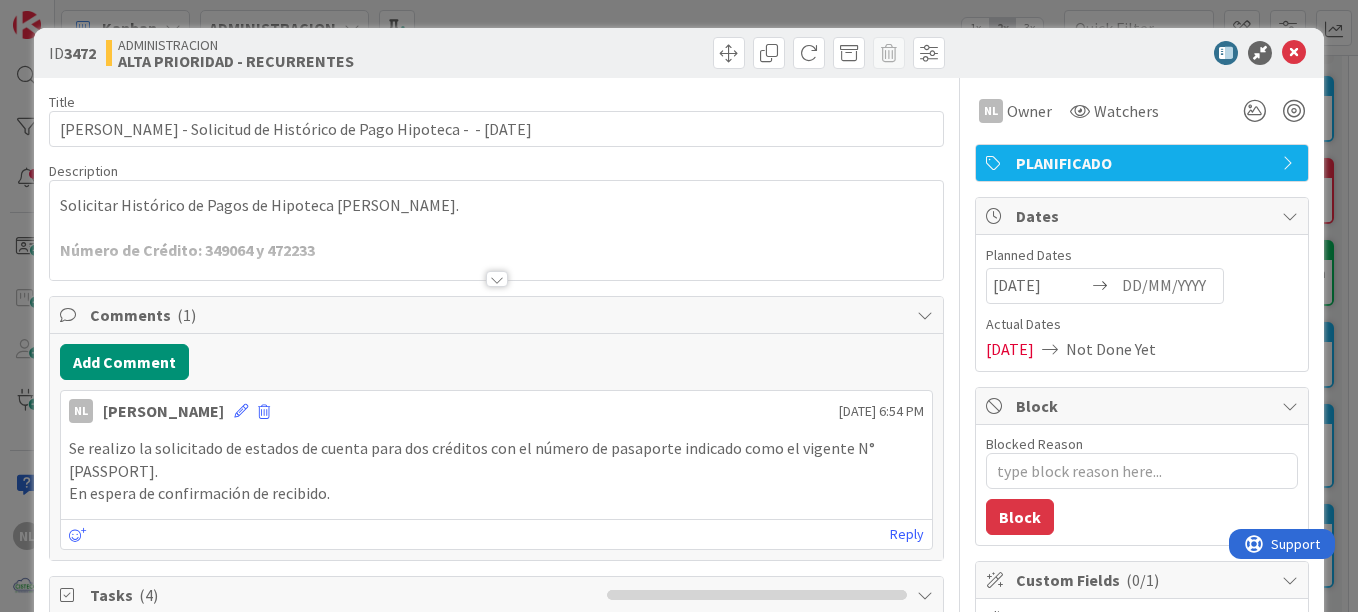 scroll, scrollTop: 0, scrollLeft: 0, axis: both 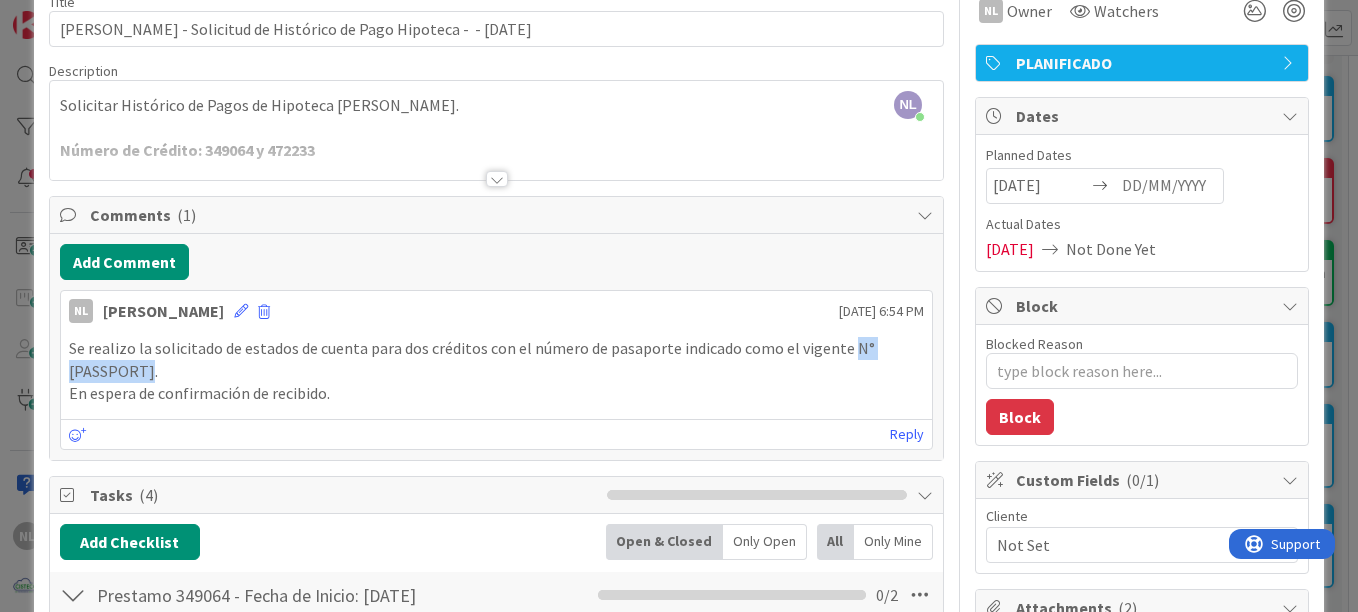 drag, startPoint x: 178, startPoint y: 372, endPoint x: 59, endPoint y: 381, distance: 119.33985 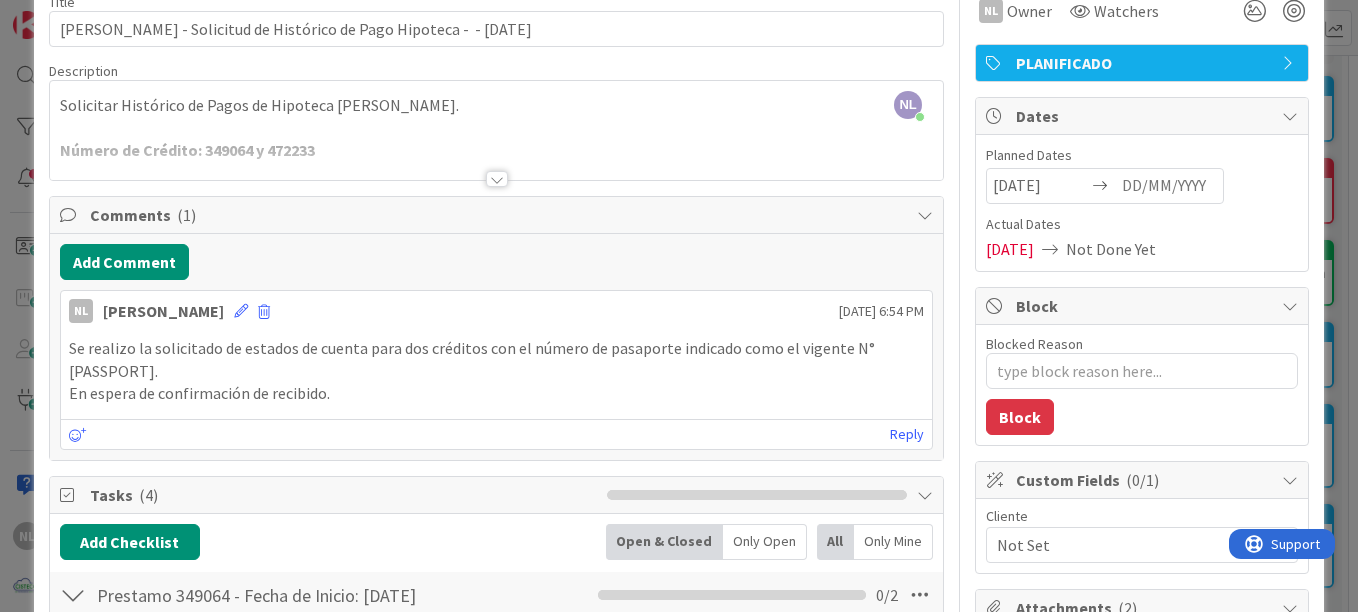 click on "En espera de confirmación de recibido." at bounding box center [496, 393] 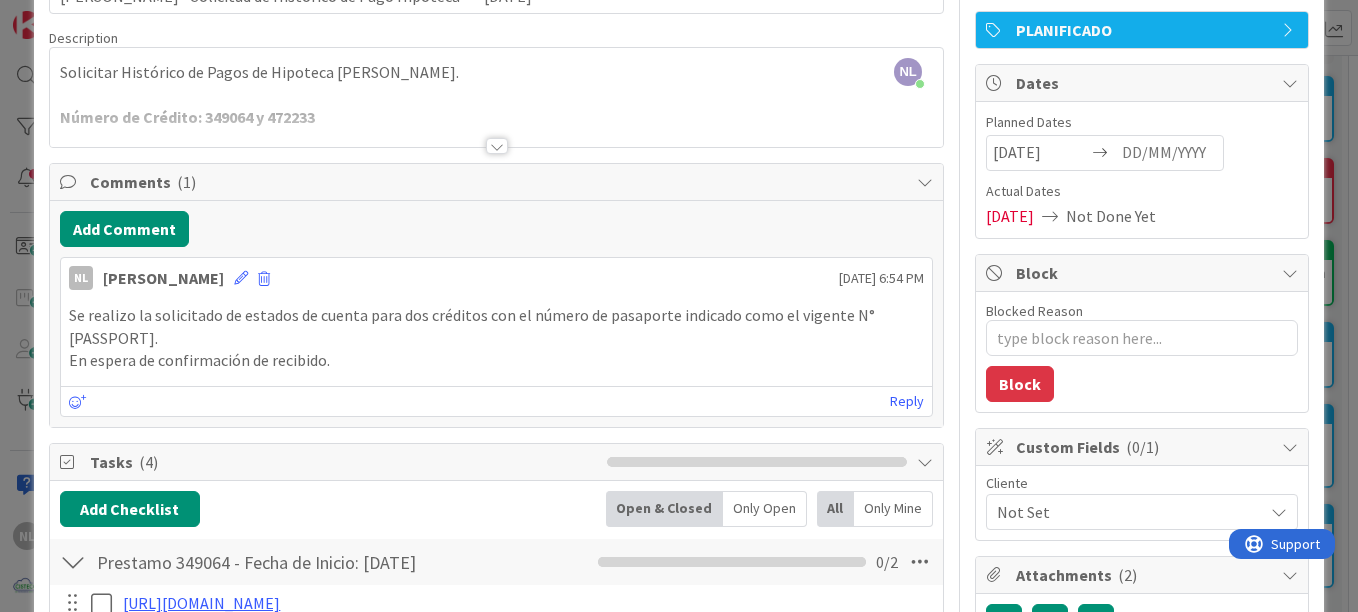scroll, scrollTop: 0, scrollLeft: 0, axis: both 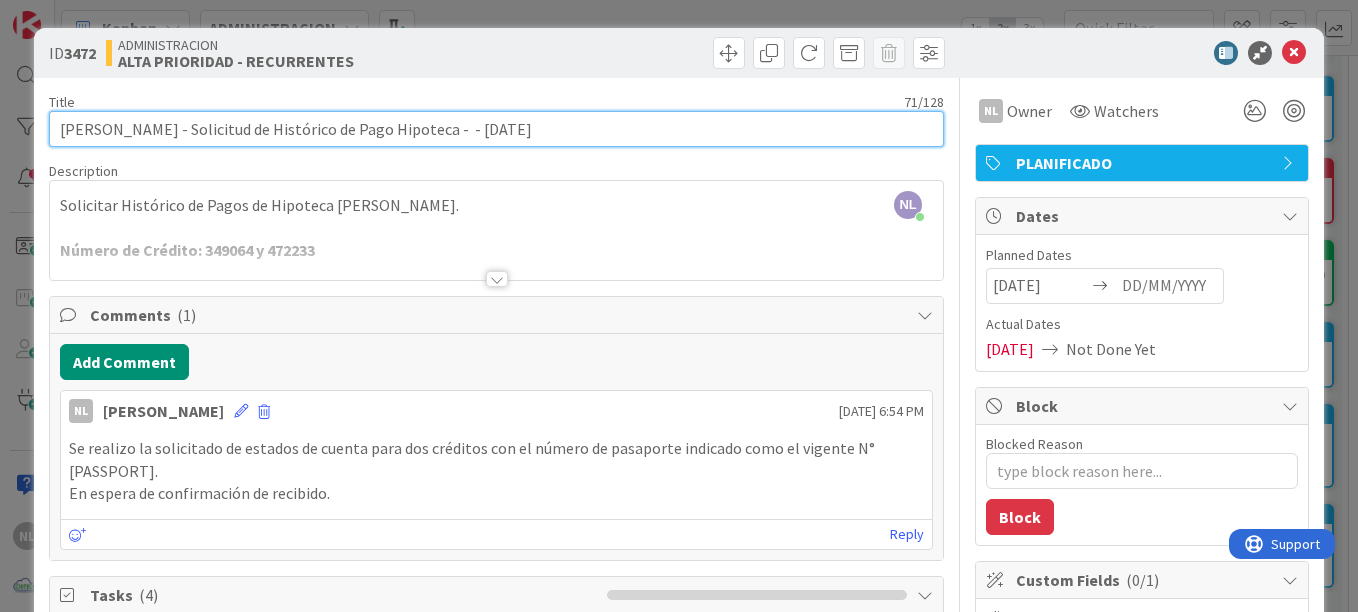 drag, startPoint x: 62, startPoint y: 129, endPoint x: 139, endPoint y: 133, distance: 77.10383 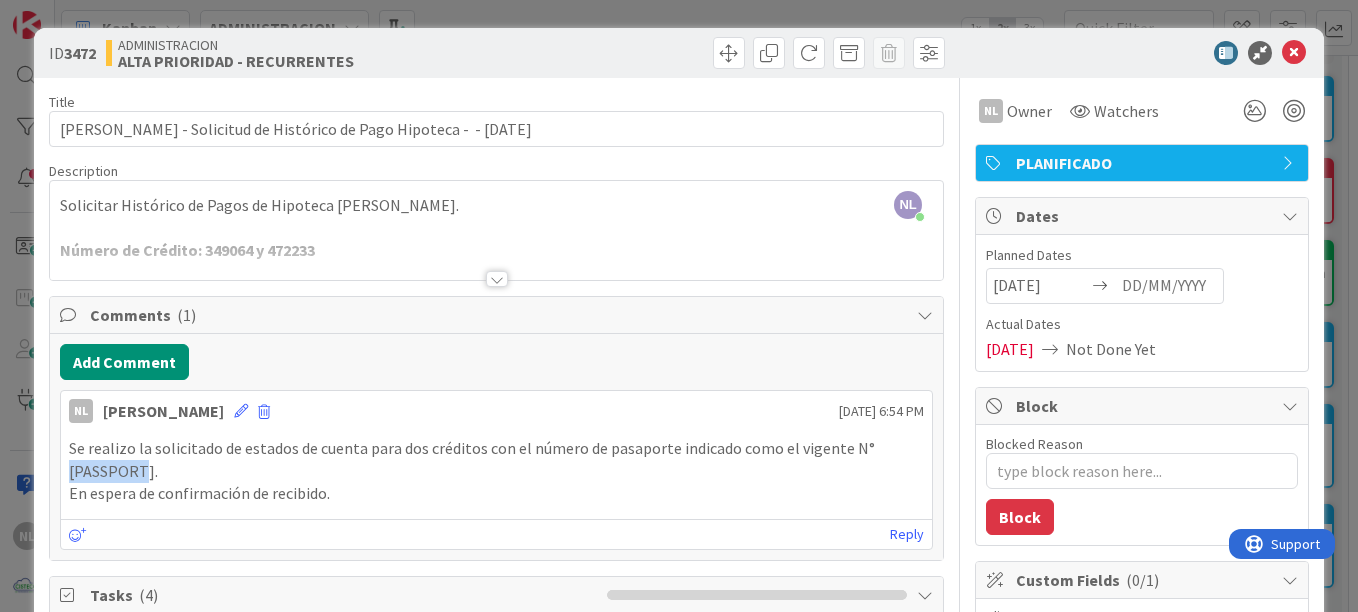 drag, startPoint x: 156, startPoint y: 472, endPoint x: 84, endPoint y: 470, distance: 72.02777 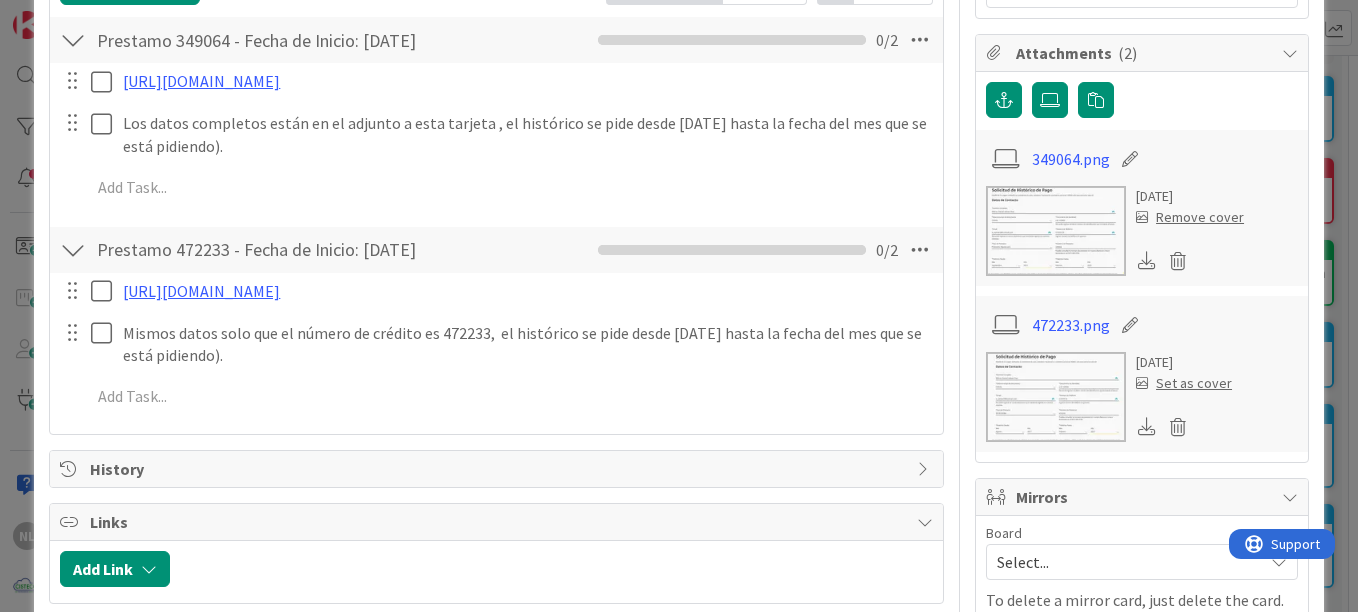 scroll, scrollTop: 500, scrollLeft: 0, axis: vertical 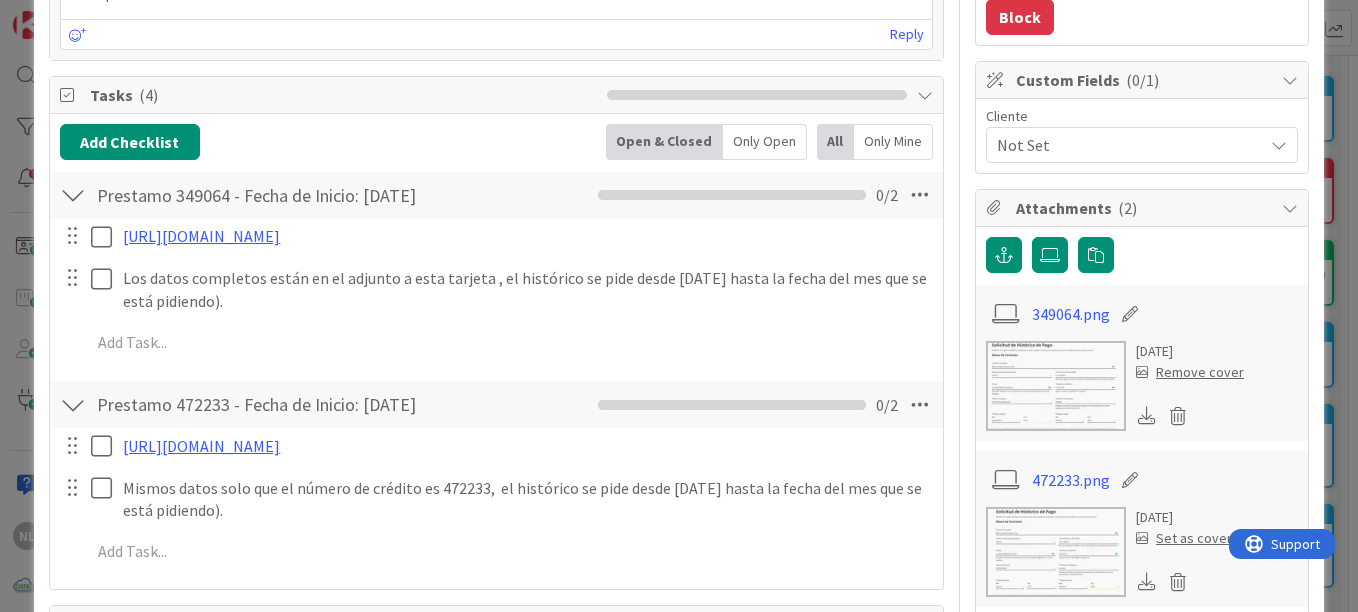 click on "349064.png [DATE] Remove cover" at bounding box center (1142, 363) 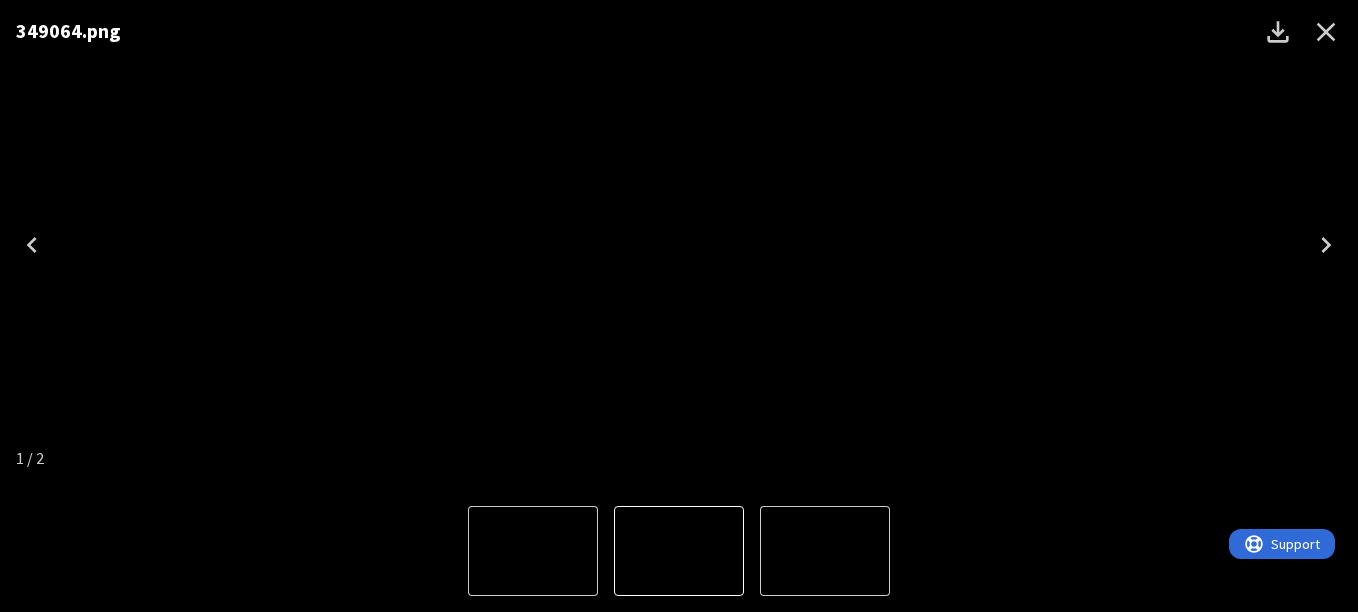 click 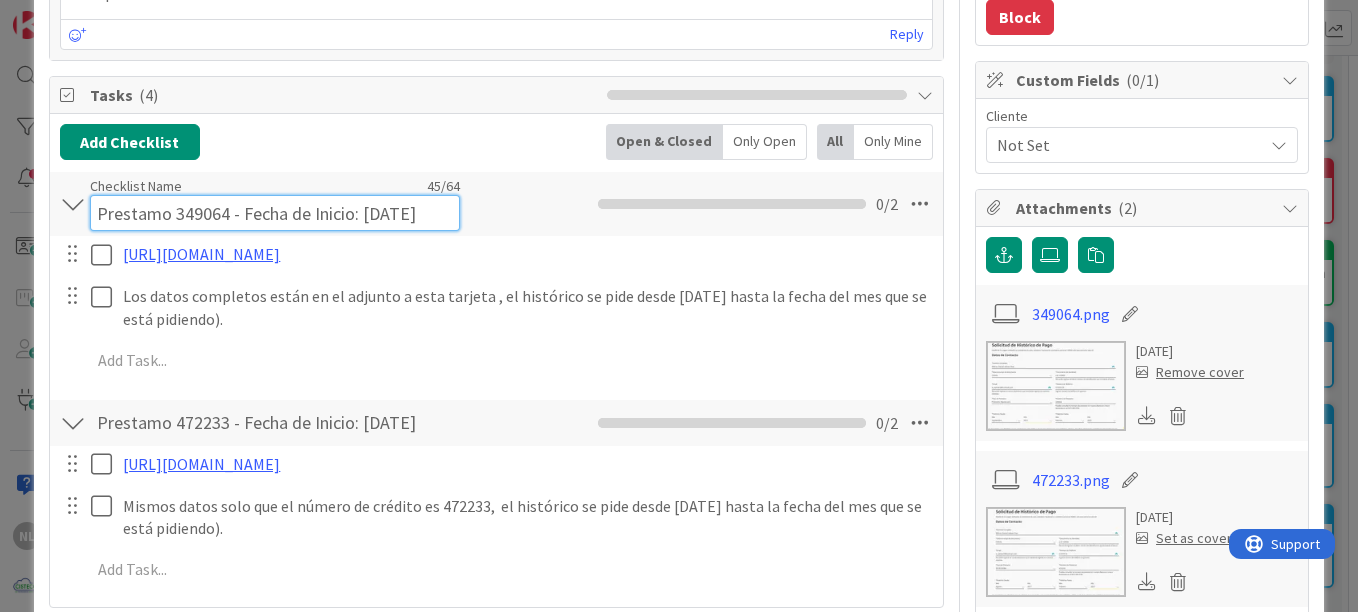 click on "Prestamo 349064 - Fecha de Inicio: [DATE]" at bounding box center [275, 213] 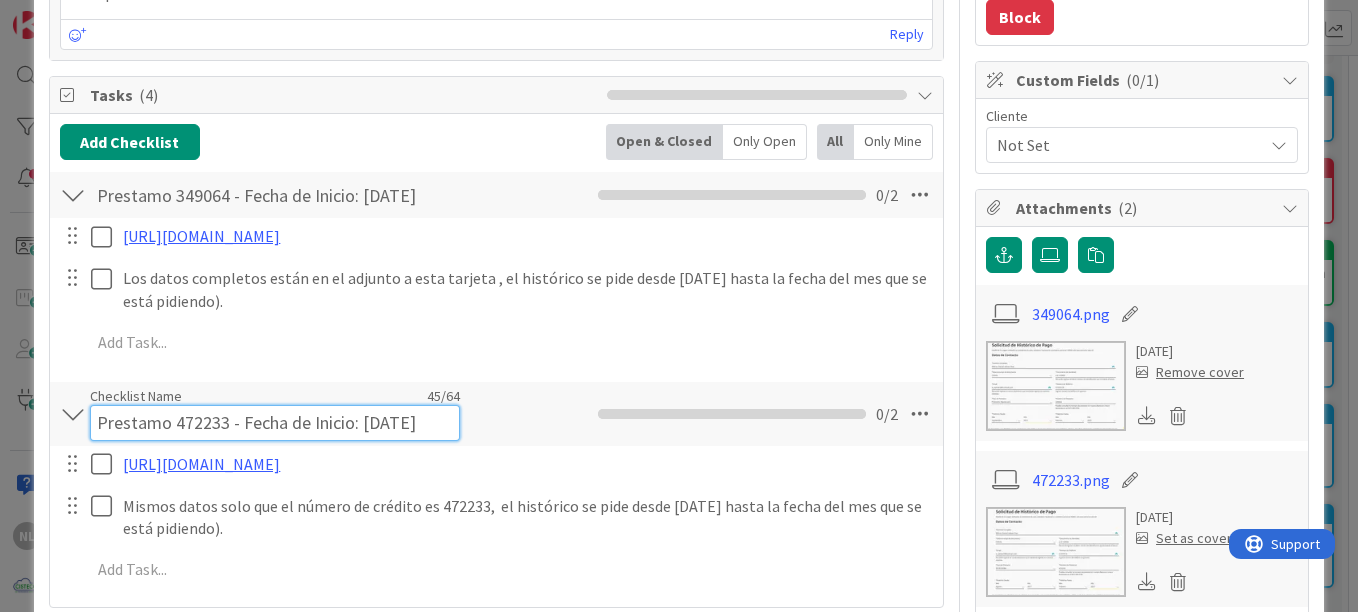 click on "Prestamo 472233 - Fecha de Inicio: [DATE]" at bounding box center (275, 423) 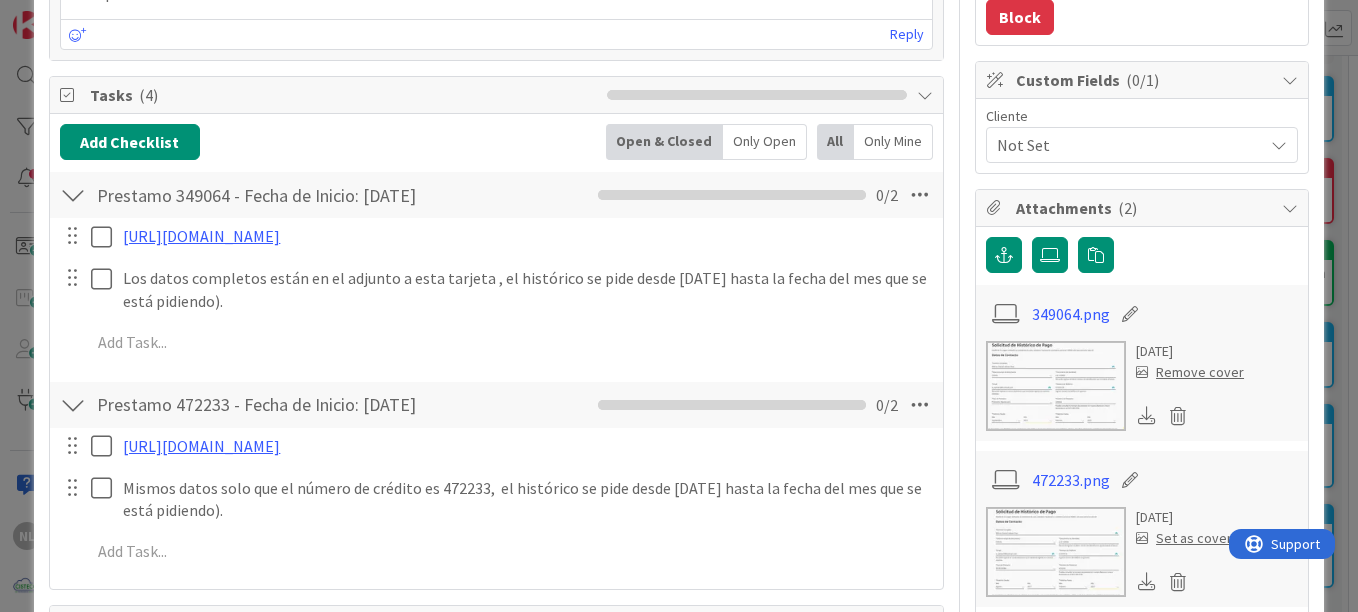 click on "ID  3472 ADMINISTRACION ALTA PRIORIDAD - RECURRENTES Title 71 / 128 [PERSON_NAME] - Solicitud de Histórico de Pago Hipoteca -  - [DATE] Description NL   [PERSON_NAME] just joined Solicitar Histórico de Pagos de Hipoteca [PERSON_NAME]. Número de Crédito: 349064 y 472233 349064 y 4722223 NL Owner Watchers PLANIFICADO Comments ( 1 ) Add Comment NL [PERSON_NAME] [DATE] 6:54 PM Se realizo la solicitado de estados de cuenta para dos créditos con el número de pasaporte indicado como el vigente N°[PASSPORT]. En espera de confirmación de recibido. [DATE] 6:54 PM Reply Tasks ( 4 ) Add Checklist Open & Closed Only Open All Only Mine Prestamo 349064 - Fecha de Inicio: [DATE] Checklist Name 45 / 64 Prestamo 349064 - Fecha de Inicio: [DATE] 0 / 2 [URL][DOMAIN_NAME] Update Cancel Update Cancel Add Add Multiple Cancel Prestamo 472233 - Fecha de Inicio: [DATE] Checklist Name 45 / 64 0 / 2 Add" at bounding box center (679, 306) 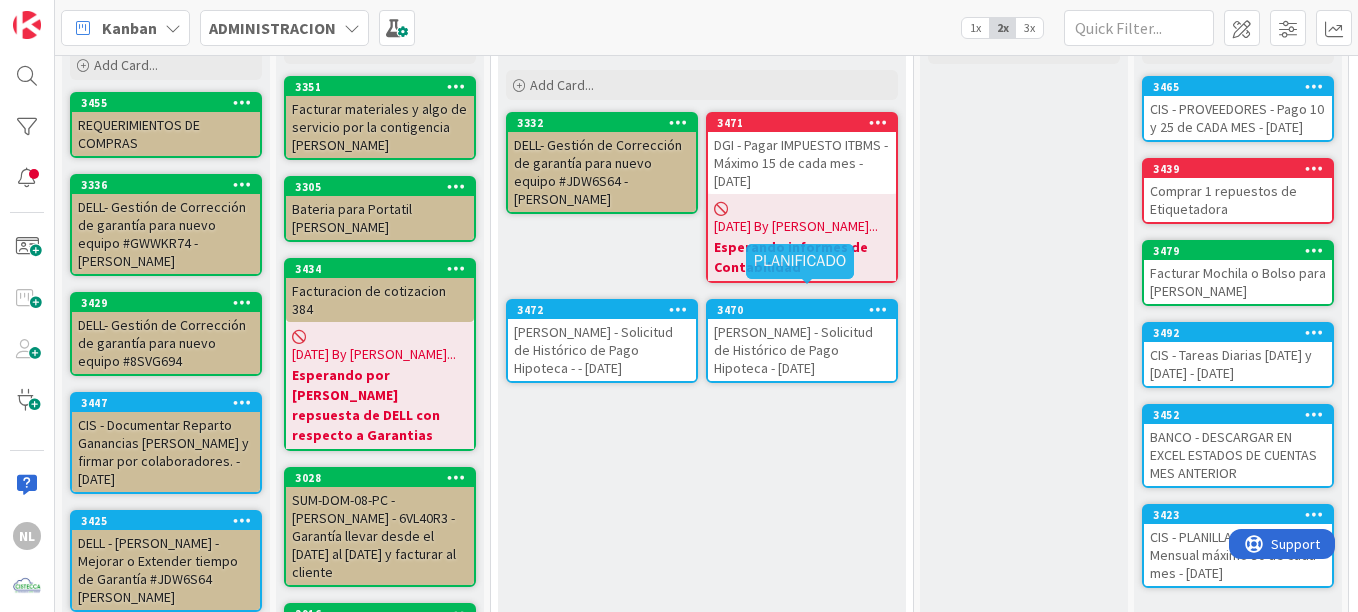 scroll, scrollTop: 0, scrollLeft: 0, axis: both 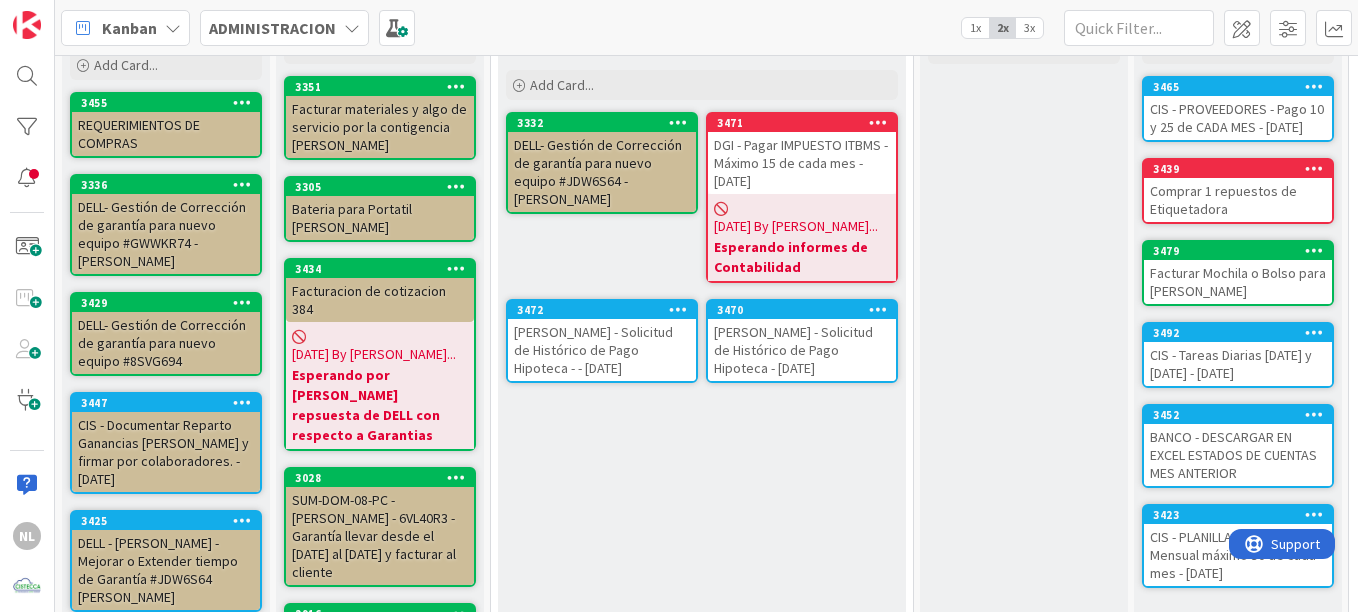 click on "[PERSON_NAME] - Solicitud de Histórico de Pago Hipoteca - [DATE]" at bounding box center [802, 350] 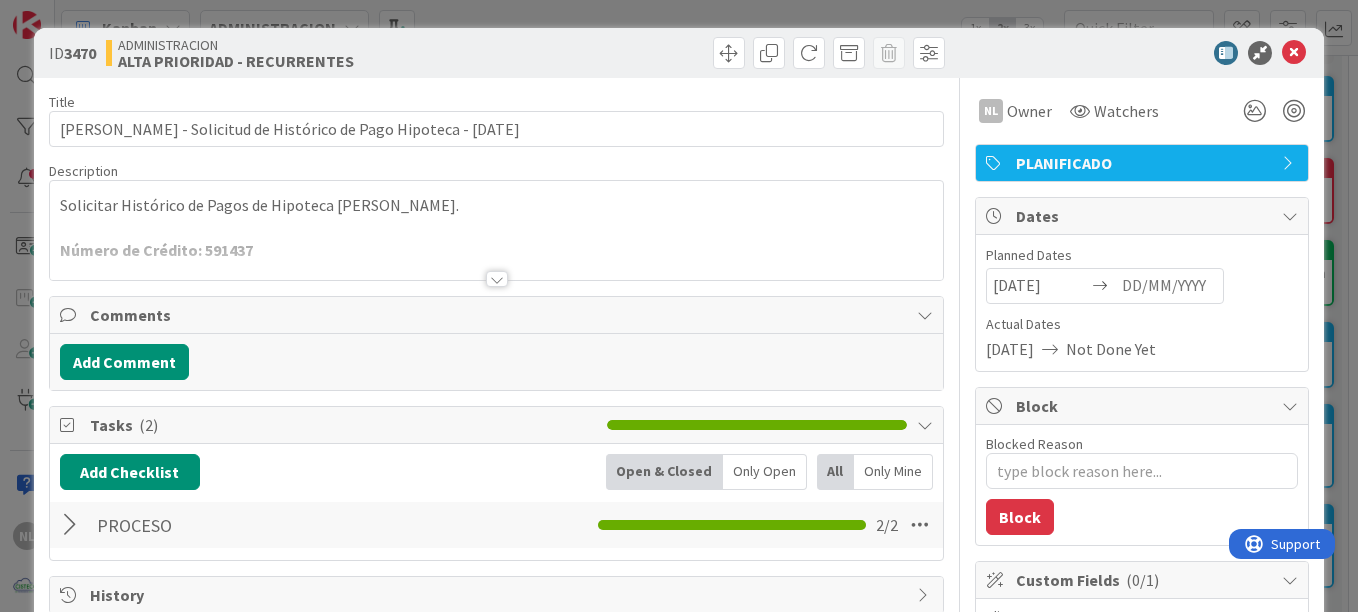 scroll, scrollTop: 0, scrollLeft: 0, axis: both 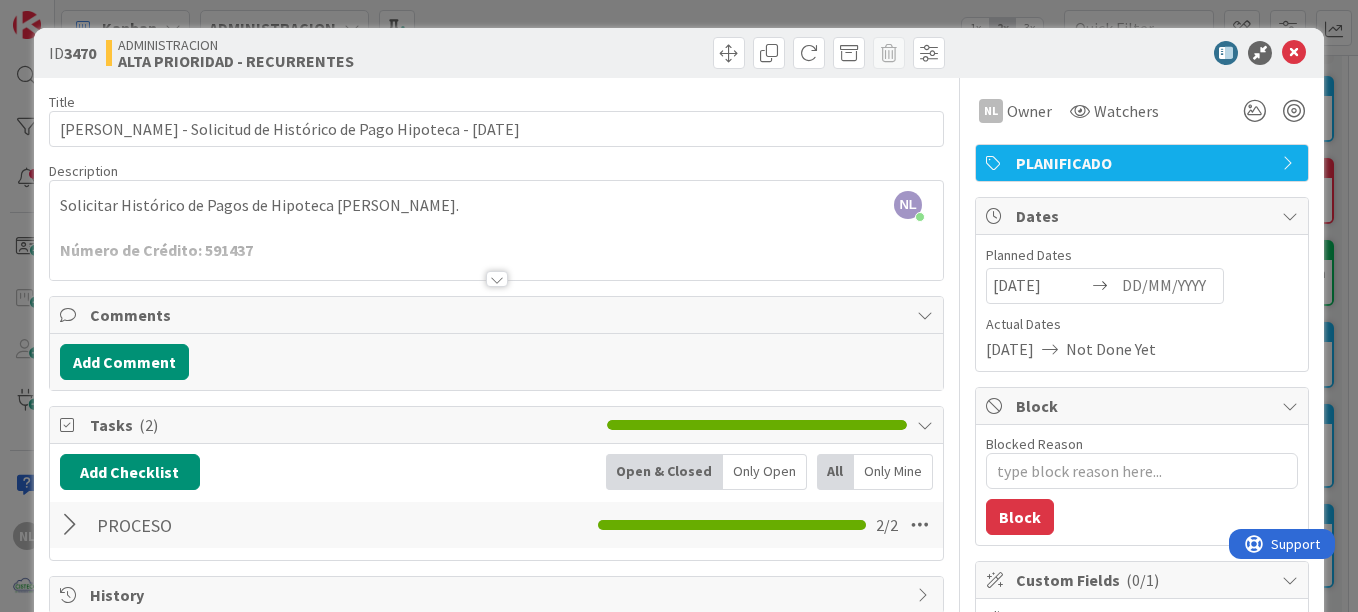 click on "ID  3470 ADMINISTRACION ALTA PRIORIDAD - RECURRENTES Title 69 / 128 [PERSON_NAME] - Solicitud de Histórico de Pago Hipoteca - [DATE] Description NL   [PERSON_NAME] just joined Solicitar Histórico de Pagos de Hipoteca [PERSON_NAME]. Número de Crédito: 591437 NL Owner Watchers PLANIFICADO Comments Add Comment Tasks ( 2 ) Add Checklist Open & Closed Only Open All Only Mine PROCESO Checklist Name 7 / 64 PROCESO 2 / 2 History Links Add Link NL Owner Watchers PLANIFICADO Dates Planned Dates [DATE] Navigate forward to interact with the calendar and select a date. Press the question mark key to get the keyboard shortcuts for changing dates. Navigate backward to interact with the calendar and select a date. Press the question mark key to get the keyboard shortcuts for changing dates. Actual Dates [DATE] Not Done Yet Block Blocked Reason 0 / 256 Block Custom Fields ( 0/1 ) Cliente Not Set Attachments ( 2 ) REFERENCIA CEDULA.png [DATE] Set as cover REFERENCIA PASAPORTE.png [DATE] Set as cover 0m" at bounding box center [679, 306] 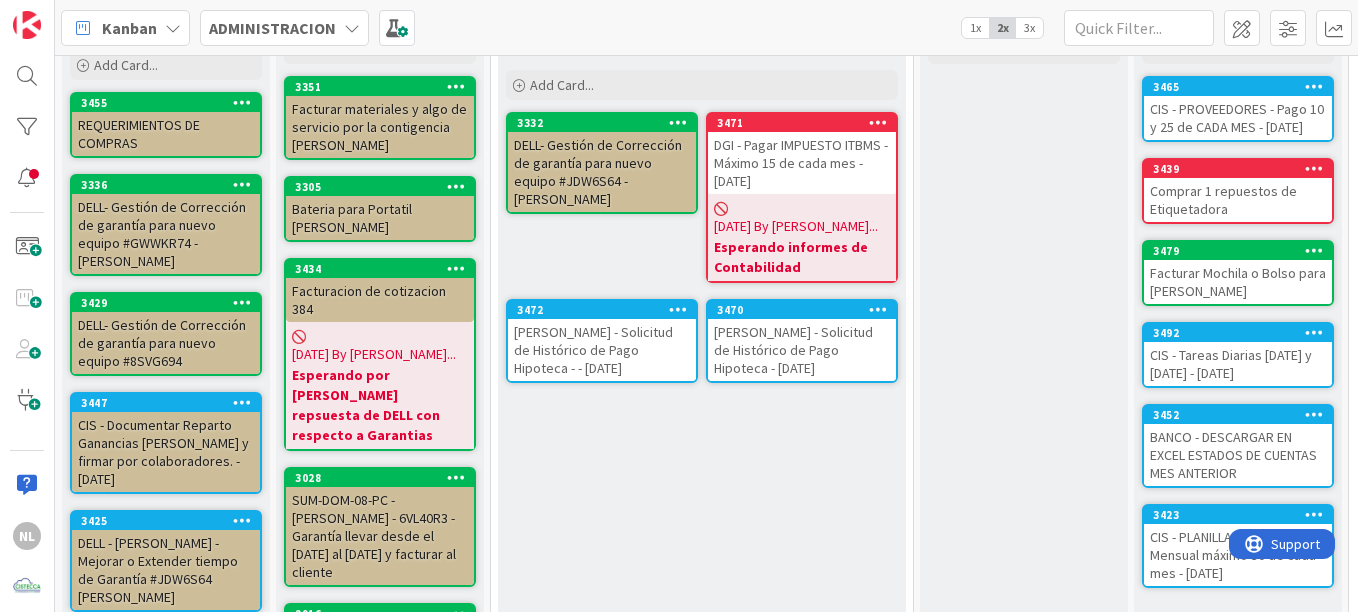 scroll, scrollTop: 0, scrollLeft: 0, axis: both 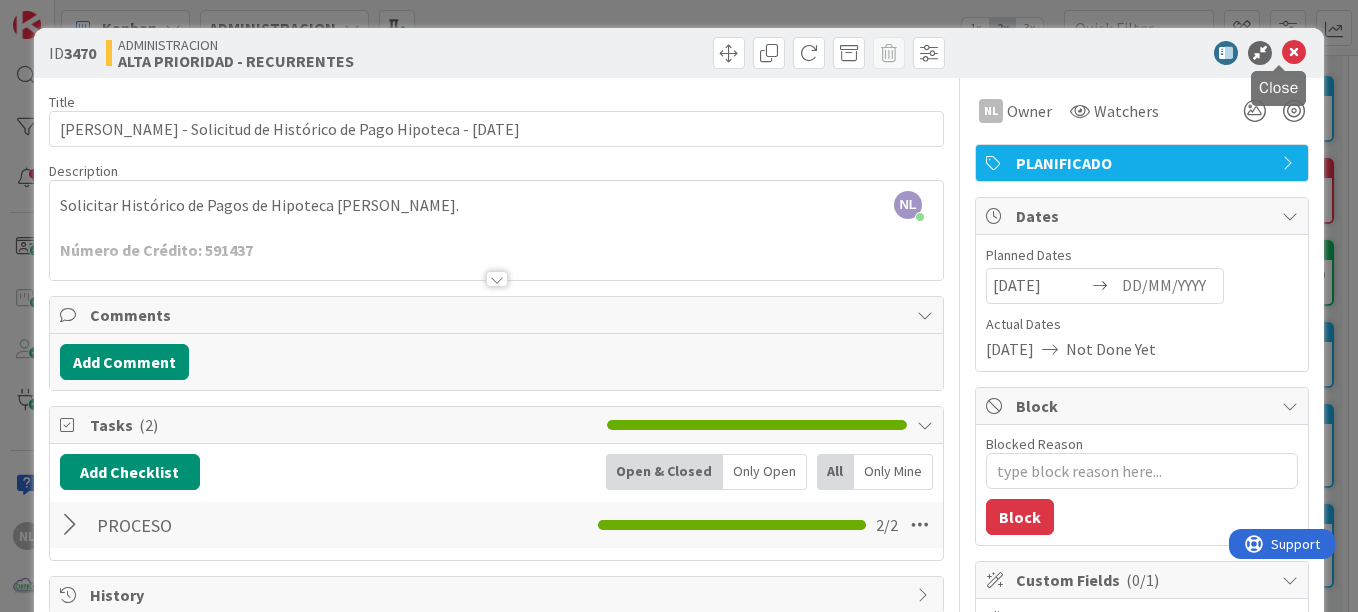 click at bounding box center (1294, 53) 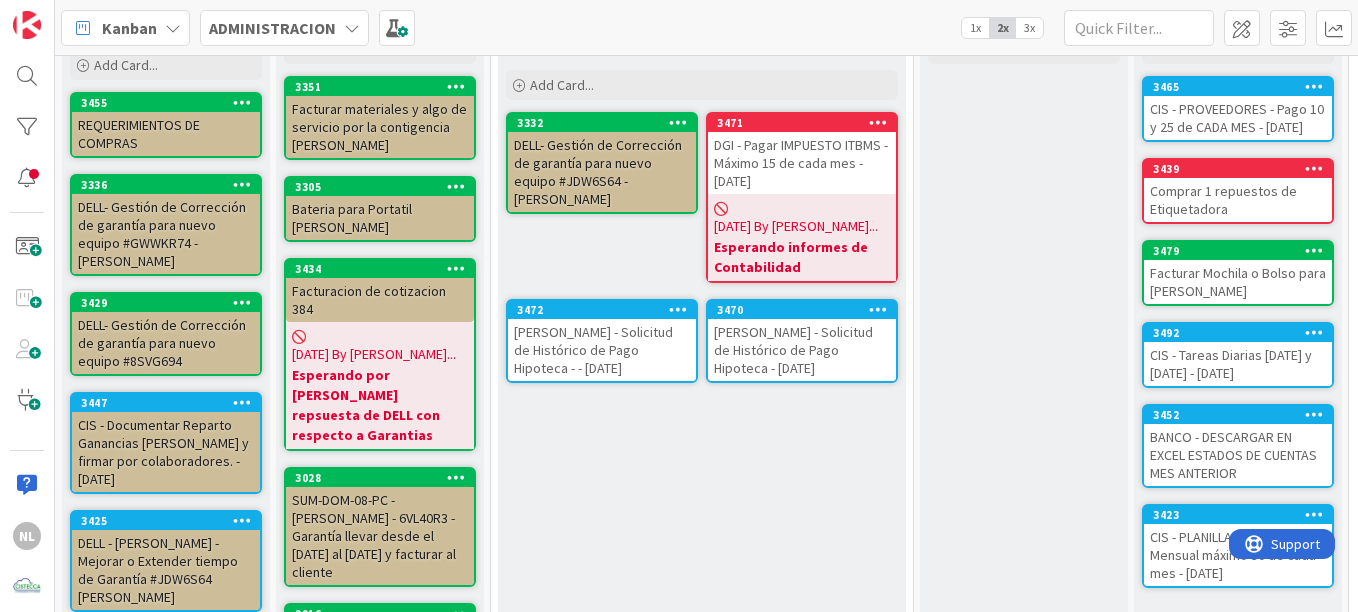 scroll, scrollTop: 0, scrollLeft: 0, axis: both 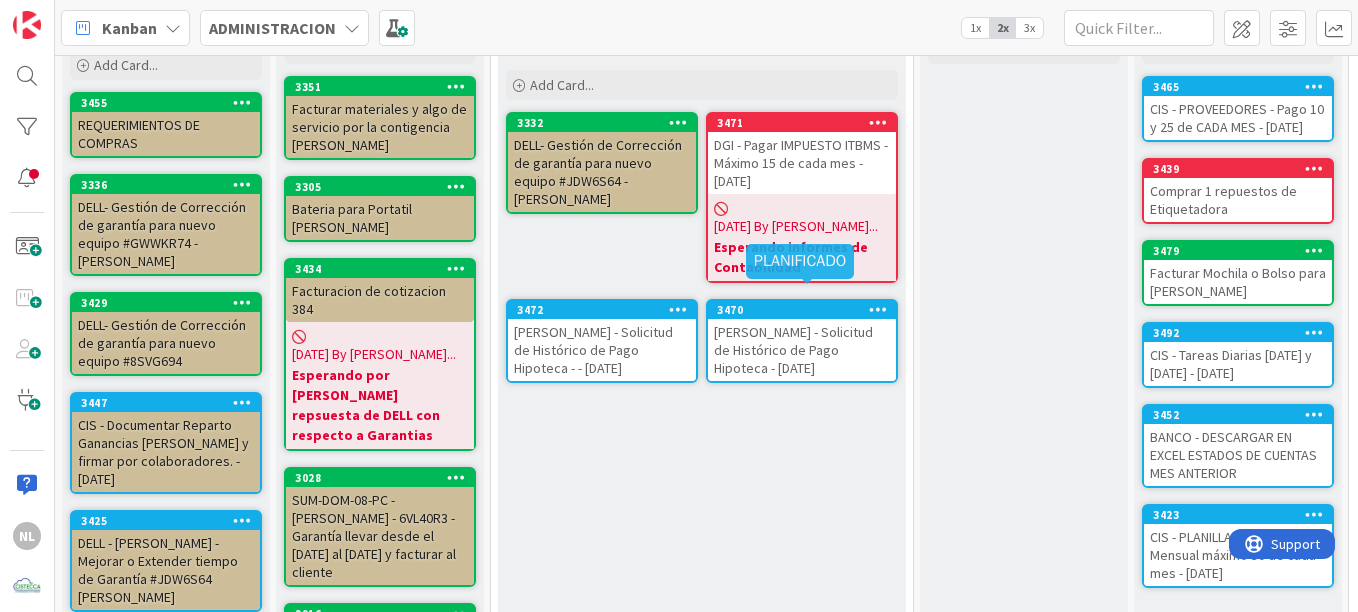click on "3470" at bounding box center (806, 310) 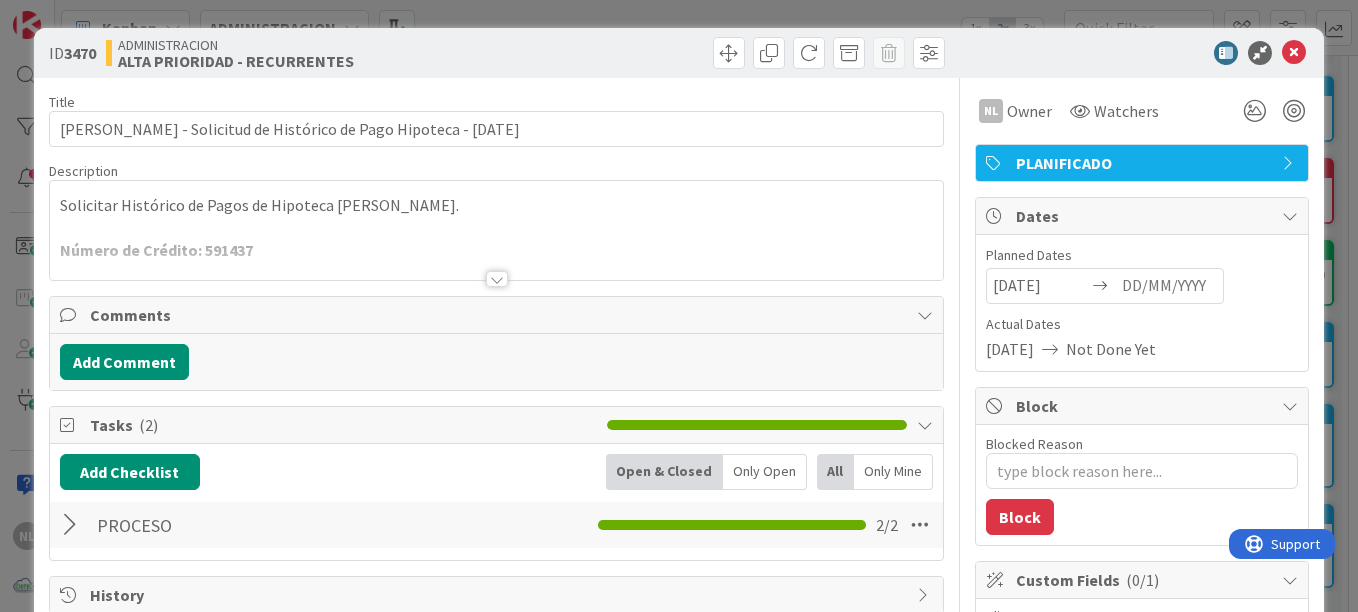 scroll, scrollTop: 0, scrollLeft: 0, axis: both 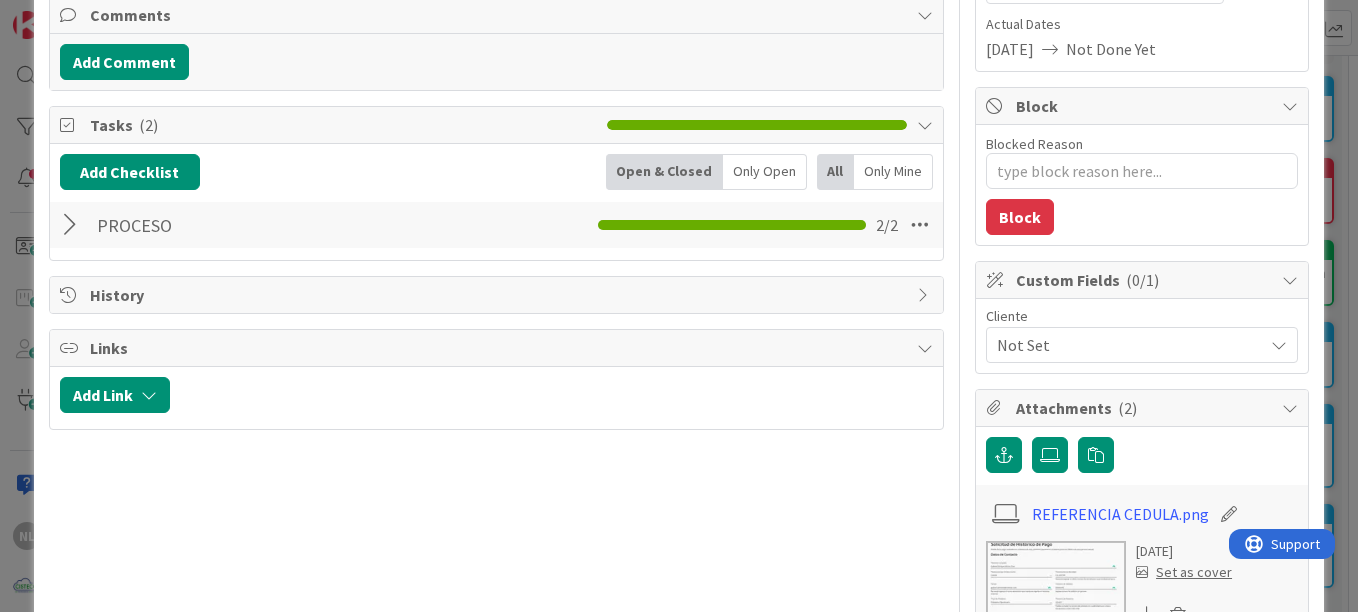 click at bounding box center (73, 225) 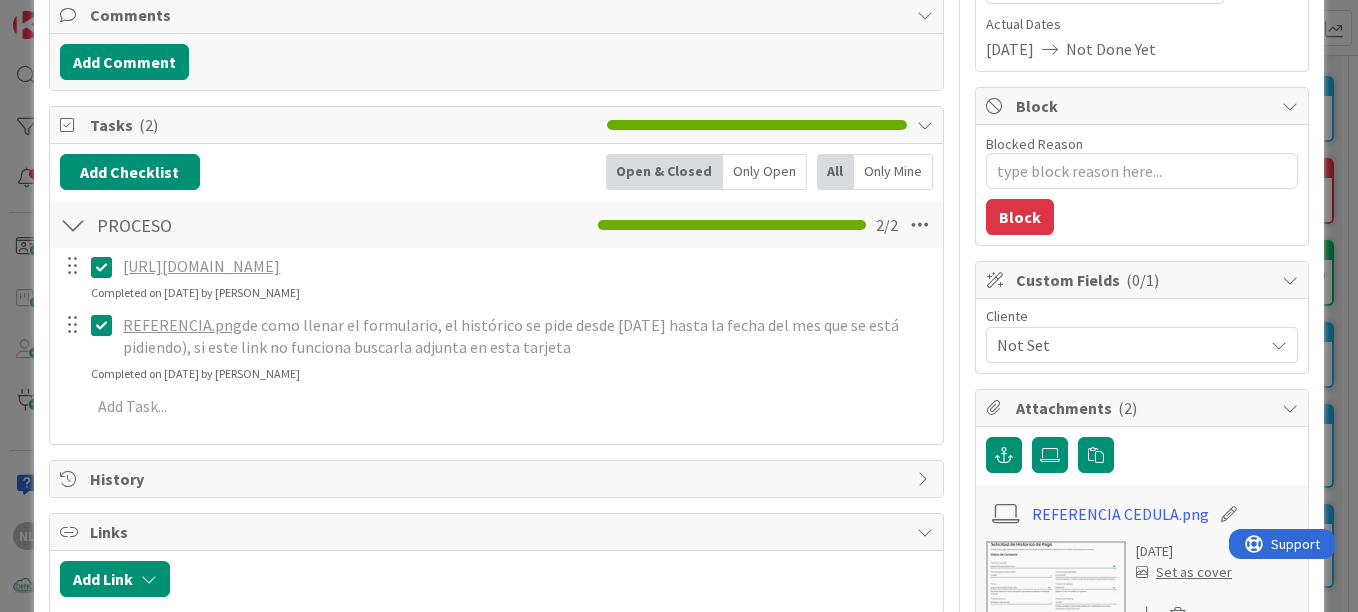 click at bounding box center [87, 336] 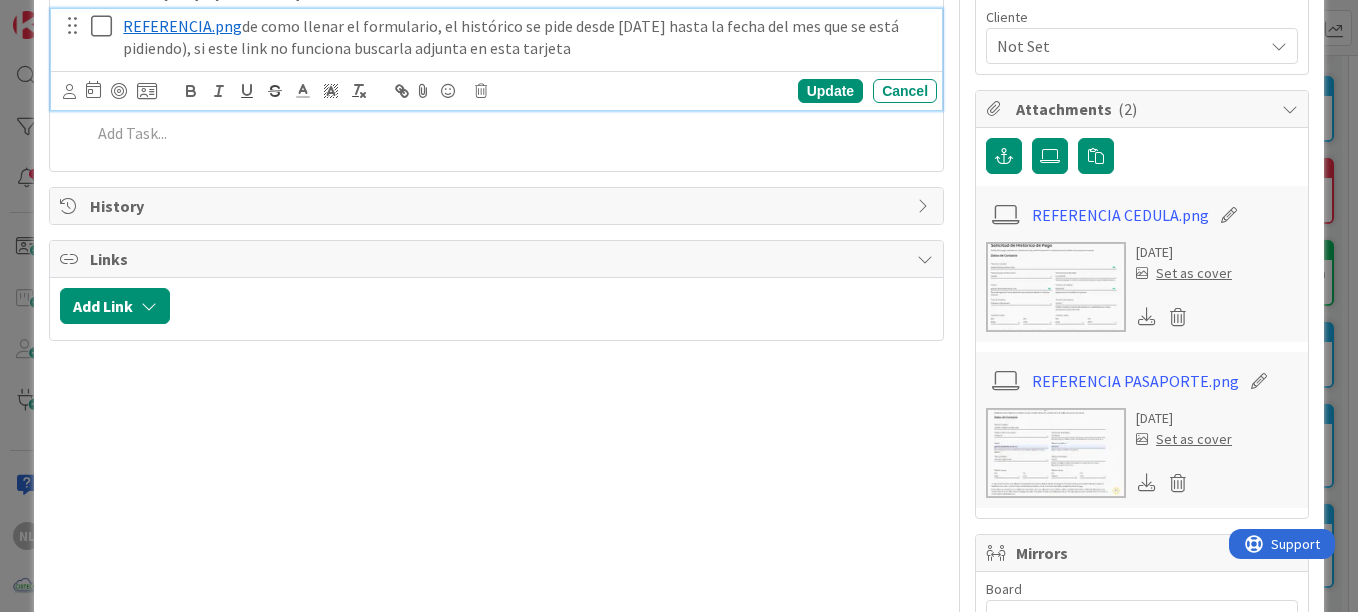 scroll, scrollTop: 600, scrollLeft: 0, axis: vertical 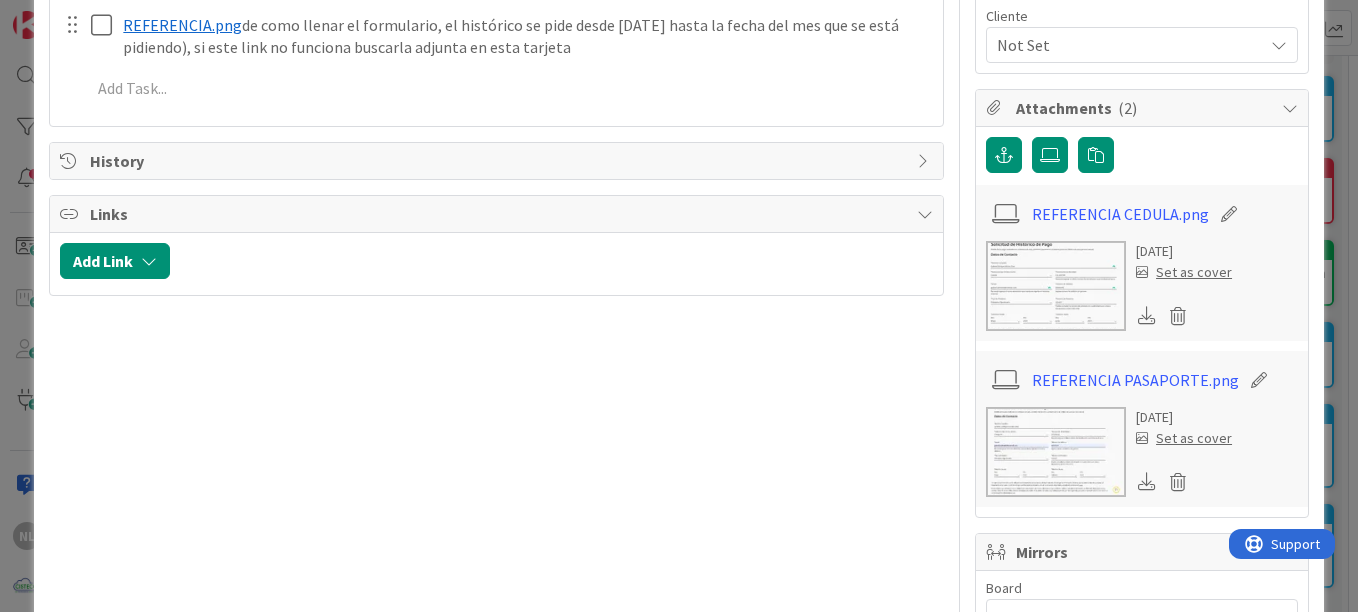 click on "ID  3470 ADMINISTRACION ALTA PRIORIDAD - RECURRENTES Title 69 / 128 [PERSON_NAME] - Solicitud de Histórico de Pago Hipoteca - [DATE] Description NL   [PERSON_NAME] just joined Solicitar Histórico de Pagos de Hipoteca [PERSON_NAME]. Número de Crédito: 591437 NL Owner Watchers PLANIFICADO Comments Add Comment Tasks ( 2 ) Add Checklist Open & Closed Only Open All Only Mine PROCESO Checklist Name 7 / 64 PROCESO 1 / 2 [URL][DOMAIN_NAME] Navigate forward to interact with the calendar and select a date. Press the question mark key to get the keyboard shortcuts for changing dates. Update Cancel Completed on [DATE] by [PERSON_NAME] ﻿ REFERENCIA.png ﻿  de como llenar el formulario, el histórico se pide desde [DATE] hasta la fecha del mes que se está pidiendo), si este link no funciona buscarla adjunta en esta tarjeta Update Cancel Add Add Multiple Cancel History Links Add Link NL Owner Watchers 0 /" at bounding box center (679, 306) 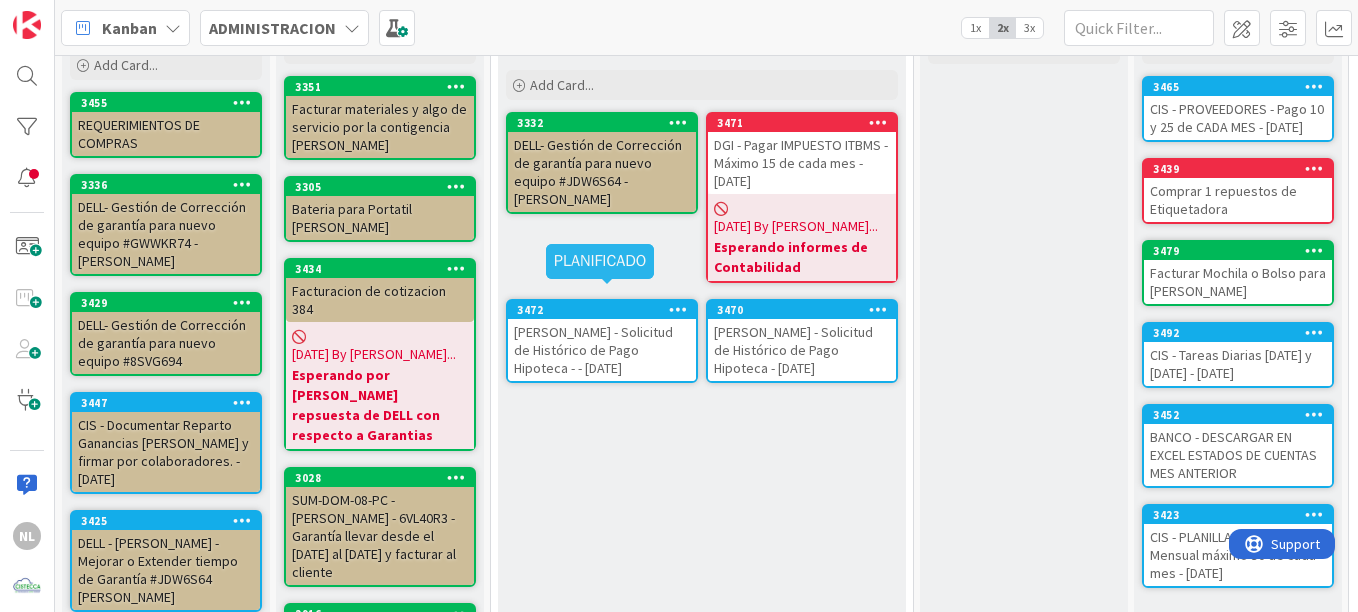 scroll, scrollTop: 0, scrollLeft: 0, axis: both 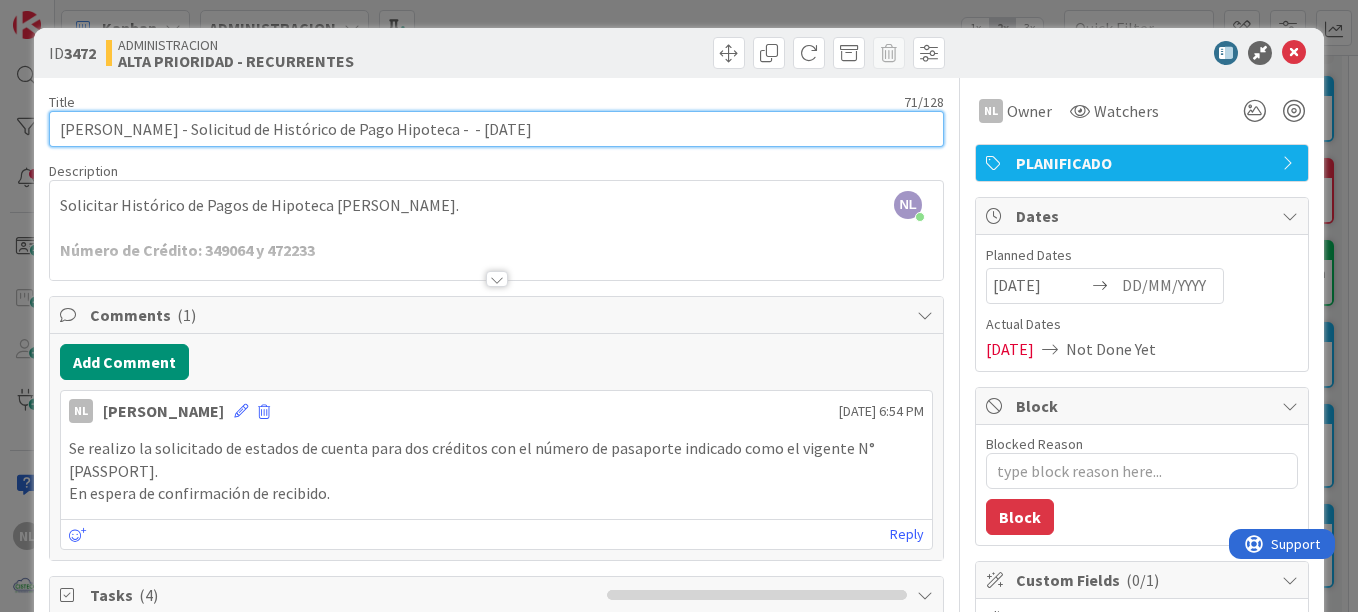 drag, startPoint x: 61, startPoint y: 133, endPoint x: 150, endPoint y: 137, distance: 89.08984 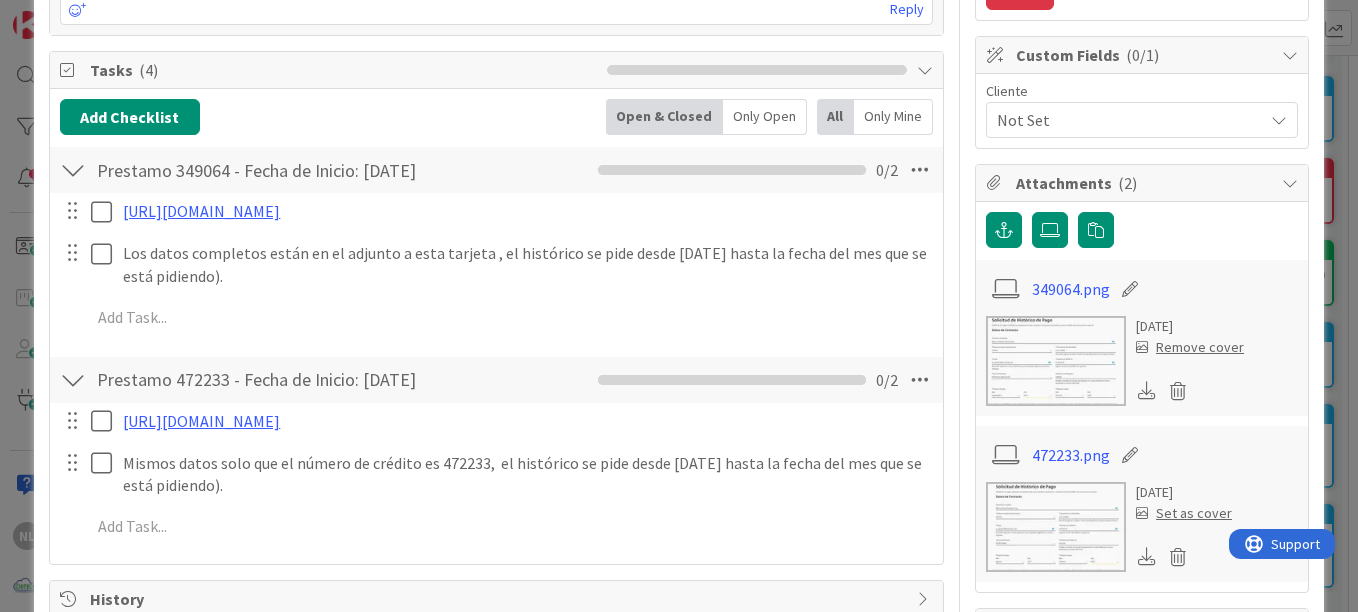 scroll, scrollTop: 700, scrollLeft: 0, axis: vertical 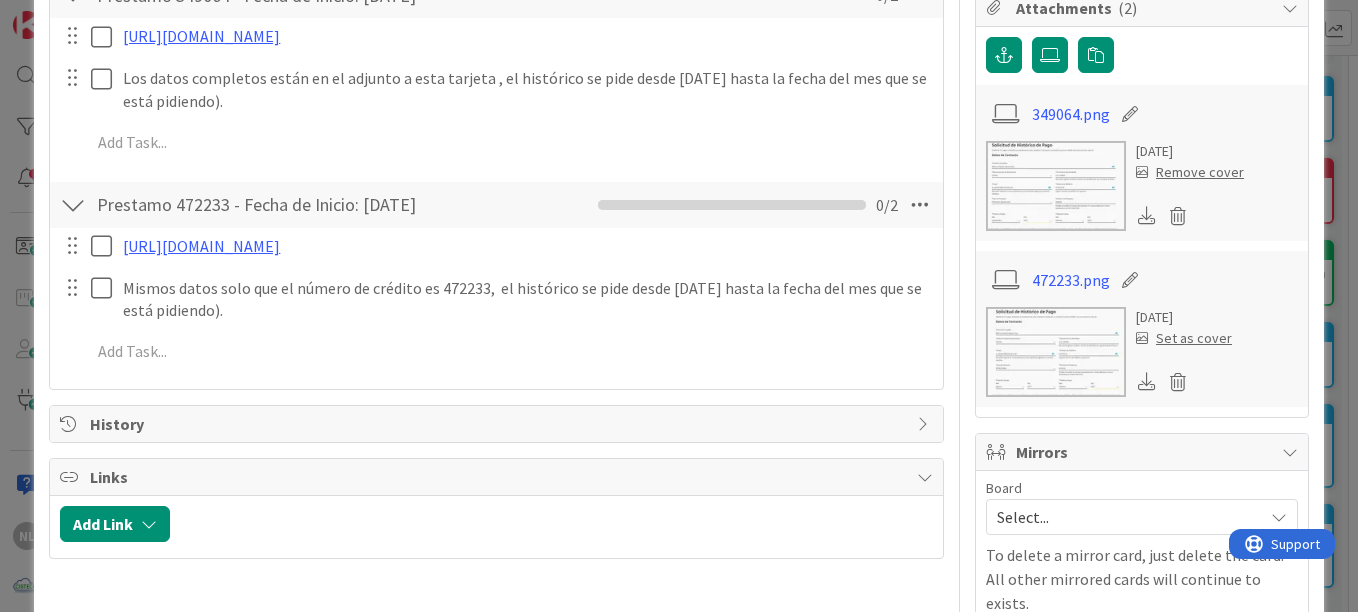 click on "ID  3472 ADMINISTRACION ALTA PRIORIDAD - RECURRENTES Title 71 / 128 [PERSON_NAME] - Solicitud de Histórico de Pago Hipoteca -  - [DATE] Description NL   [PERSON_NAME] just joined Solicitar Histórico de Pagos de Hipoteca [PERSON_NAME]. Número de Crédito: 349064 y 472233 349064 y 4722223 NL Owner Watchers PLANIFICADO Comments ( 1 ) Add Comment NL [PERSON_NAME] [DATE] 6:54 PM Se realizo la solicitado de estados de cuenta para dos créditos con el número de pasaporte indicado como el vigente N°[PASSPORT]. En espera de confirmación de recibido. [DATE] 6:54 PM Reply Tasks ( 4 ) Add Checklist Open & Closed Only Open All Only Mine Prestamo 349064 - Fecha de Inicio: [DATE] Checklist Name 45 / 64 Prestamo 349064 - Fecha de Inicio: [DATE] 0 / 2 [URL][DOMAIN_NAME] Update Cancel Update Cancel Add Add Multiple Cancel Prestamo 472233 - Fecha de Inicio: [DATE] Checklist Name 45 / 64 0 / 2 Add" at bounding box center [679, 306] 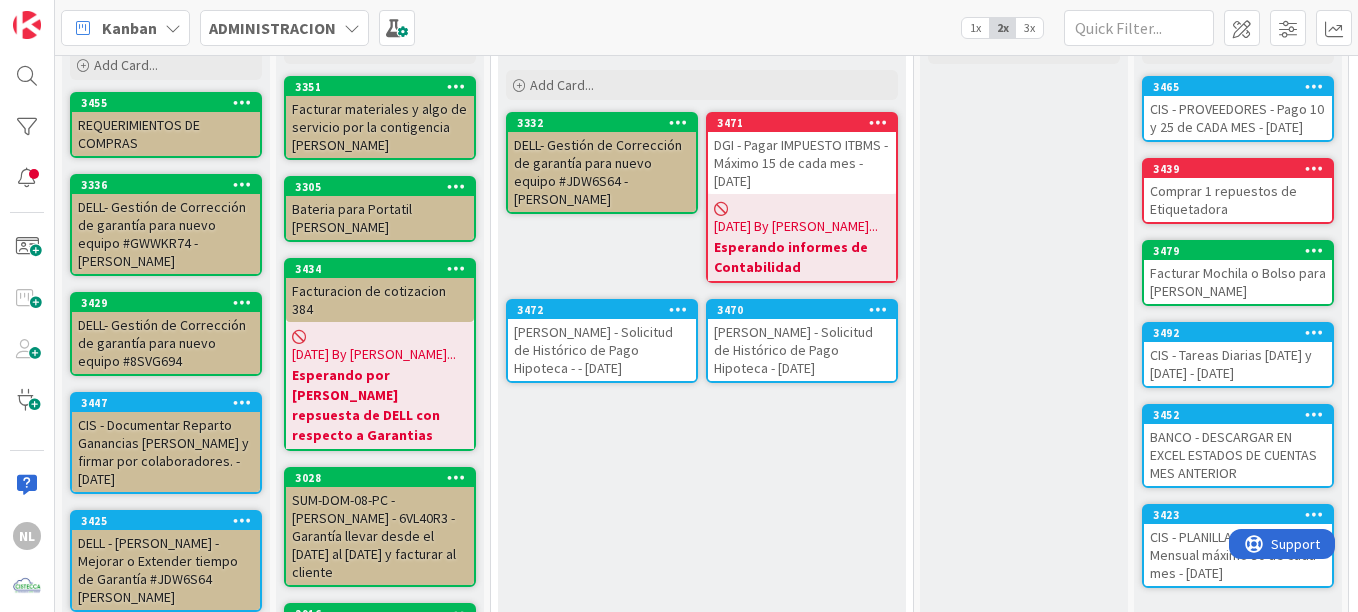 scroll, scrollTop: 0, scrollLeft: 0, axis: both 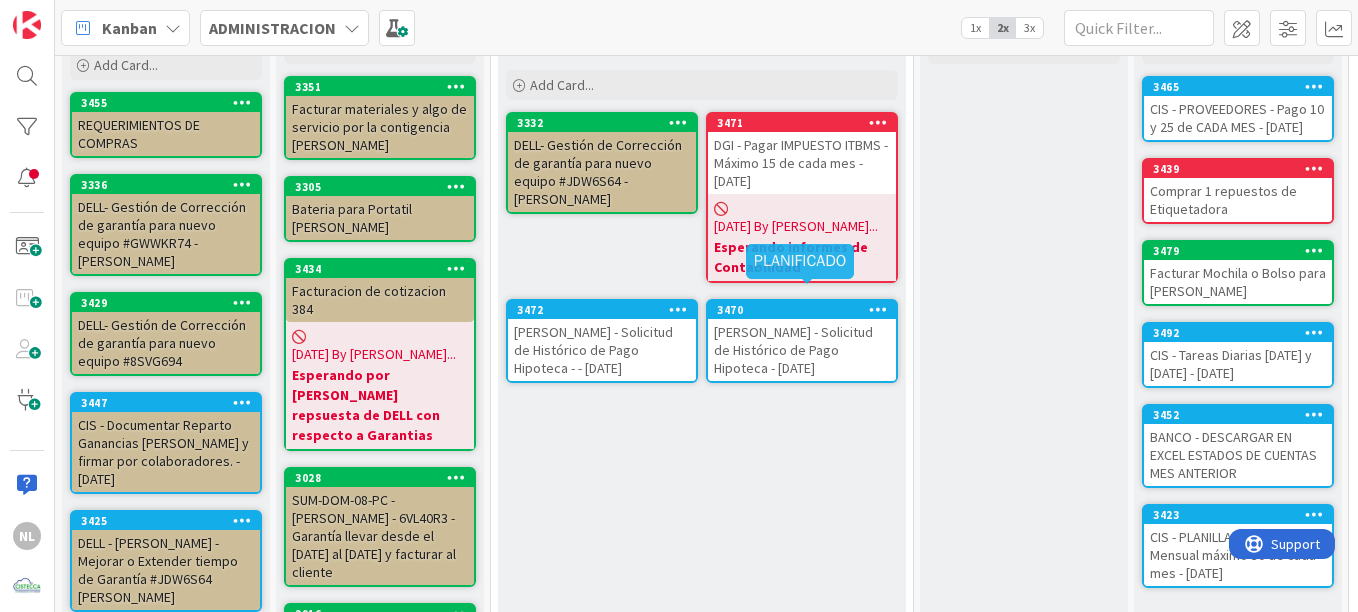 click on "3470" at bounding box center [806, 310] 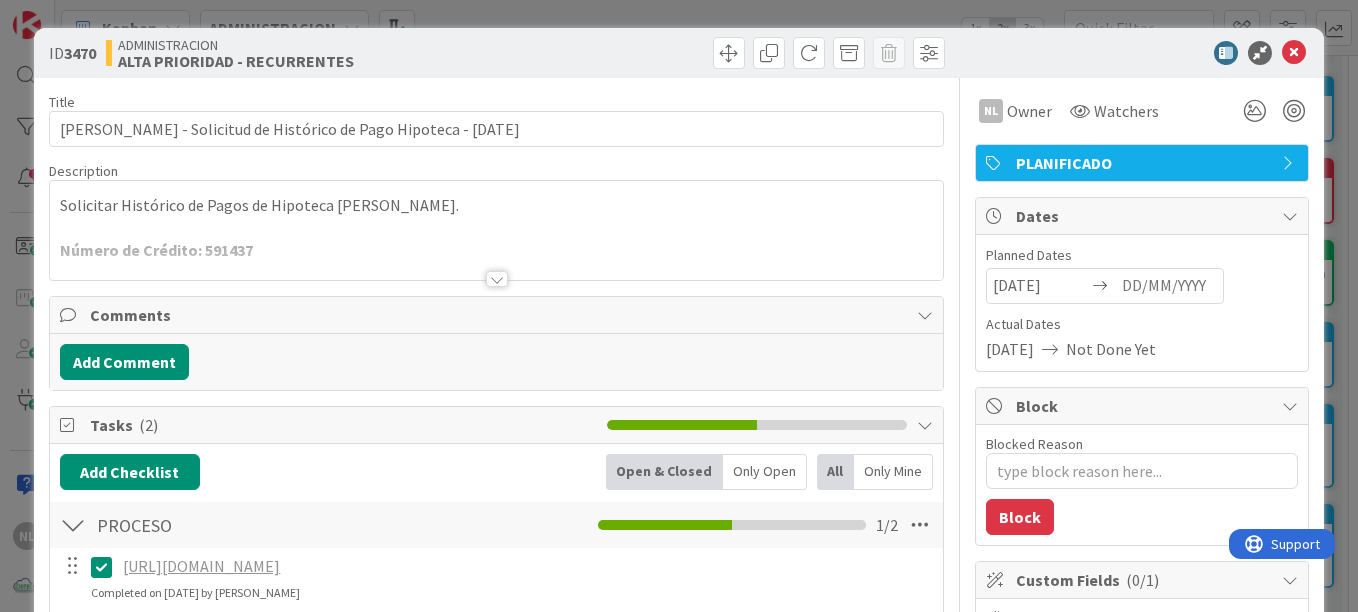 scroll, scrollTop: 0, scrollLeft: 0, axis: both 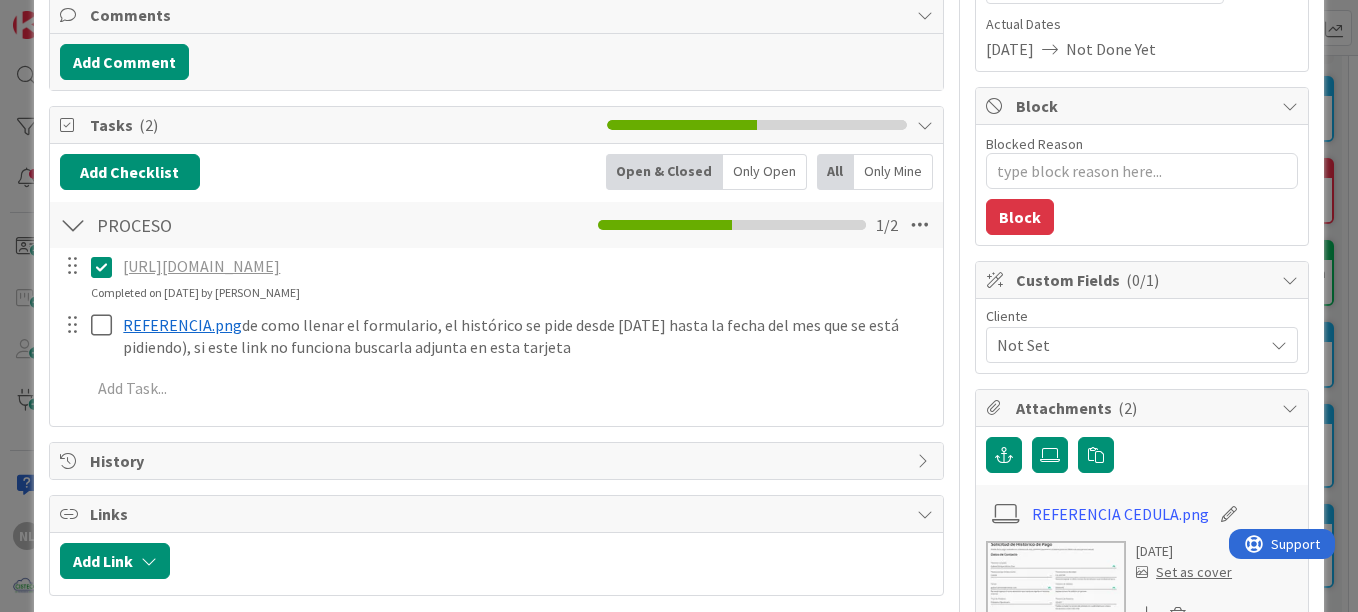 click on "ID  3470 ADMINISTRACION ALTA PRIORIDAD - RECURRENTES Title 69 / 128 [PERSON_NAME] - Solicitud de Histórico de Pago Hipoteca - [DATE] Description NL   [PERSON_NAME] just joined Solicitar Histórico de Pagos de Hipoteca [PERSON_NAME]. Número de Crédito: 591437 NL Owner Watchers PLANIFICADO Comments Add Comment Tasks ( 2 ) Add Checklist Open & Closed Only Open All Only Mine PROCESO Checklist Name 7 / 64 PROCESO 1 / 2 [URL][DOMAIN_NAME] Navigate forward to interact with the calendar and select a date. Press the question mark key to get the keyboard shortcuts for changing dates. Update Cancel Completed on [DATE] by [PERSON_NAME] ﻿ REFERENCIA.png ﻿  de como llenar el formulario, el histórico se pide desde [DATE] hasta la fecha del mes que se está pidiendo), si este link no funciona buscarla adjunta en esta tarjeta Update Cancel Add Add Multiple Cancel History Links Add Link NL Owner Watchers 0 /" at bounding box center (679, 306) 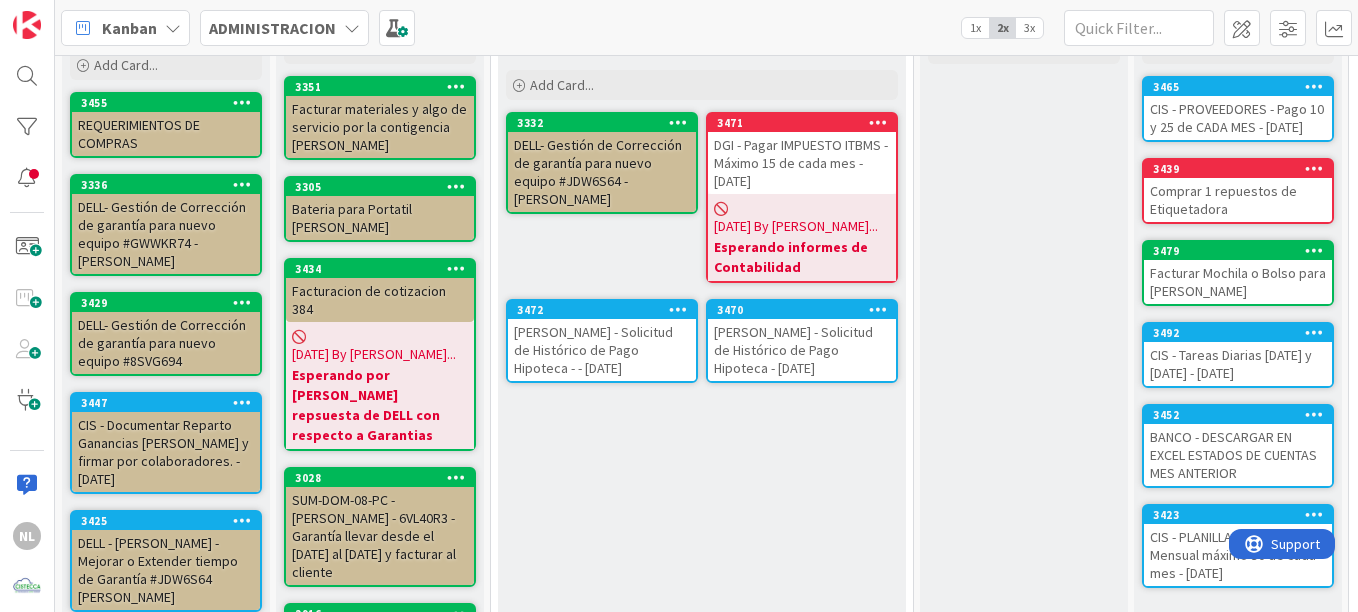 click on "[PERSON_NAME] - Solicitud de Histórico de Pago Hipoteca -  - [DATE]" at bounding box center (602, 350) 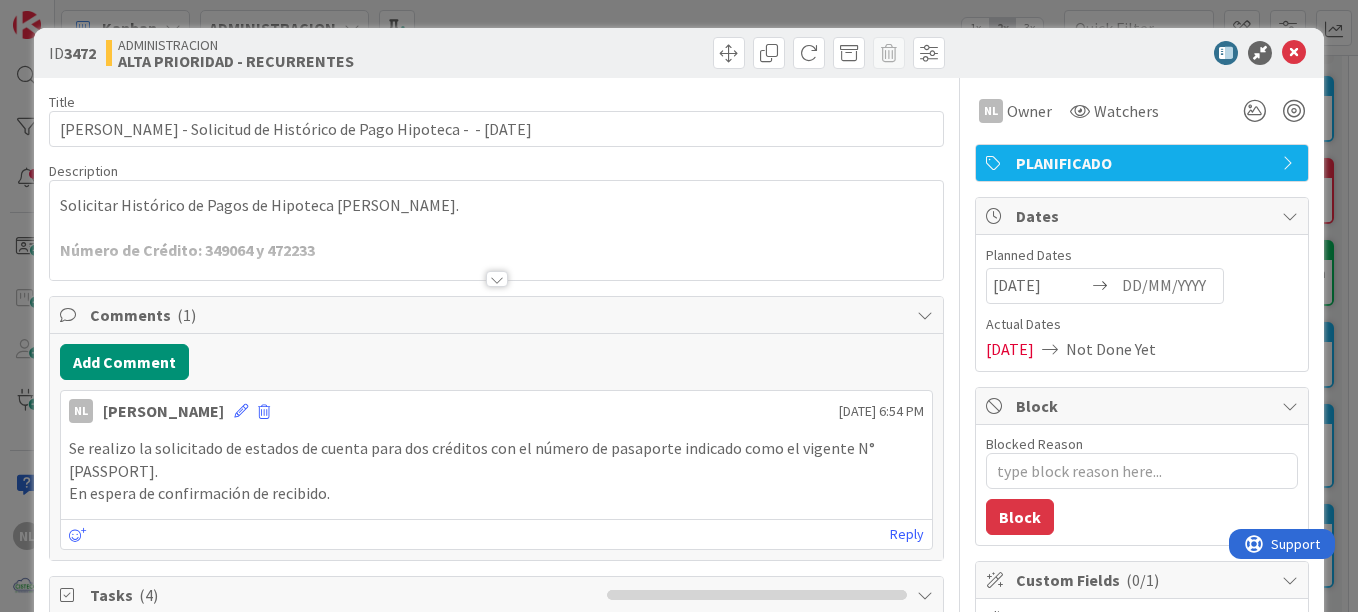 scroll, scrollTop: 106, scrollLeft: 0, axis: vertical 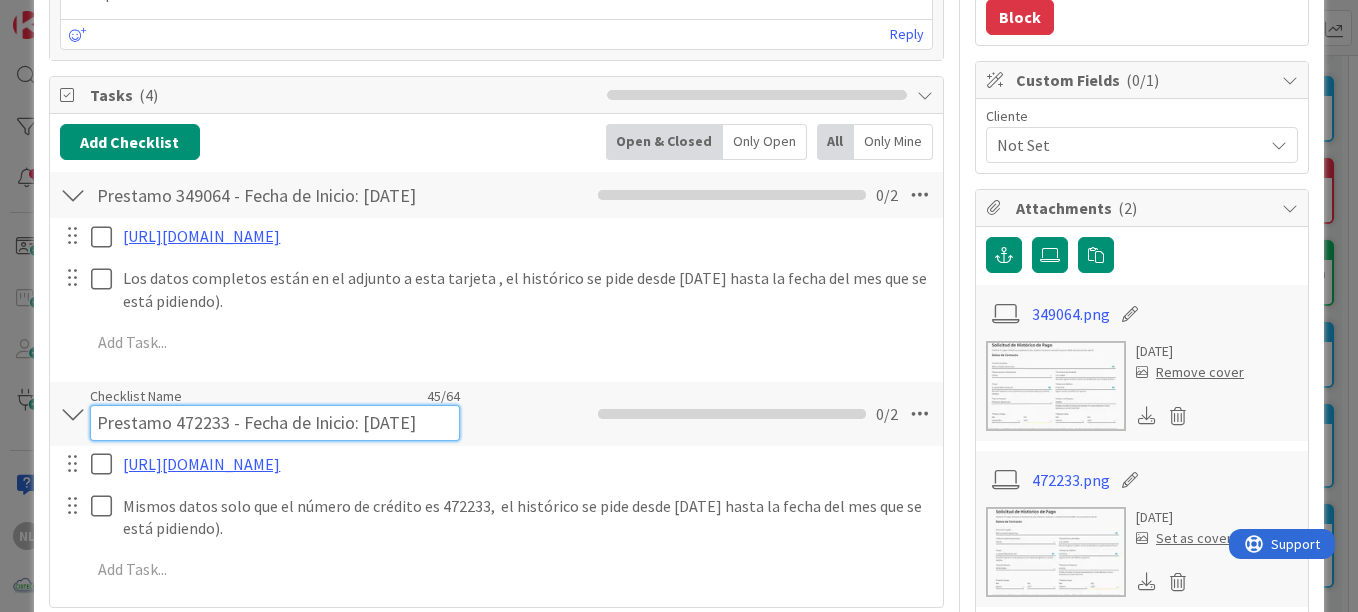 drag, startPoint x: 153, startPoint y: 427, endPoint x: 429, endPoint y: 427, distance: 276 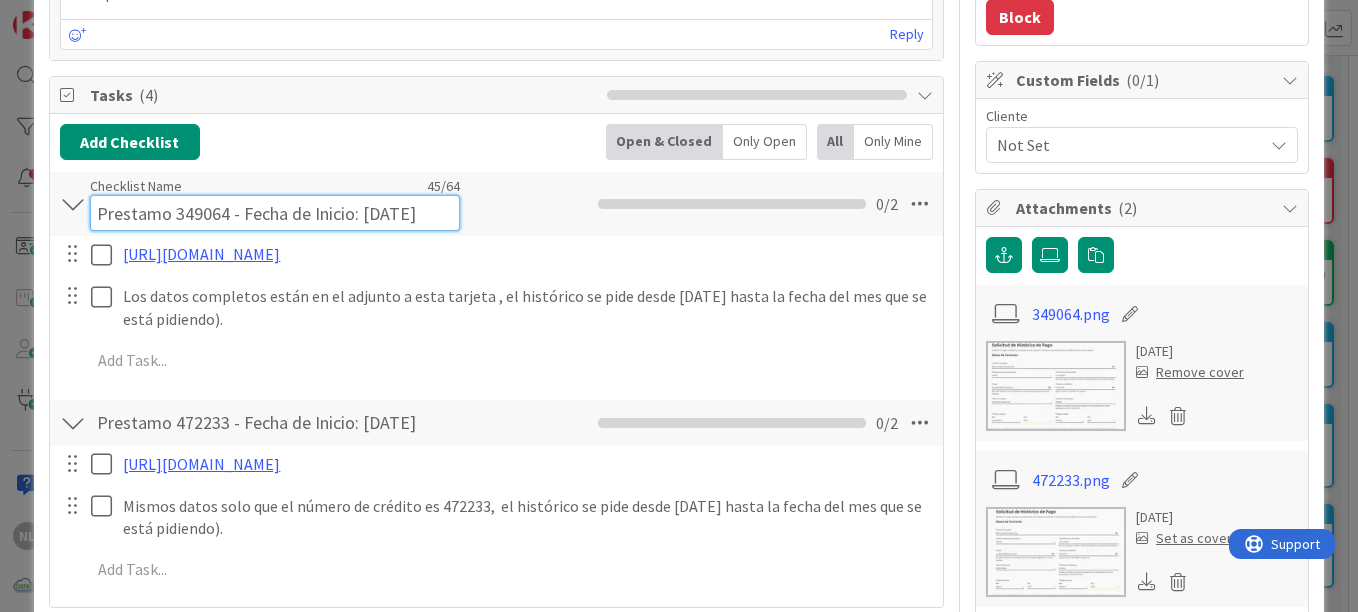 scroll, scrollTop: 0, scrollLeft: 0, axis: both 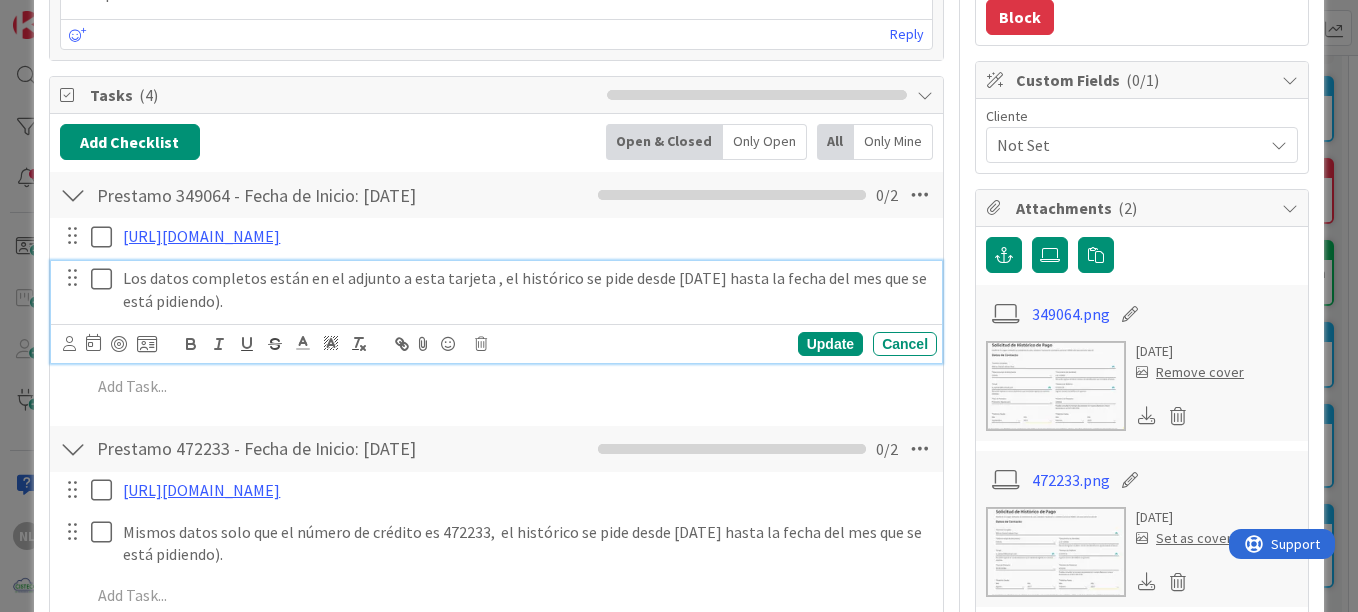 click on "Los datos completos están en el adjunto a esta tarjeta , el histórico se pide desde [DATE] hasta la fecha del mes que se está pidiendo)." at bounding box center [526, 289] 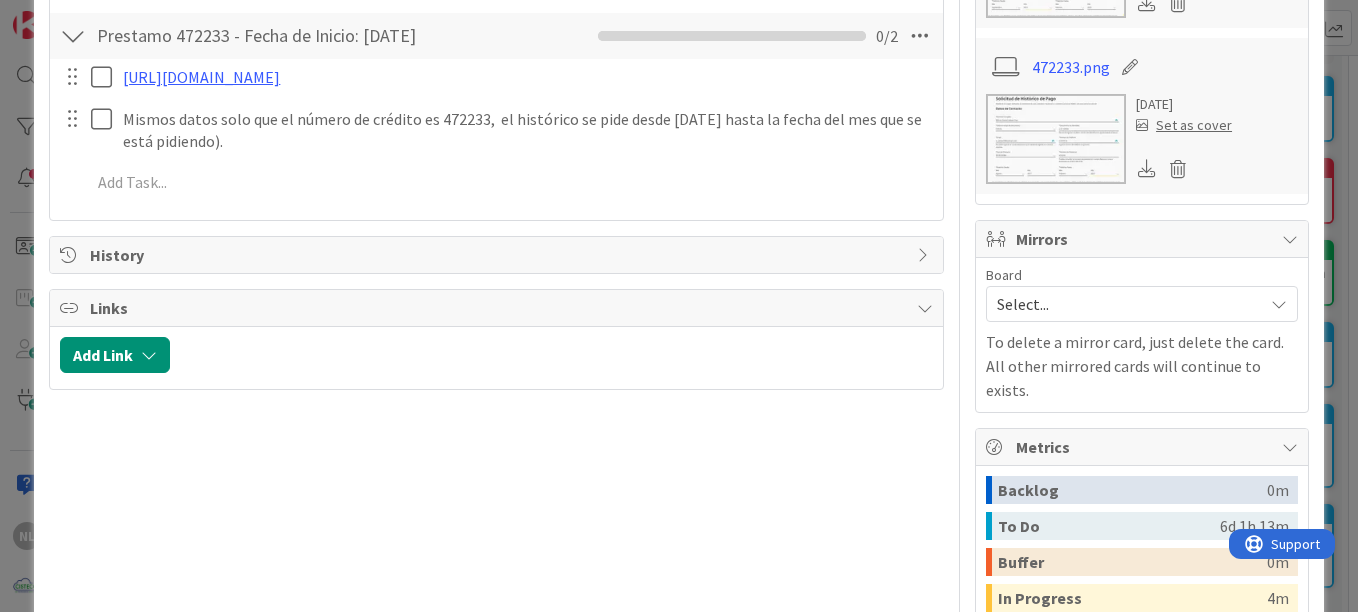 scroll, scrollTop: 1127, scrollLeft: 0, axis: vertical 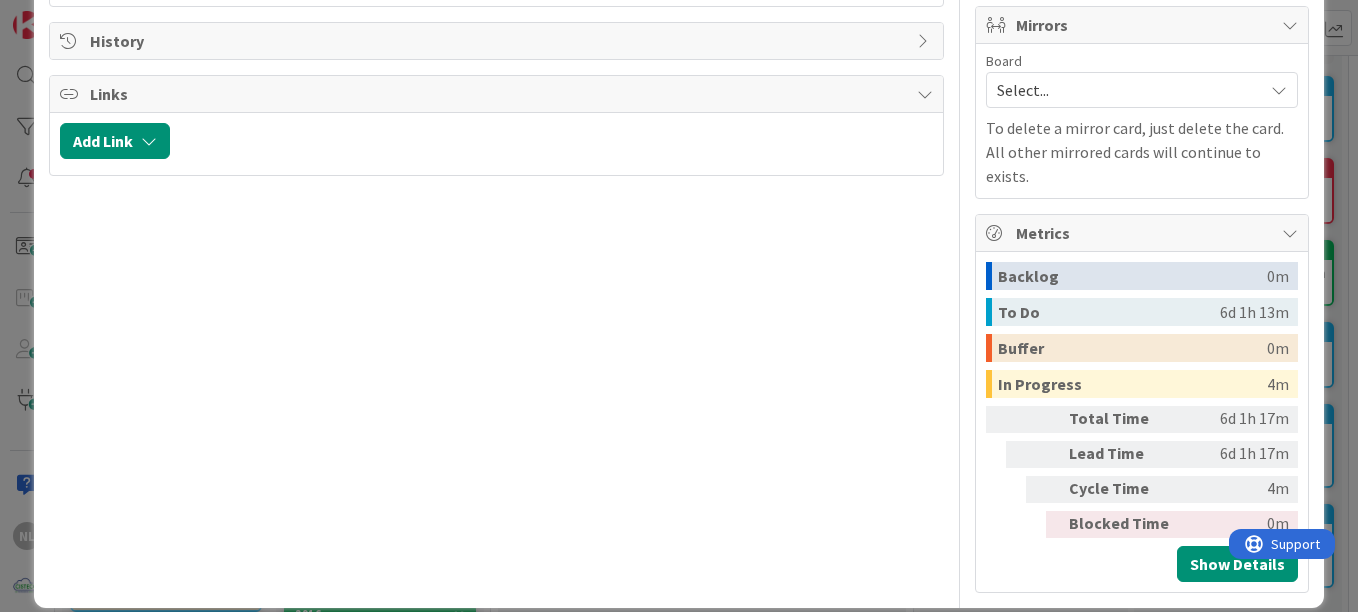 drag, startPoint x: 1211, startPoint y: 256, endPoint x: 765, endPoint y: 159, distance: 456.42633 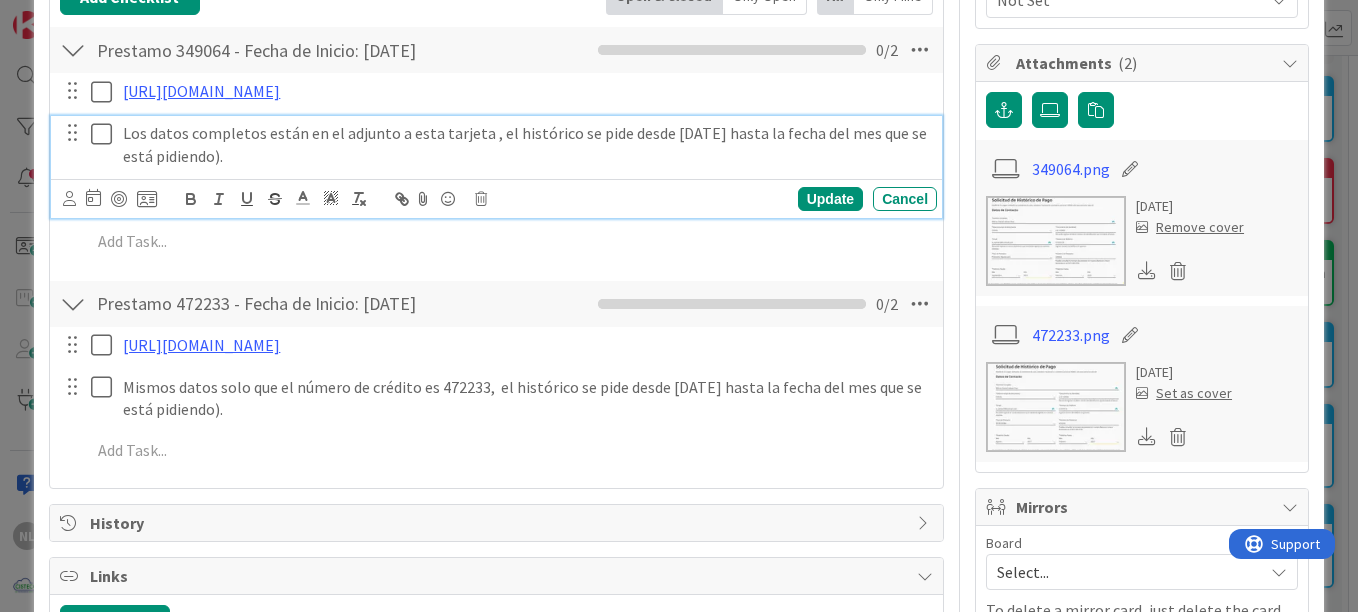 scroll, scrollTop: 627, scrollLeft: 0, axis: vertical 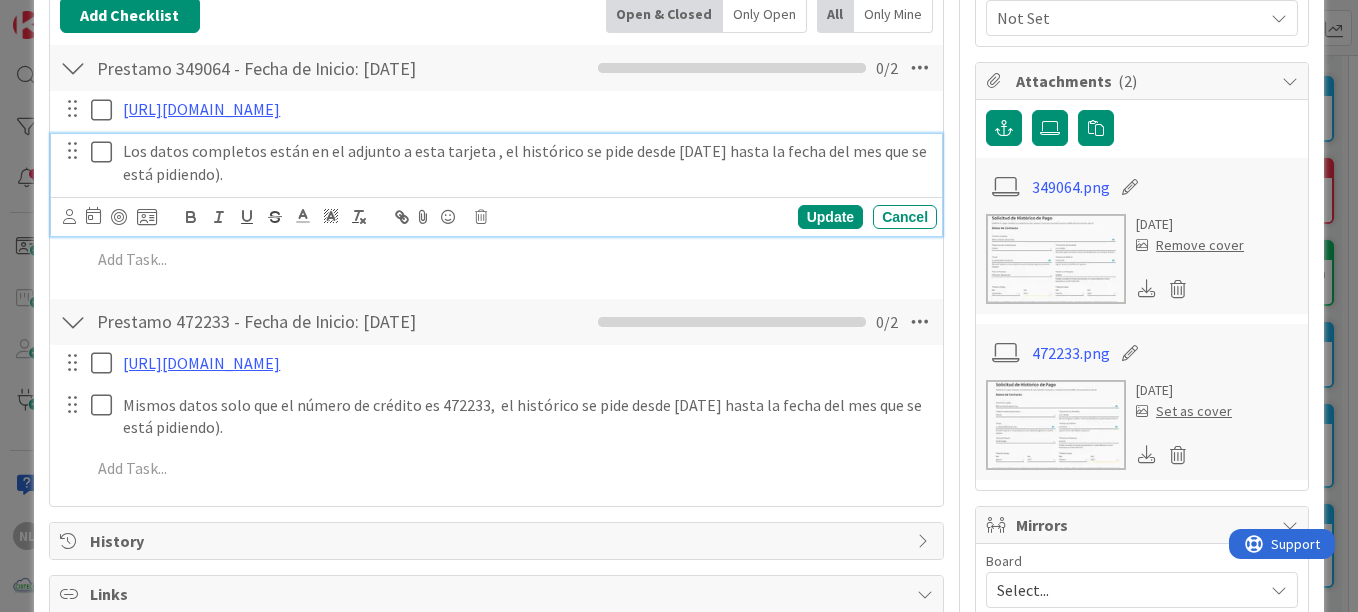 drag, startPoint x: 541, startPoint y: 173, endPoint x: 567, endPoint y: 306, distance: 135.51753 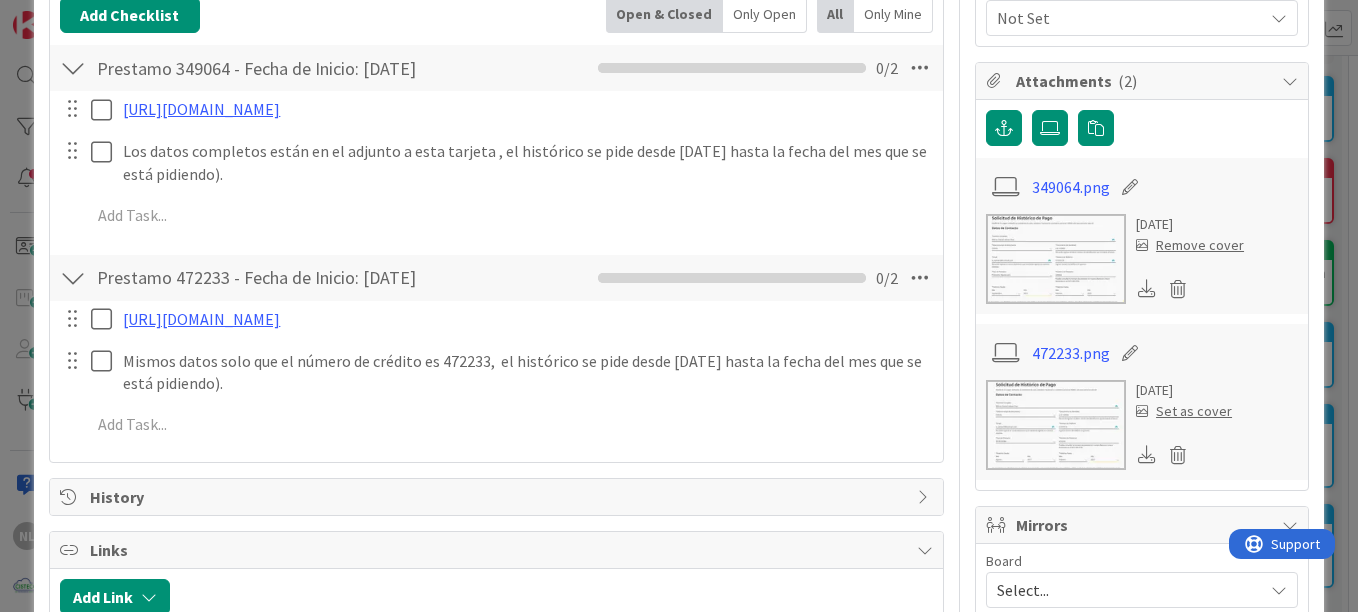 click on "ID  3472 ADMINISTRACION ALTA PRIORIDAD - RECURRENTES Title 71 / 128 [PERSON_NAME] - Solicitud de Histórico de Pago Hipoteca -  - [DATE] Description NL   [PERSON_NAME] just joined Solicitar Histórico de Pagos de Hipoteca [PERSON_NAME]. Número de Crédito: 349064 y 472233 349064 y 4722223 NL Owner Watchers PLANIFICADO Comments ( 1 ) Add Comment NL [PERSON_NAME] [DATE] 6:54 PM Se realizo la solicitado de estados de cuenta para dos créditos con el número de pasaporte indicado como el vigente N°[PASSPORT]. En espera de confirmación de recibido. [DATE] 6:54 PM Reply Tasks ( 4 ) Add Checklist Open & Closed Only Open All Only Mine Prestamo 349064 - Fecha de Inicio: [DATE] Checklist Name 45 / 64 Prestamo 349064 - Fecha de Inicio: [DATE] 0 / 2 [URL][DOMAIN_NAME] Update Cancel Update Cancel Add Add Multiple Cancel Prestamo 472233 - Fecha de Inicio: [DATE] Checklist Name 45 / 64 0 / 2 Add" at bounding box center (679, 306) 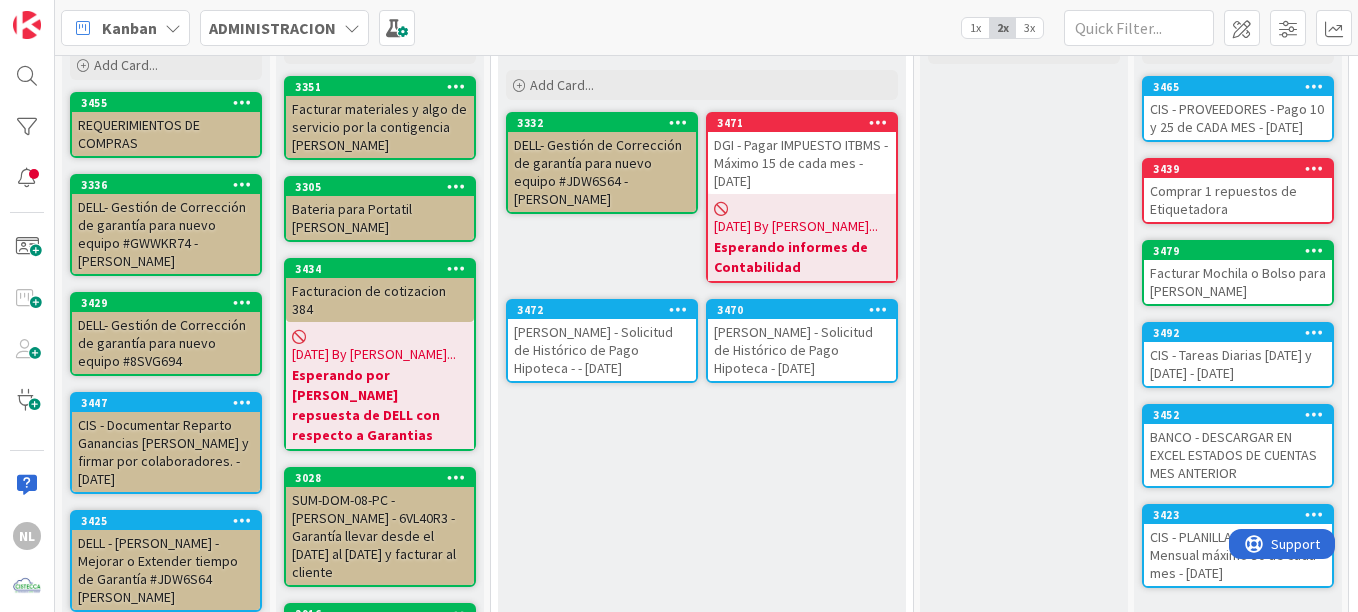 scroll, scrollTop: 0, scrollLeft: 0, axis: both 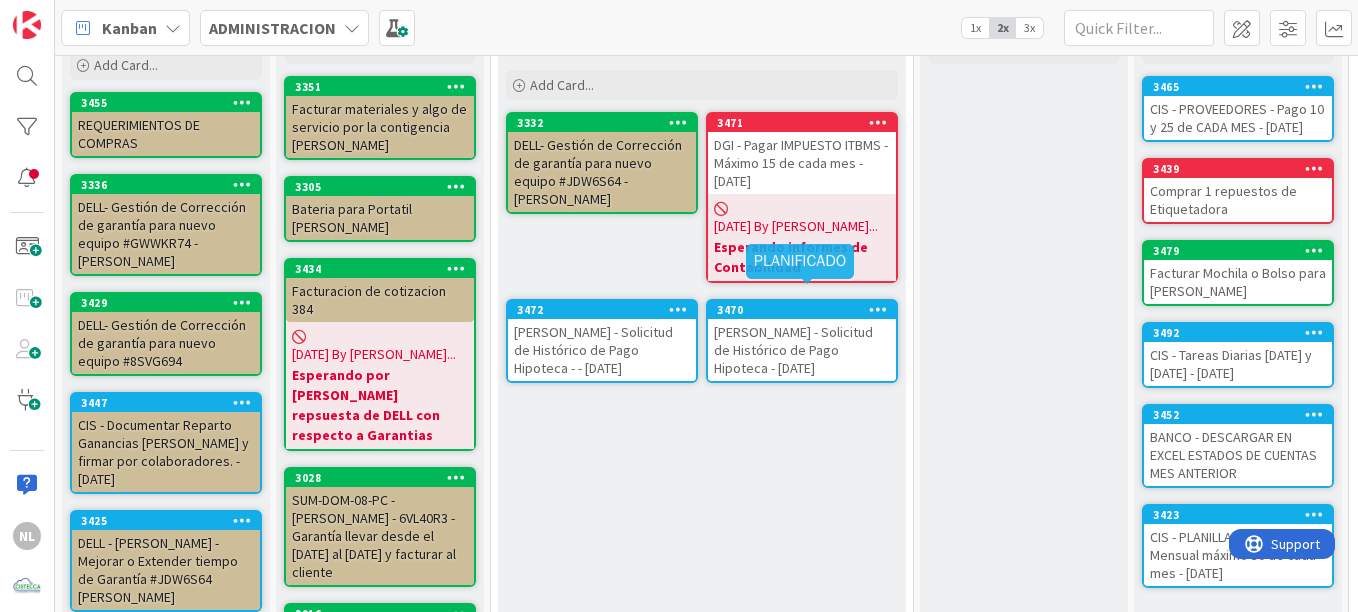 click on "3470" at bounding box center [806, 310] 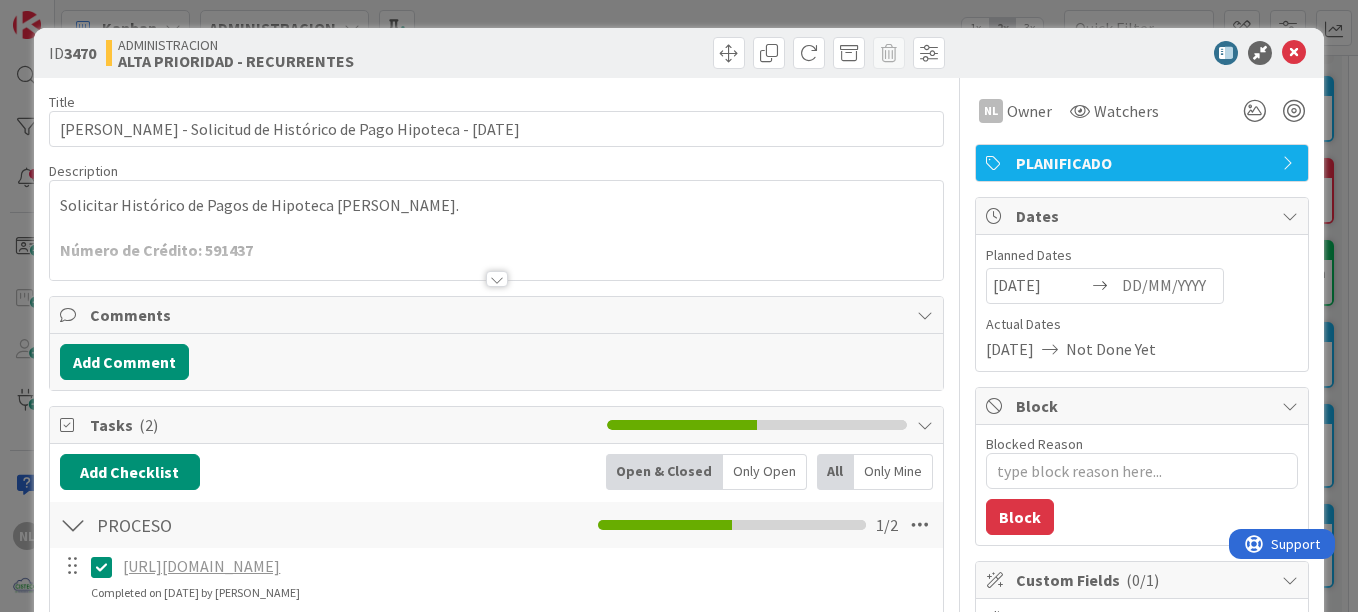 scroll, scrollTop: 0, scrollLeft: 0, axis: both 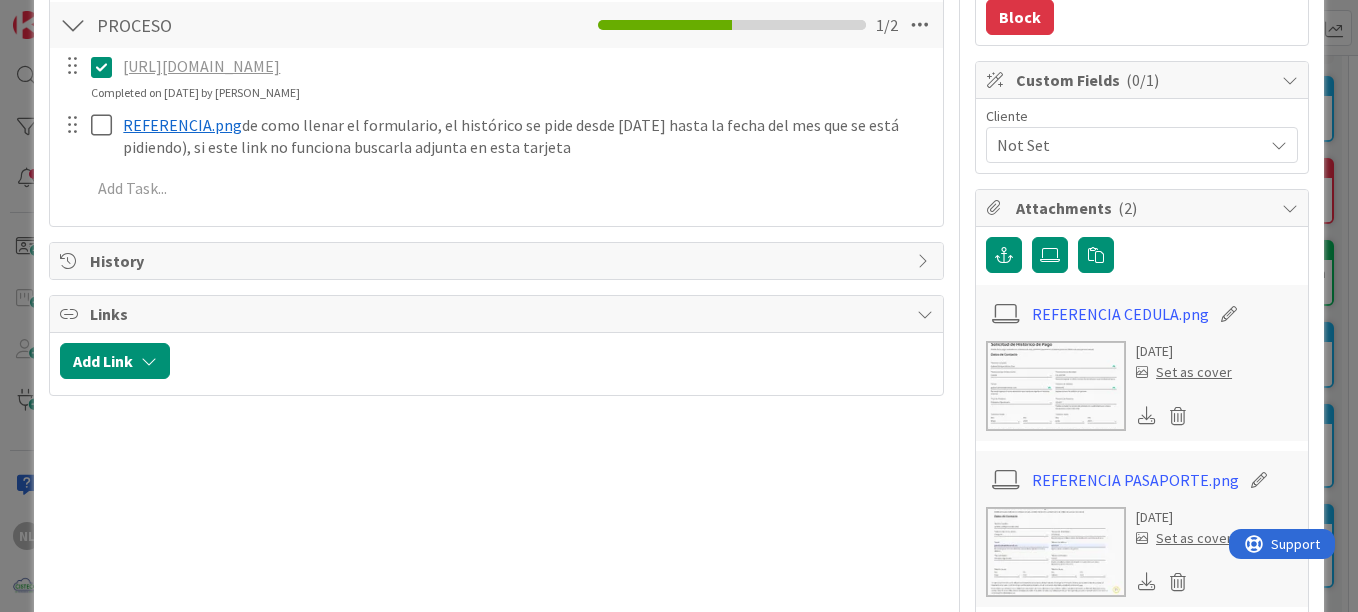click at bounding box center (1056, 386) 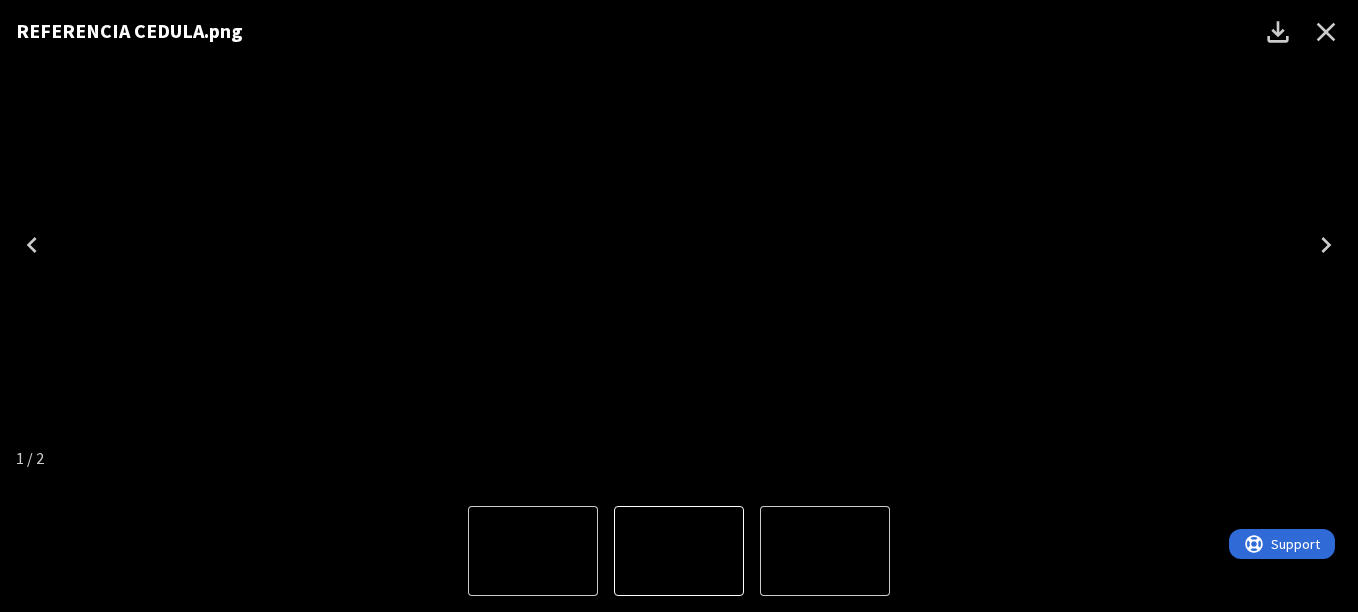click at bounding box center [679, 551] 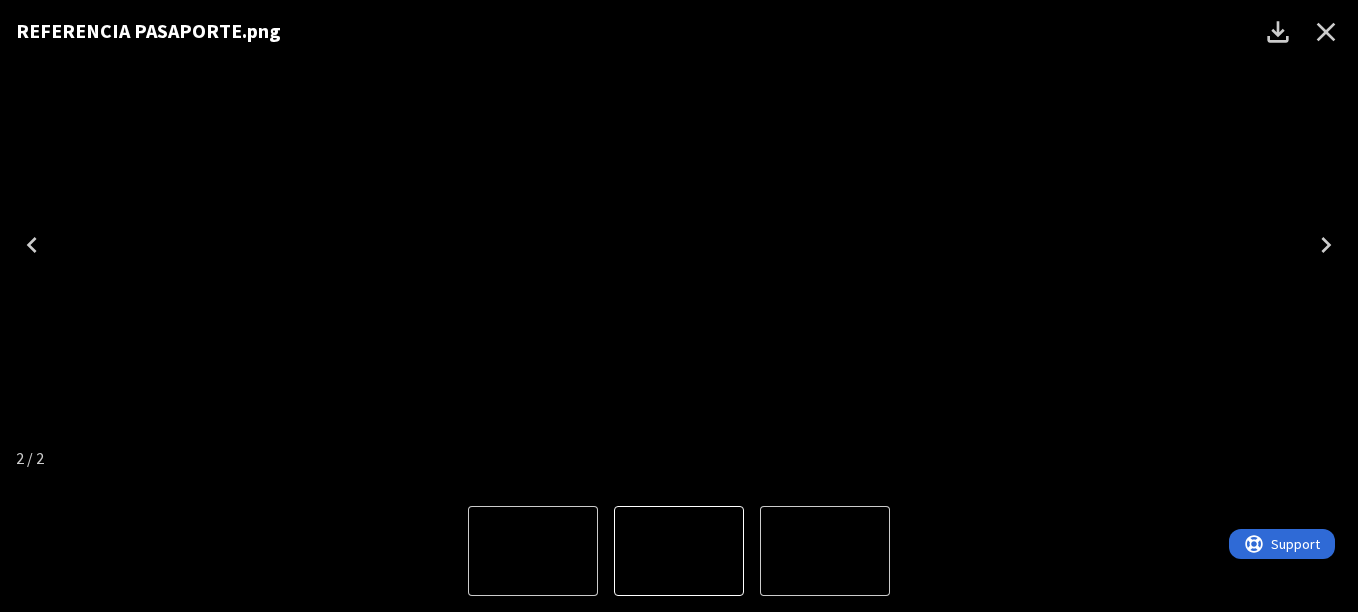 click 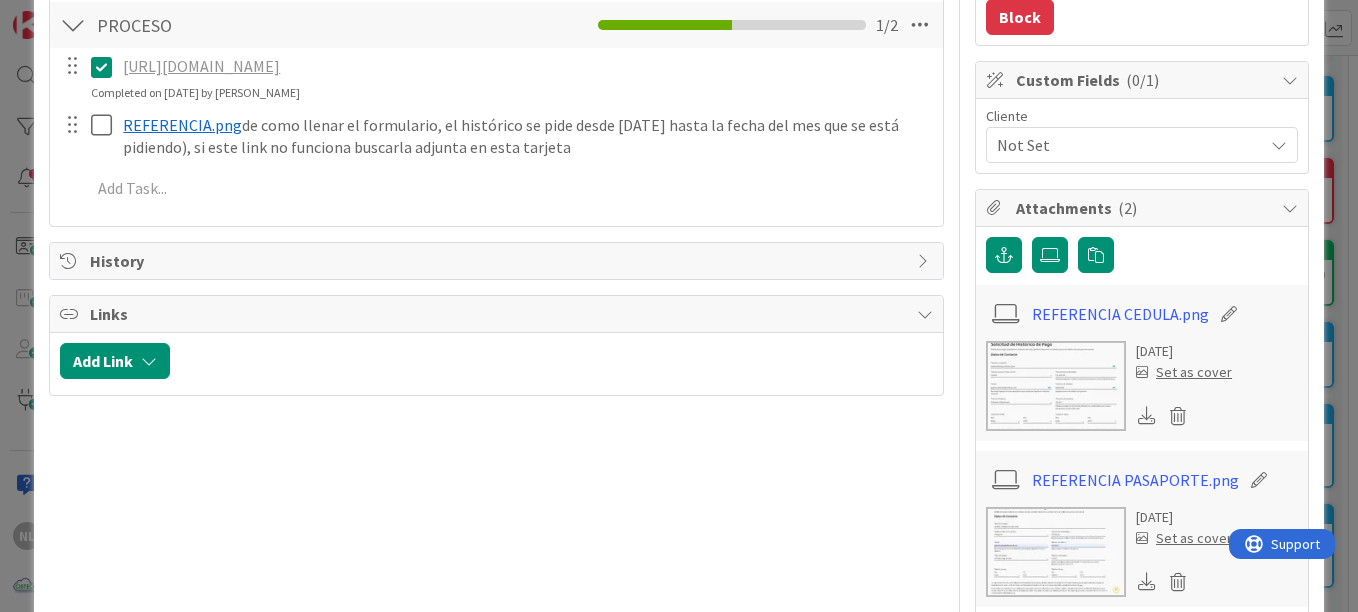 scroll, scrollTop: 0, scrollLeft: 0, axis: both 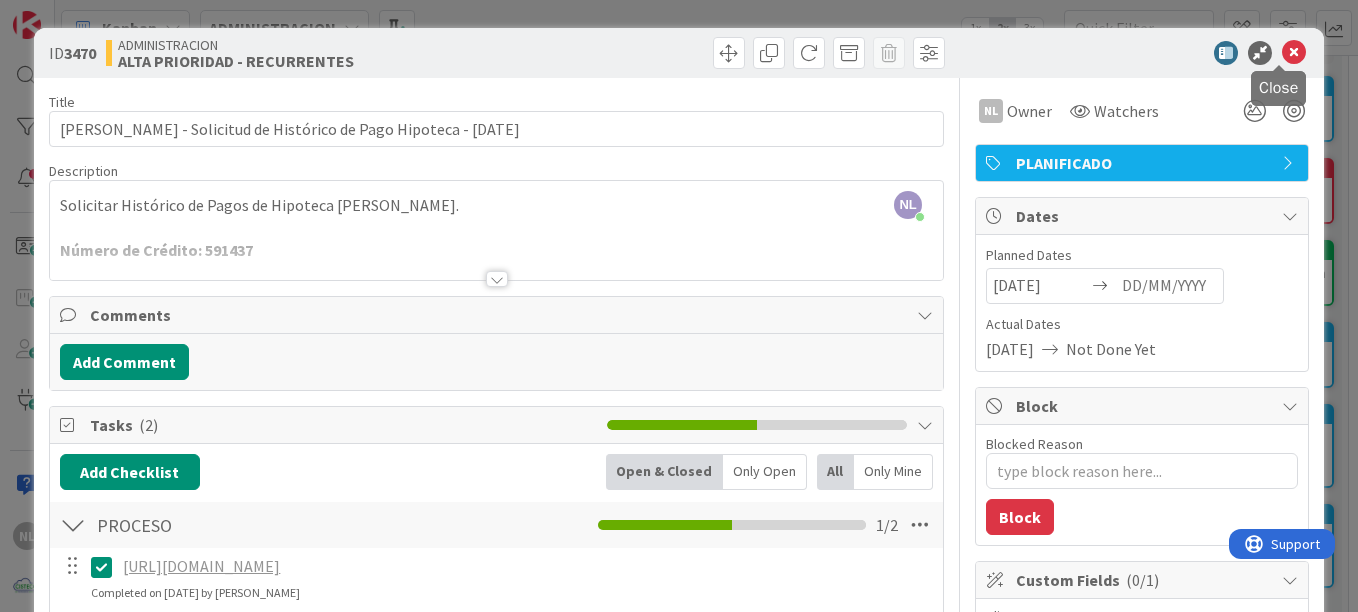 click at bounding box center (1294, 53) 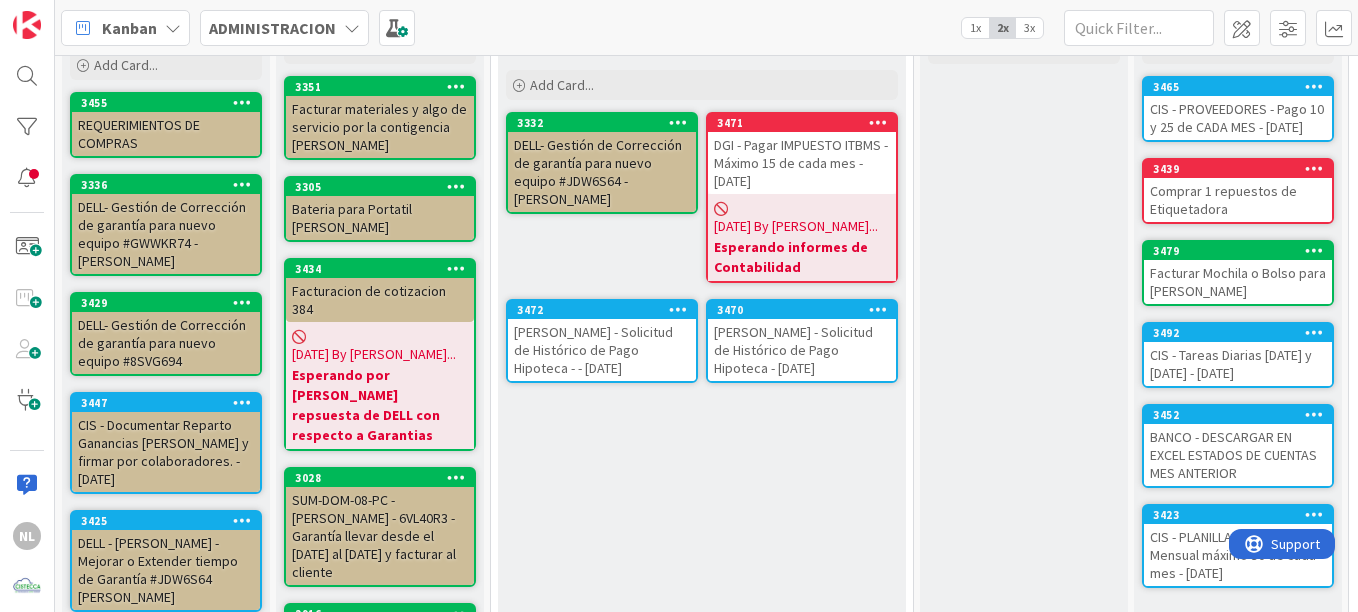 scroll, scrollTop: 0, scrollLeft: 0, axis: both 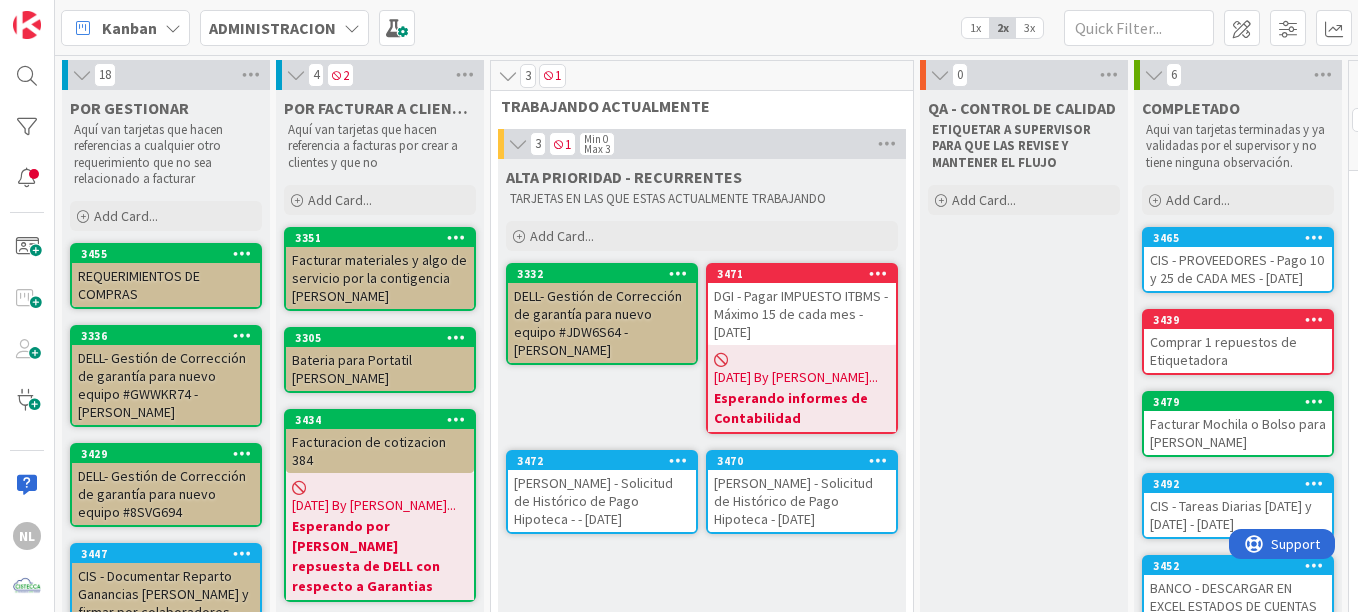 click on "[PERSON_NAME] - Solicitud de Histórico de Pago Hipoteca - [DATE]" at bounding box center [802, 501] 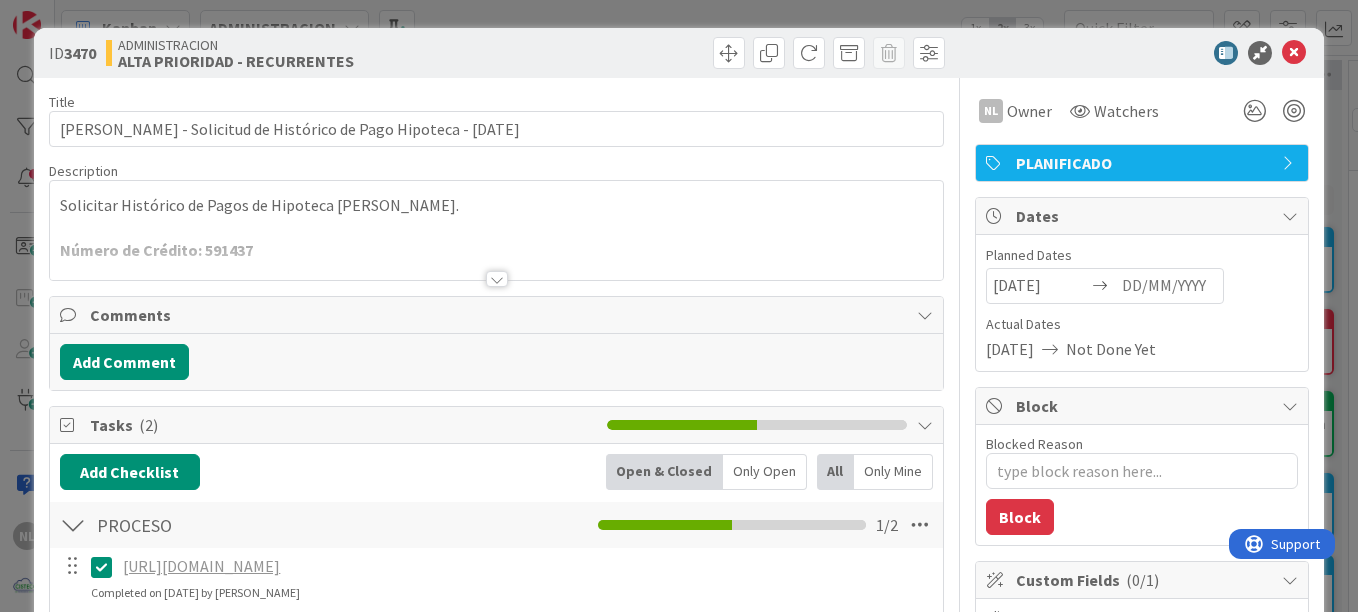 scroll, scrollTop: 0, scrollLeft: 0, axis: both 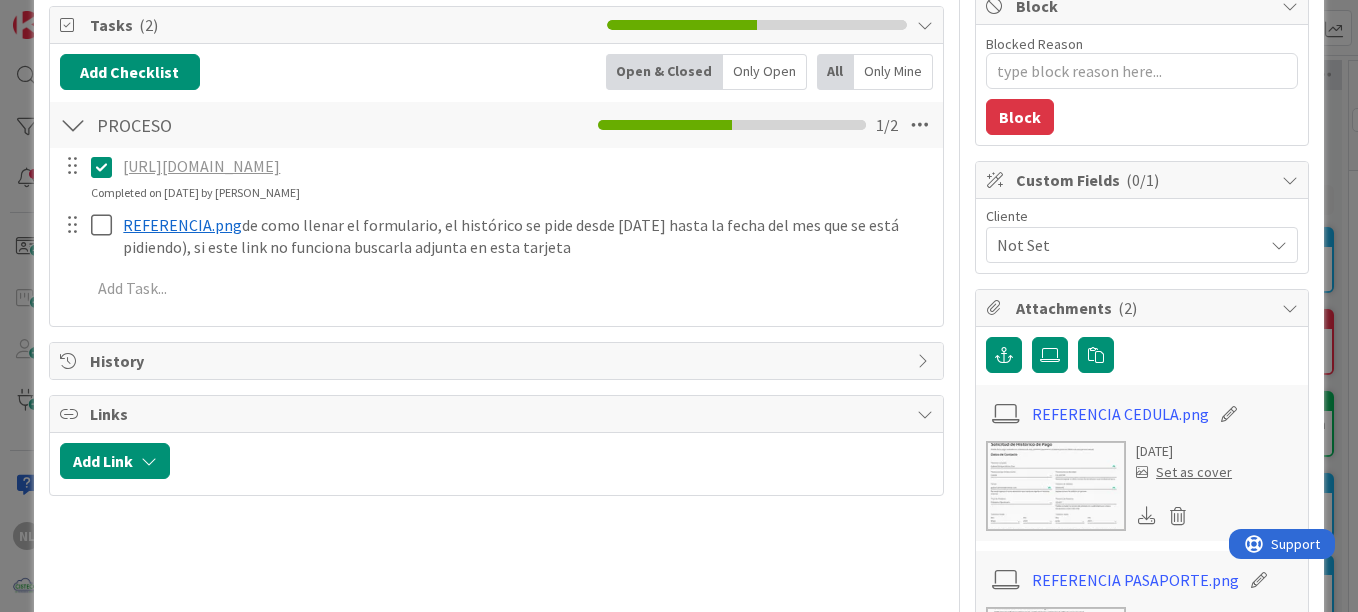 click on "[URL][DOMAIN_NAME]" at bounding box center [201, 166] 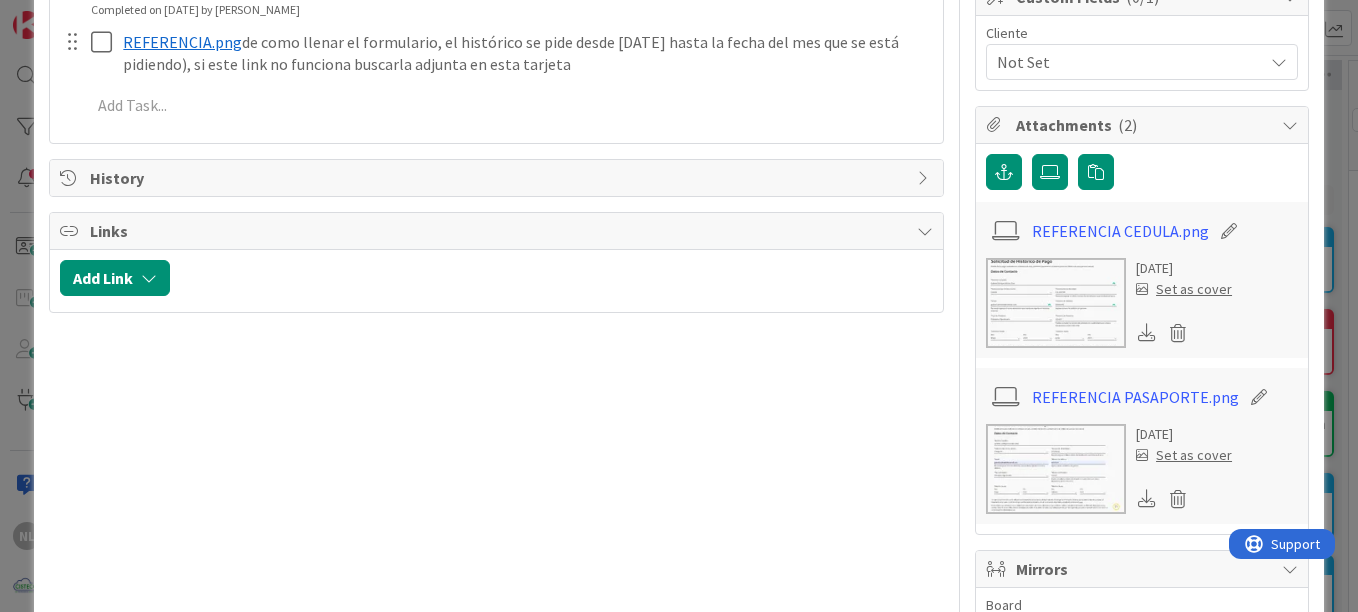 scroll, scrollTop: 600, scrollLeft: 0, axis: vertical 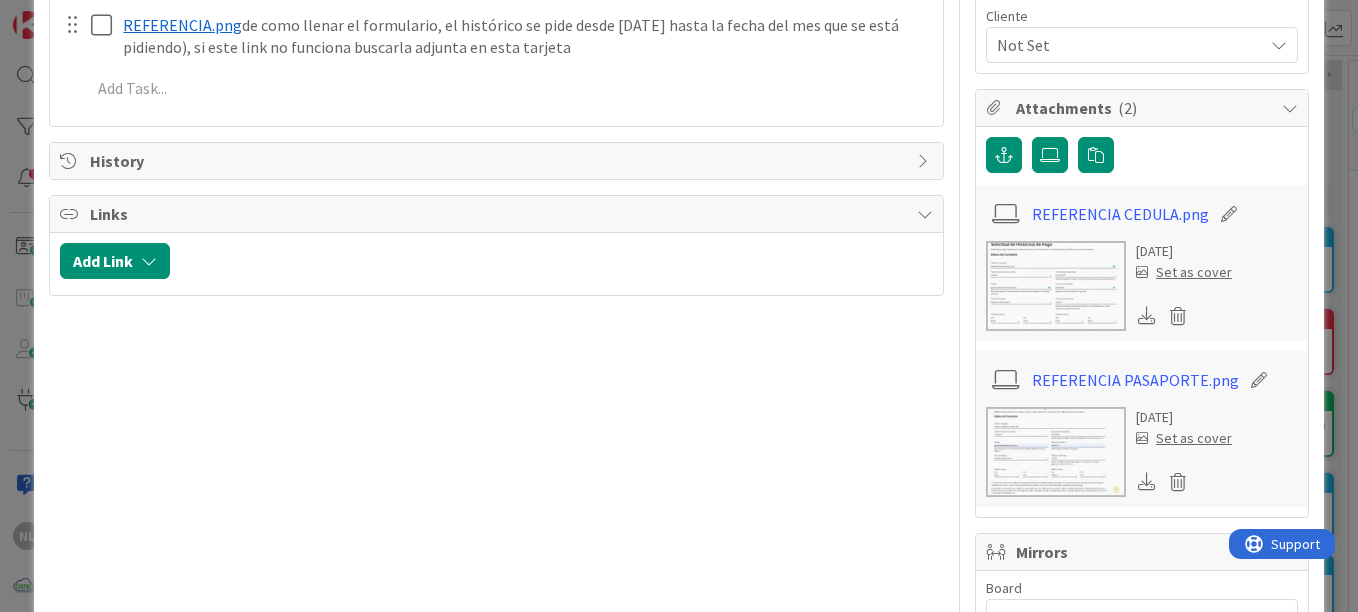 click at bounding box center [1056, 452] 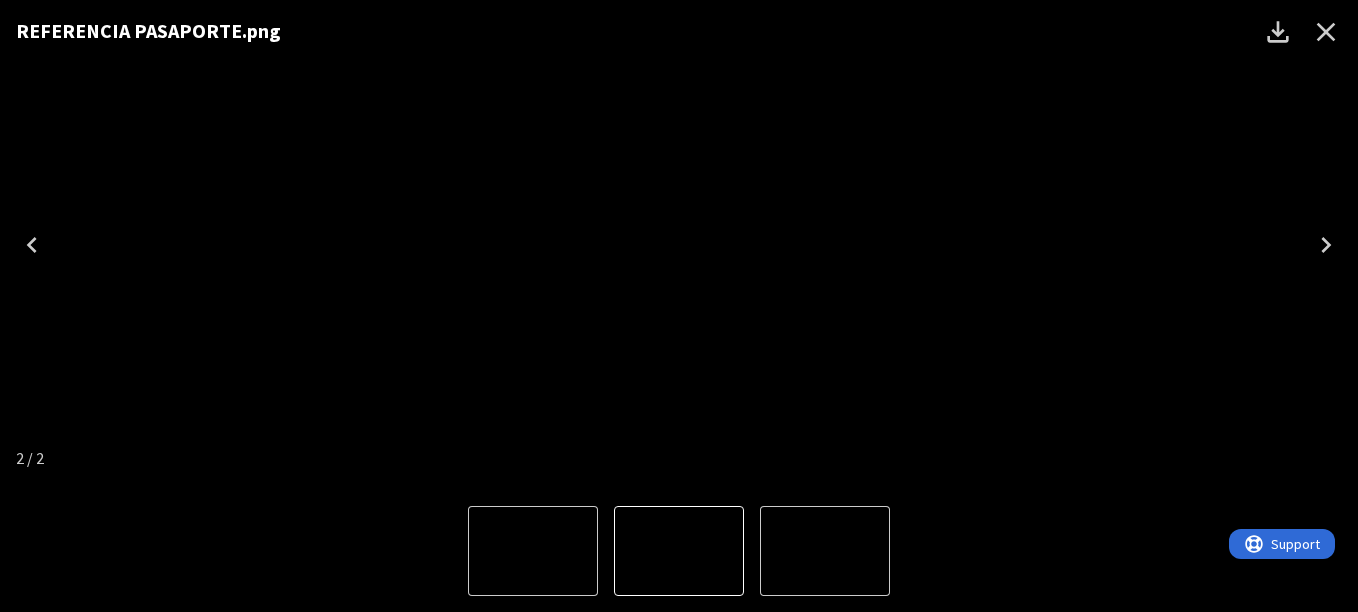 click at bounding box center [679, 245] 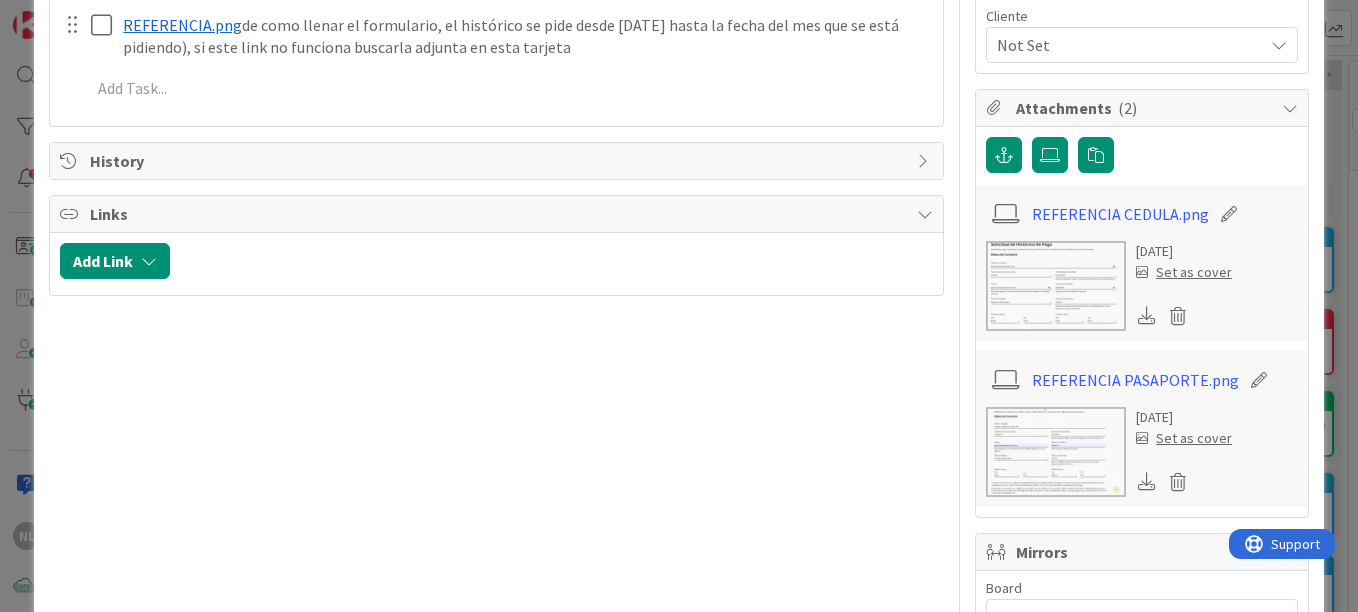 type on "x" 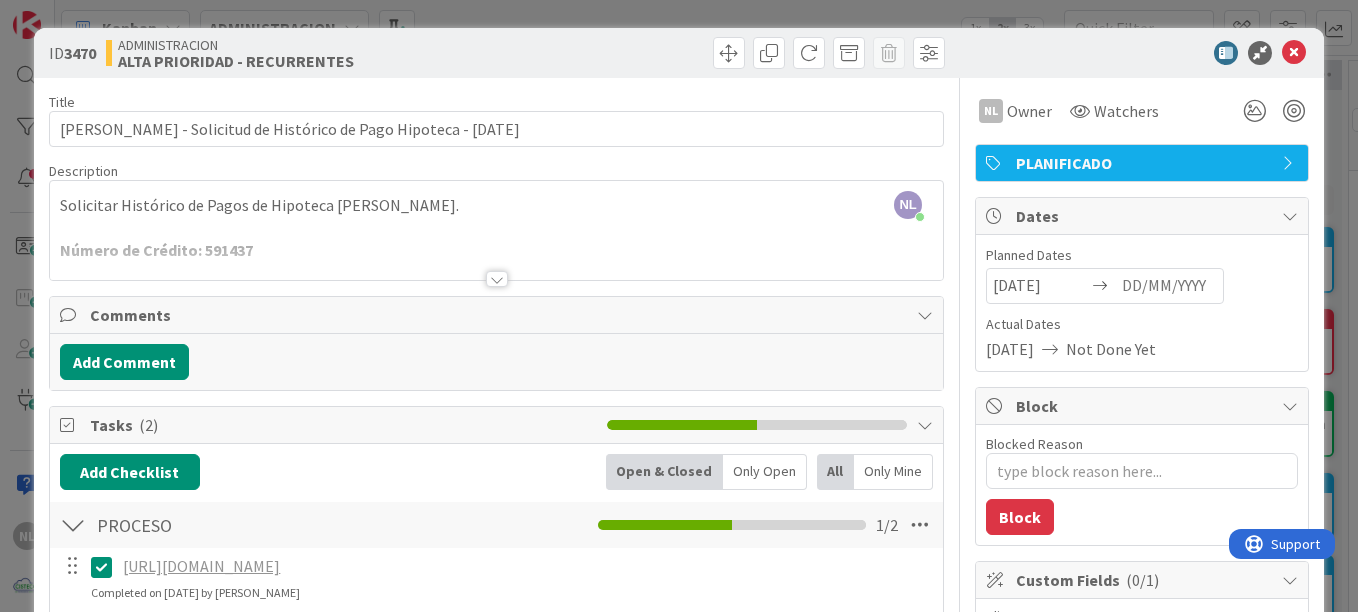scroll, scrollTop: 100, scrollLeft: 0, axis: vertical 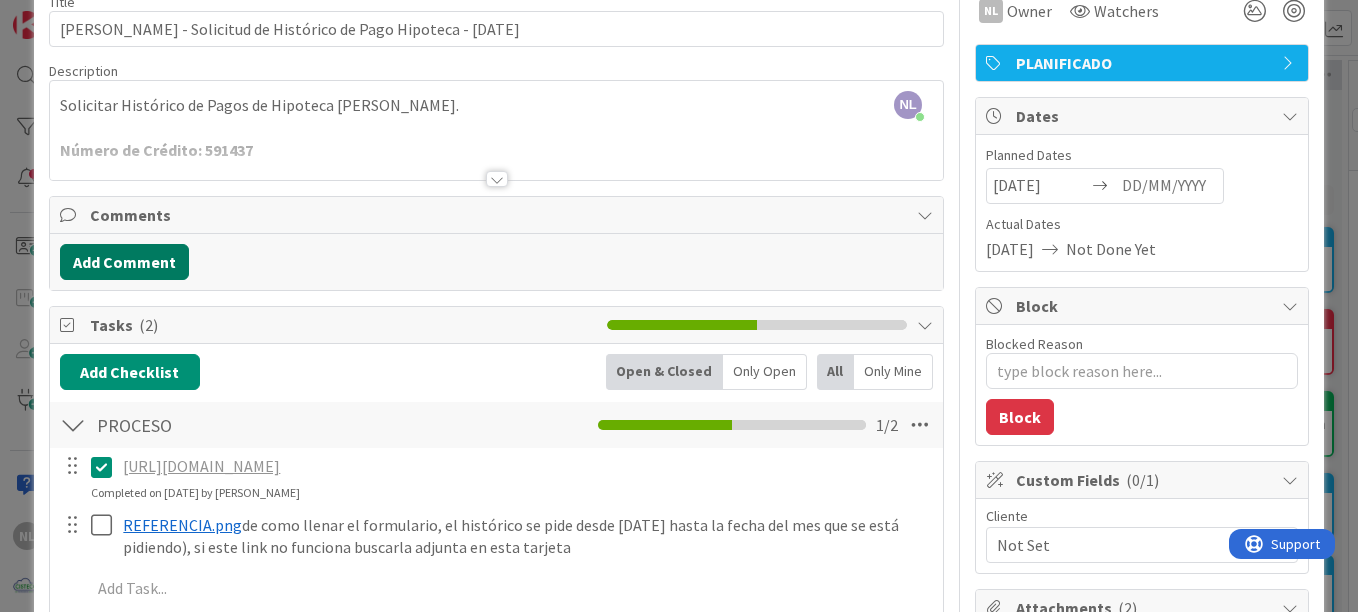 click on "Add Comment" at bounding box center (124, 262) 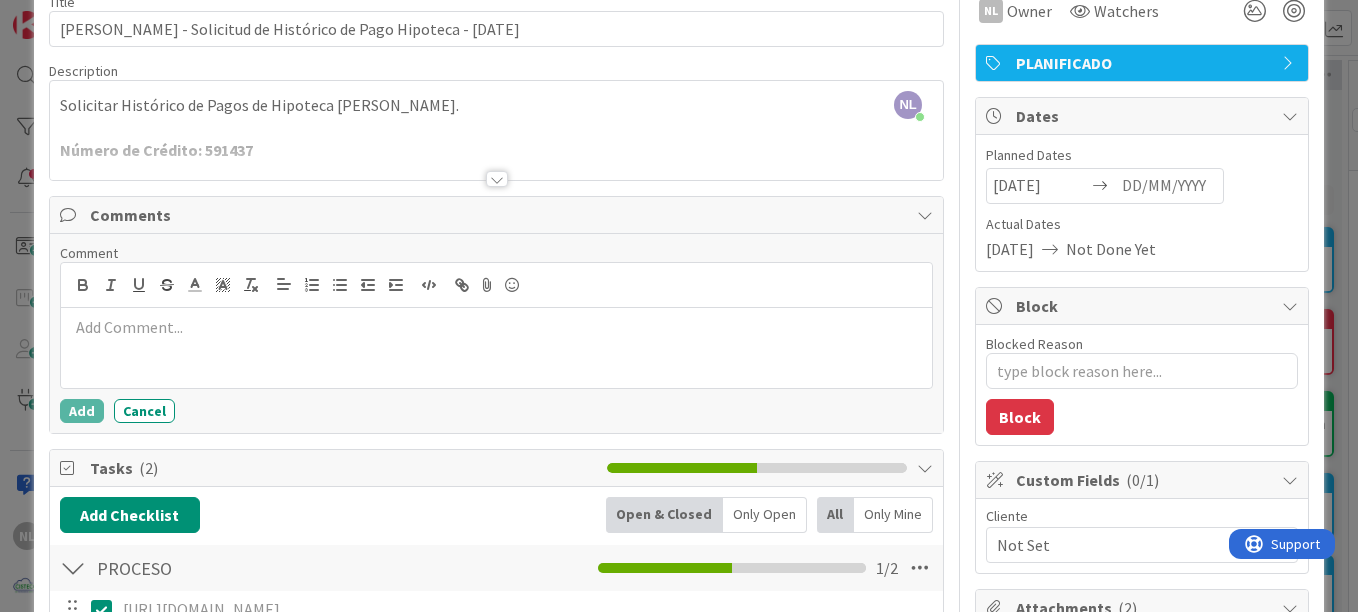 click at bounding box center [496, 348] 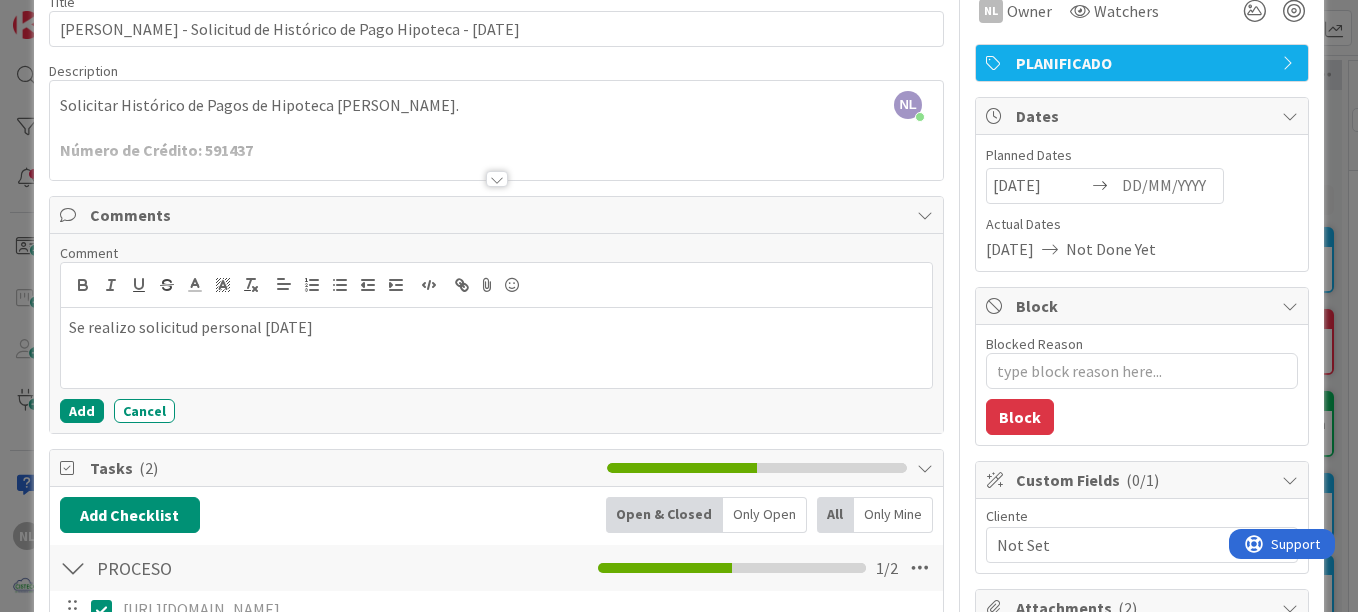 click on "Se realizo solicitud personal [DATE]" at bounding box center (496, 327) 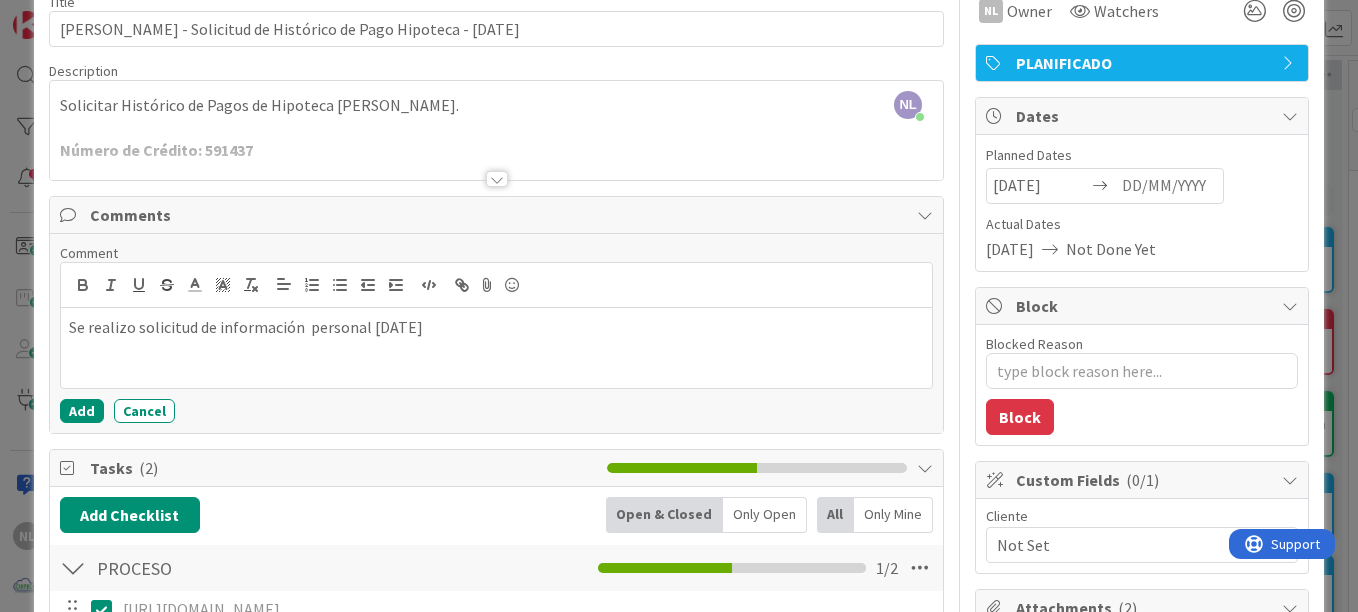 click on "Se realizo solicitud de información  personal [DATE]" at bounding box center [496, 327] 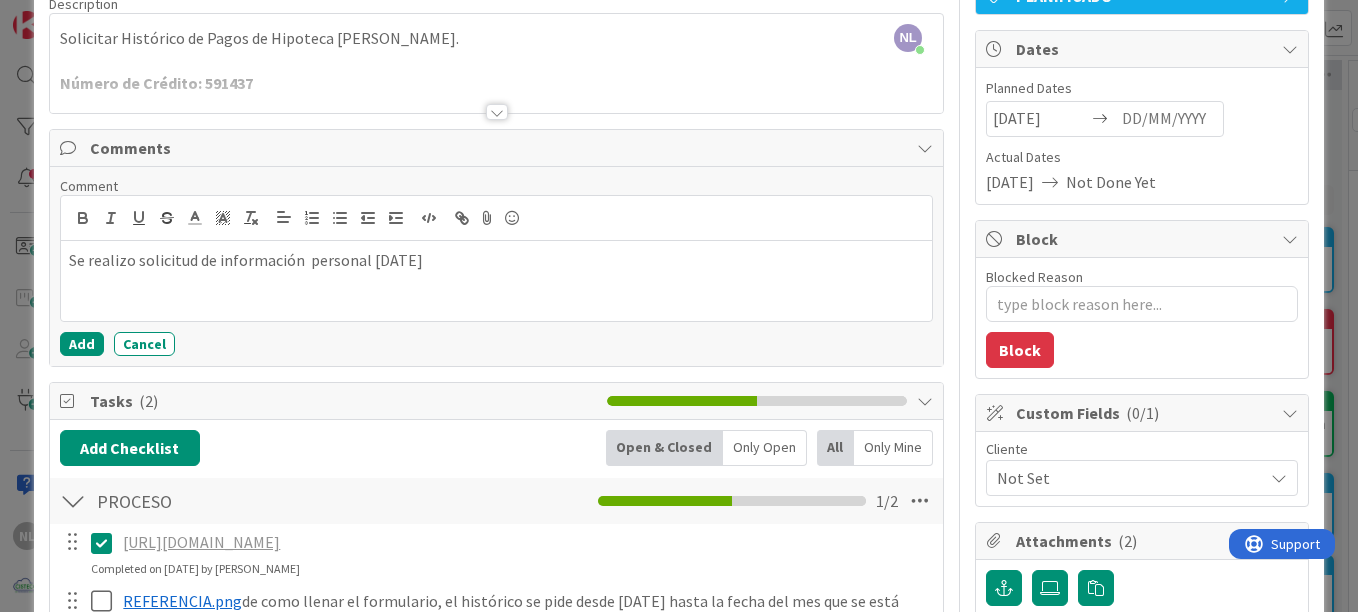 scroll, scrollTop: 300, scrollLeft: 0, axis: vertical 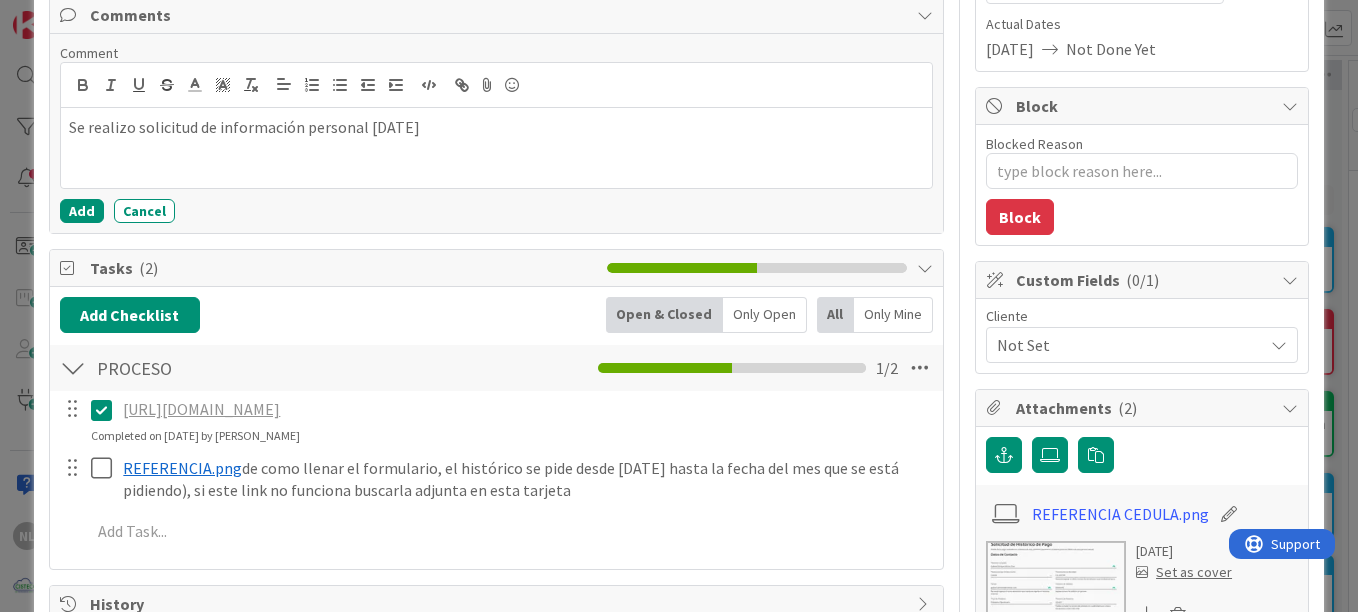 click on "Se realizo solicitud de información personal [DATE]" at bounding box center [496, 127] 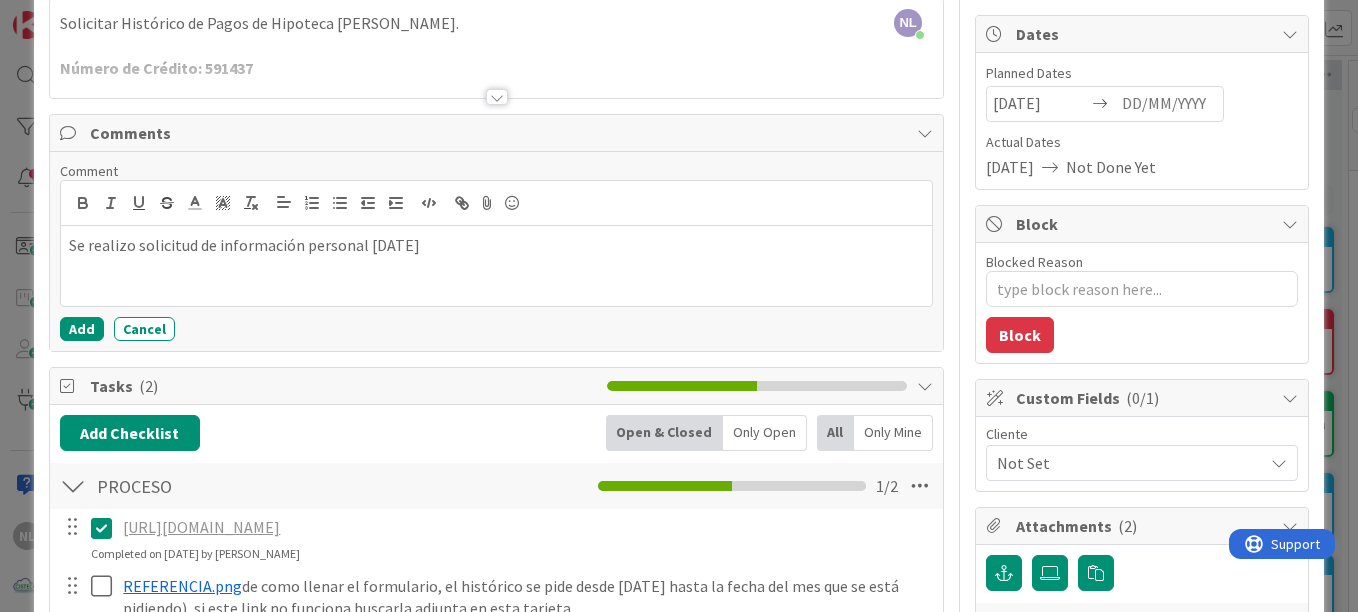 scroll, scrollTop: 200, scrollLeft: 0, axis: vertical 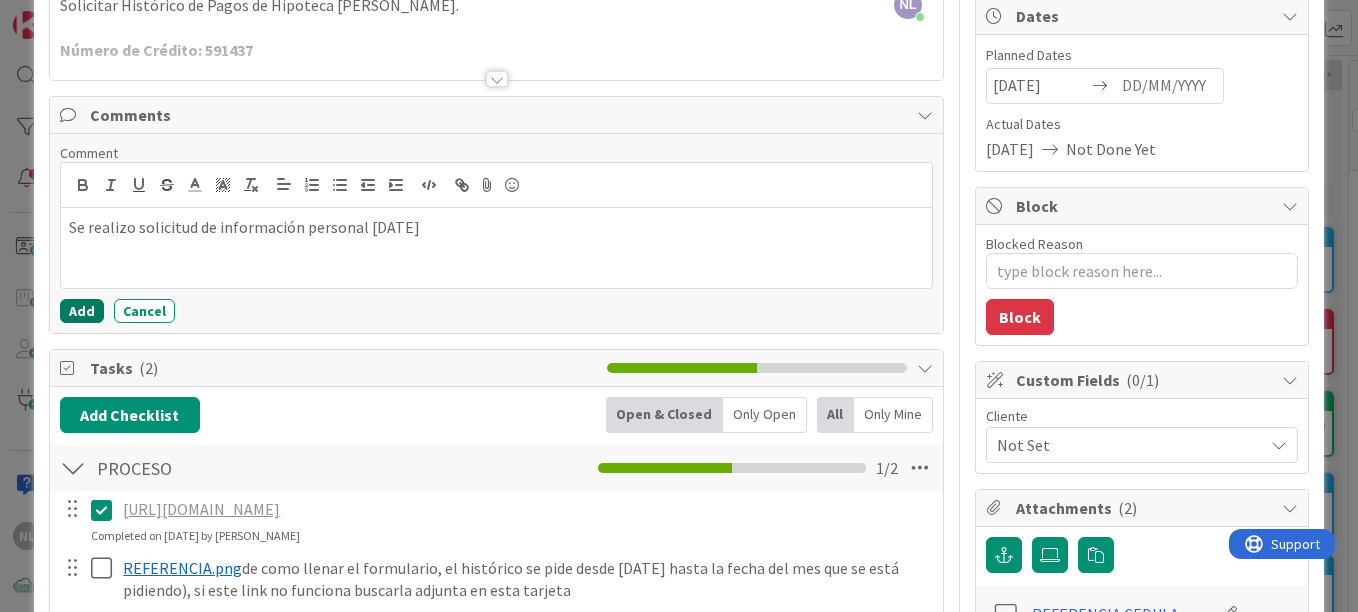 click on "Add" at bounding box center [82, 311] 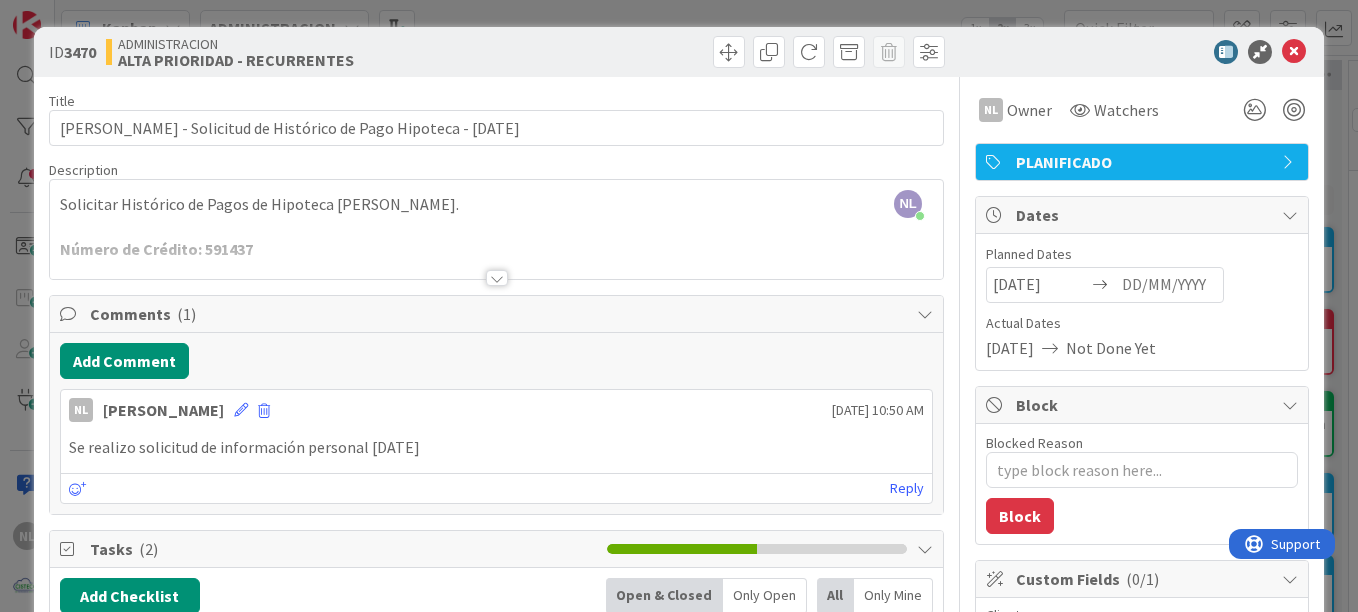 scroll, scrollTop: 0, scrollLeft: 0, axis: both 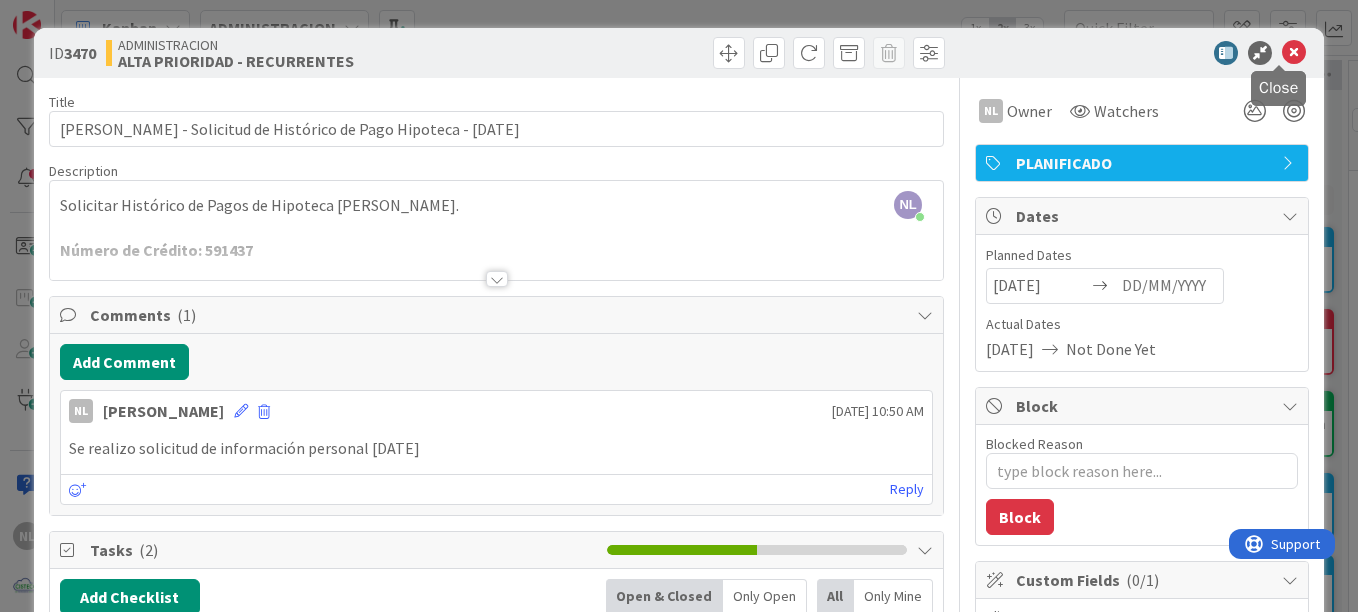 click at bounding box center (1294, 53) 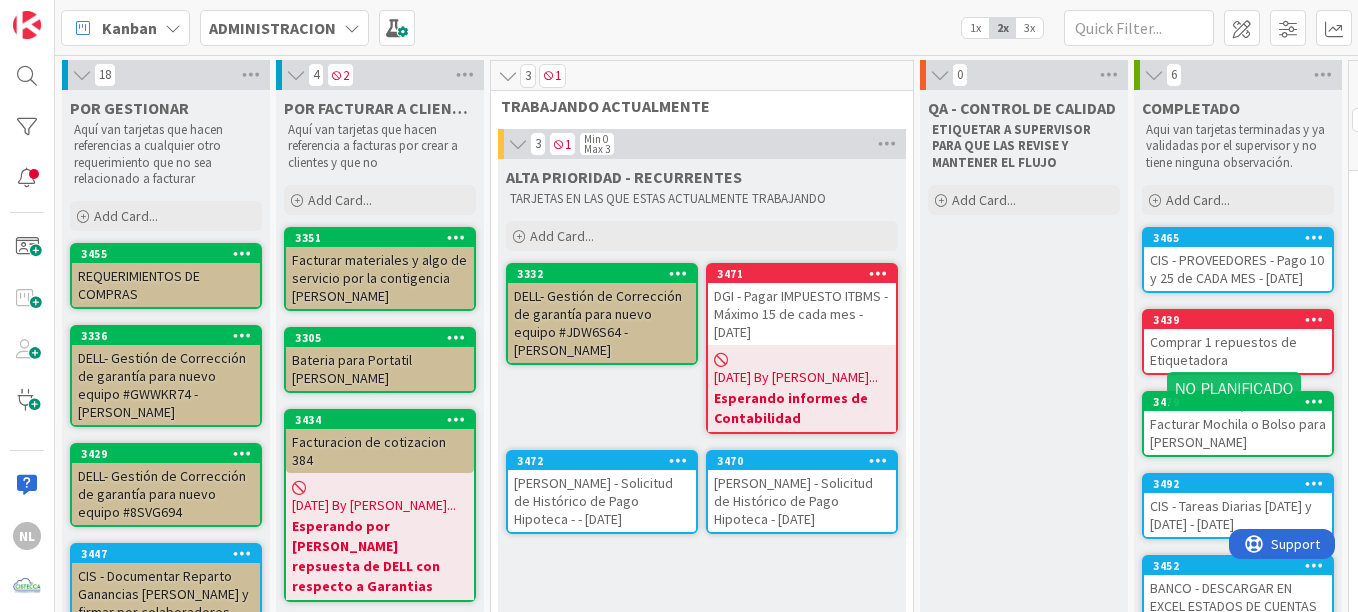 scroll, scrollTop: 0, scrollLeft: 0, axis: both 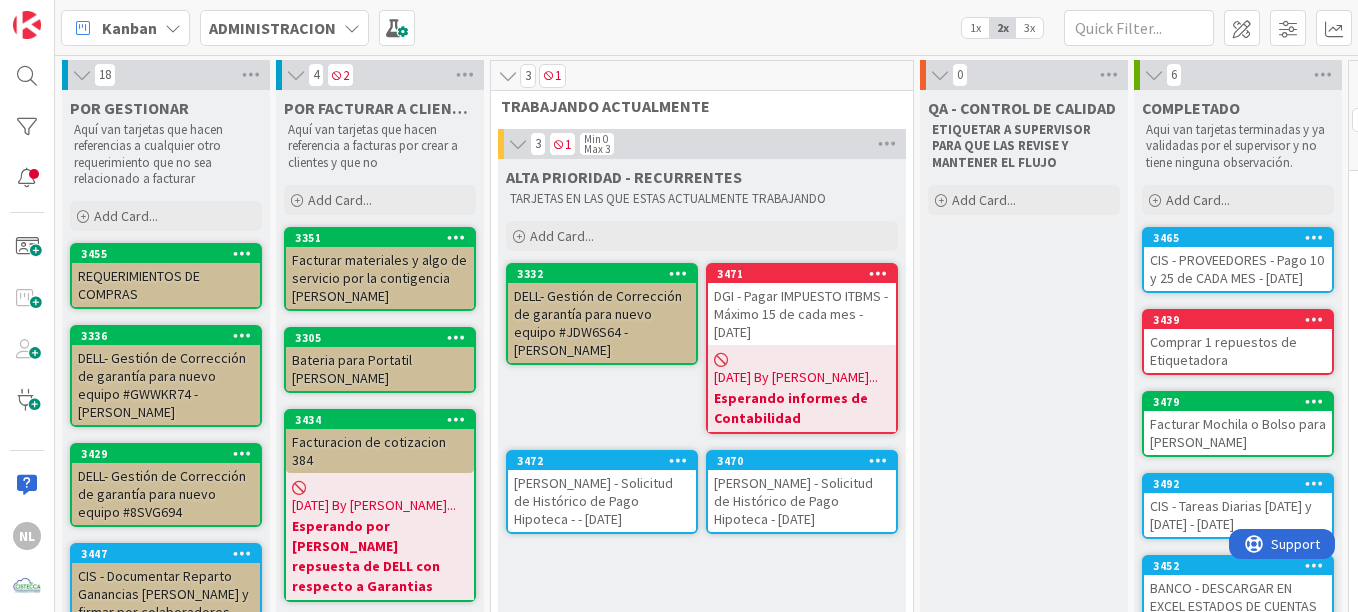 click on "[PERSON_NAME] - Solicitud de Histórico de Pago Hipoteca - [DATE]" at bounding box center [802, 501] 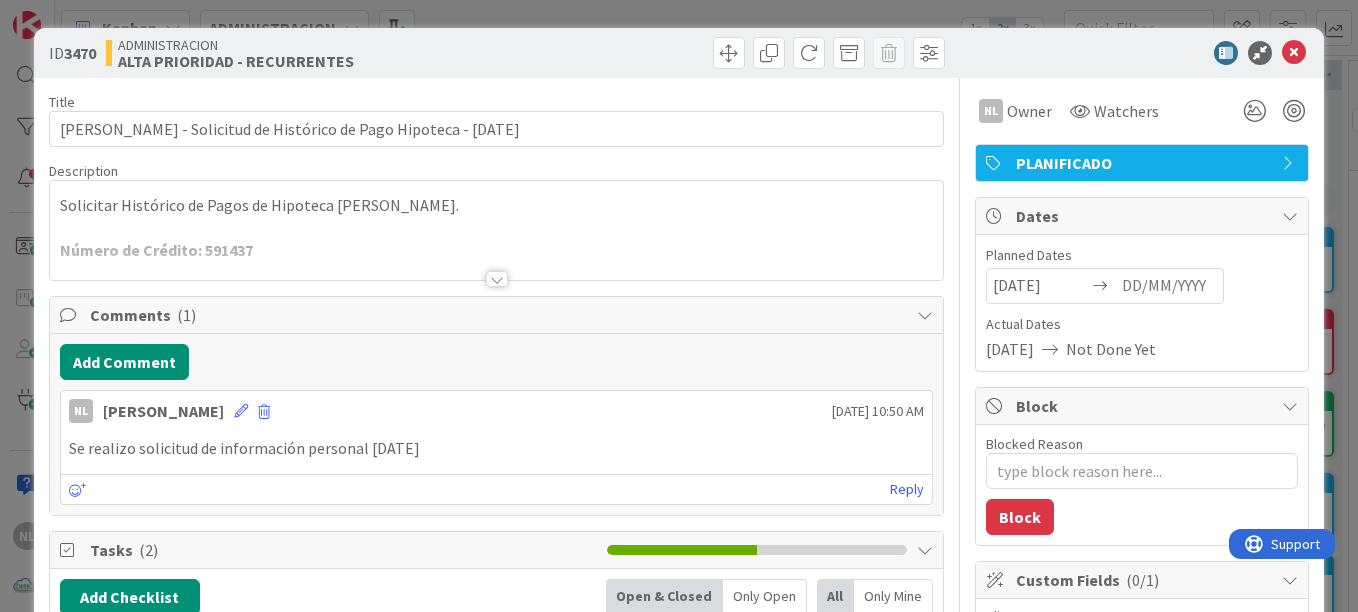 scroll, scrollTop: 0, scrollLeft: 0, axis: both 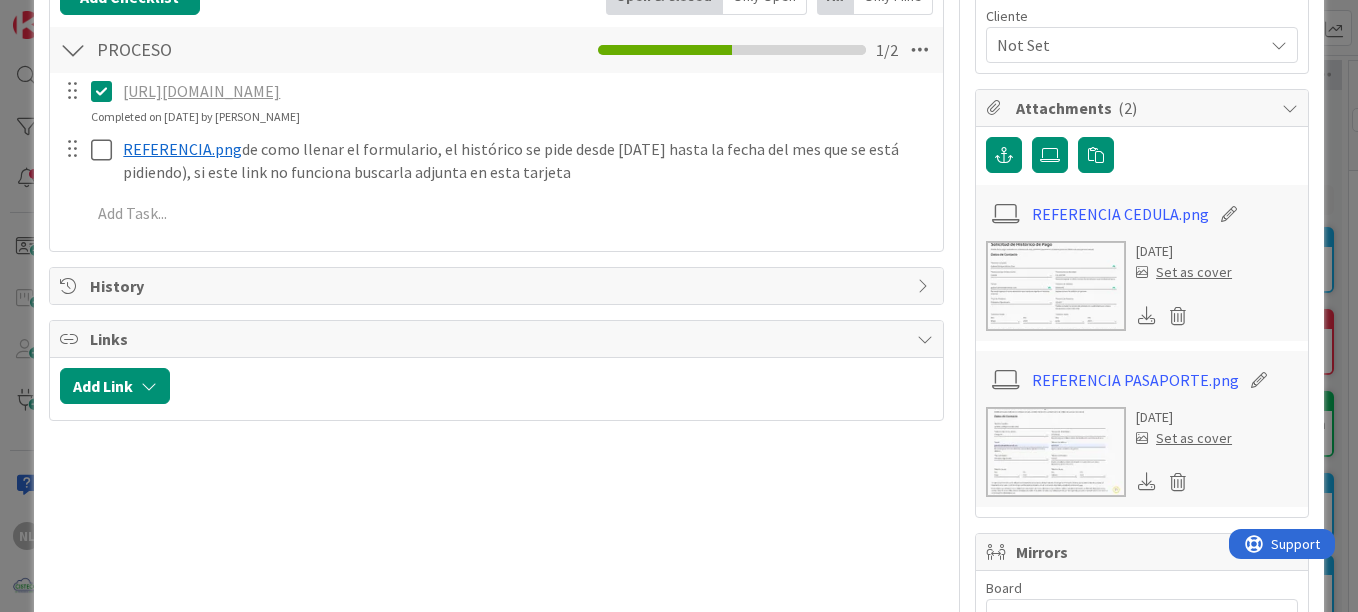 click at bounding box center (1056, 286) 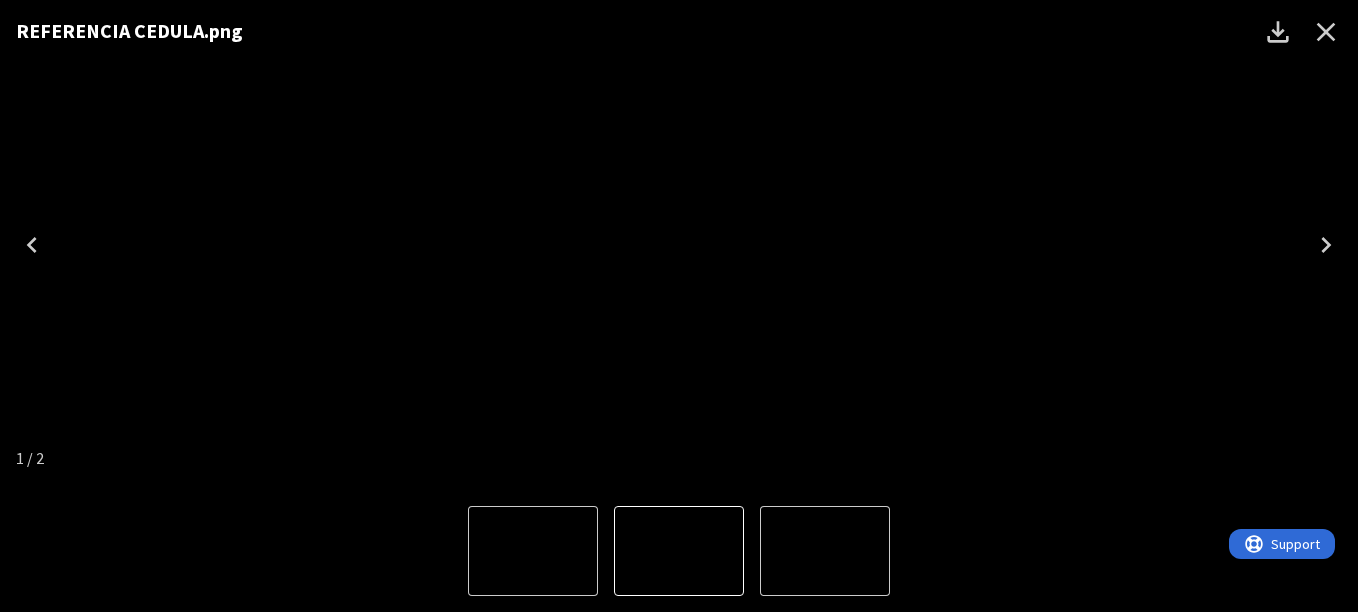 click 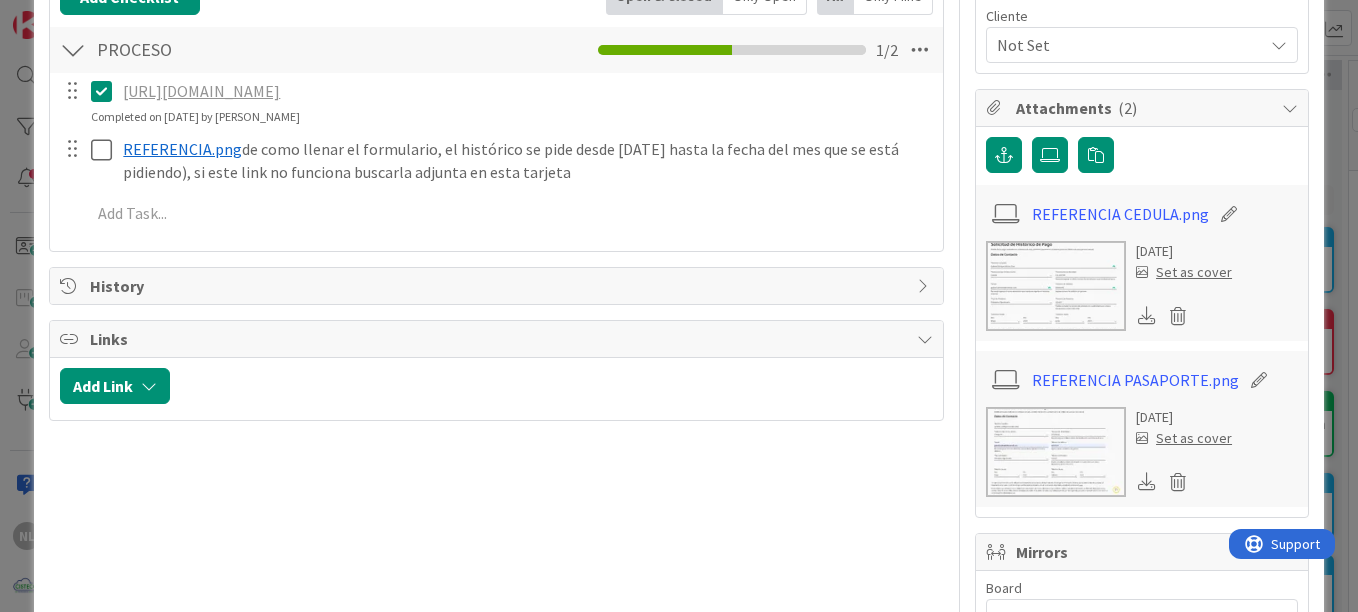 click at bounding box center (1056, 452) 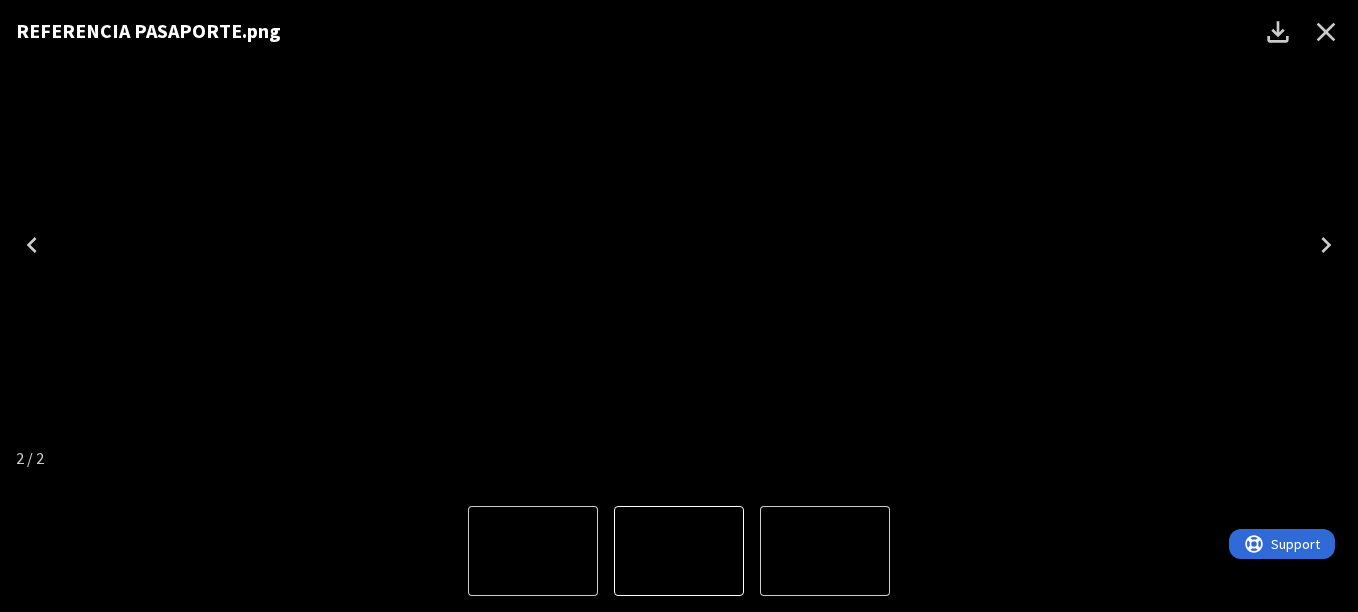 click at bounding box center [679, 245] 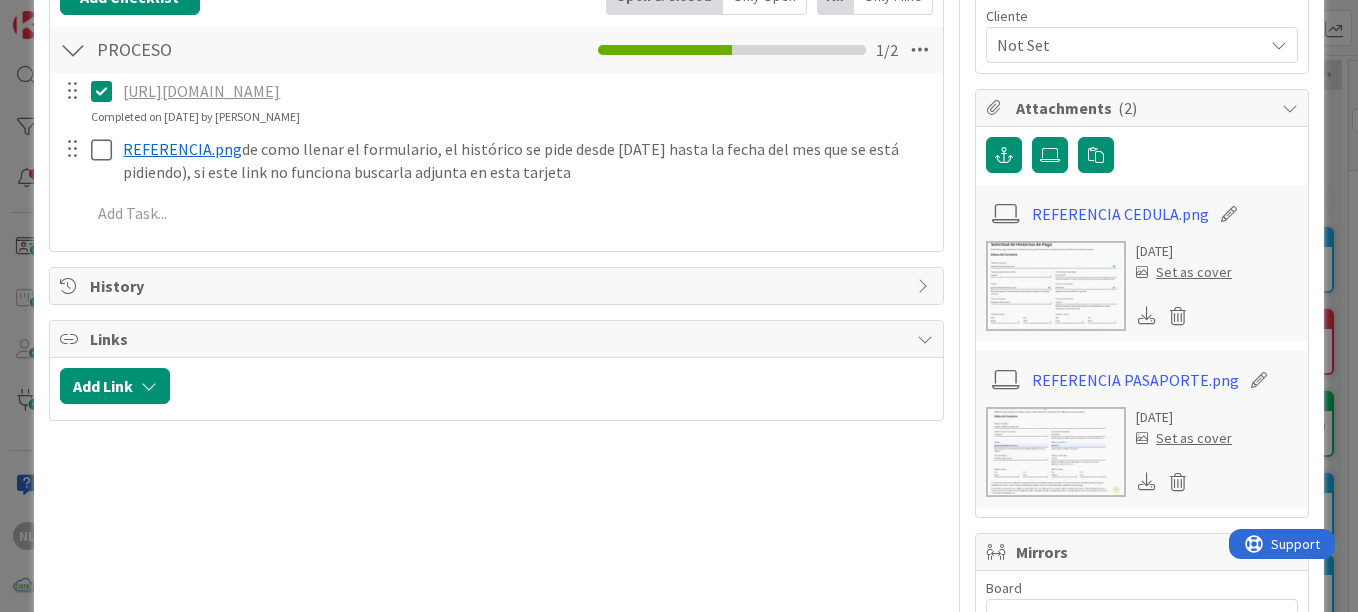 click at bounding box center [1056, 452] 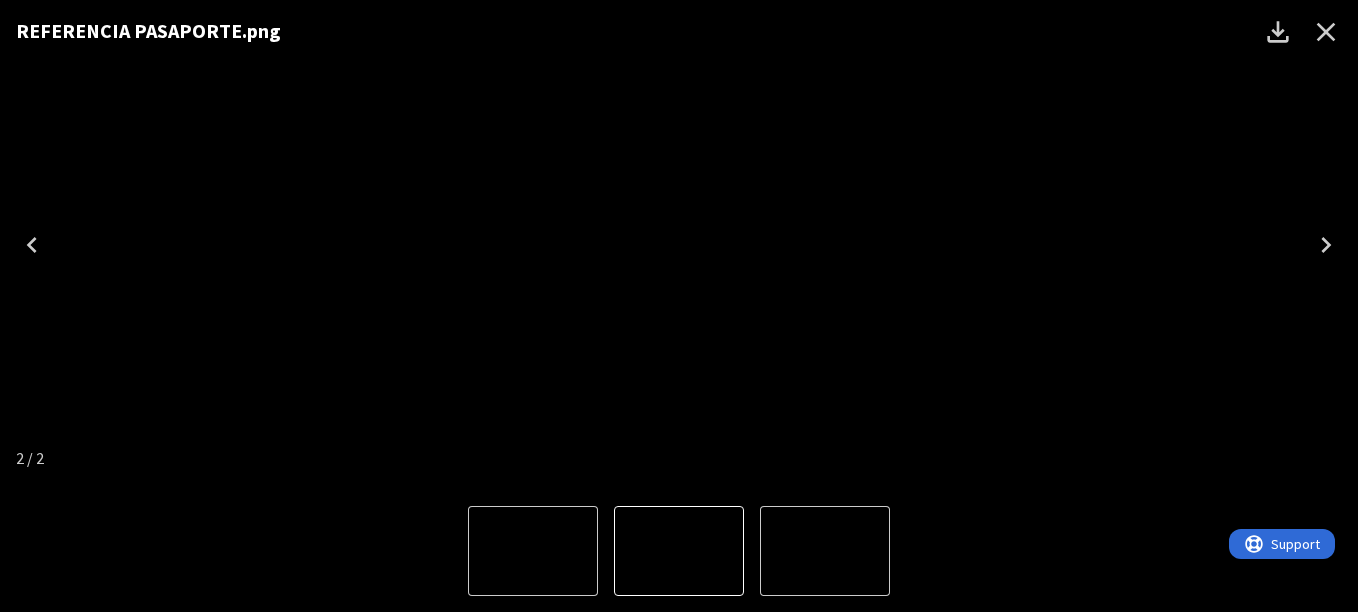 click 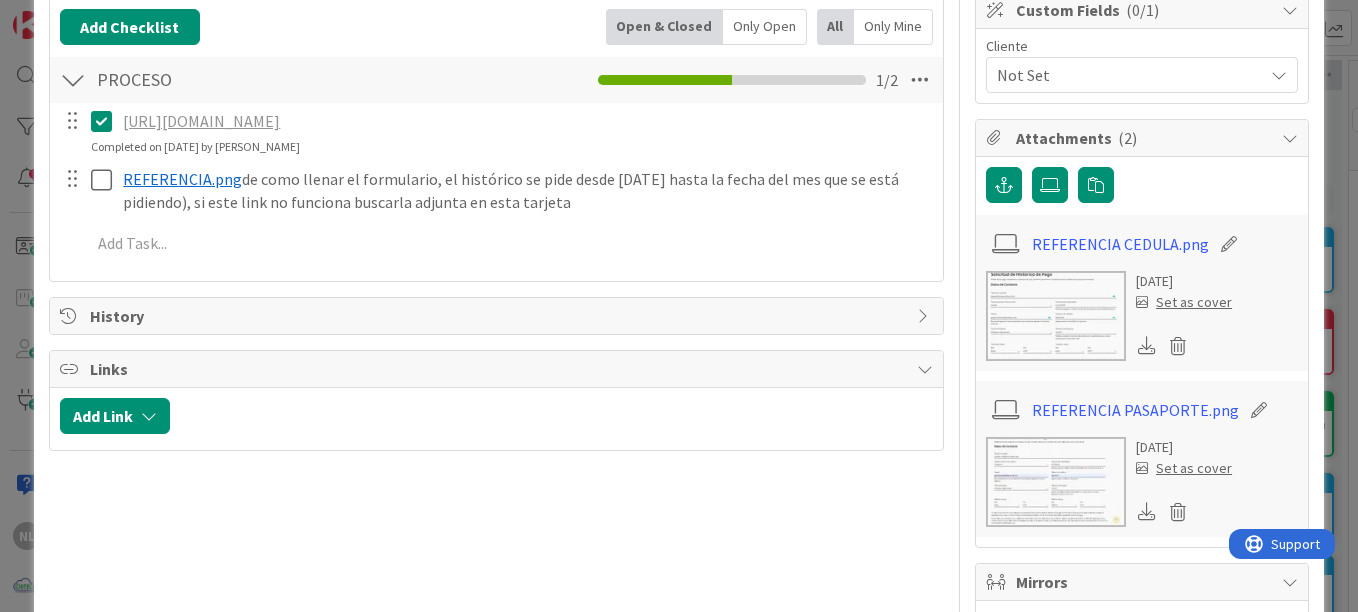 scroll, scrollTop: 600, scrollLeft: 0, axis: vertical 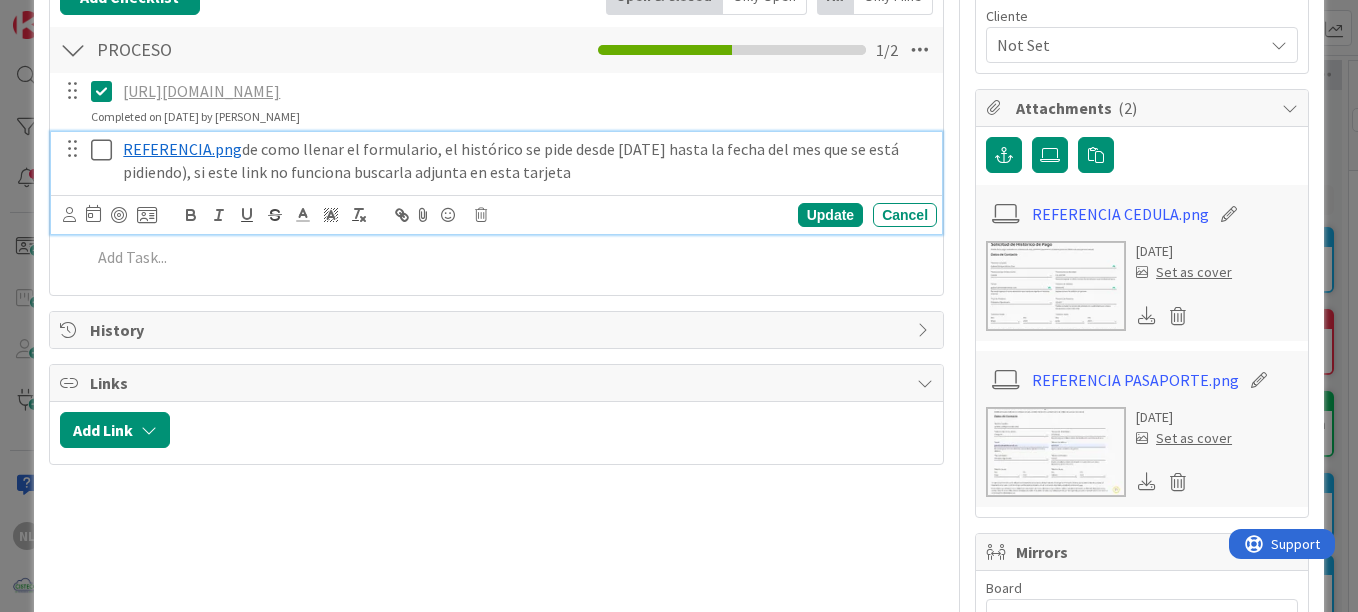 click at bounding box center (106, 150) 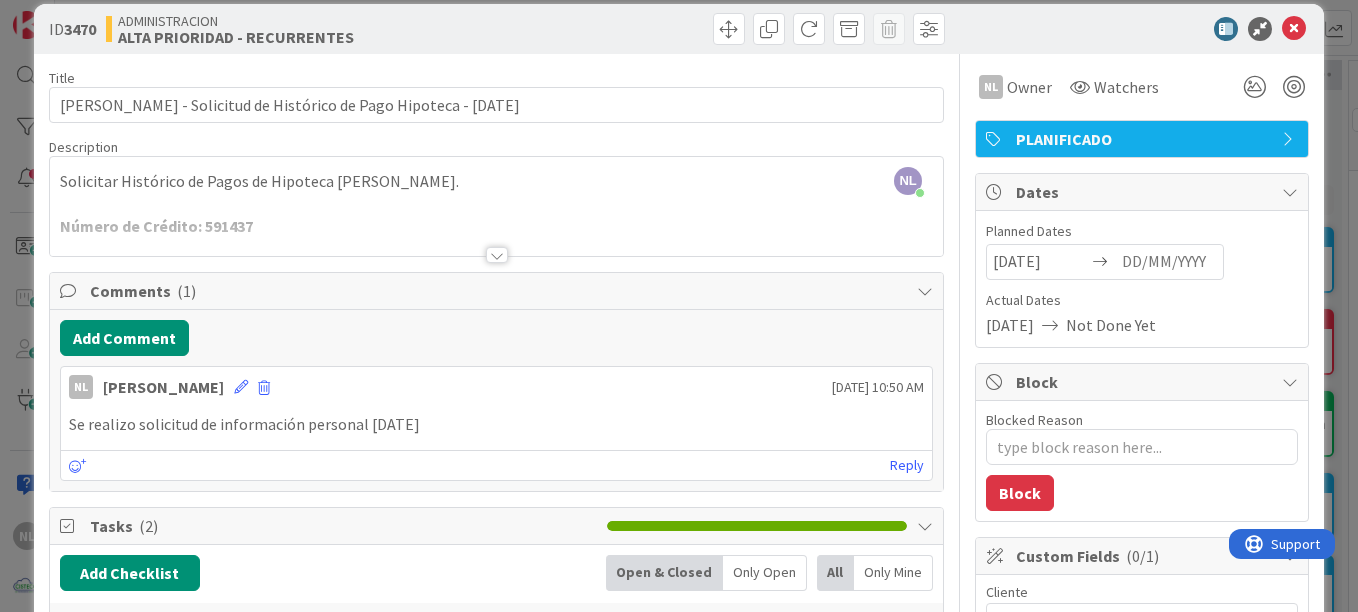 scroll, scrollTop: 0, scrollLeft: 0, axis: both 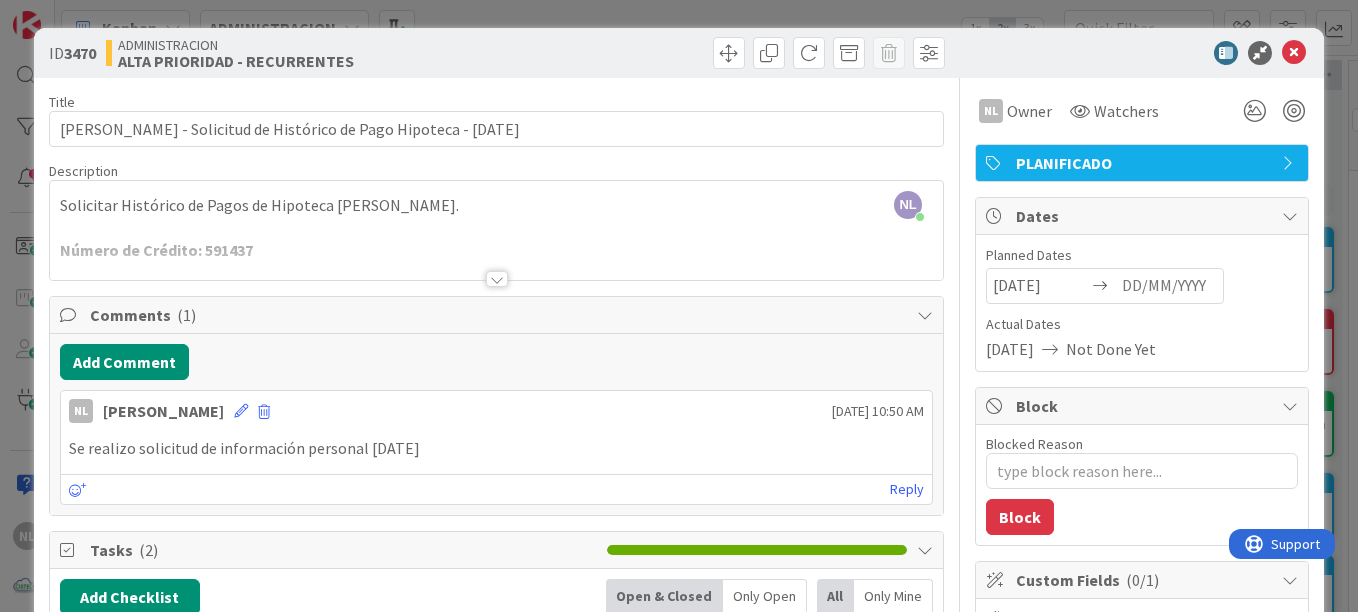 click on "Se realizo solicitud de información personal [DATE]" at bounding box center [496, 448] 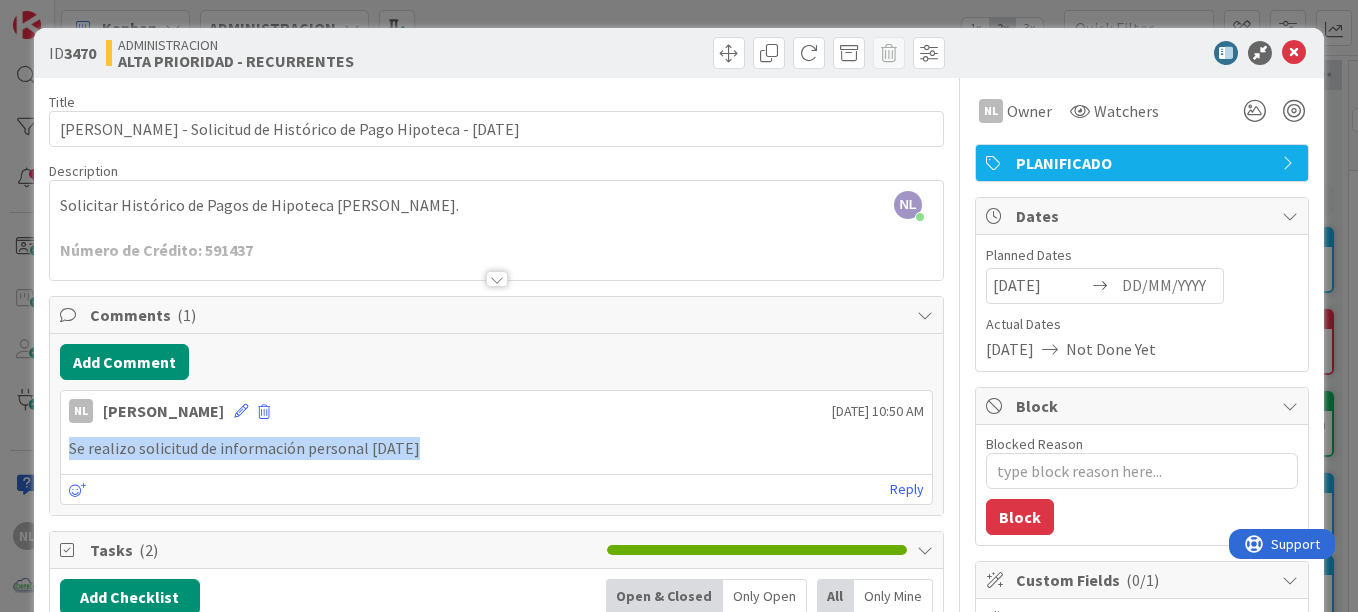 click on "Se realizo solicitud de información personal [DATE]" at bounding box center (496, 448) 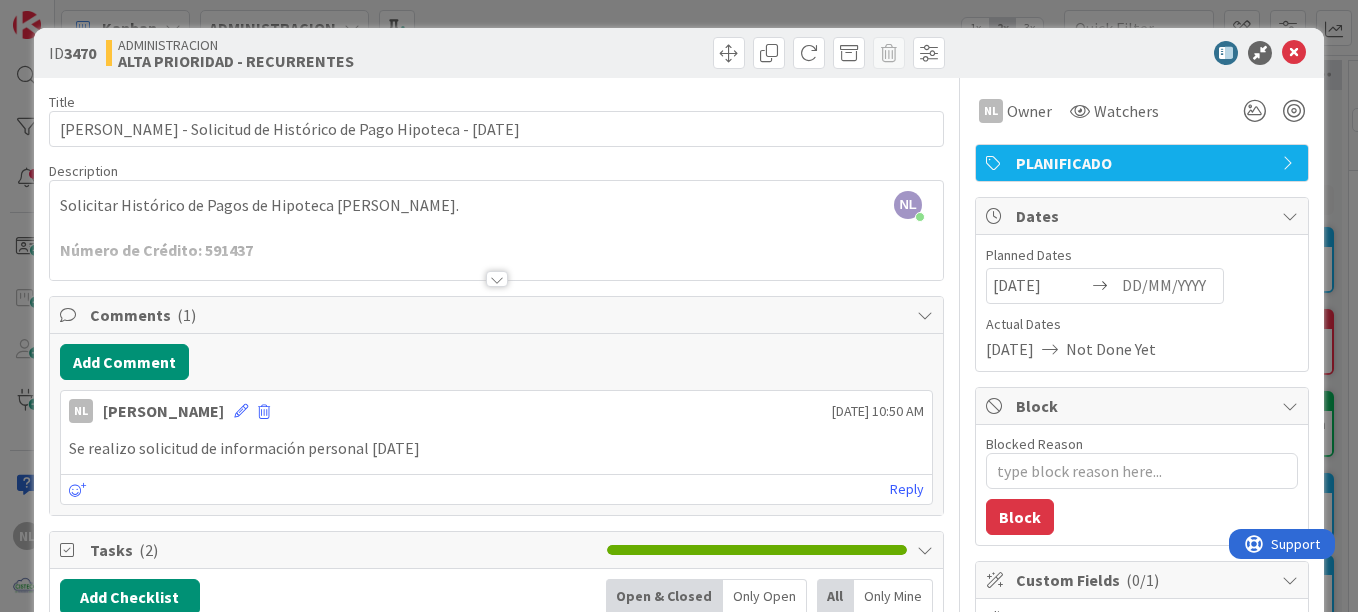 click on "Se realizo solicitud de información personal [DATE]" at bounding box center (496, 448) 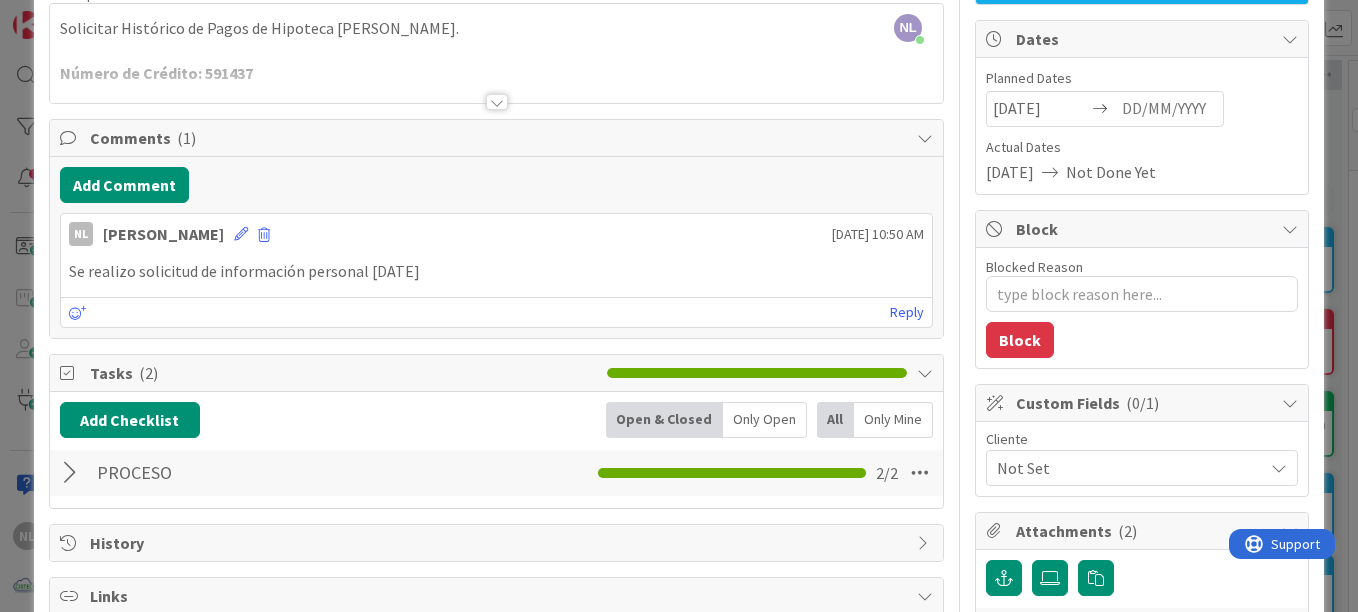 scroll, scrollTop: 300, scrollLeft: 0, axis: vertical 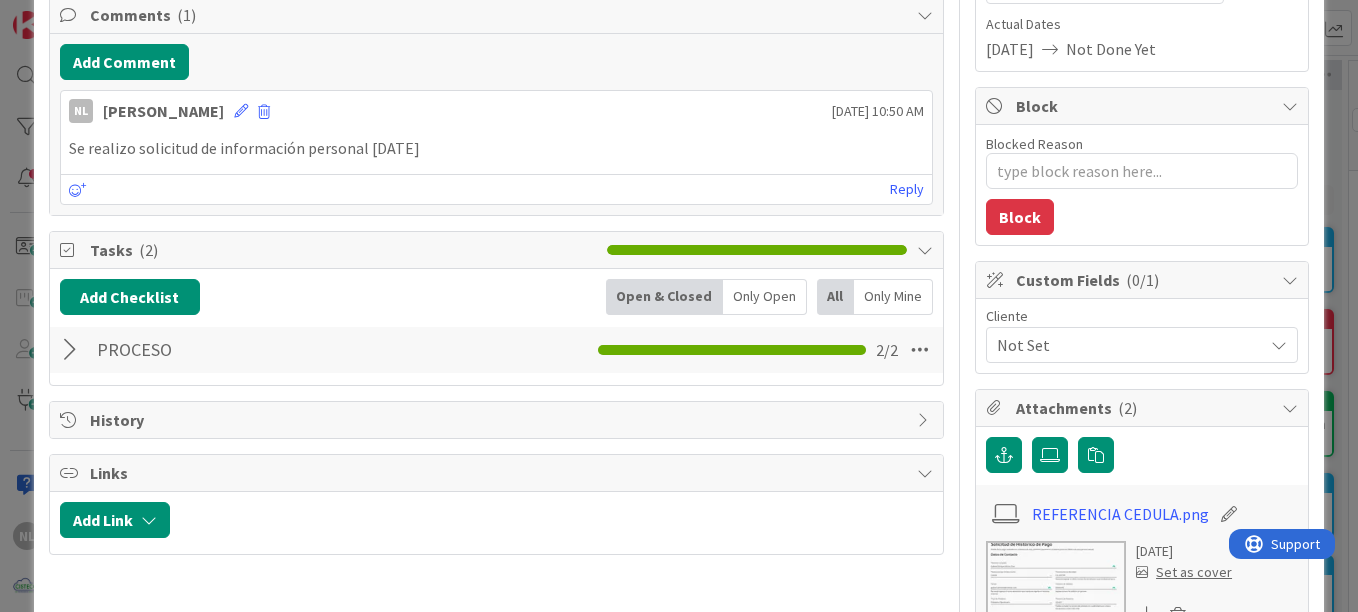 click at bounding box center [73, 350] 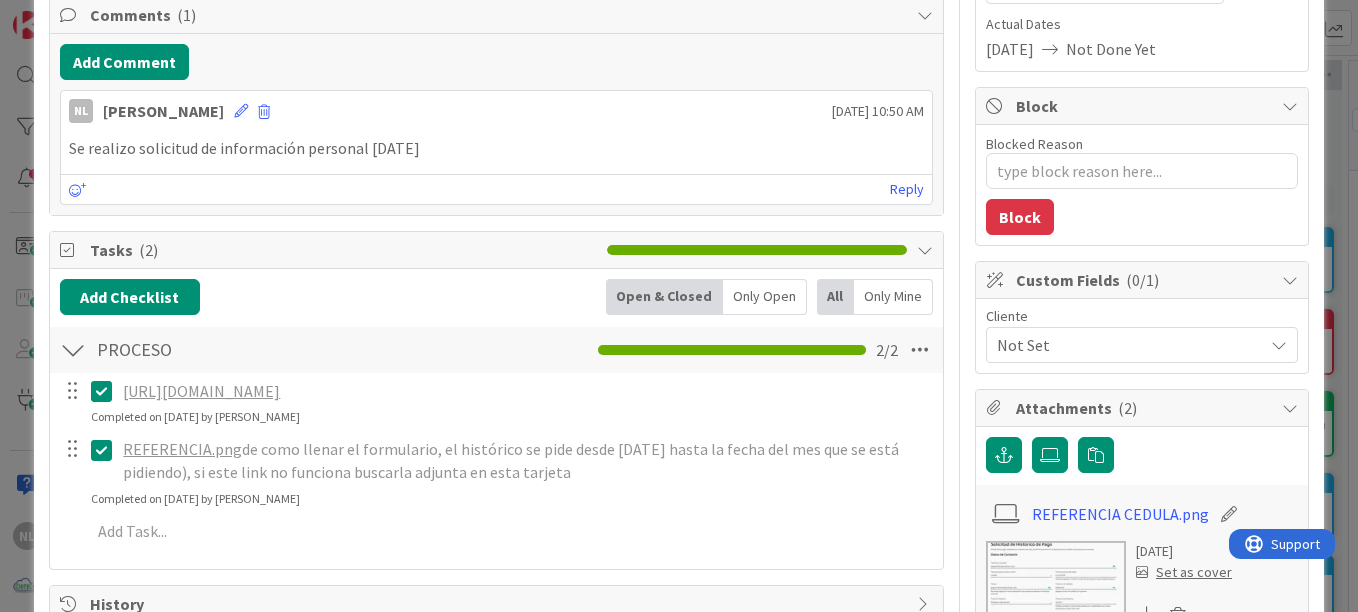 click at bounding box center (106, 450) 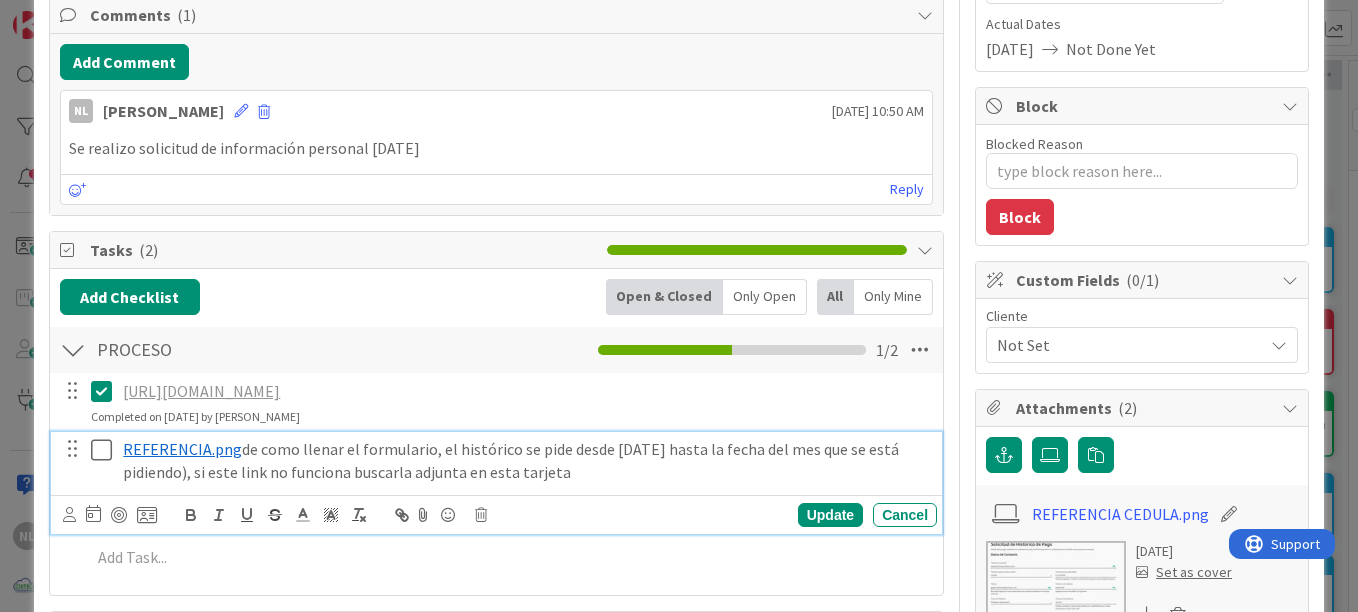 type on "x" 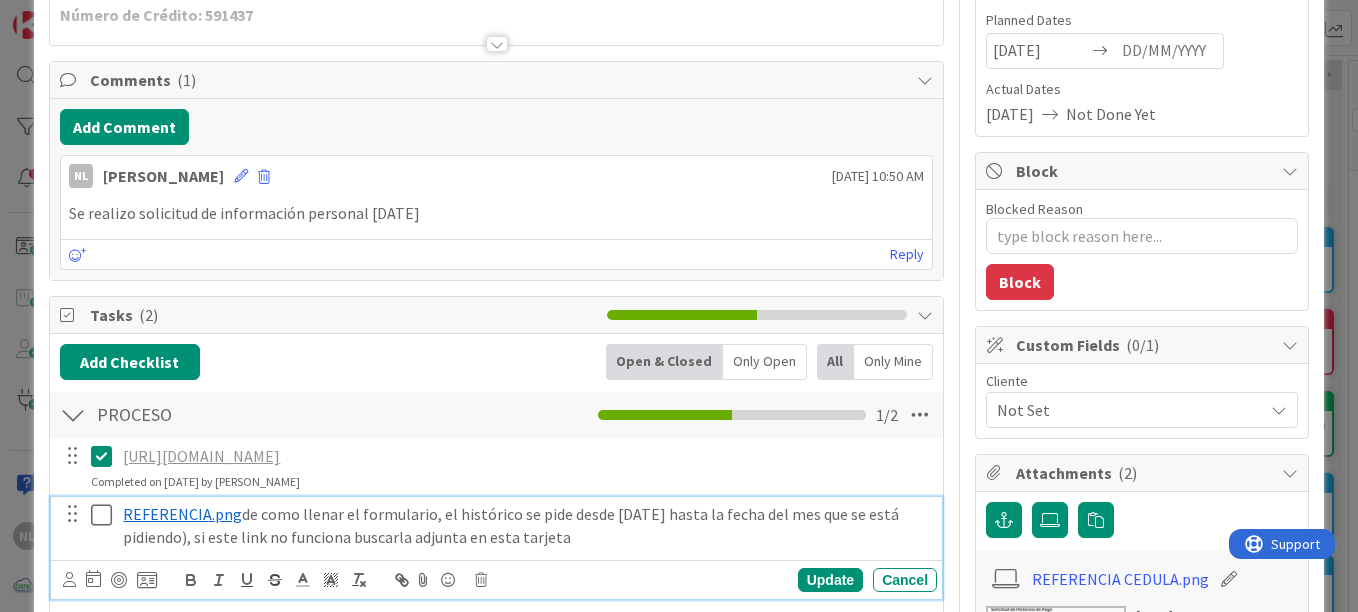 scroll, scrollTop: 200, scrollLeft: 0, axis: vertical 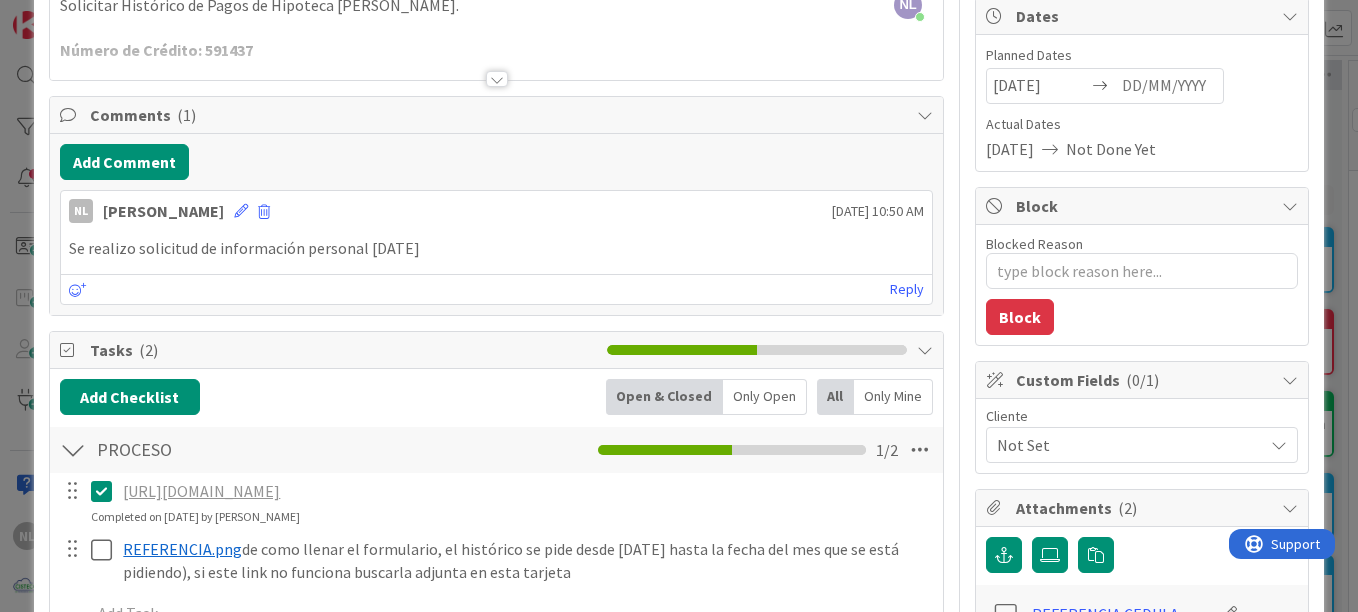 click on "Se realizo solicitud de información personal [DATE]" at bounding box center [496, 248] 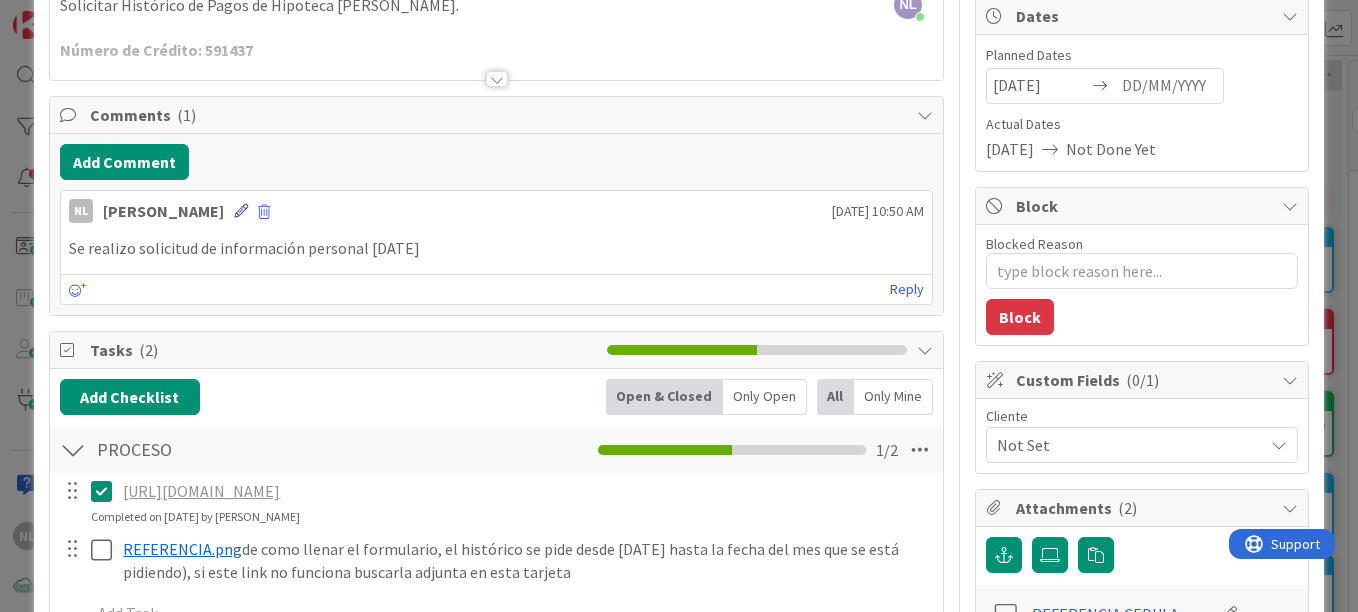 click at bounding box center [241, 211] 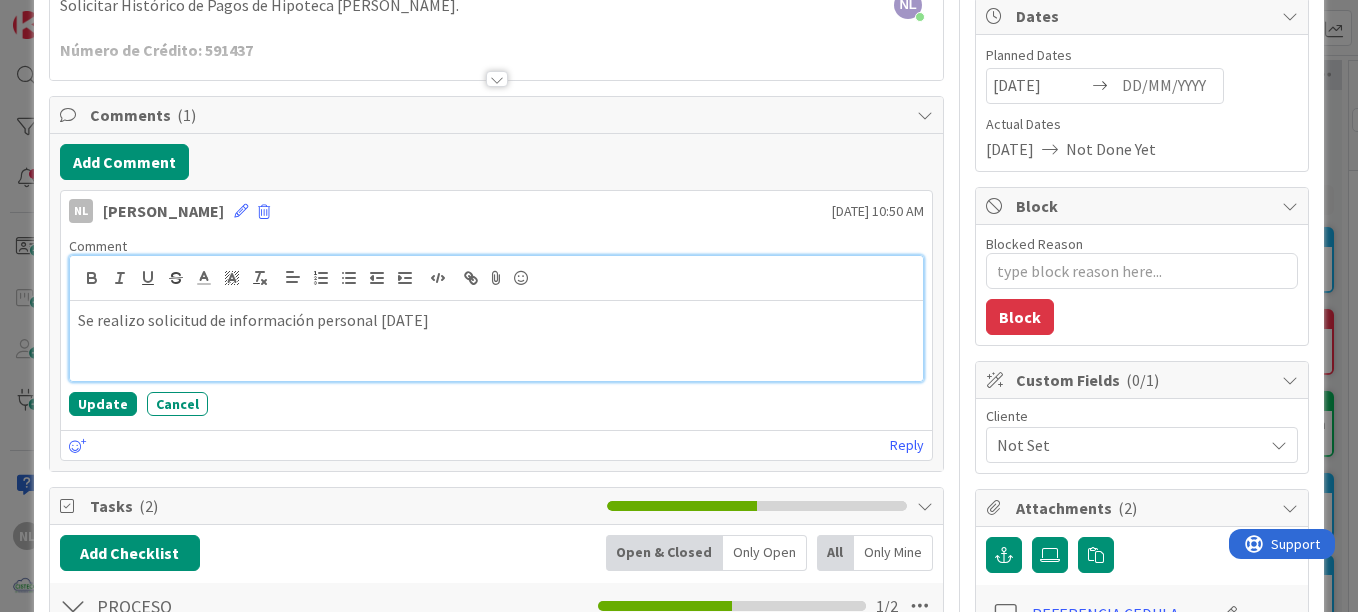 drag, startPoint x: 245, startPoint y: 325, endPoint x: 481, endPoint y: 325, distance: 236 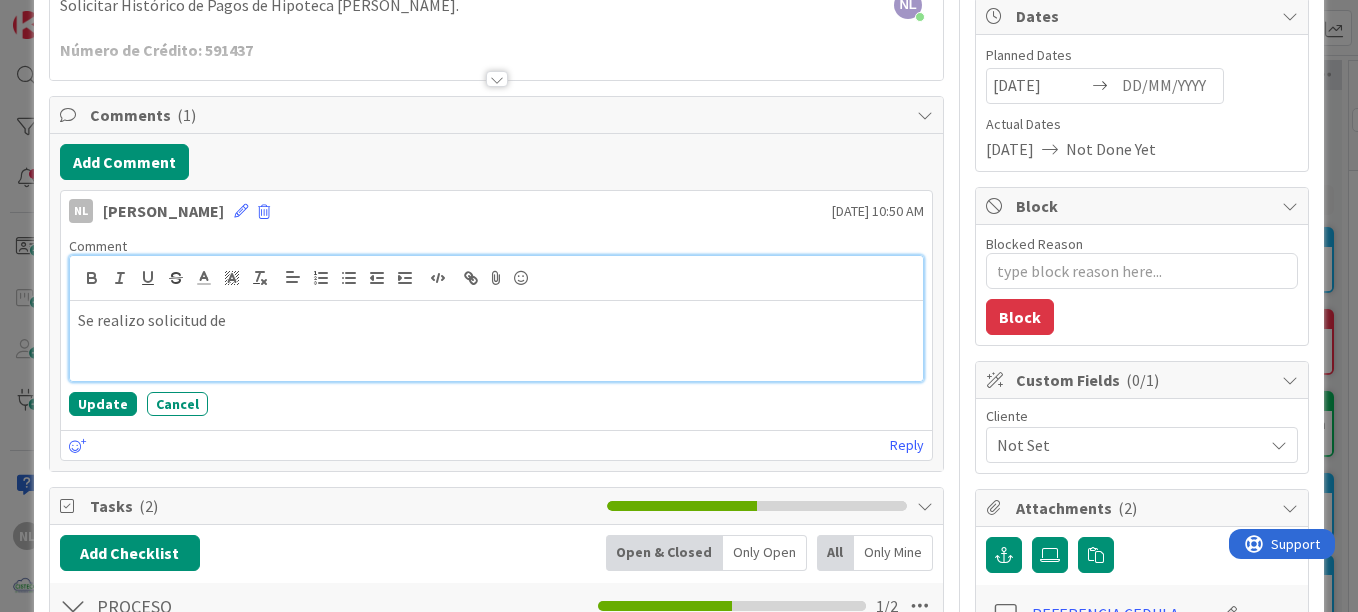 type 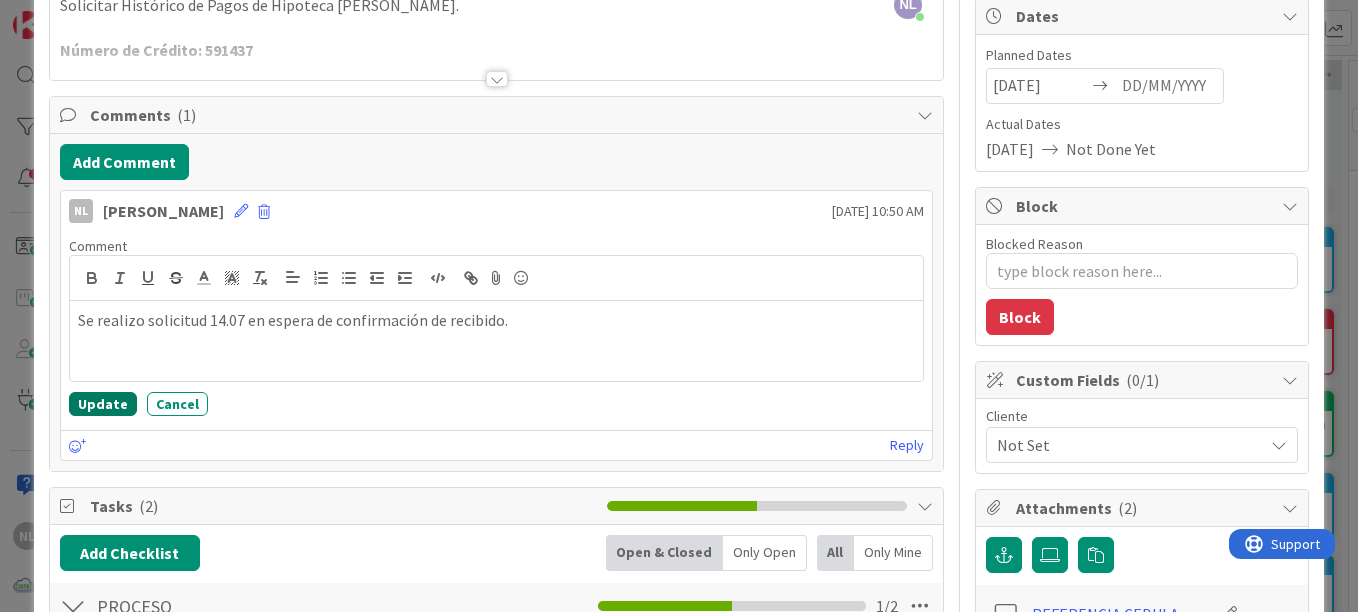 click on "Update" at bounding box center [103, 404] 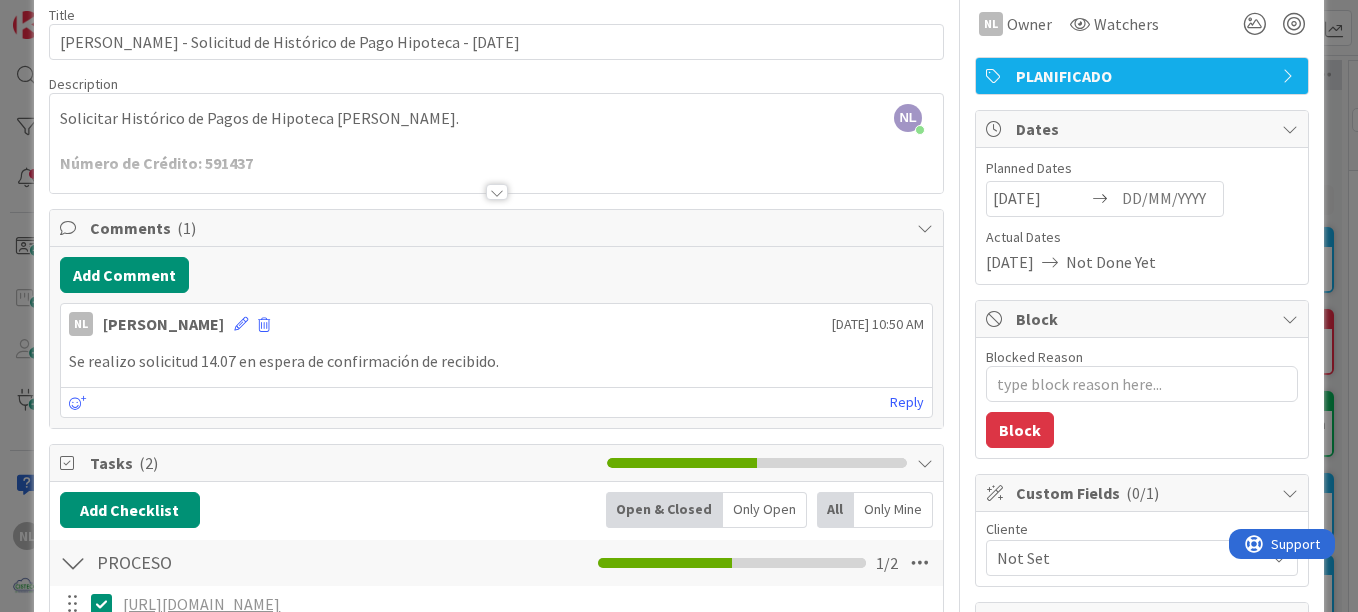 scroll, scrollTop: 0, scrollLeft: 0, axis: both 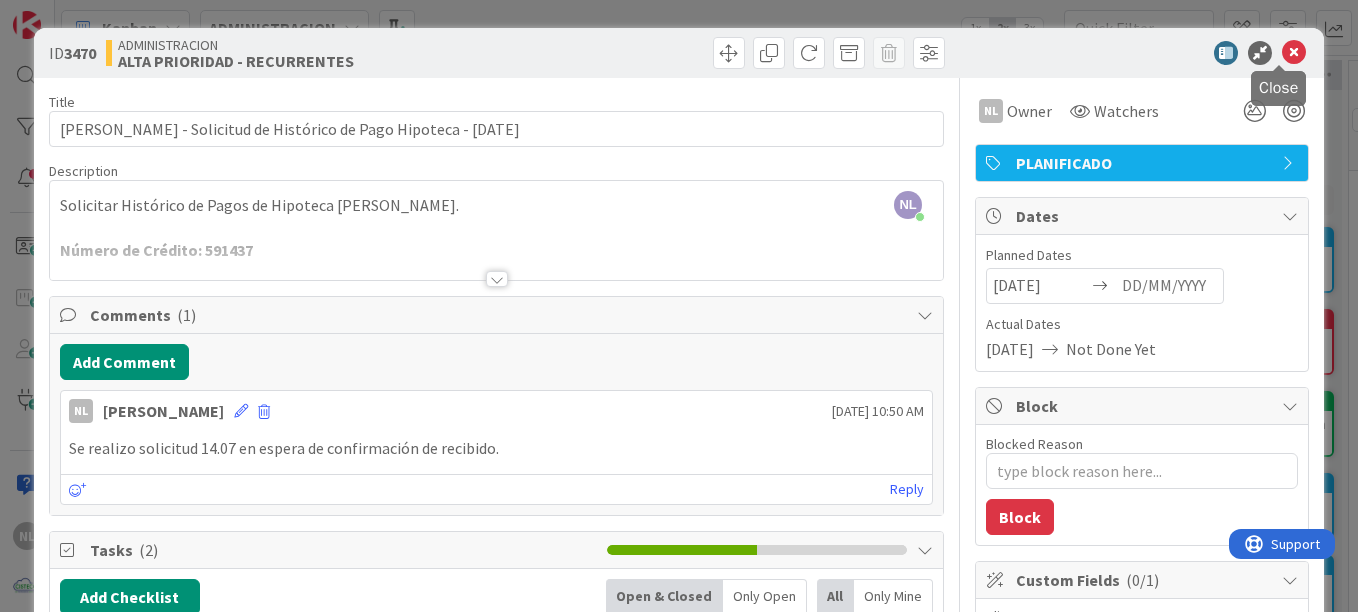 click at bounding box center (1294, 53) 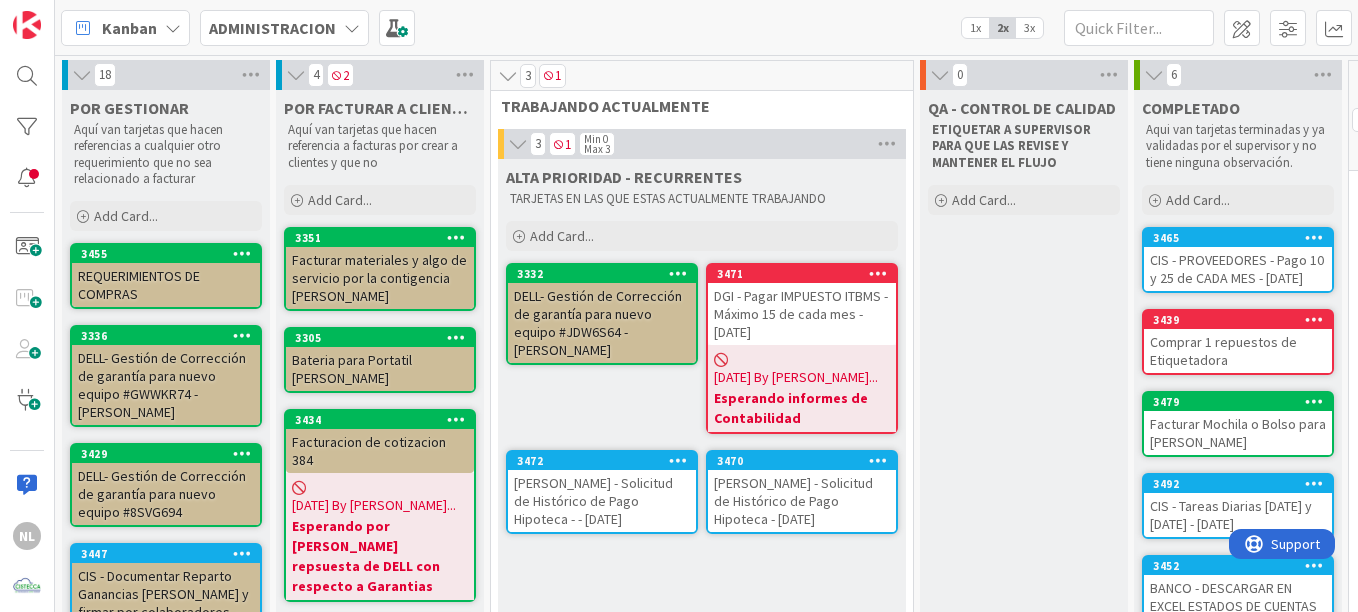 scroll, scrollTop: 0, scrollLeft: 0, axis: both 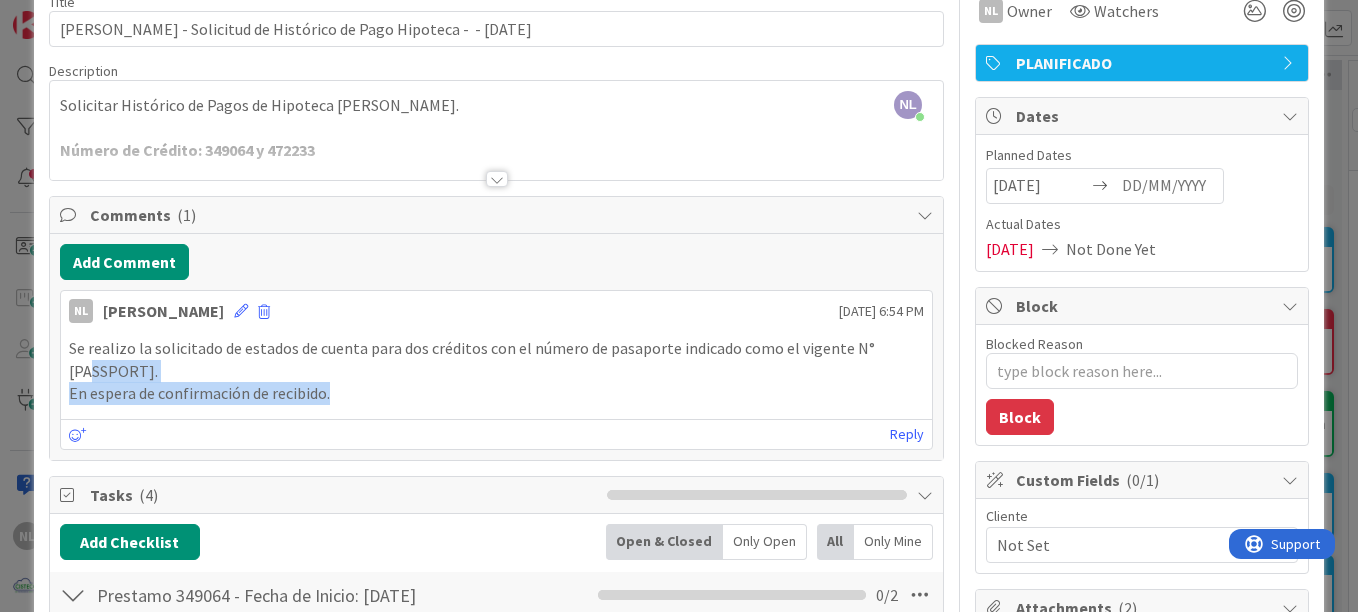 drag, startPoint x: 294, startPoint y: 398, endPoint x: 108, endPoint y: 368, distance: 188.40382 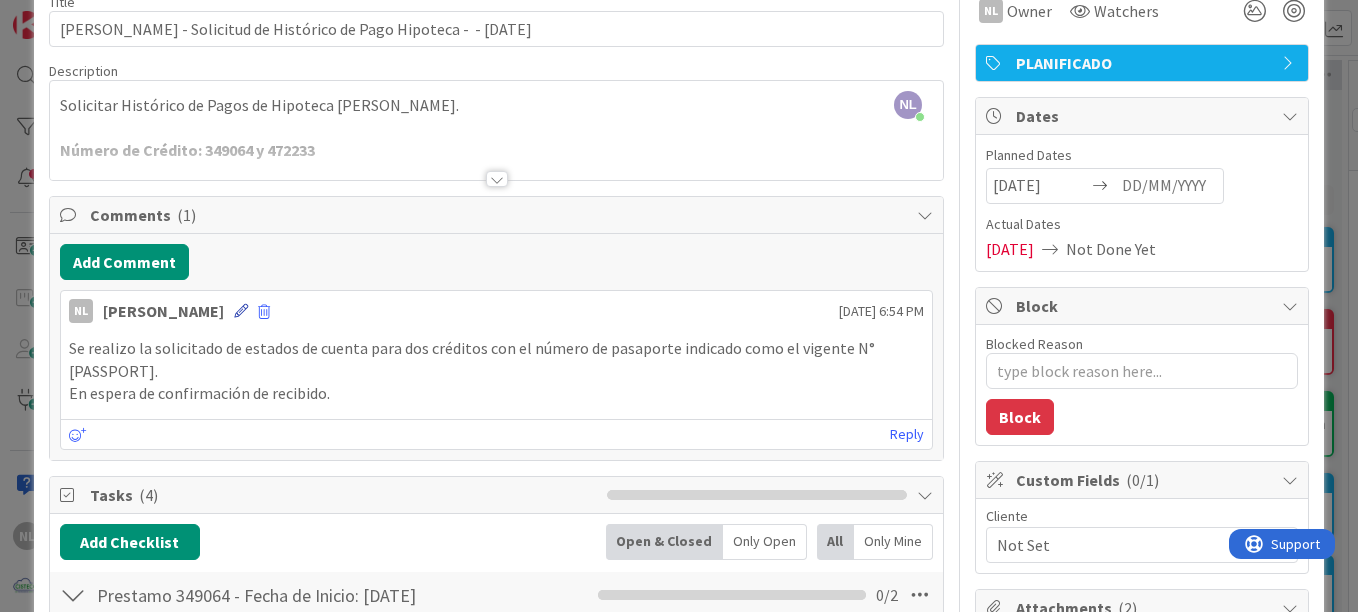 drag, startPoint x: 108, startPoint y: 368, endPoint x: 202, endPoint y: 308, distance: 111.516815 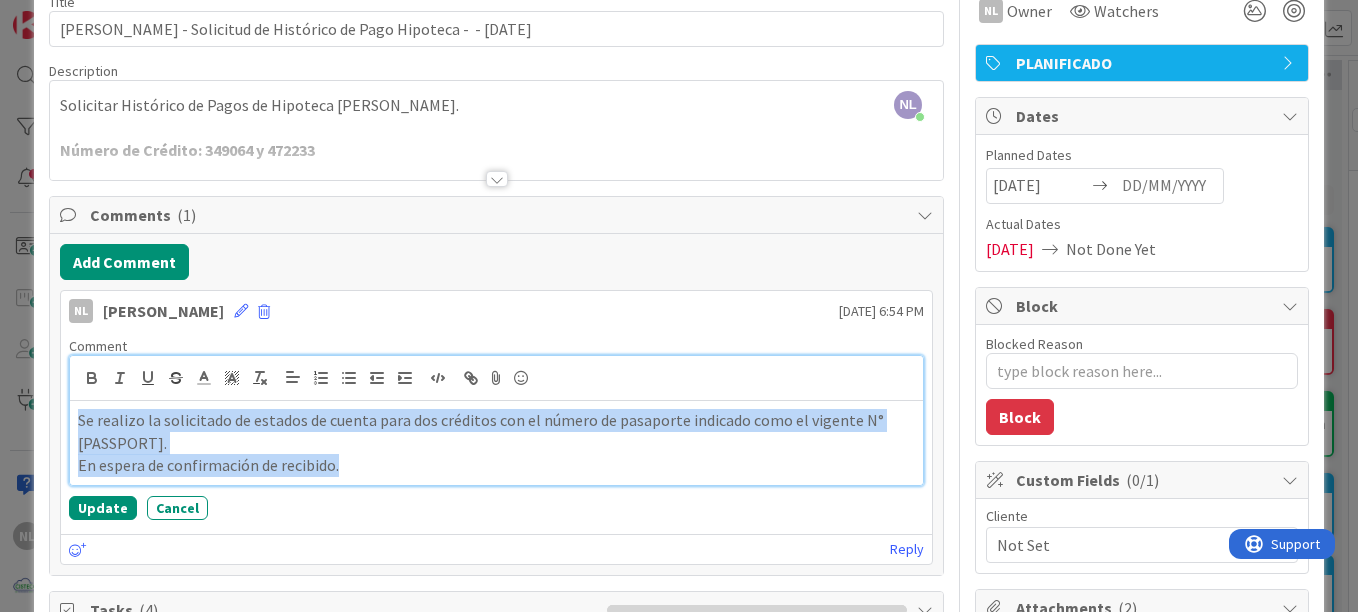 drag, startPoint x: 373, startPoint y: 472, endPoint x: 60, endPoint y: 417, distance: 317.79553 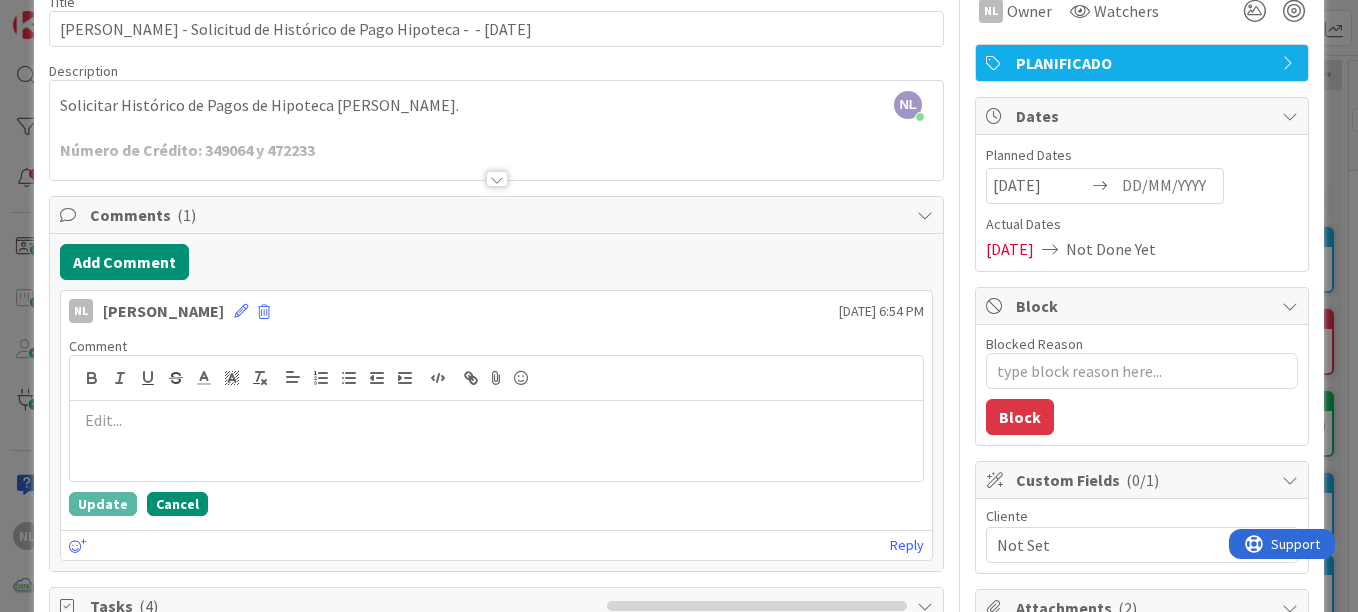 click on "Cancel" at bounding box center [177, 504] 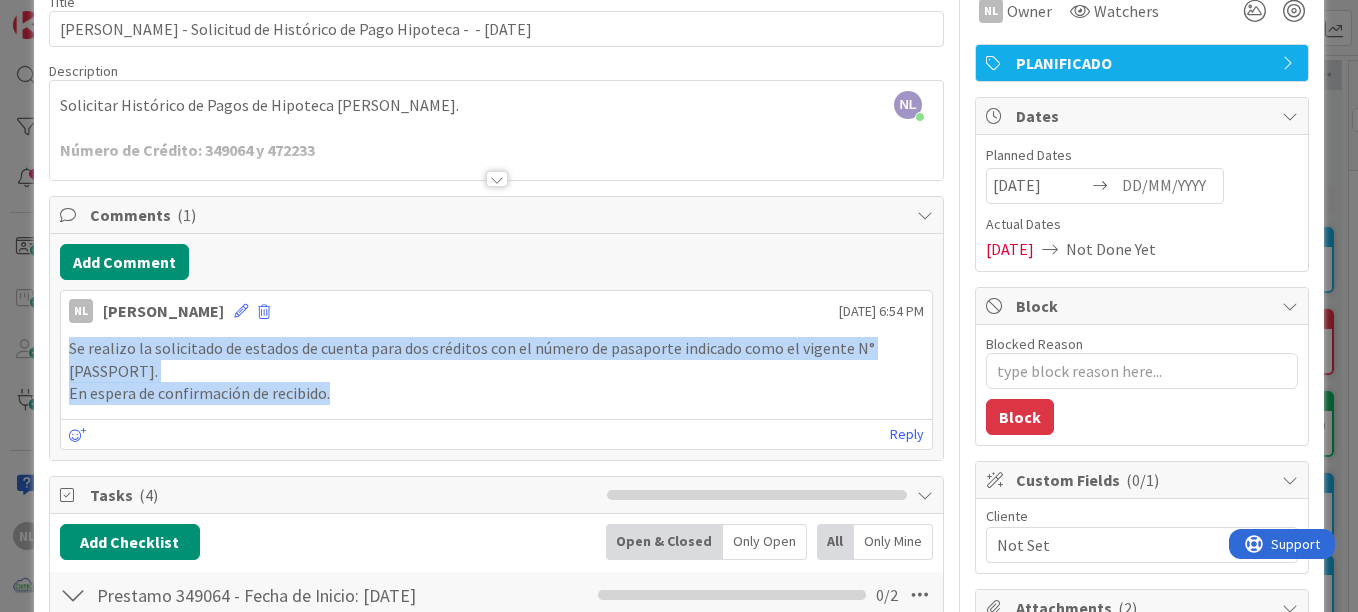 drag, startPoint x: 348, startPoint y: 392, endPoint x: 26, endPoint y: 341, distance: 326.0138 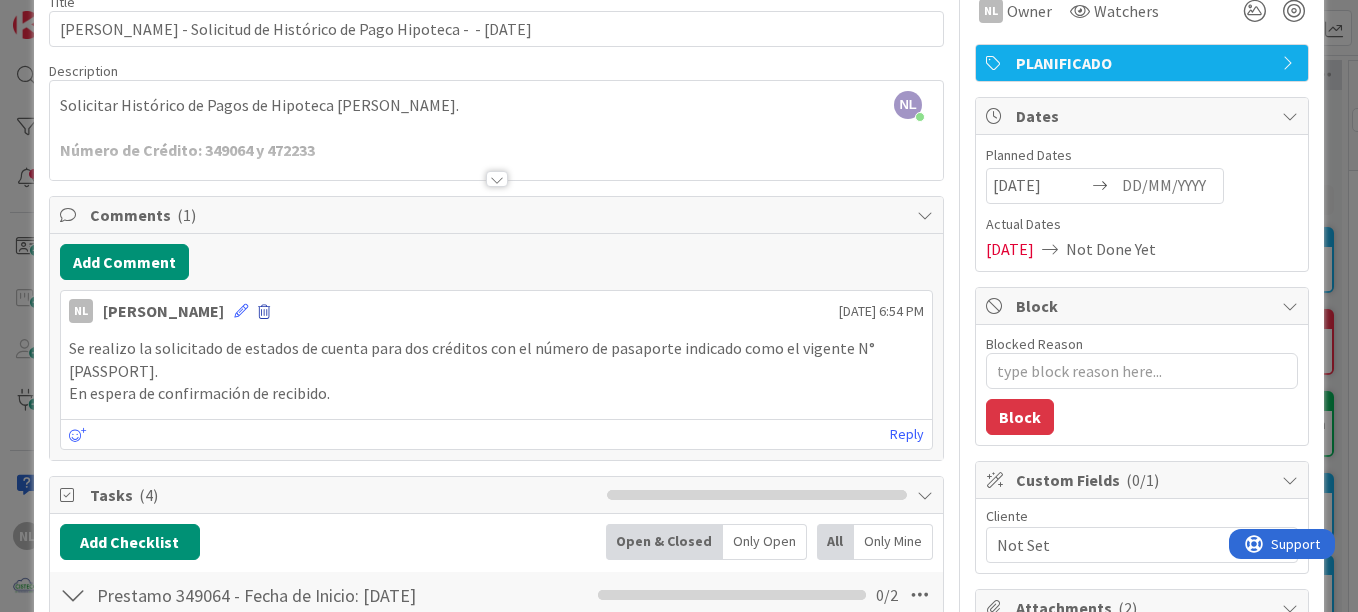 drag, startPoint x: 26, startPoint y: 341, endPoint x: 223, endPoint y: 307, distance: 199.91248 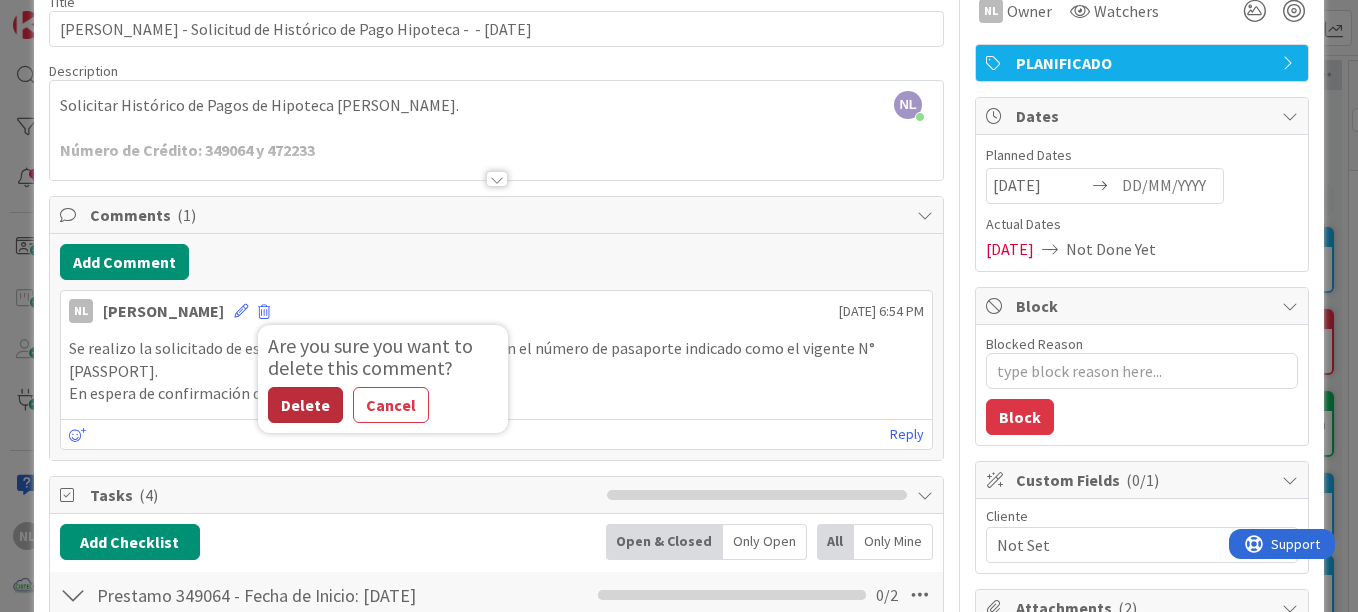 click on "Delete" at bounding box center (305, 405) 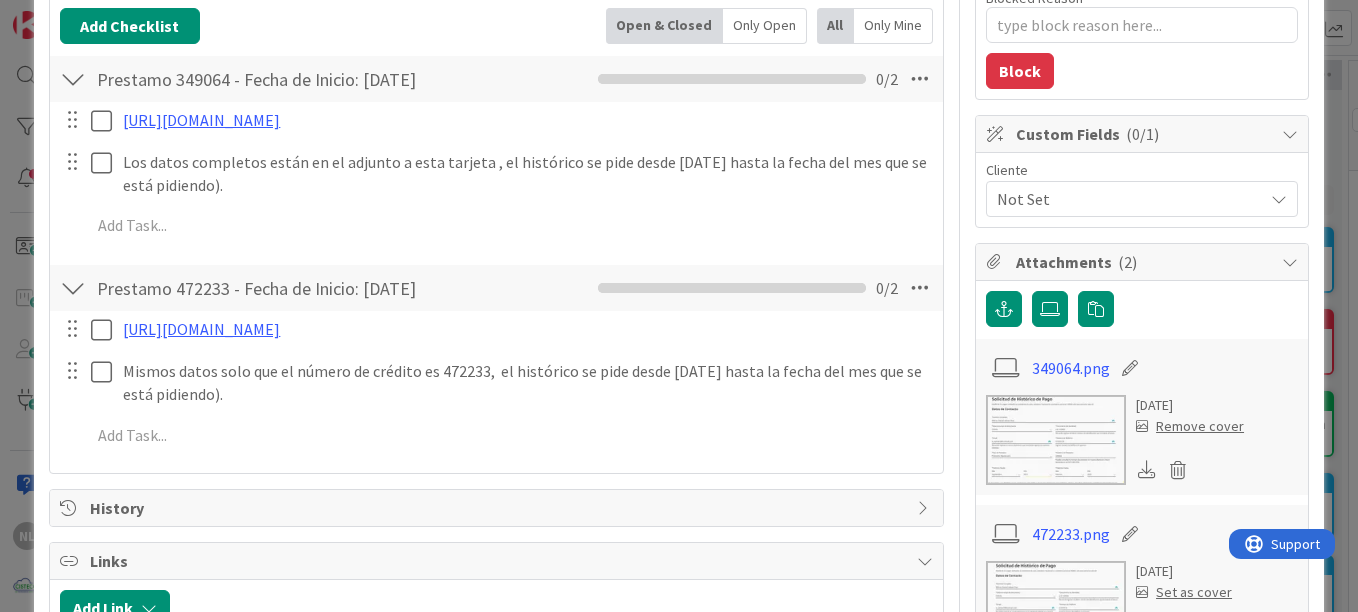 scroll, scrollTop: 500, scrollLeft: 0, axis: vertical 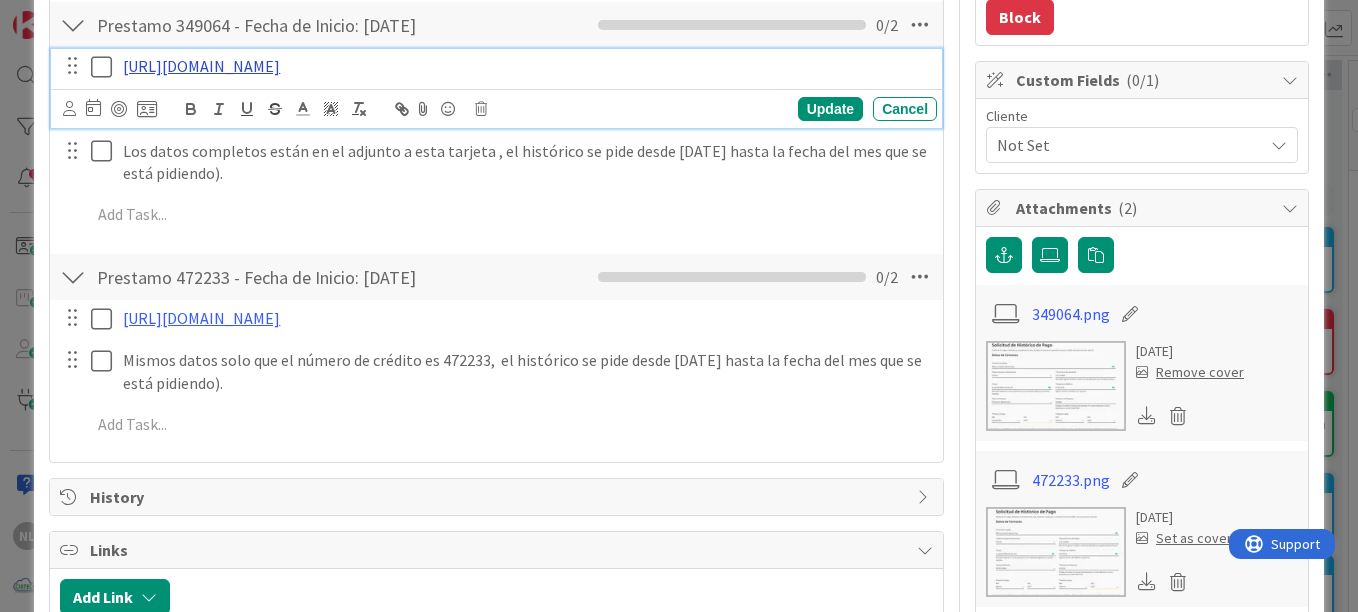 click on "[URL][DOMAIN_NAME]" at bounding box center [201, 66] 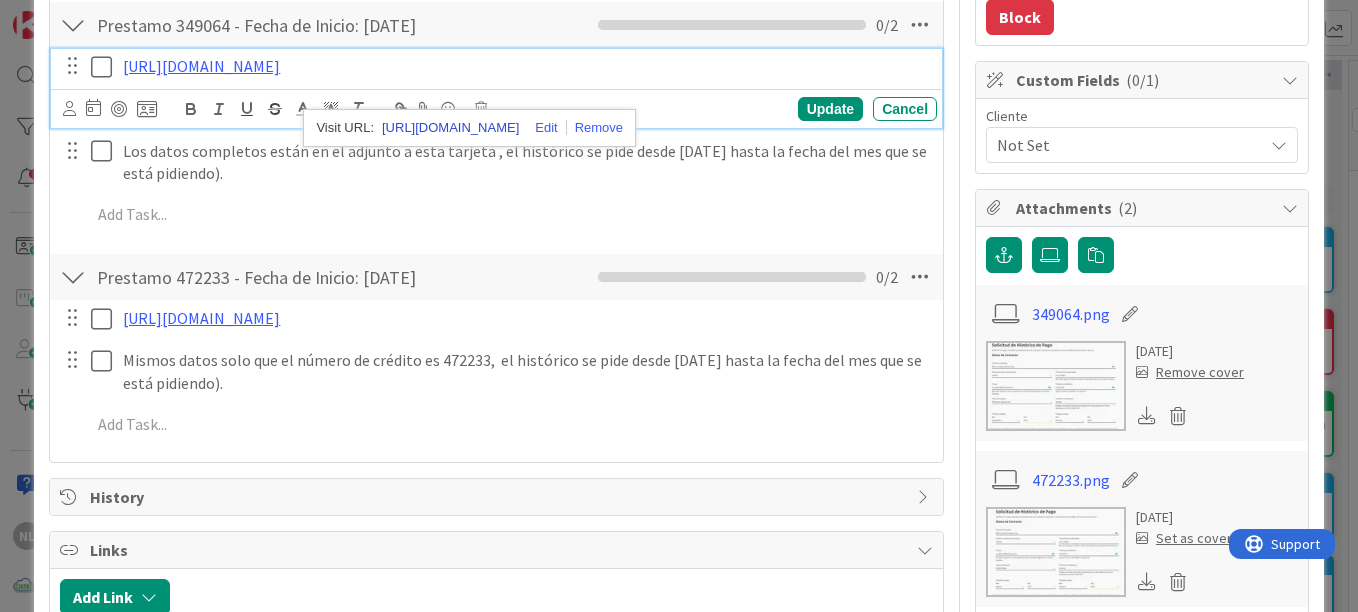 click on "[URL][DOMAIN_NAME]" at bounding box center (450, 128) 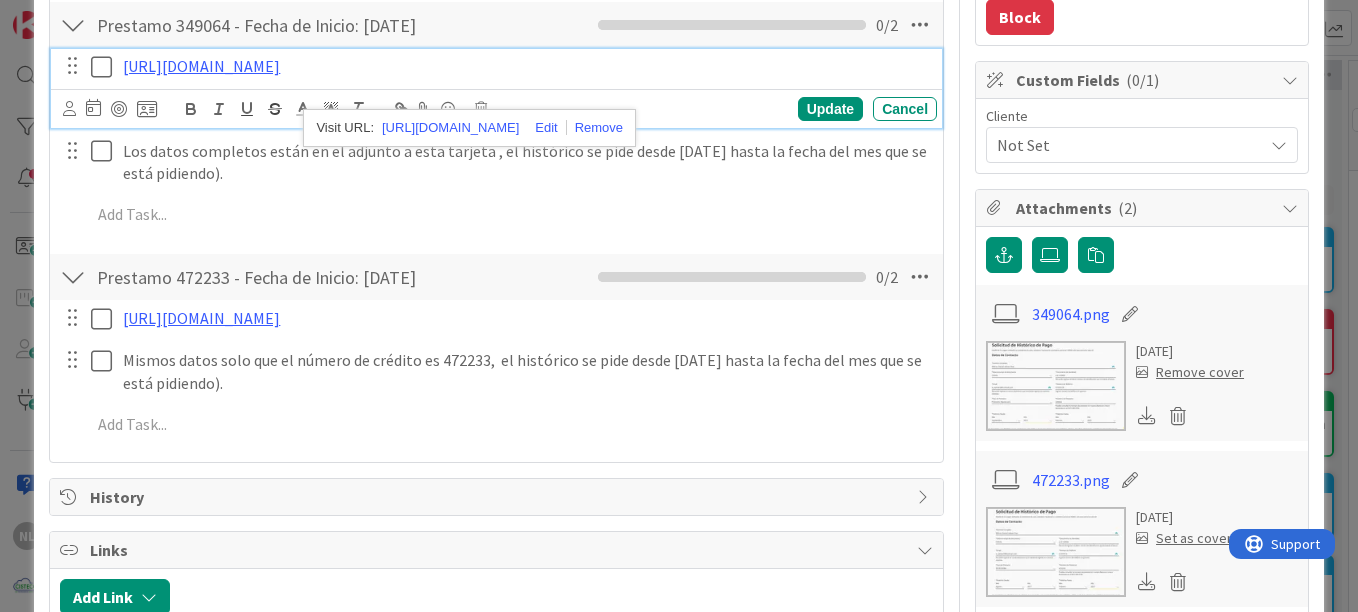 click at bounding box center [1056, 386] 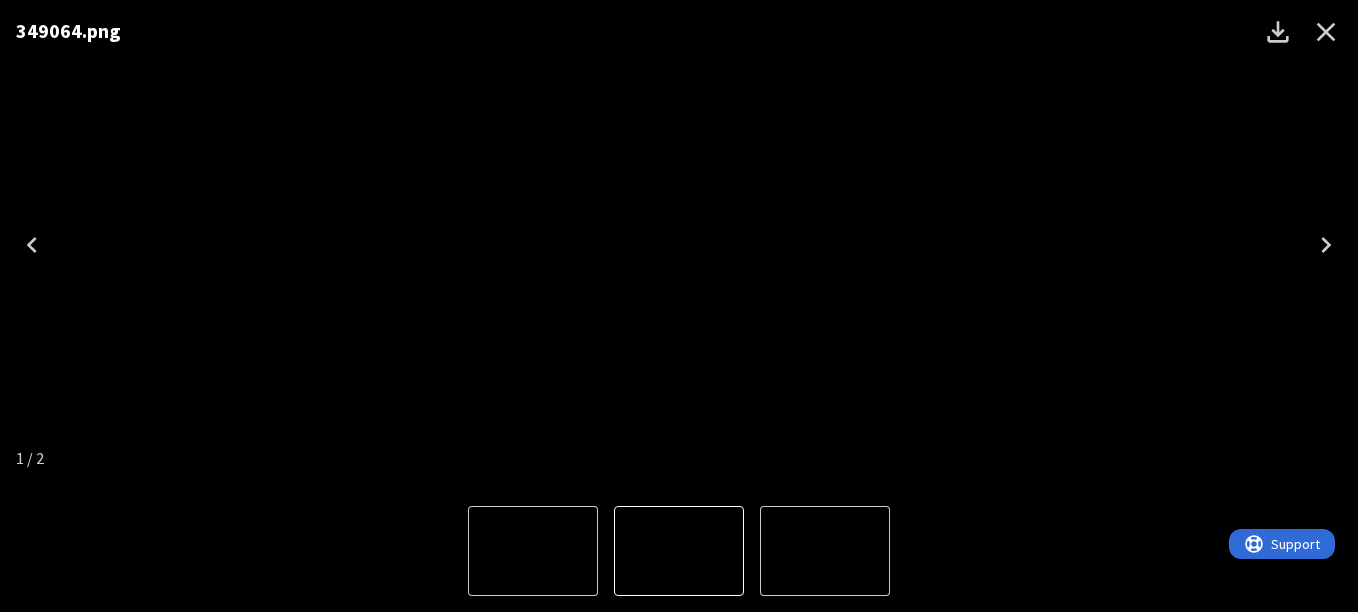 click 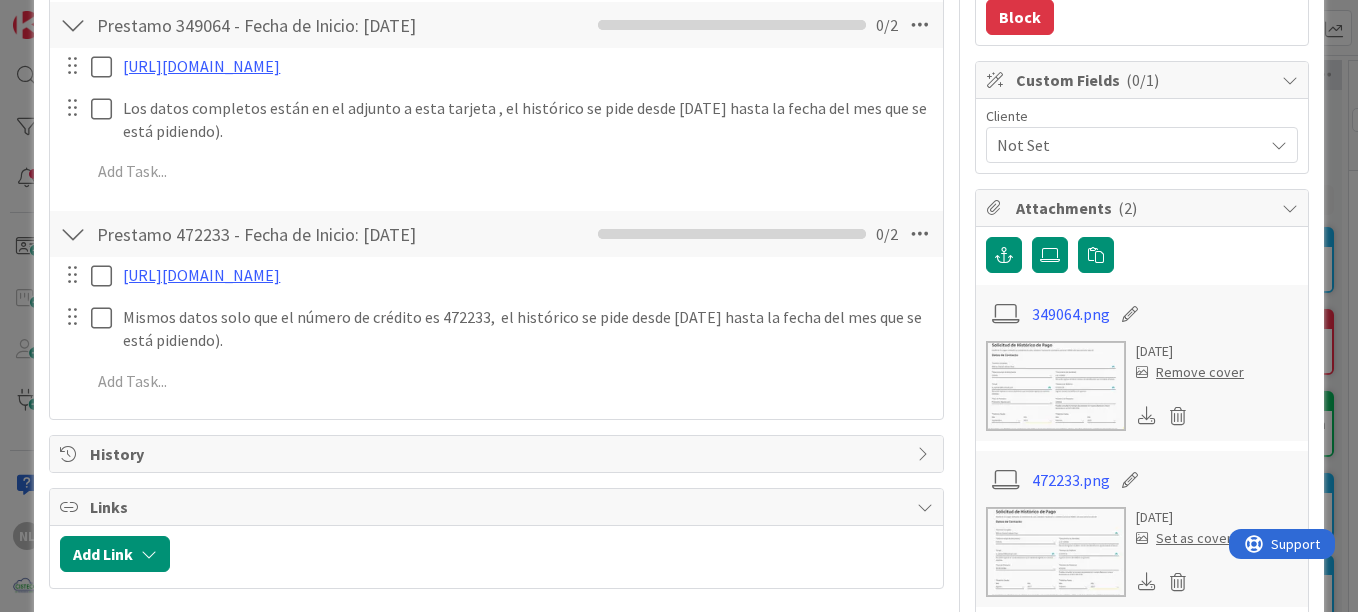 scroll, scrollTop: 600, scrollLeft: 0, axis: vertical 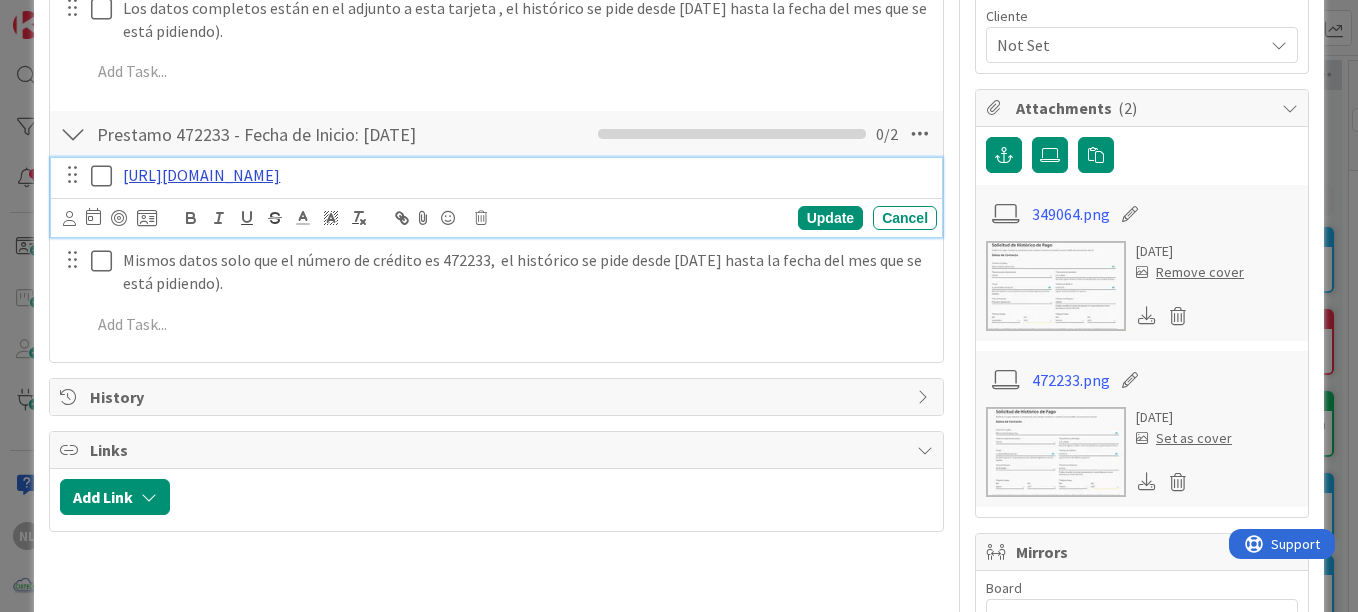 click on "[URL][DOMAIN_NAME]" at bounding box center [201, 175] 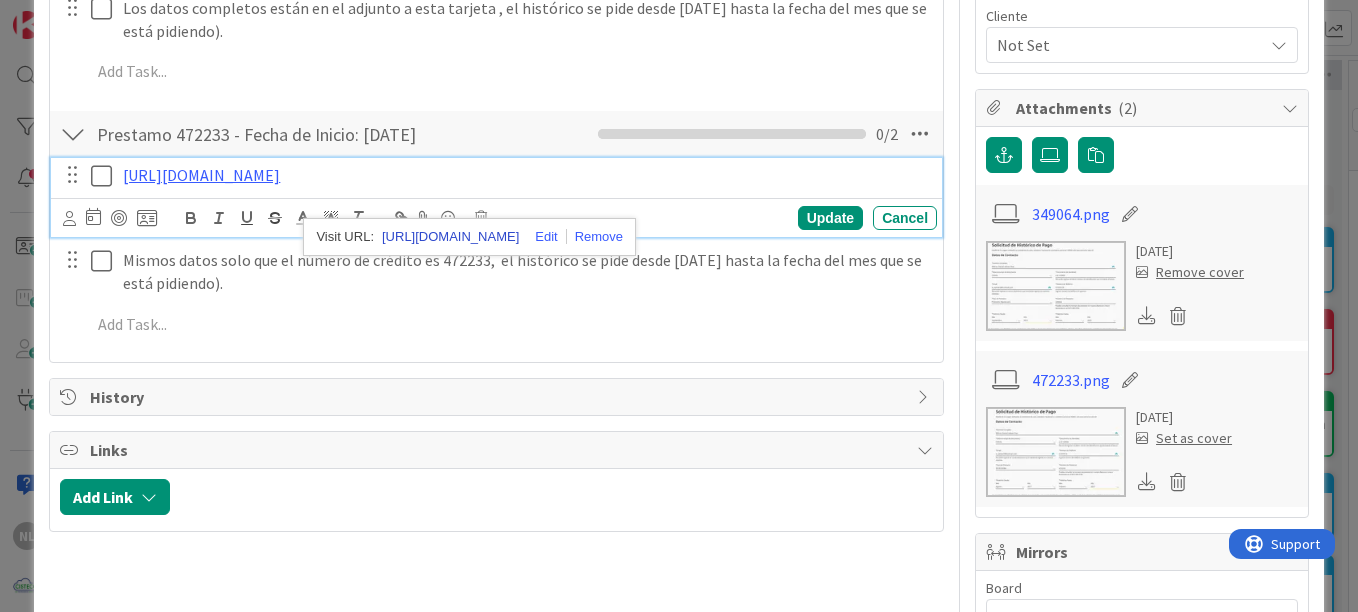 click on "[URL][DOMAIN_NAME]" at bounding box center [450, 237] 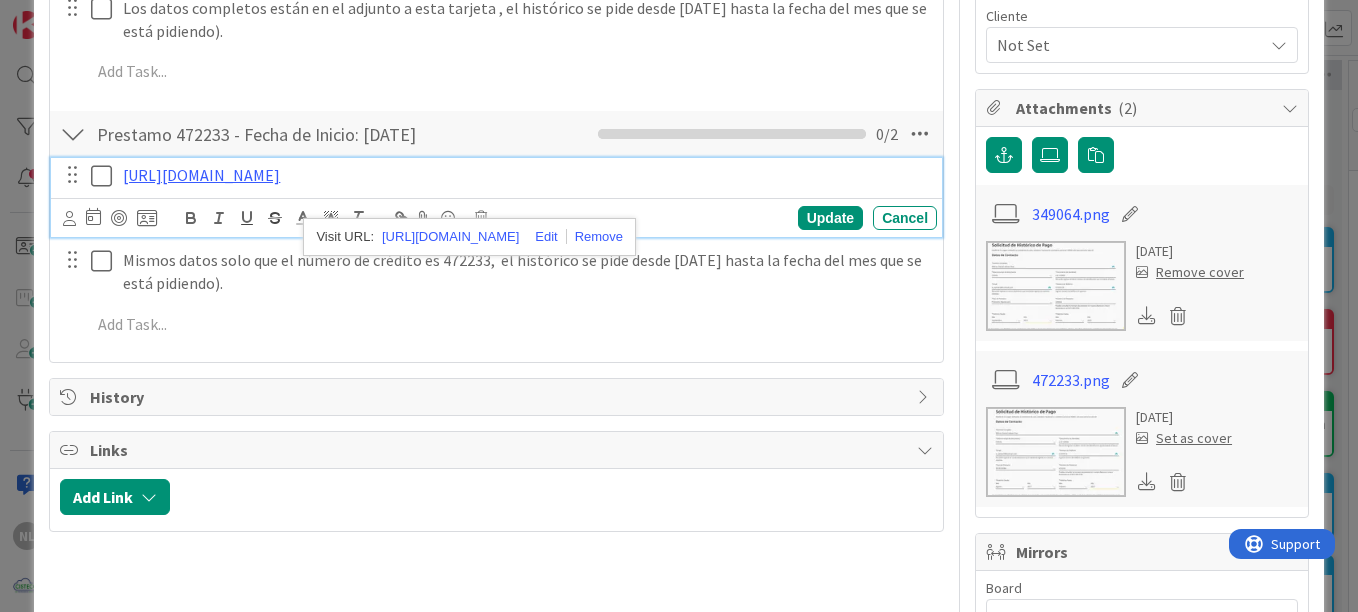 click at bounding box center (1056, 452) 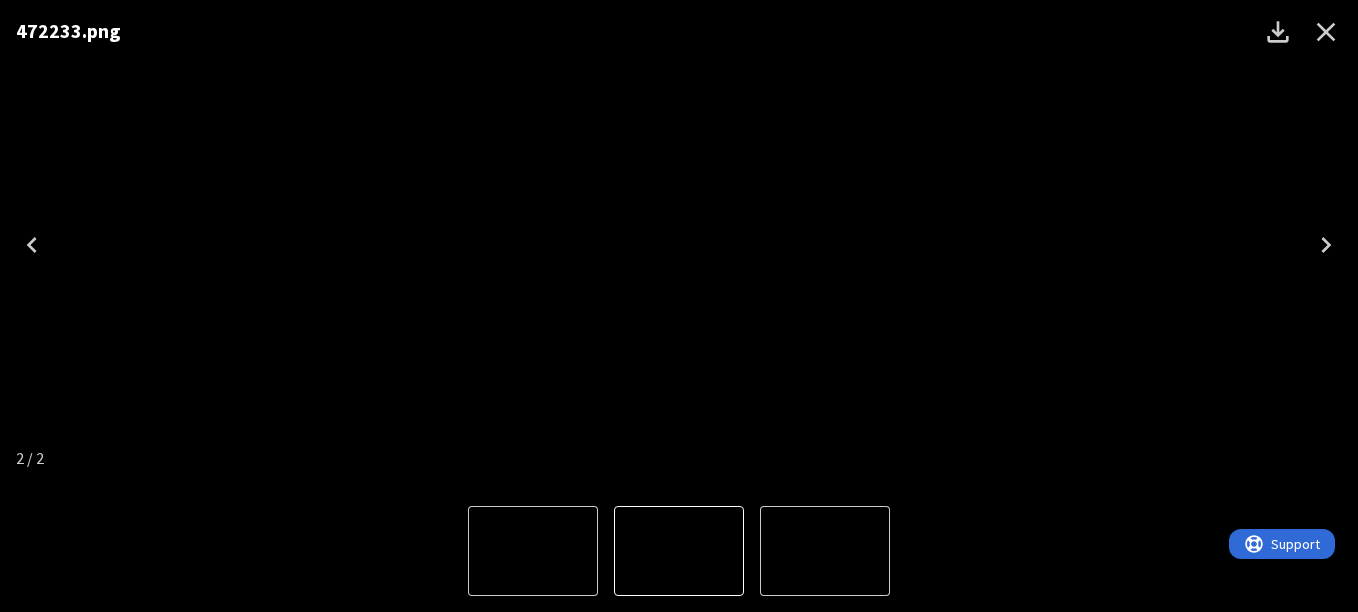 click 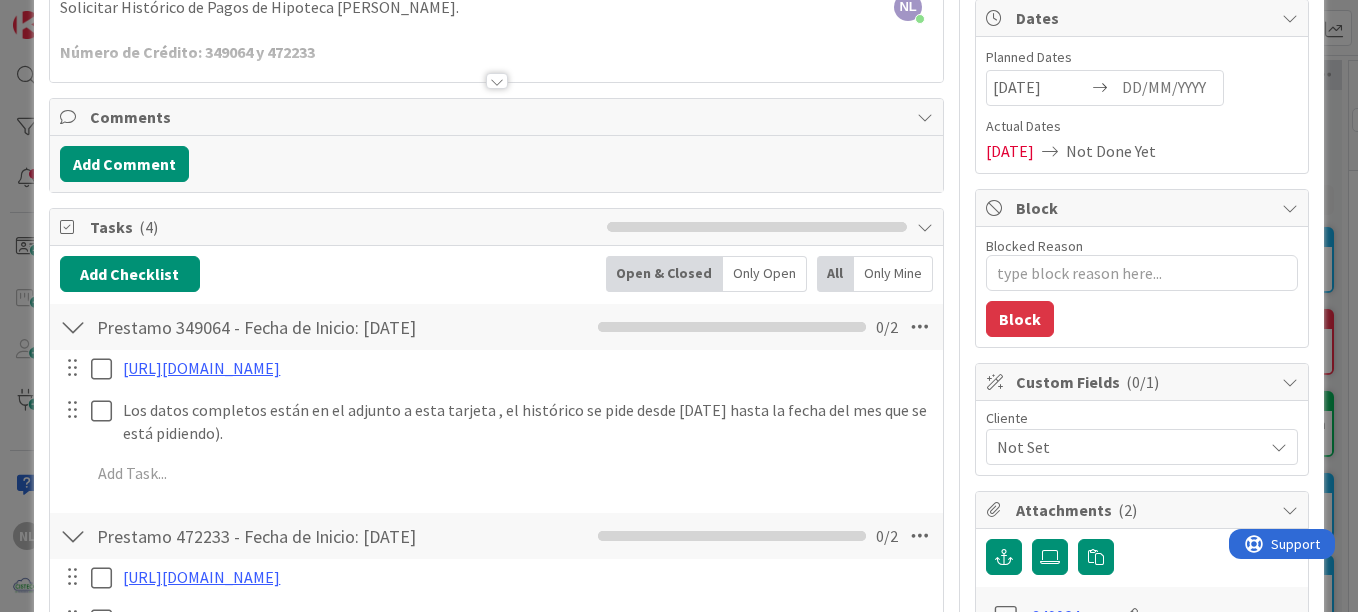 scroll, scrollTop: 200, scrollLeft: 0, axis: vertical 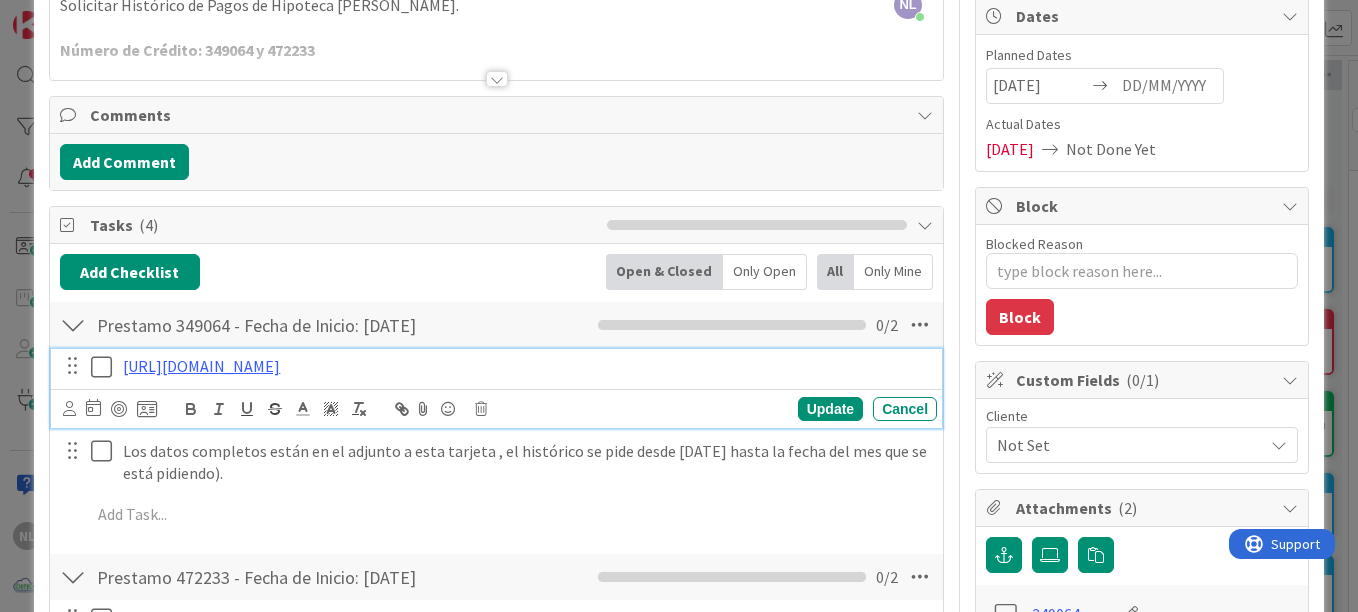 click at bounding box center (106, 367) 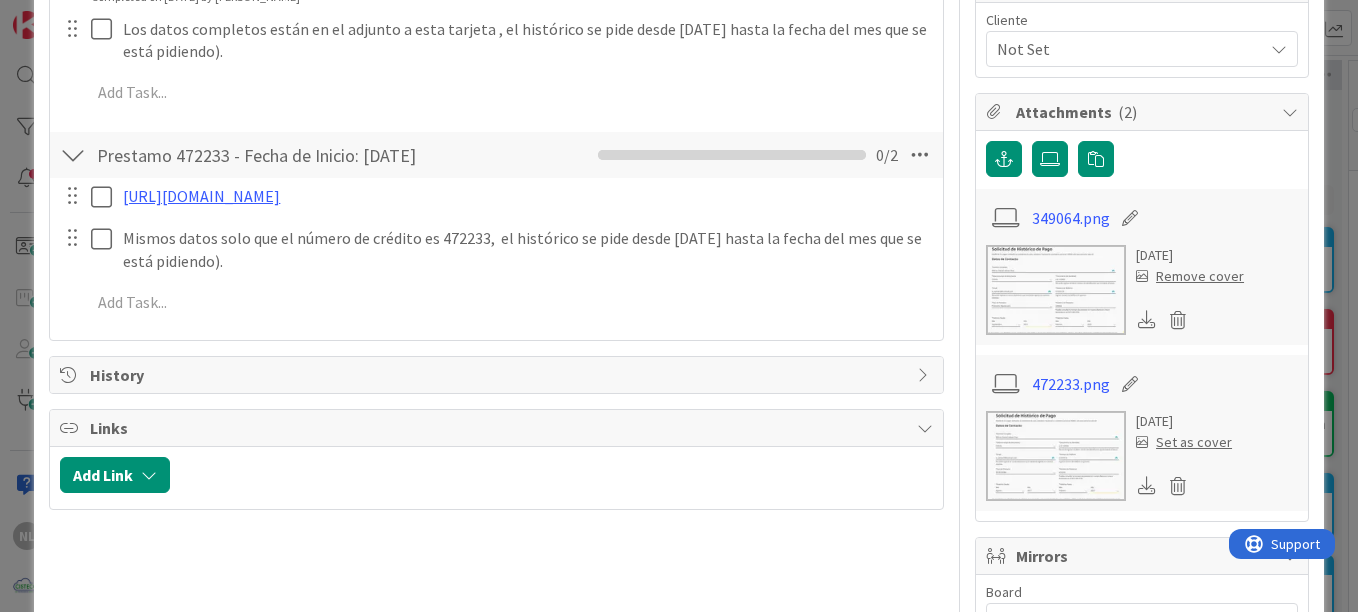 scroll, scrollTop: 600, scrollLeft: 0, axis: vertical 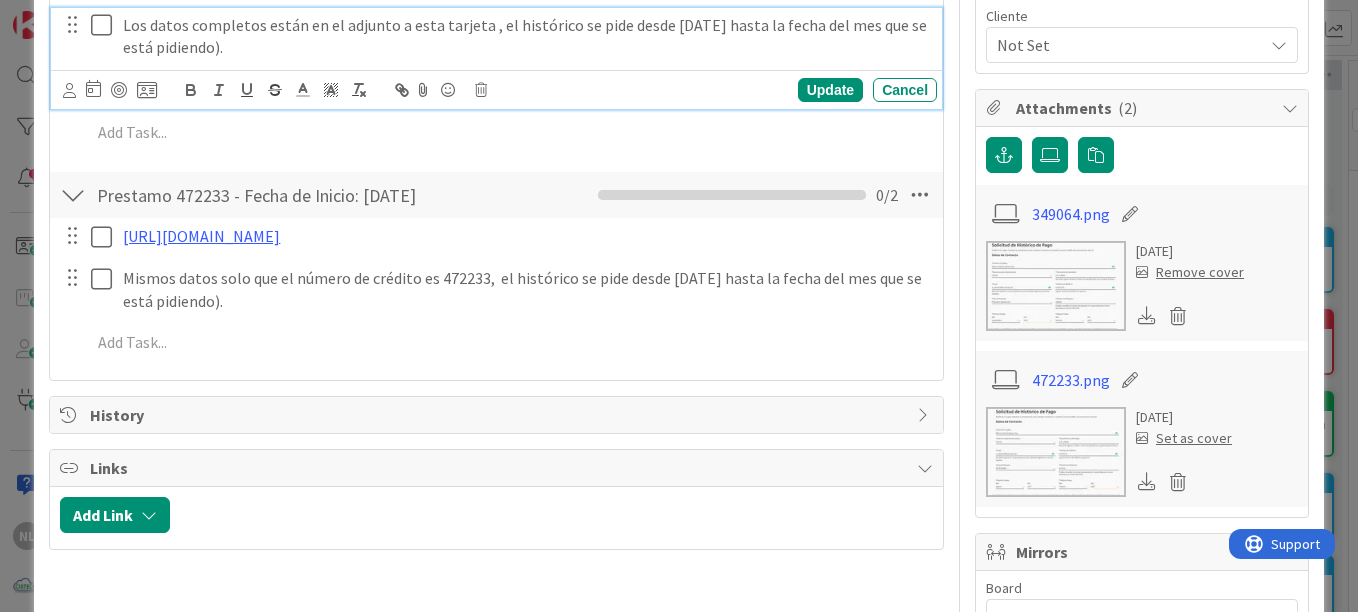 click at bounding box center (106, 25) 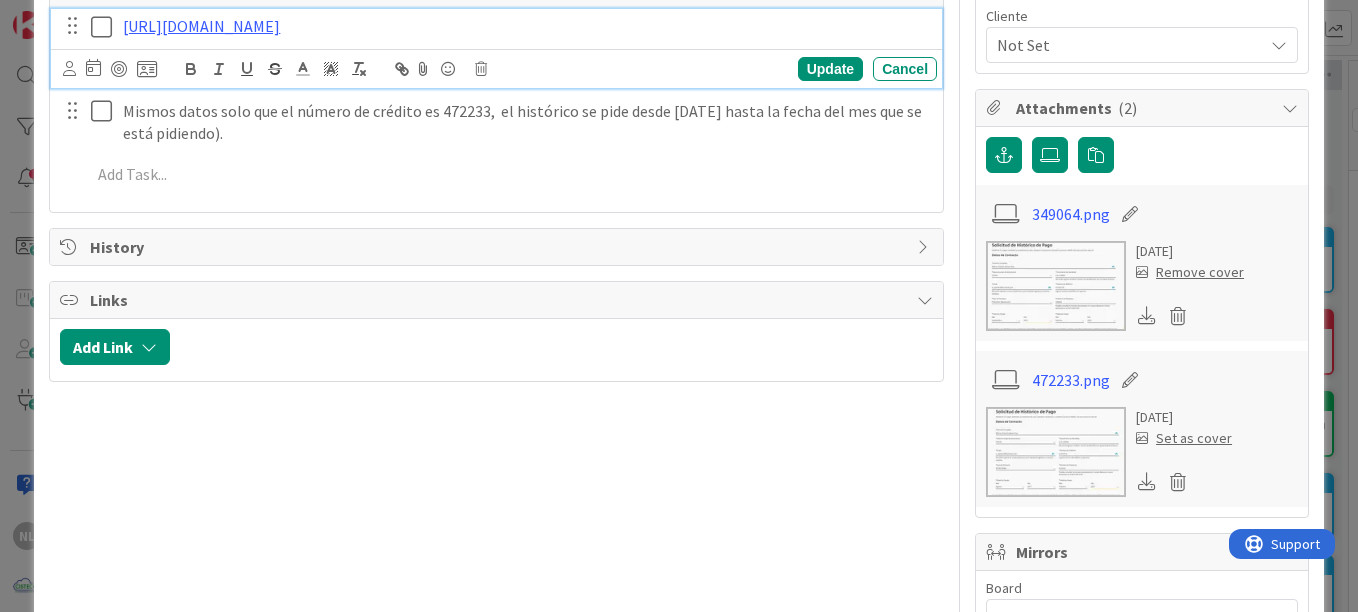 click at bounding box center [106, 27] 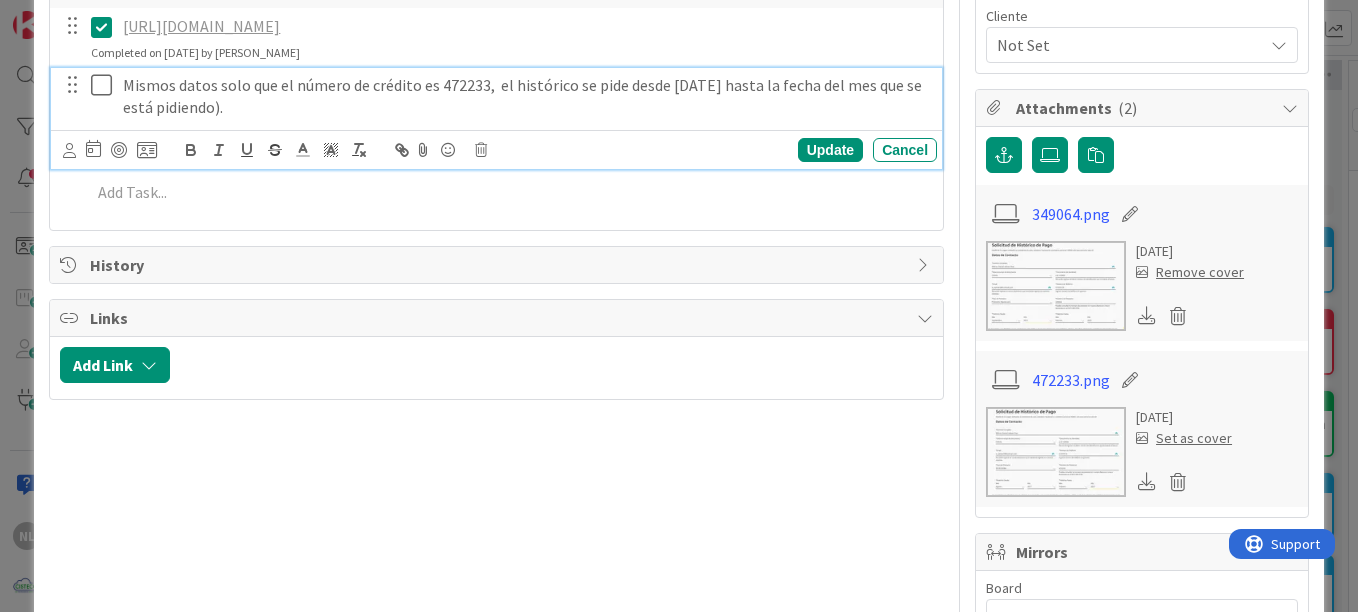click at bounding box center [106, 85] 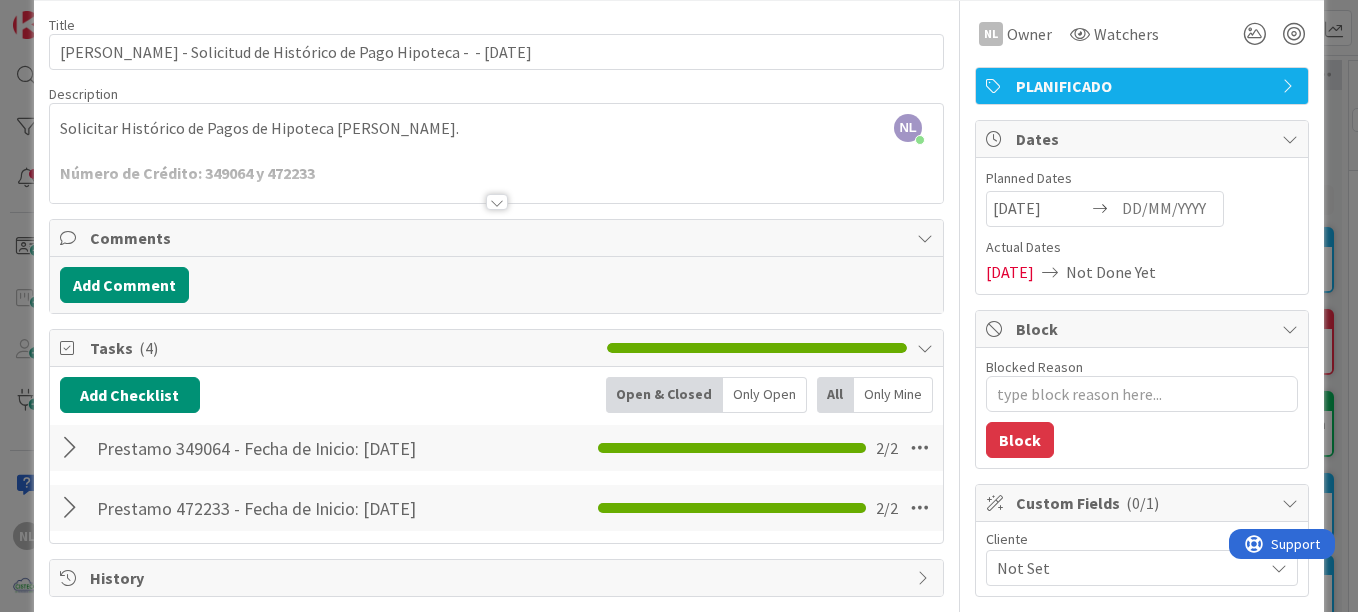 scroll, scrollTop: 0, scrollLeft: 0, axis: both 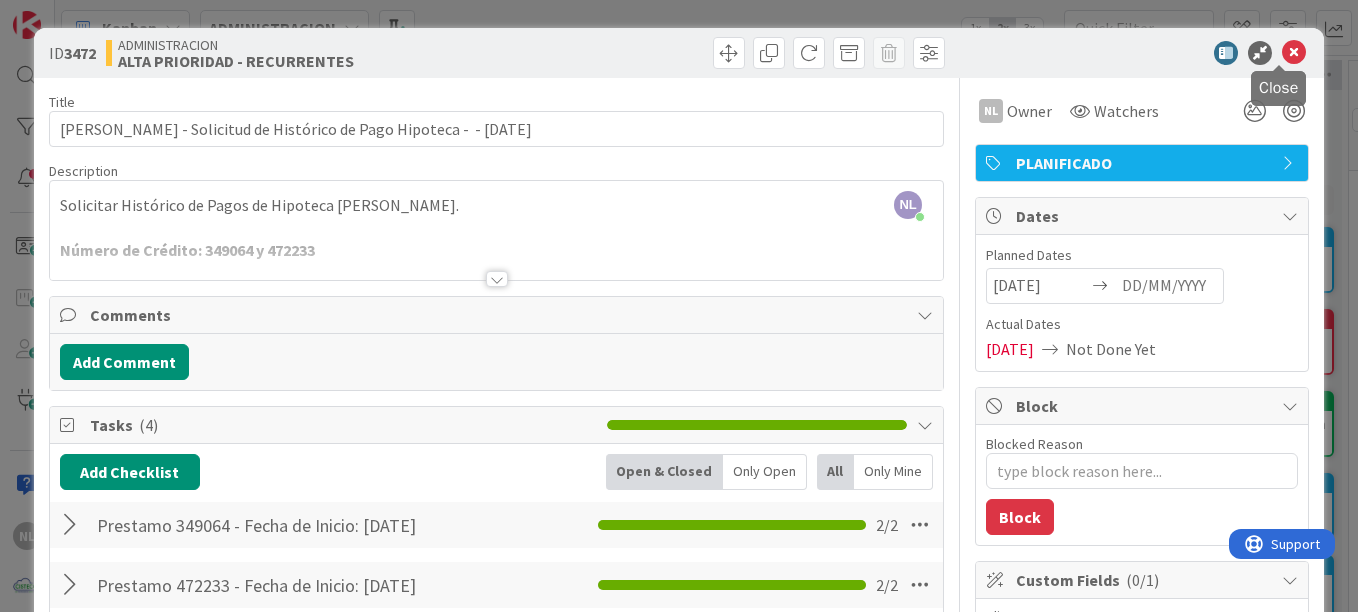 click at bounding box center (1294, 53) 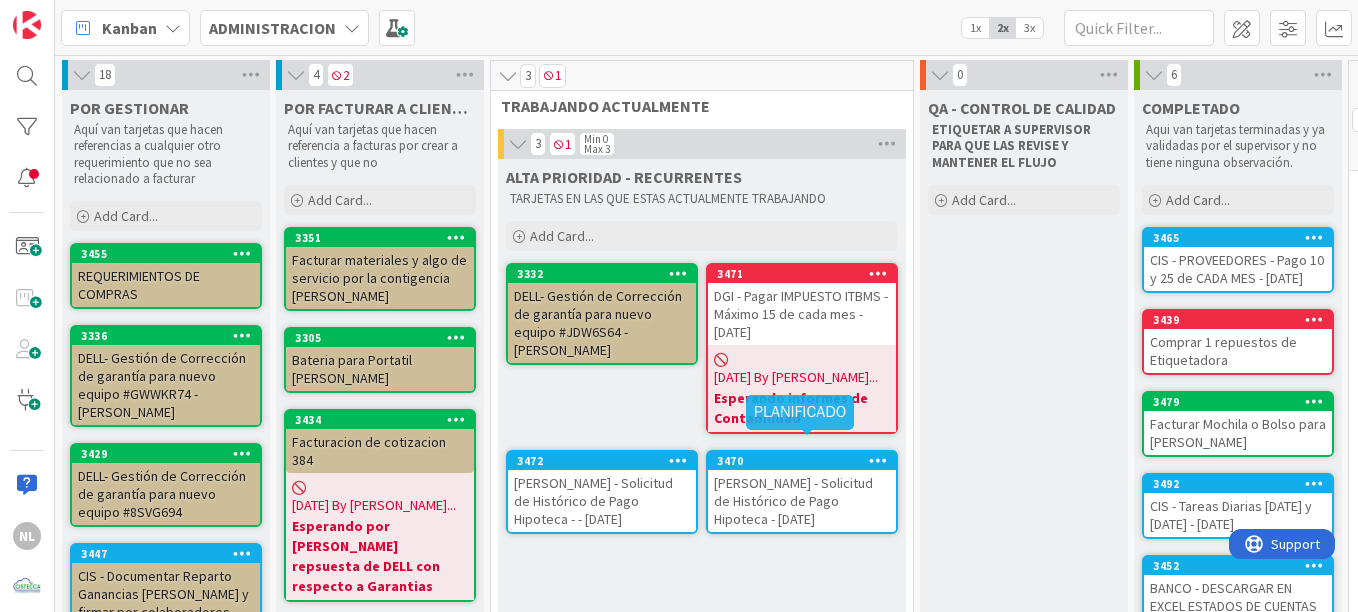 scroll, scrollTop: 0, scrollLeft: 0, axis: both 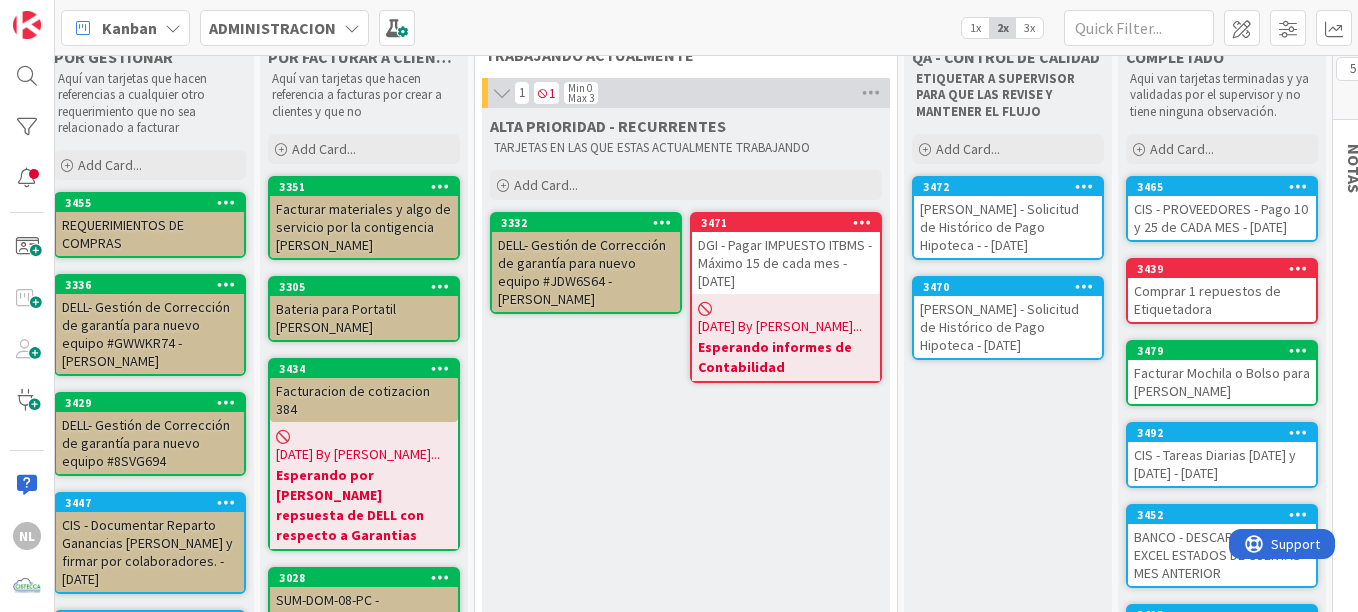 click on "[PERSON_NAME] - Solicitud de Histórico de Pago Hipoteca - [DATE]" at bounding box center [1008, 327] 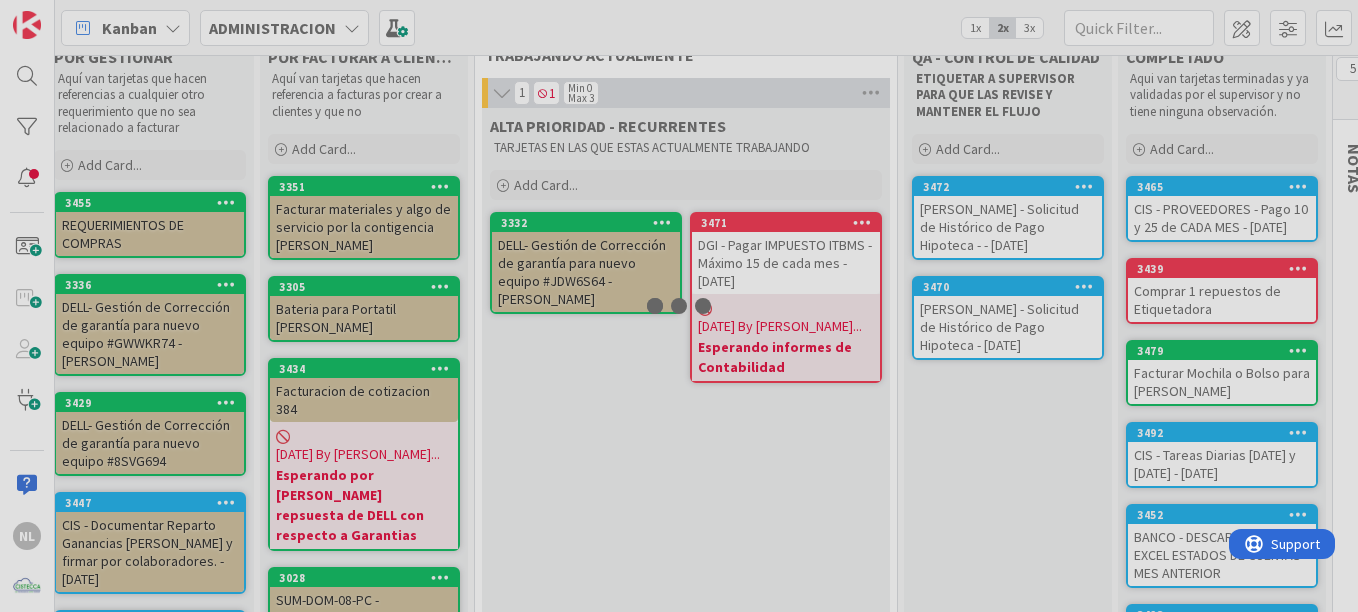 click at bounding box center [679, 306] 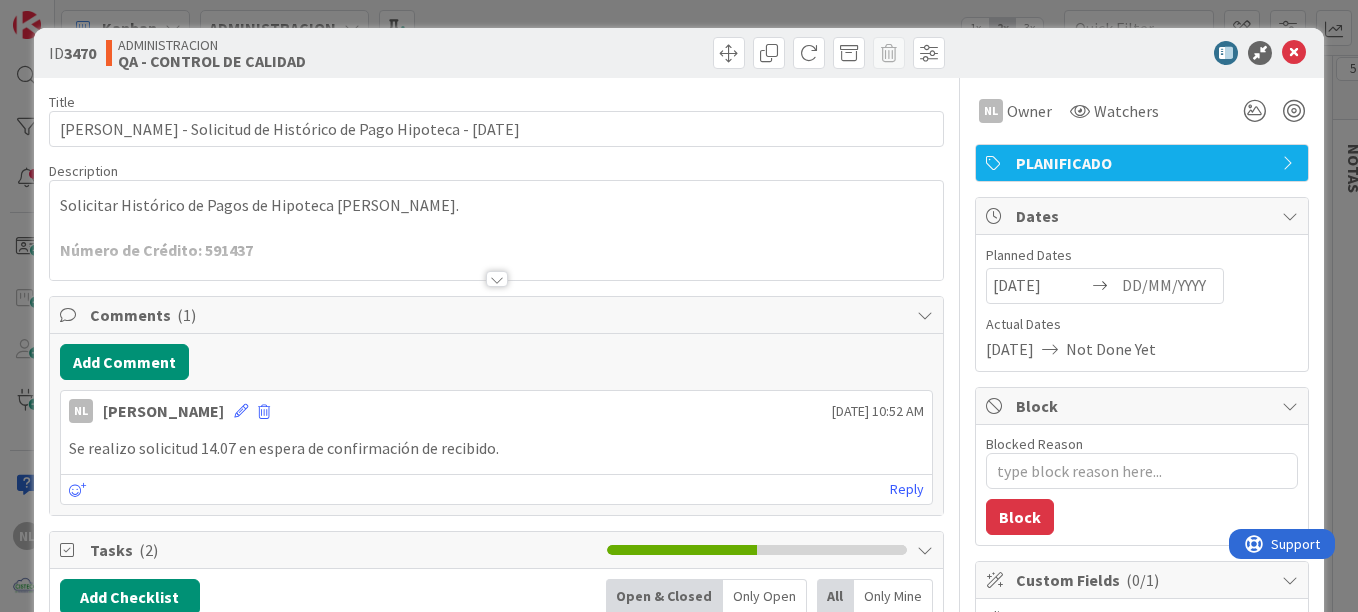type on "x" 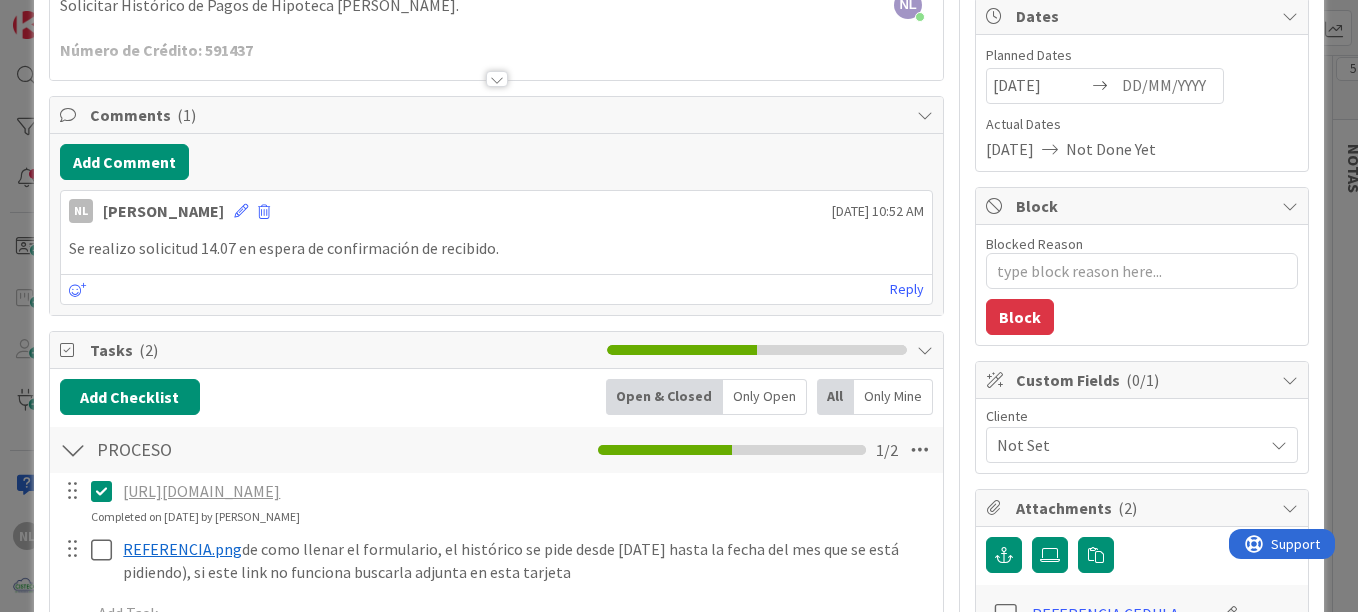 scroll, scrollTop: 300, scrollLeft: 0, axis: vertical 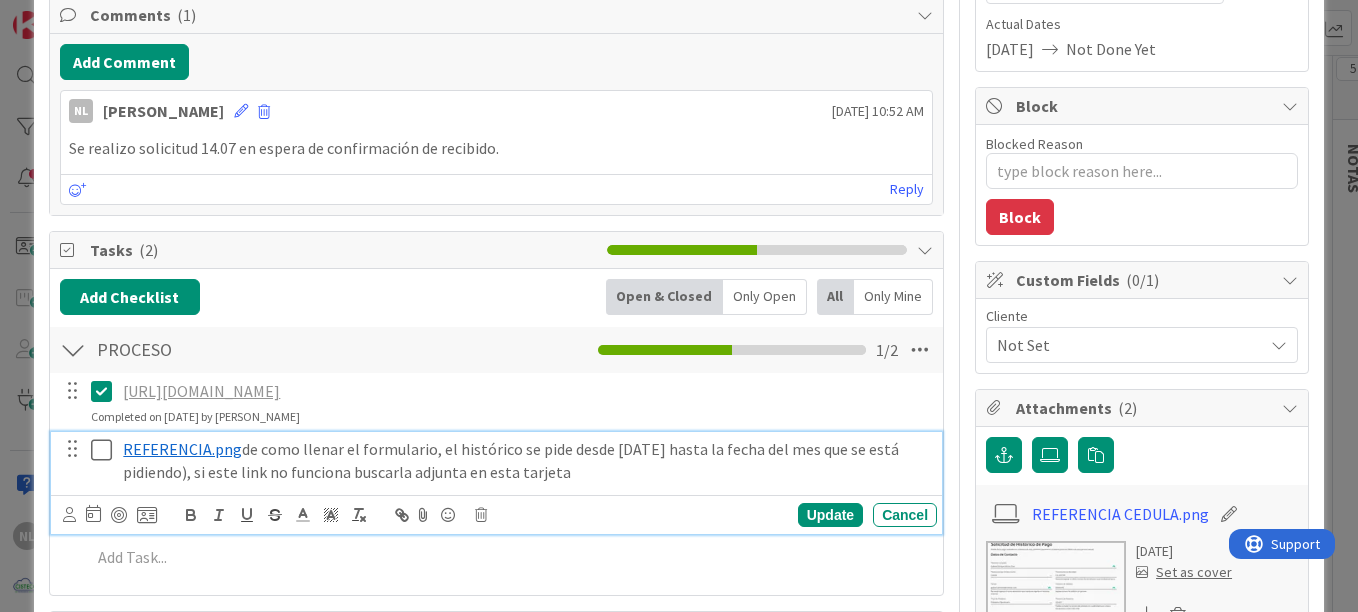 click at bounding box center (106, 450) 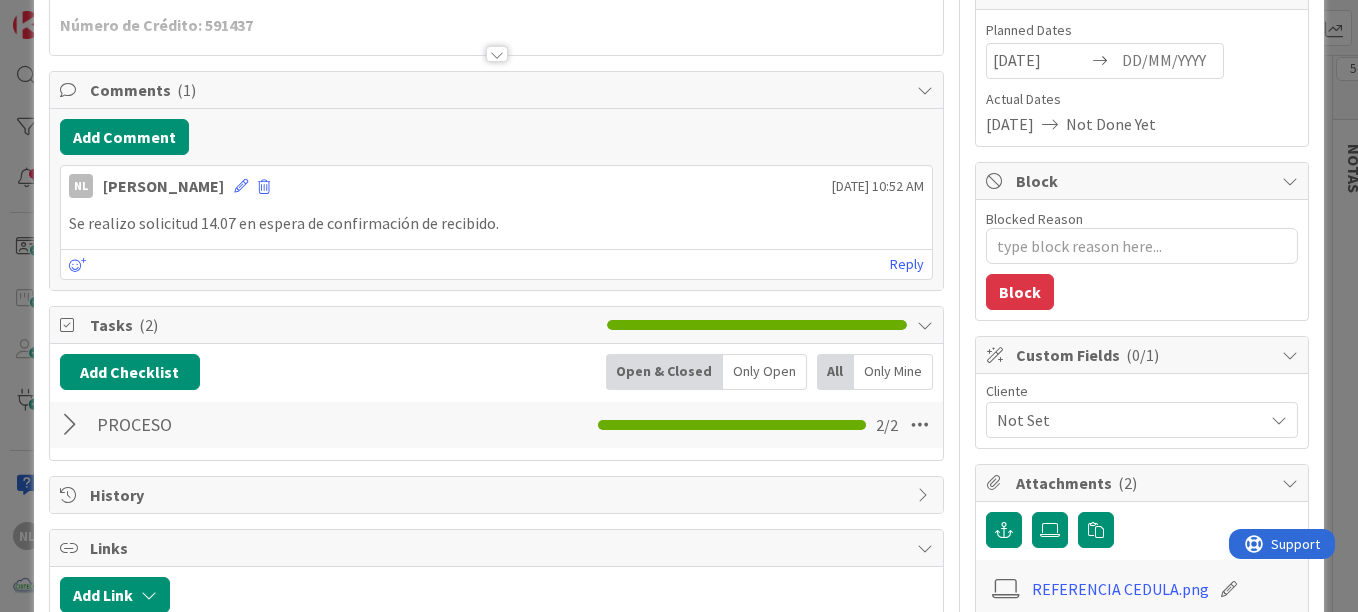 scroll, scrollTop: 200, scrollLeft: 0, axis: vertical 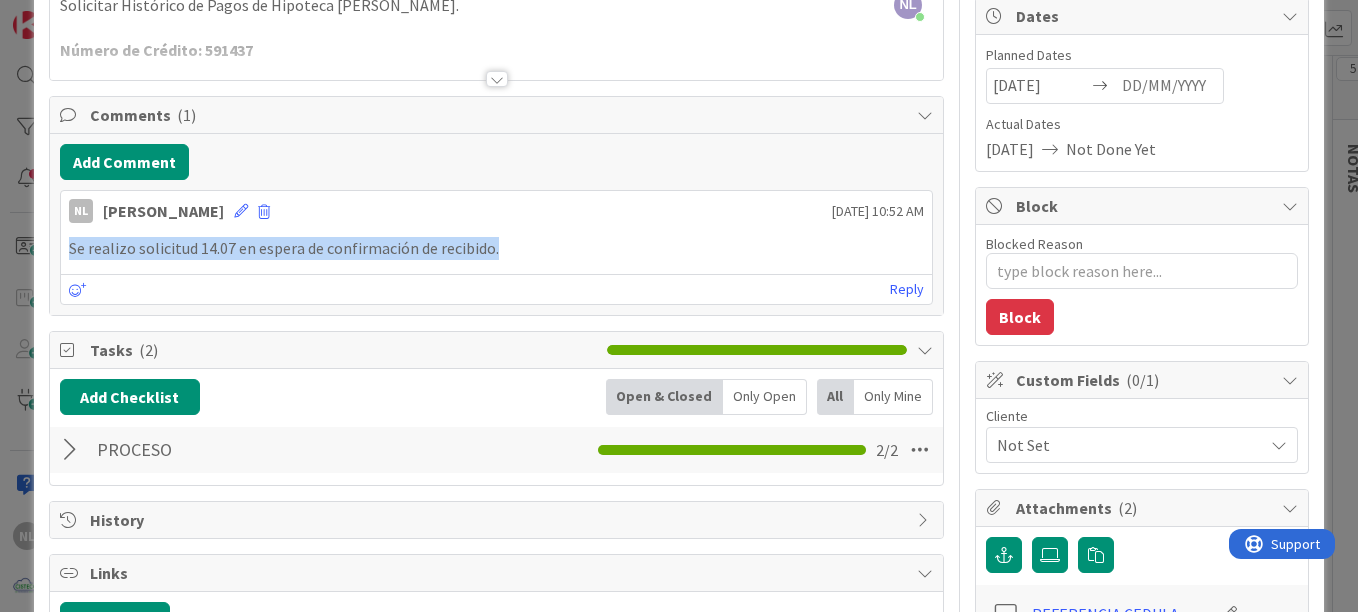 drag, startPoint x: 506, startPoint y: 252, endPoint x: 49, endPoint y: 242, distance: 457.1094 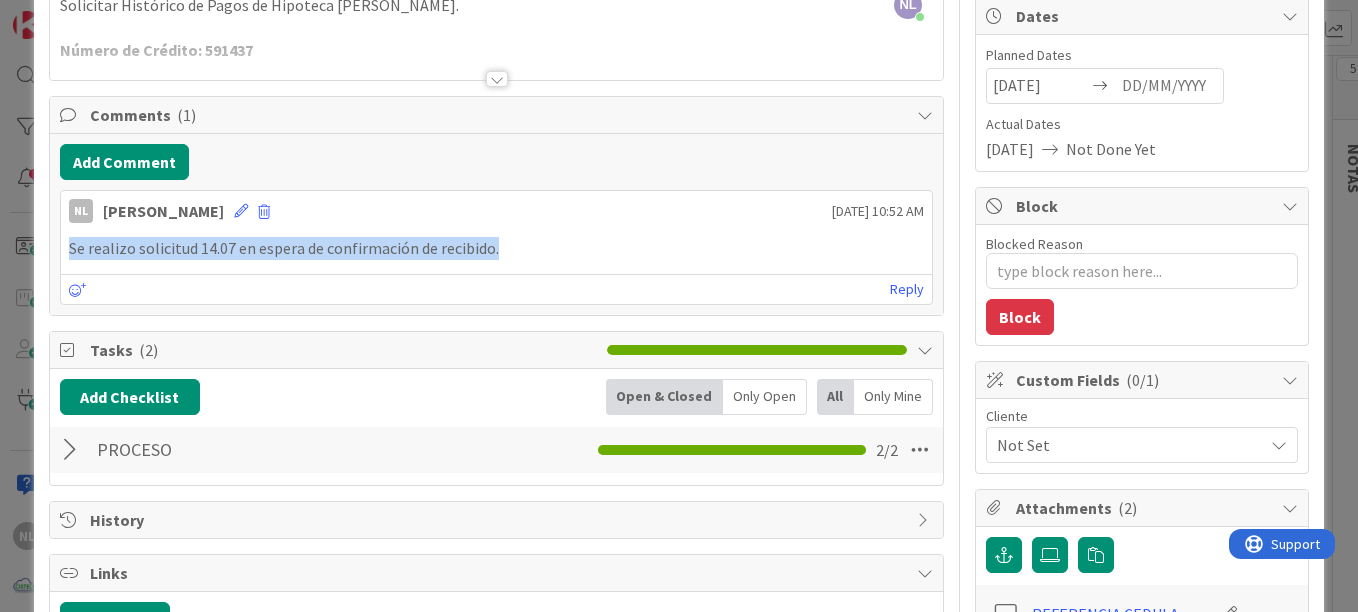 click on "Se realizo solicitud 14.07 en espera de confirmación de recibido." at bounding box center (496, 248) 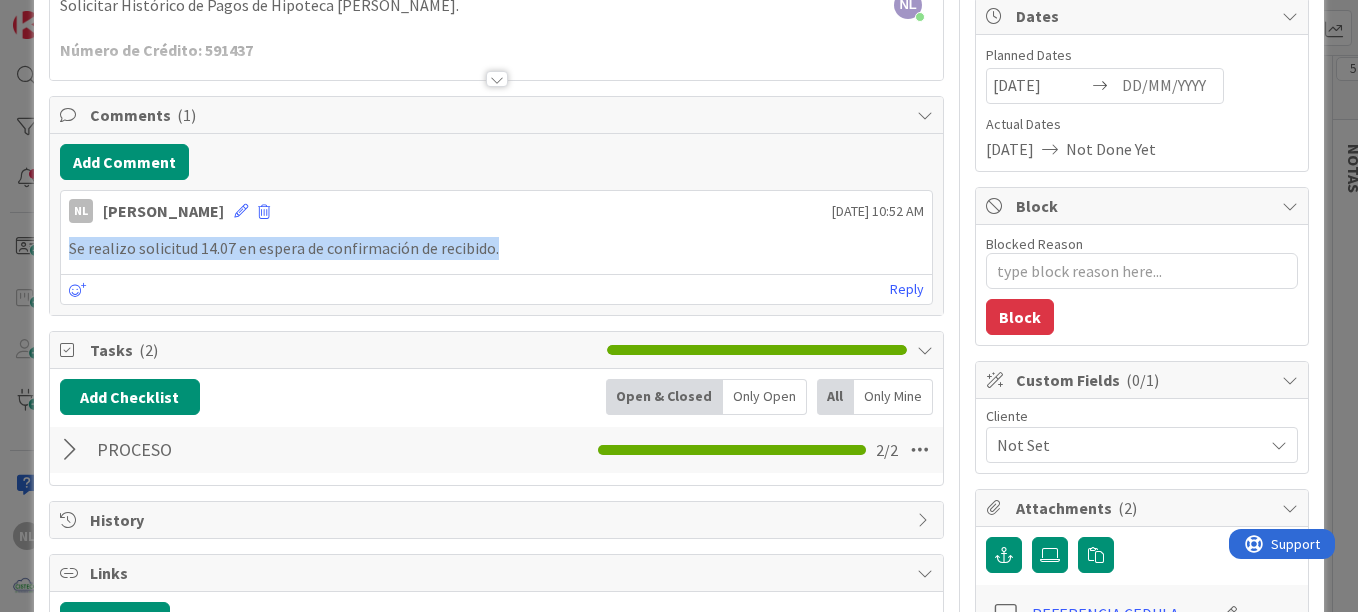 drag, startPoint x: 518, startPoint y: 244, endPoint x: 16, endPoint y: 241, distance: 502.00897 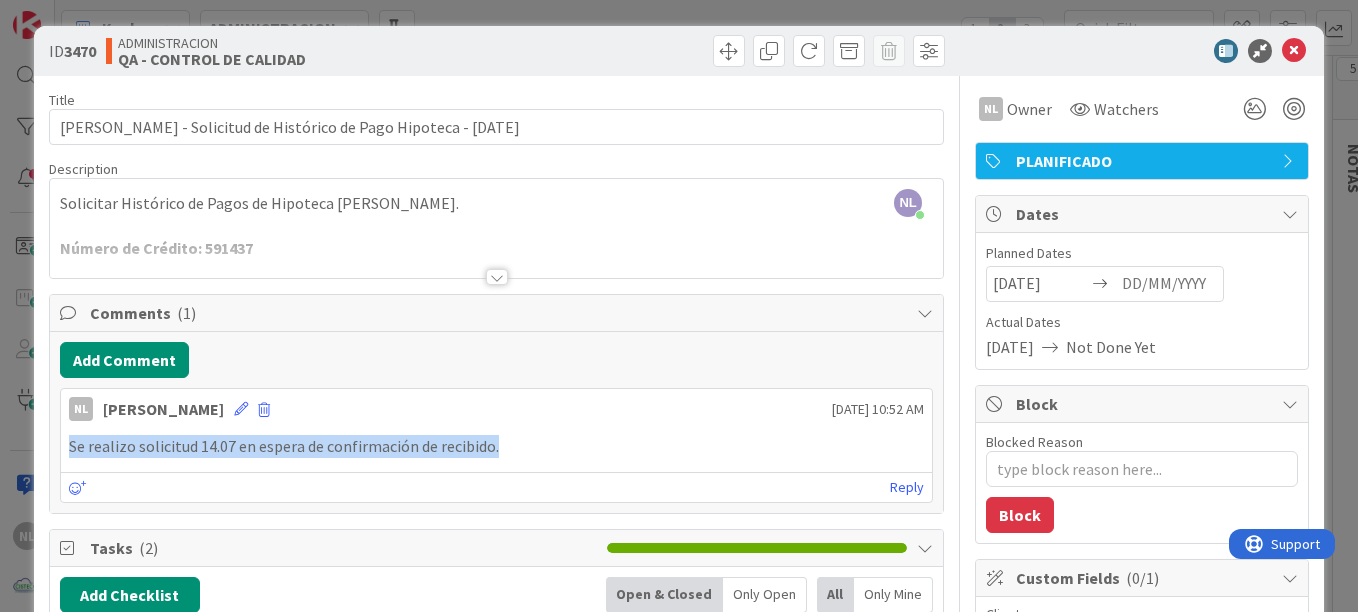 scroll, scrollTop: 0, scrollLeft: 0, axis: both 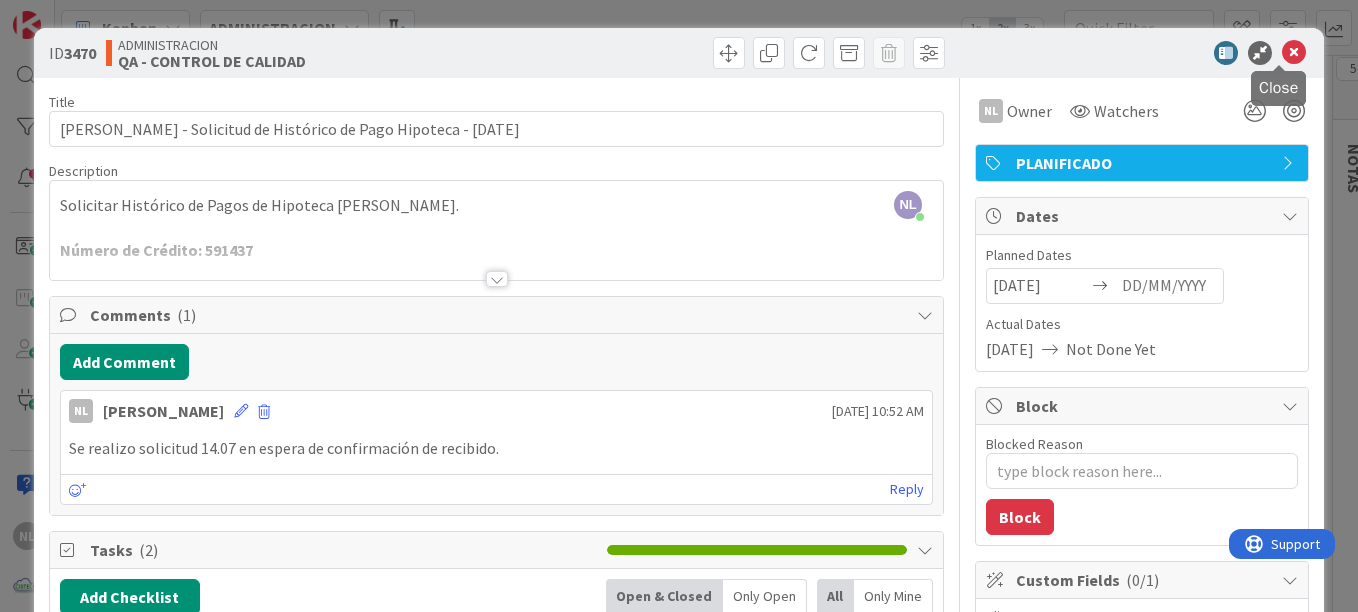click at bounding box center (1294, 53) 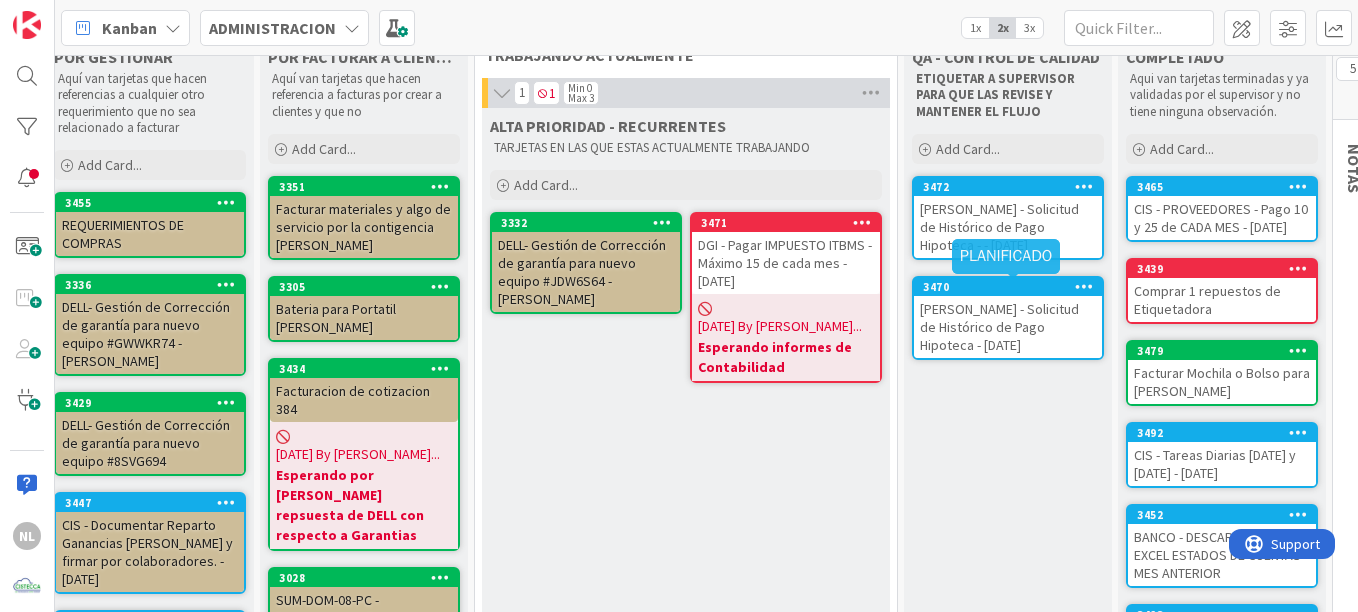 scroll, scrollTop: 0, scrollLeft: 0, axis: both 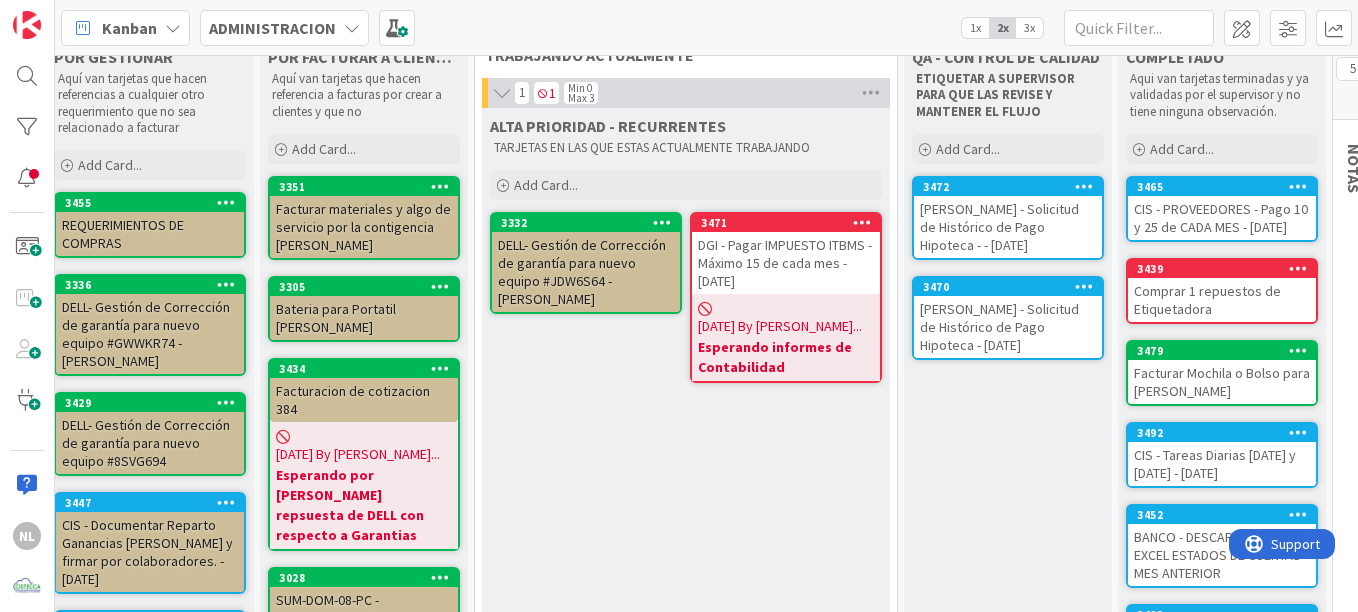 click on "[PERSON_NAME] - Solicitud de Histórico de Pago Hipoteca -  - [DATE]" at bounding box center (1008, 227) 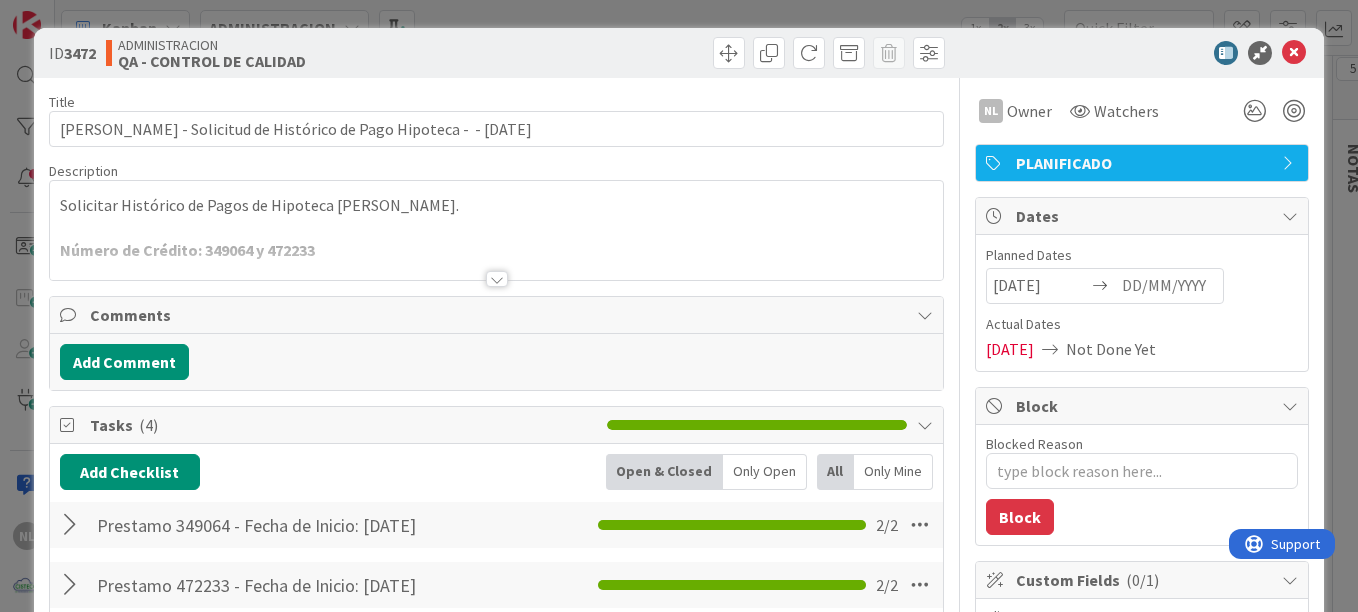 scroll, scrollTop: 0, scrollLeft: 0, axis: both 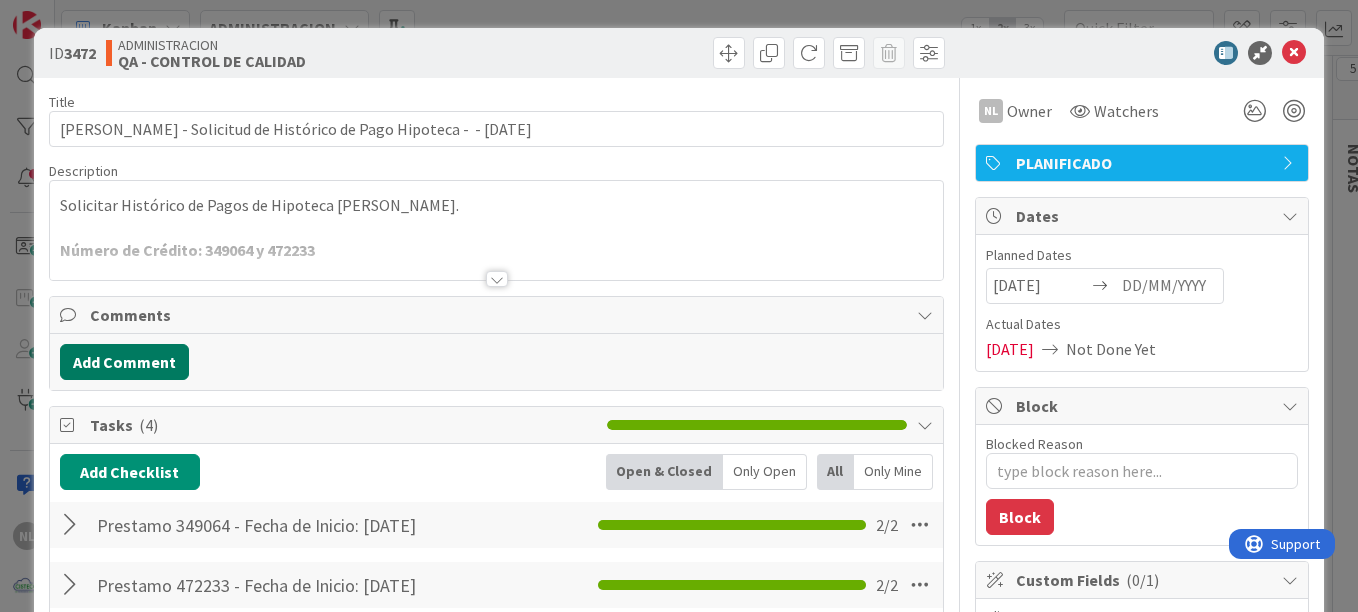 click on "Add Comment" at bounding box center (124, 362) 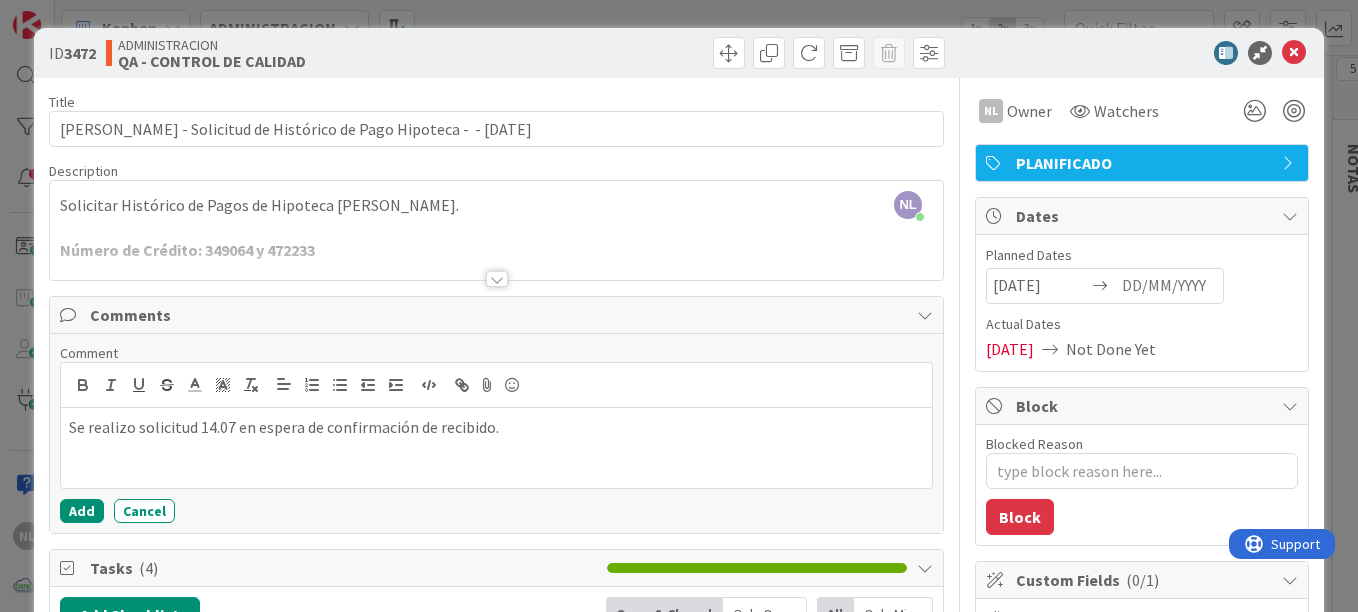 scroll, scrollTop: 100, scrollLeft: 0, axis: vertical 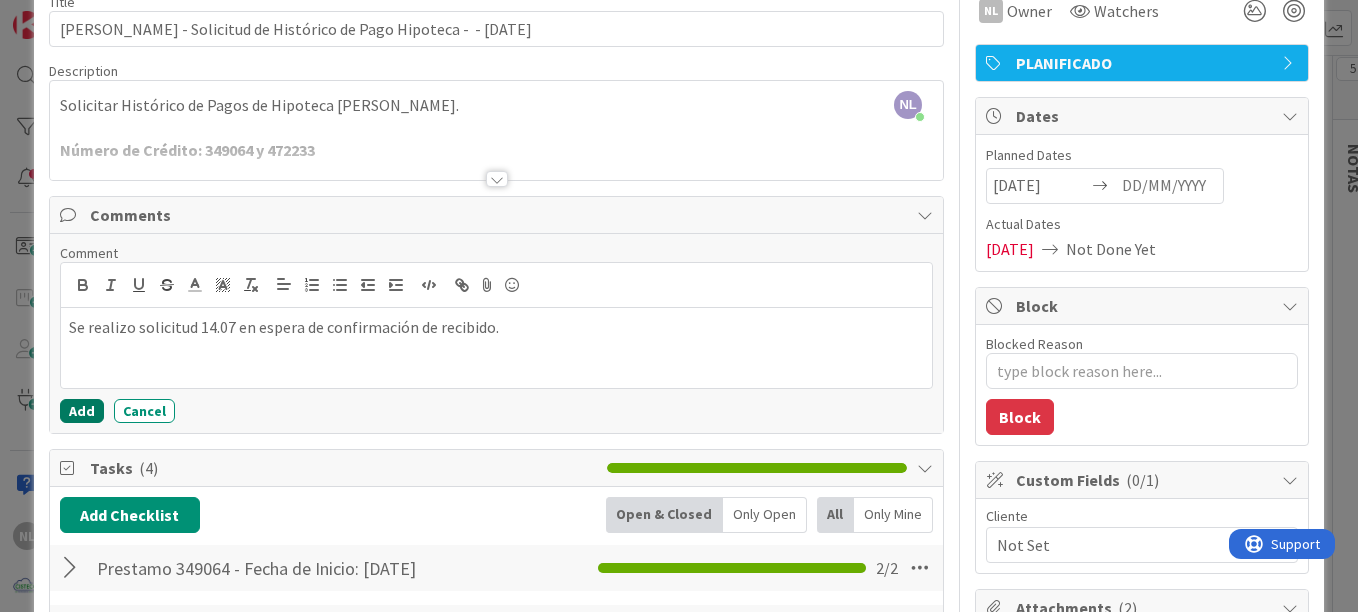 click on "Add" at bounding box center [82, 411] 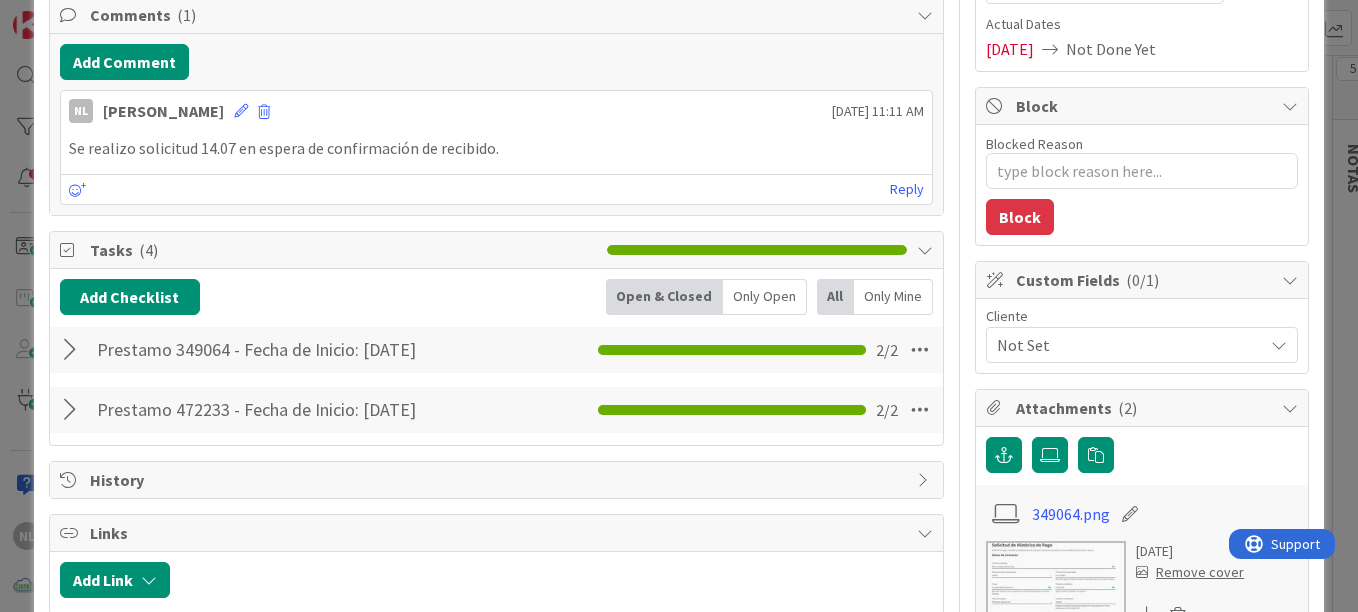 scroll, scrollTop: 0, scrollLeft: 0, axis: both 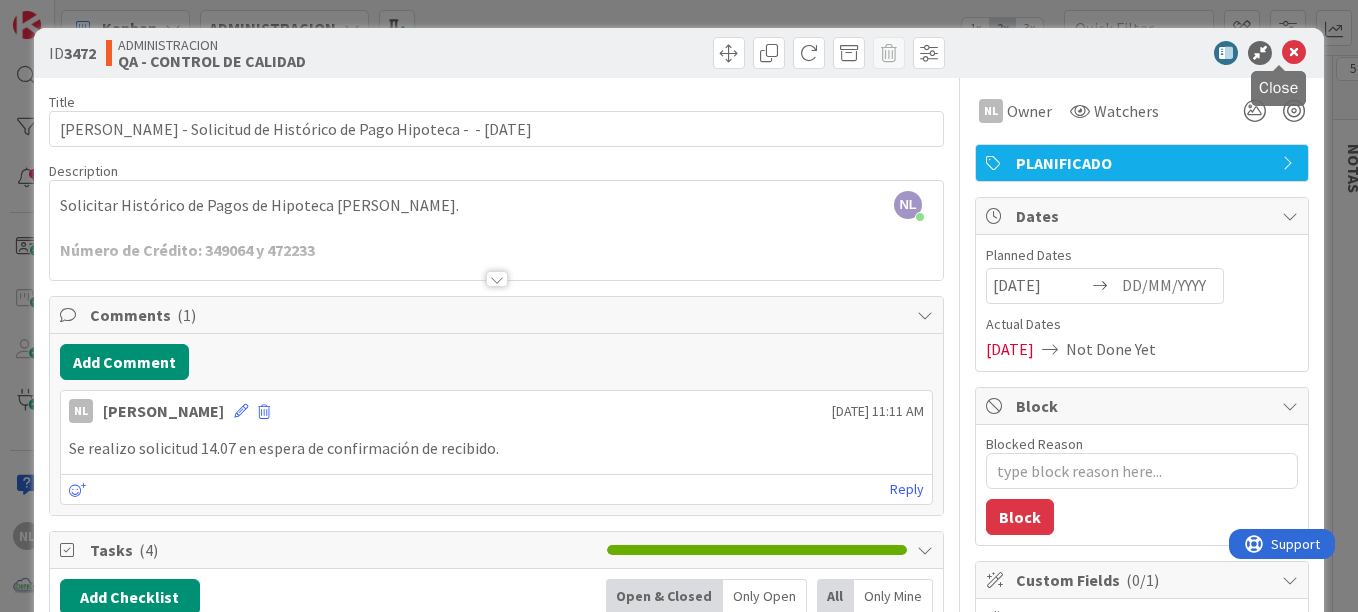 click at bounding box center (1294, 53) 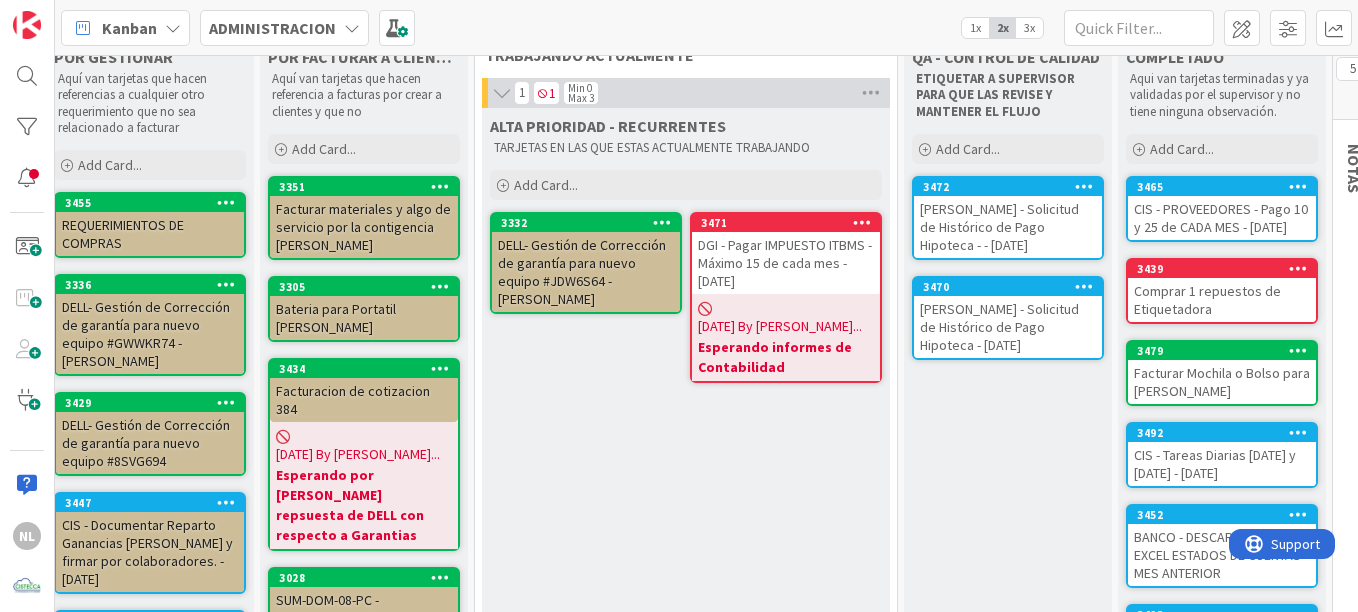 scroll, scrollTop: 0, scrollLeft: 0, axis: both 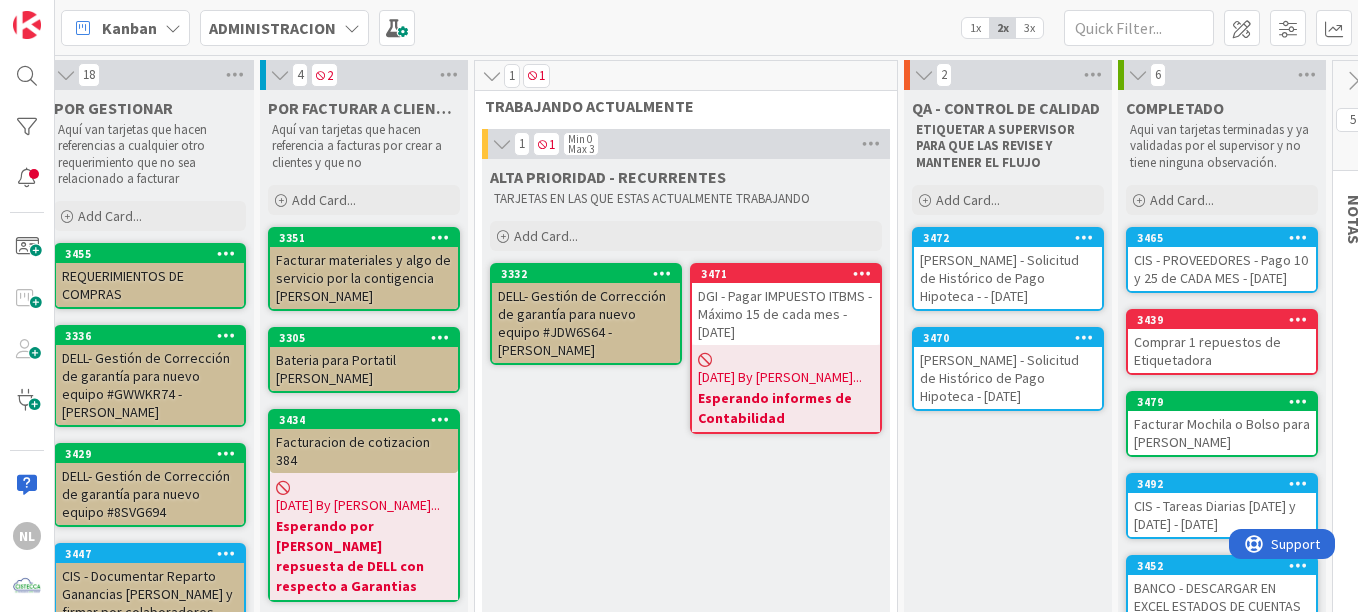 click at bounding box center (352, 28) 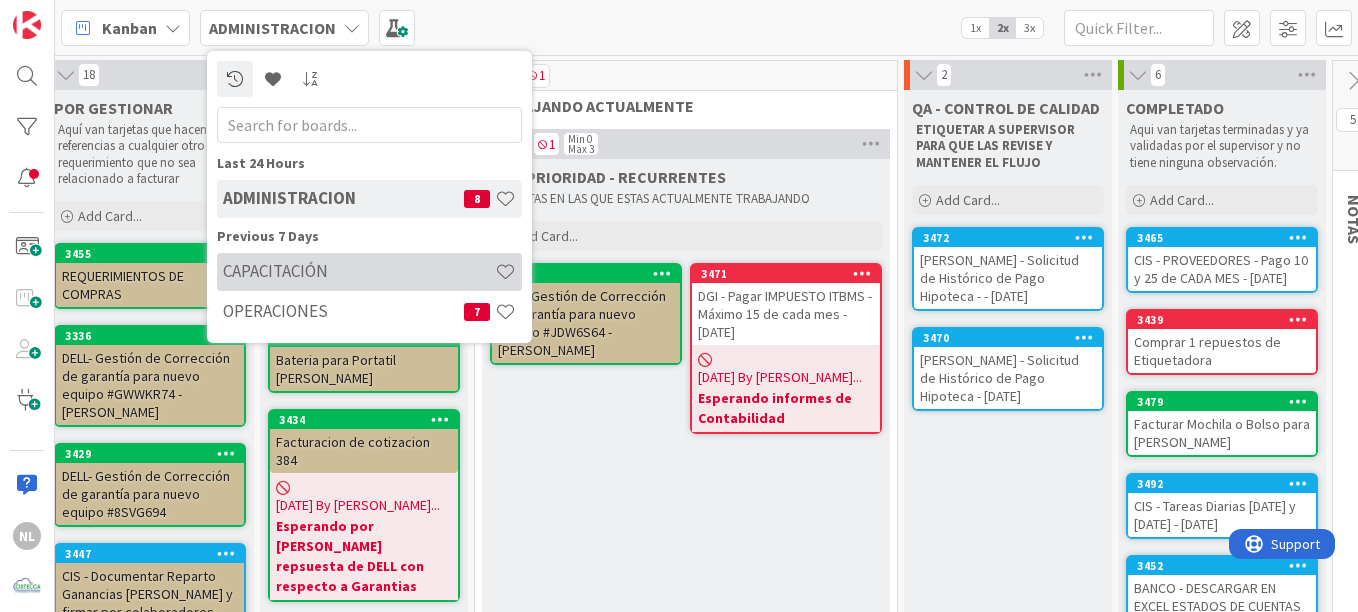 click on "CAPACITACIÓN" at bounding box center [359, 271] 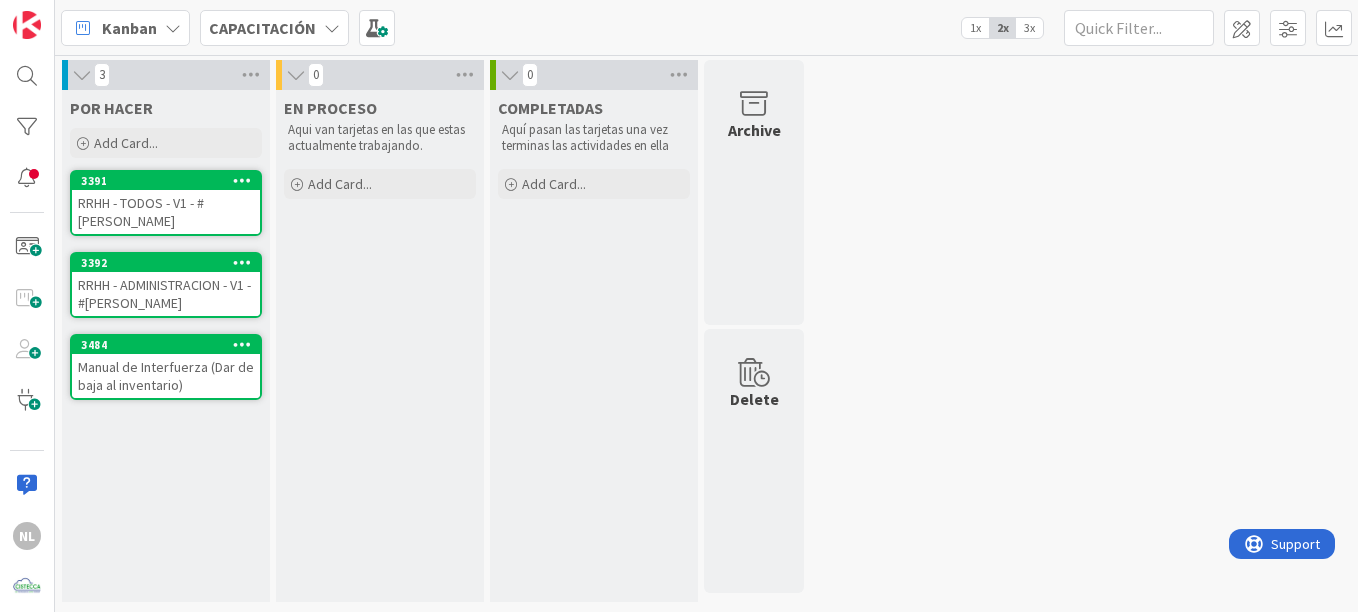 scroll, scrollTop: 0, scrollLeft: 0, axis: both 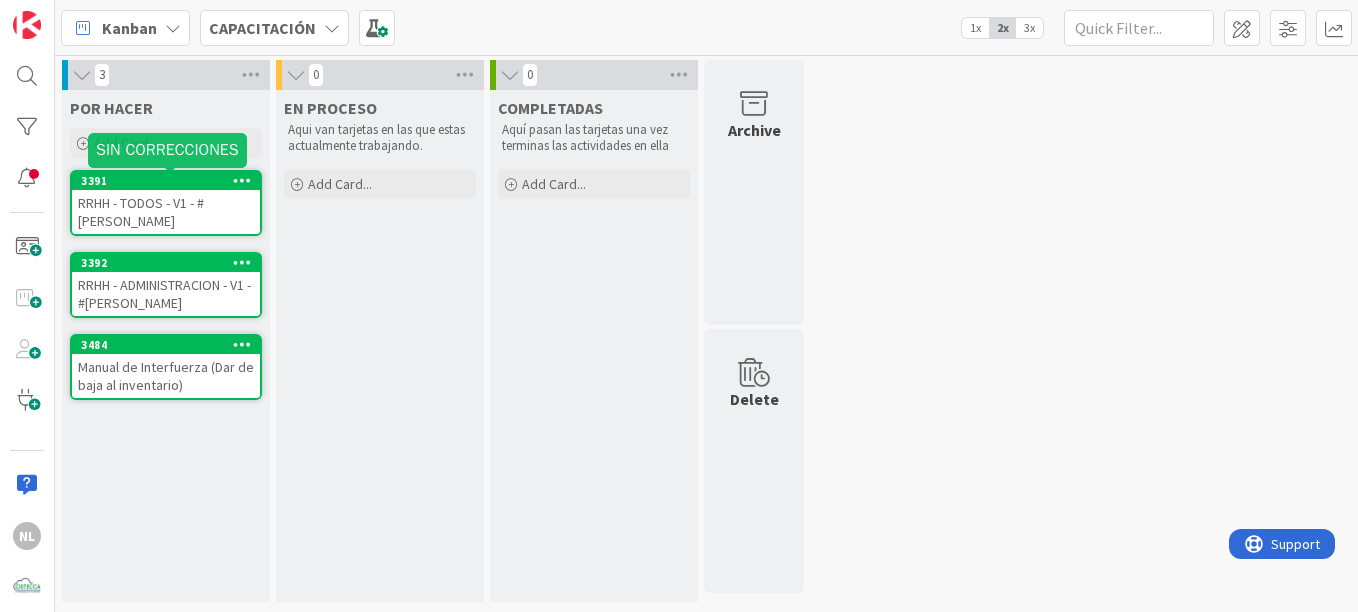 click on "RRHH - TODOS - V1 - #[PERSON_NAME]" at bounding box center [166, 212] 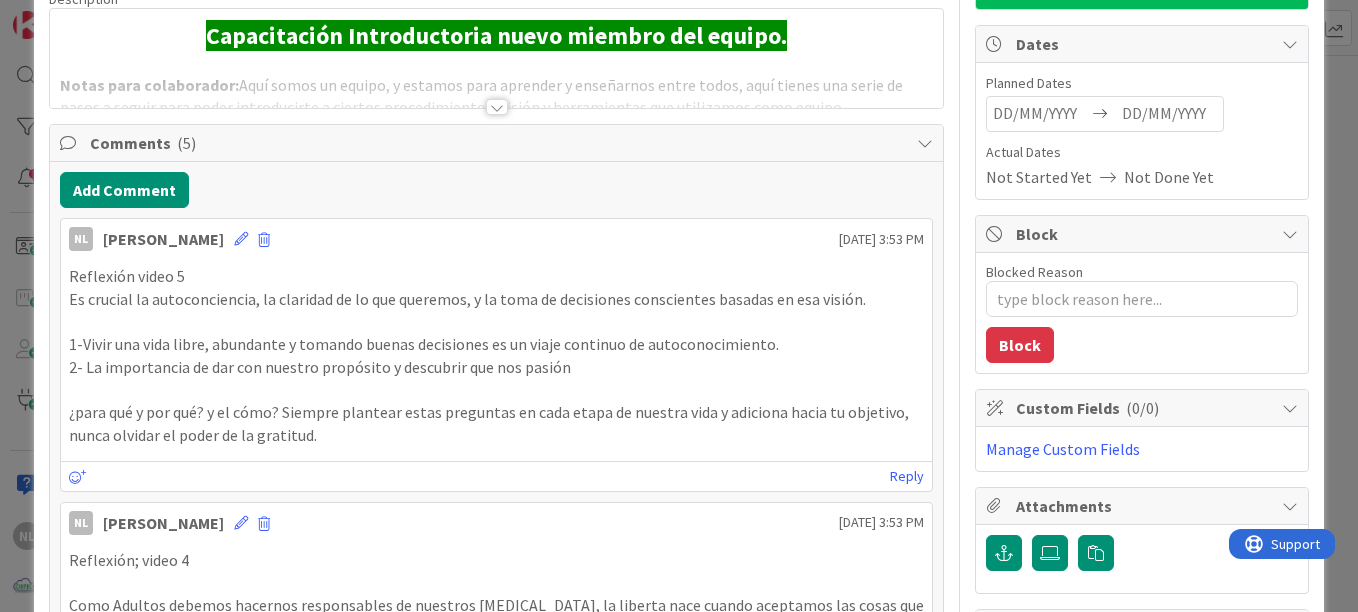 scroll, scrollTop: 0, scrollLeft: 0, axis: both 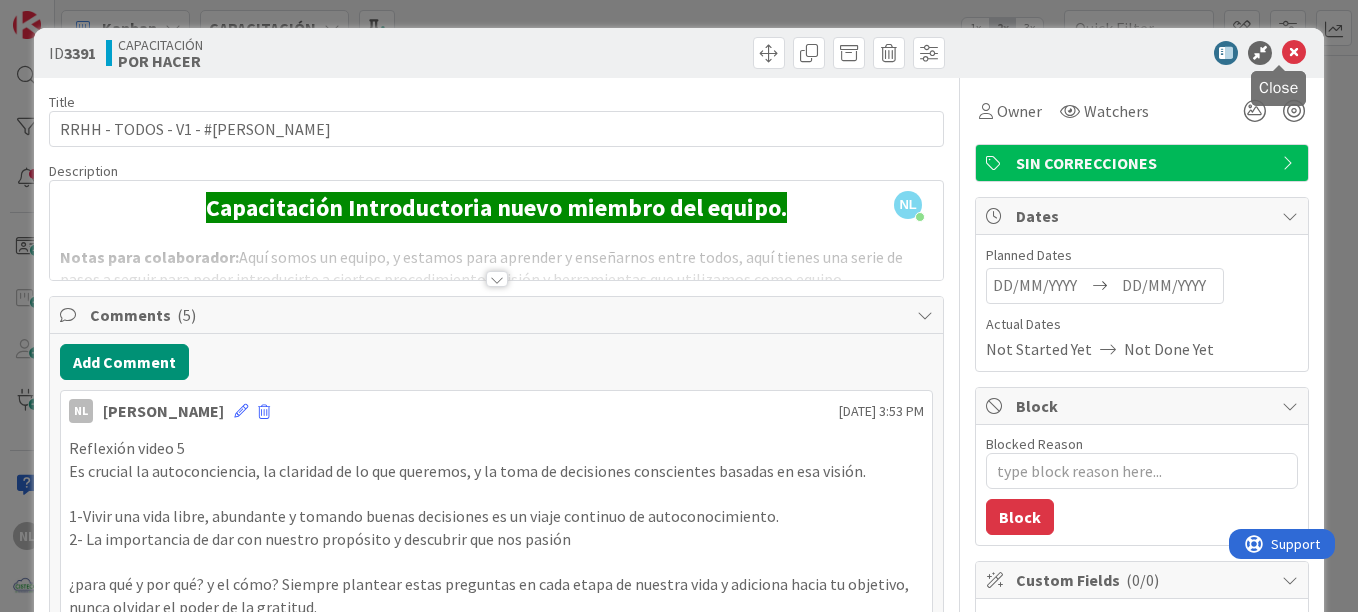 click at bounding box center (1294, 53) 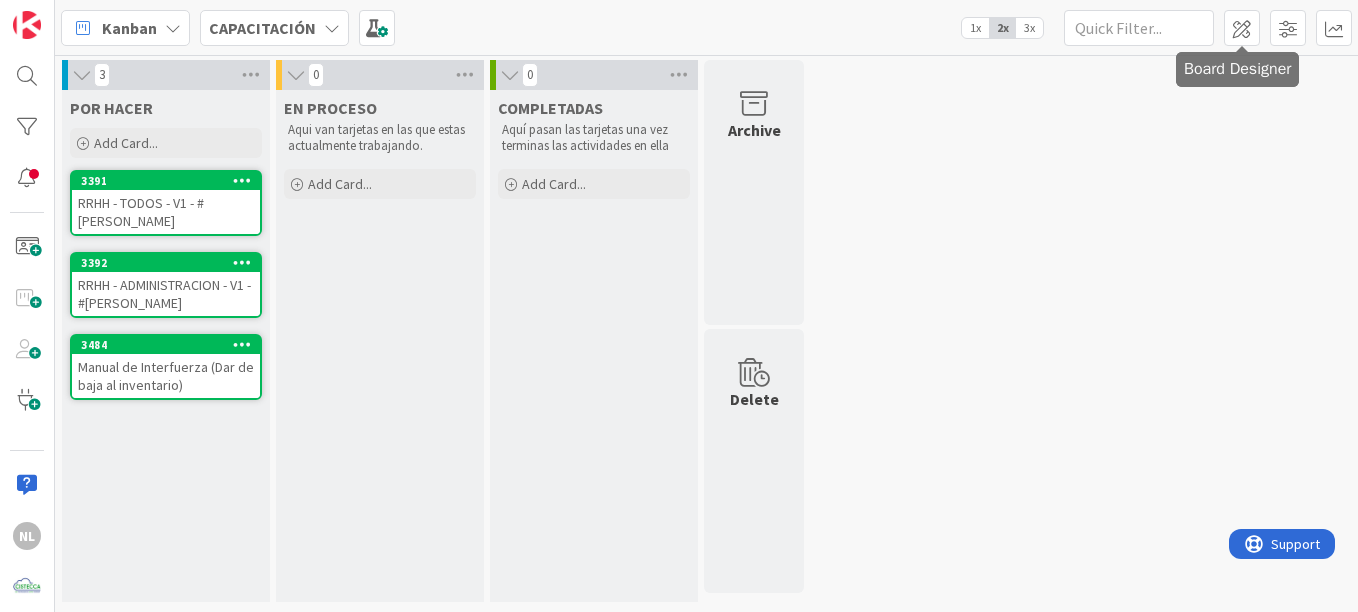 scroll, scrollTop: 0, scrollLeft: 0, axis: both 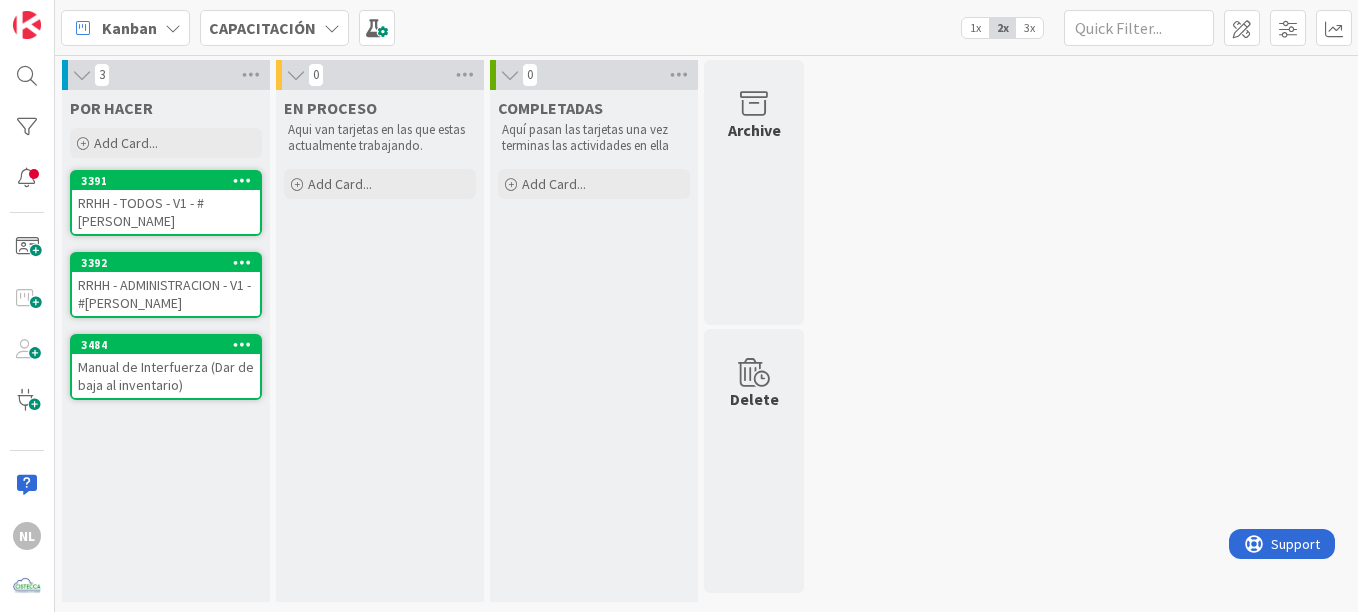 click on "RRHH - ADMINISTRACION - V1 - #[PERSON_NAME]" at bounding box center (166, 294) 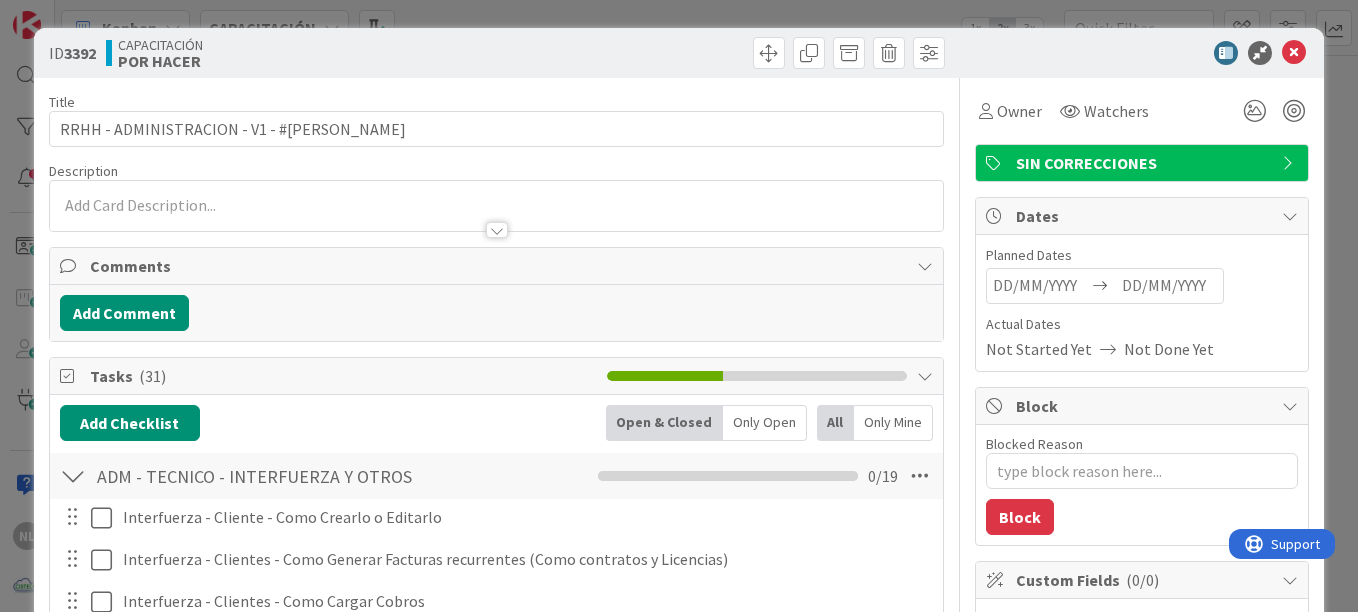 scroll, scrollTop: 0, scrollLeft: 0, axis: both 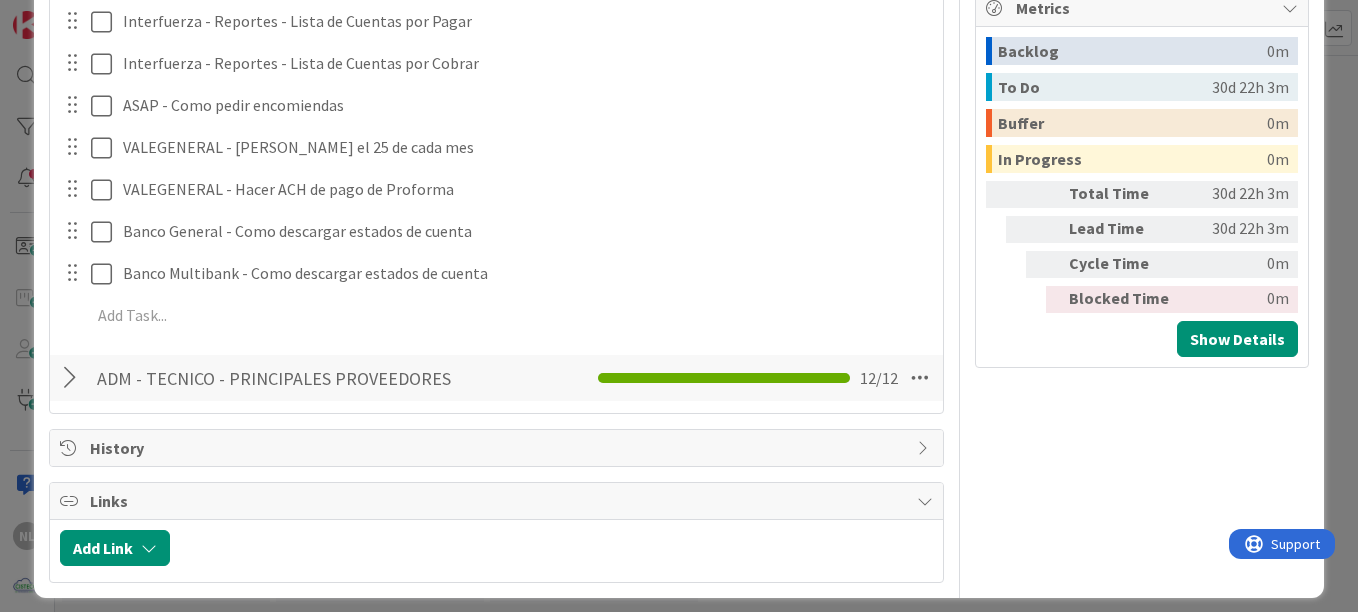 click at bounding box center (73, 378) 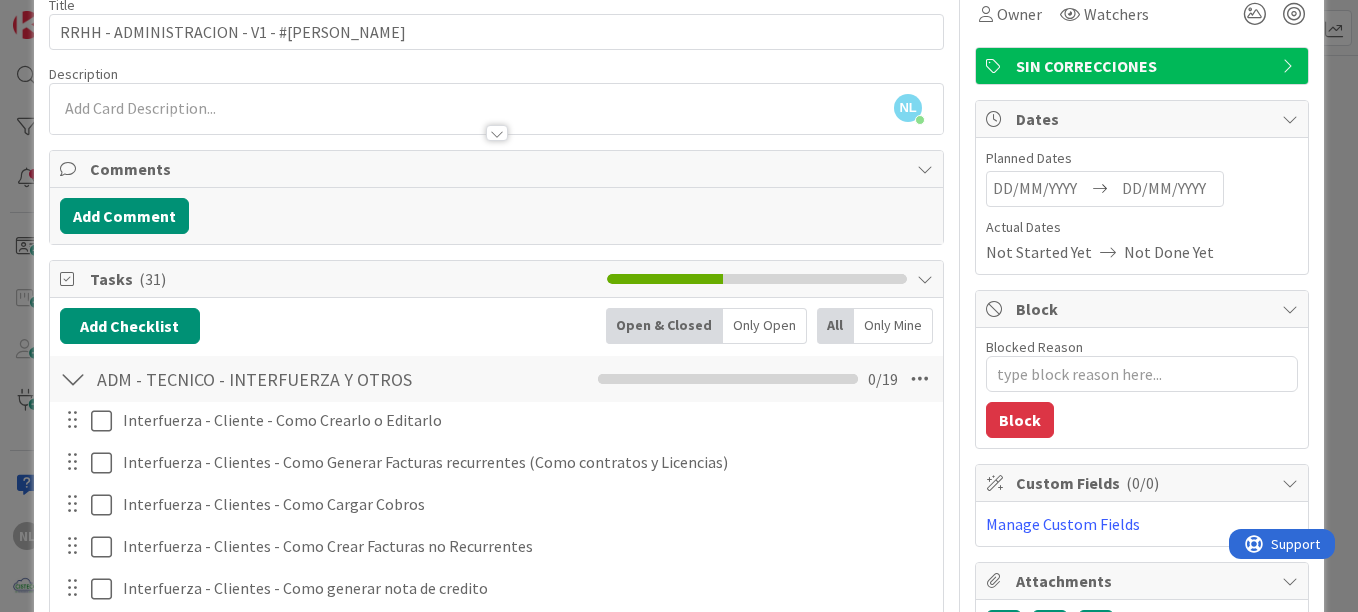 scroll, scrollTop: 0, scrollLeft: 0, axis: both 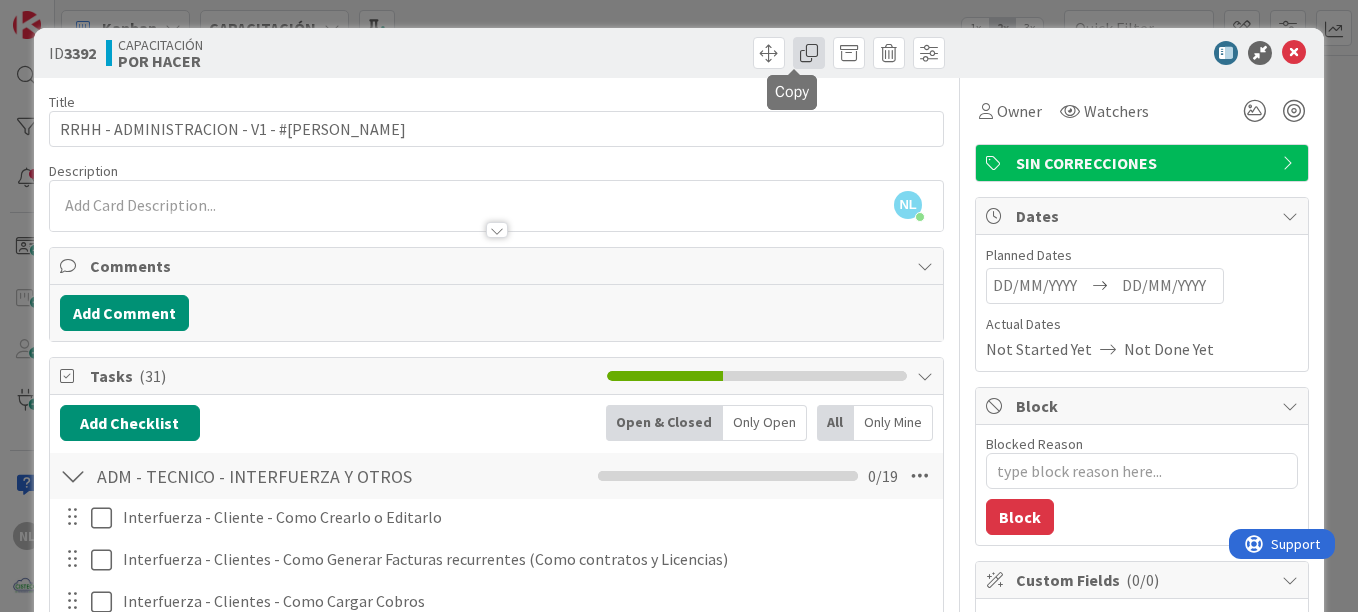 click at bounding box center [809, 53] 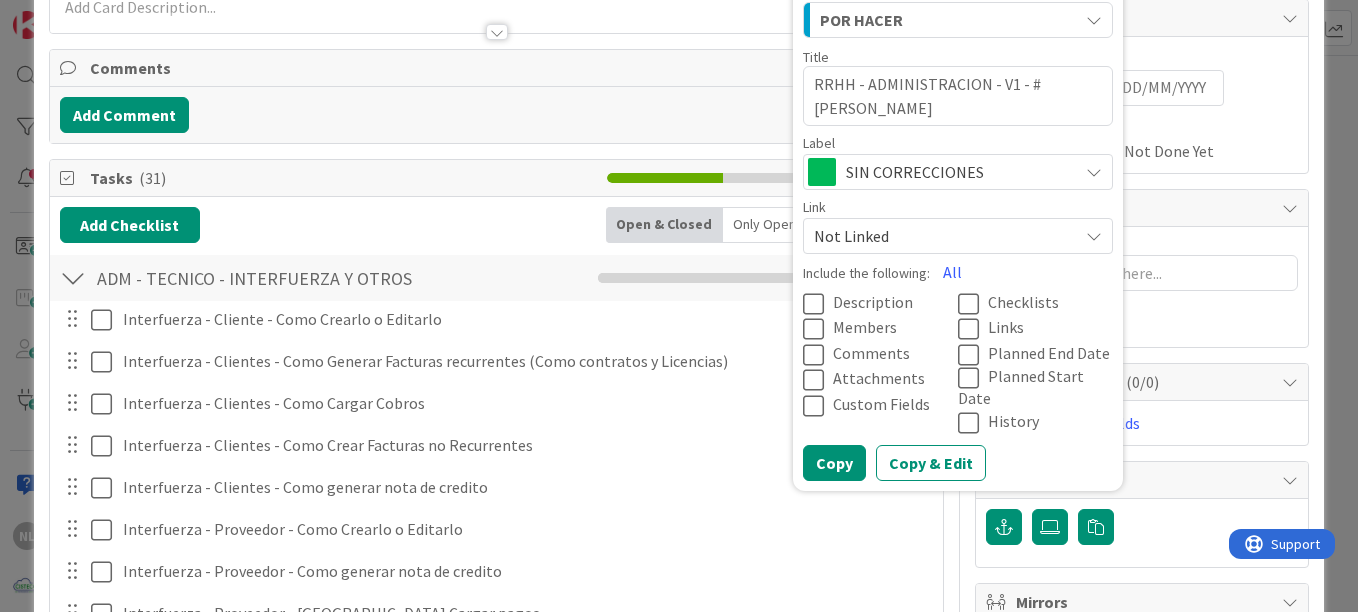 scroll, scrollTop: 300, scrollLeft: 0, axis: vertical 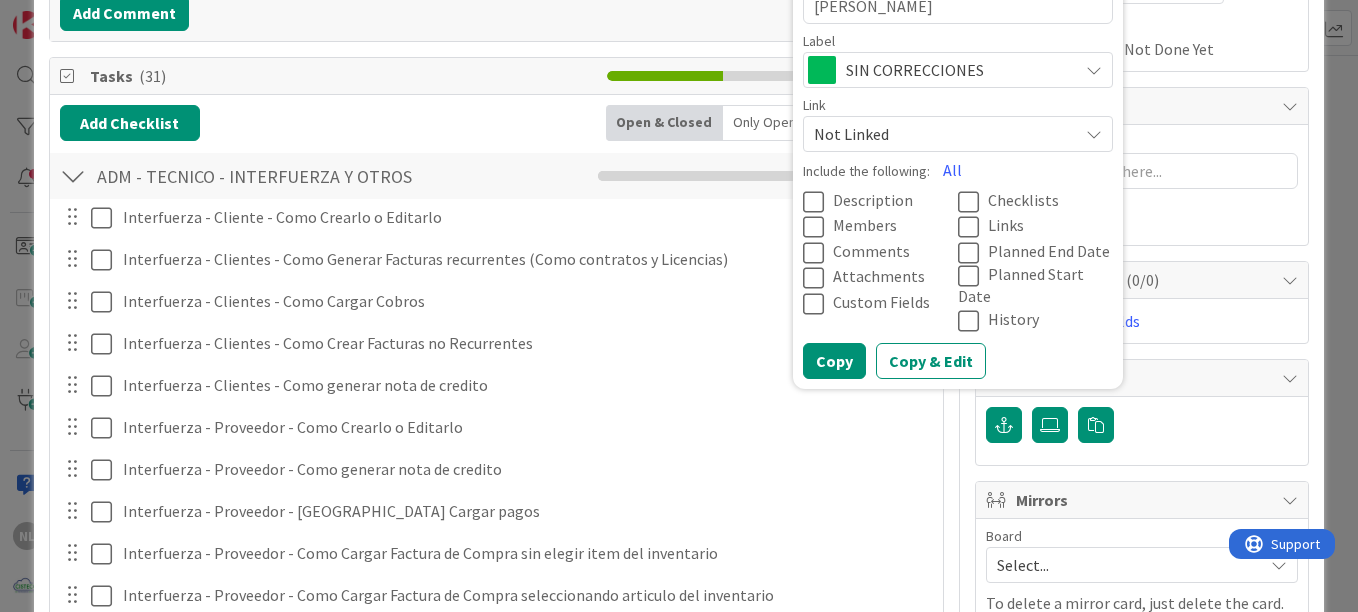 click on "Interfuerza - Cliente - Como Crearlo o Editarlo Navigate forward to interact with the calendar and select a date. Press the question mark key to get the keyboard shortcuts for changing dates. Update Cancel Interfuerza - Clientes - Como Generar Facturas recurrentes (Como contratos y Licencias) Navigate forward to interact with the calendar and select a date. Press the question mark key to get the keyboard shortcuts for changing dates. Update Cancel Interfuerza - Clientes - Como Cargar Cobros Navigate forward to interact with the calendar and select a date. Press the question mark key to get the keyboard shortcuts for changing dates. Update Cancel Interfuerza - Clientes - Como Crear Facturas no Recurrentes Navigate forward to interact with the calendar and select a date. Press the question mark key to get the keyboard shortcuts for changing dates. Update Cancel Interfuerza - Clientes - Como generar nota de credito Update Cancel Interfuerza - Proveedor - Como Crearlo o Editarlo Update Cancel Update Cancel Update" at bounding box center [496, 620] 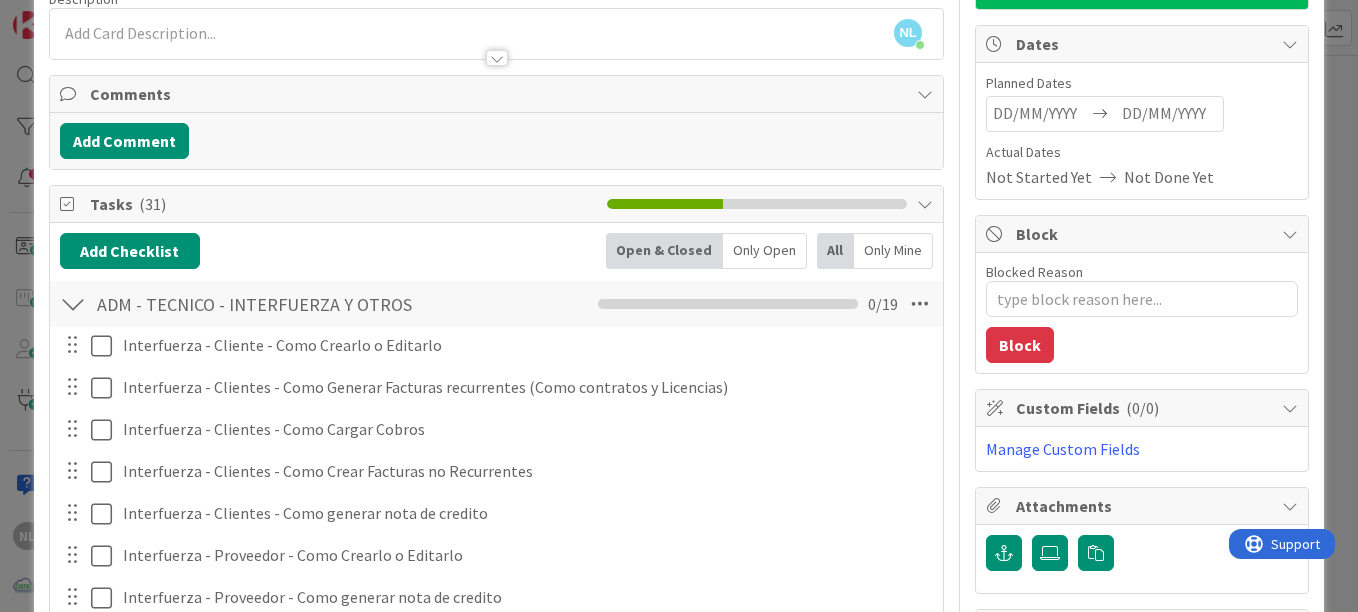 scroll, scrollTop: 100, scrollLeft: 0, axis: vertical 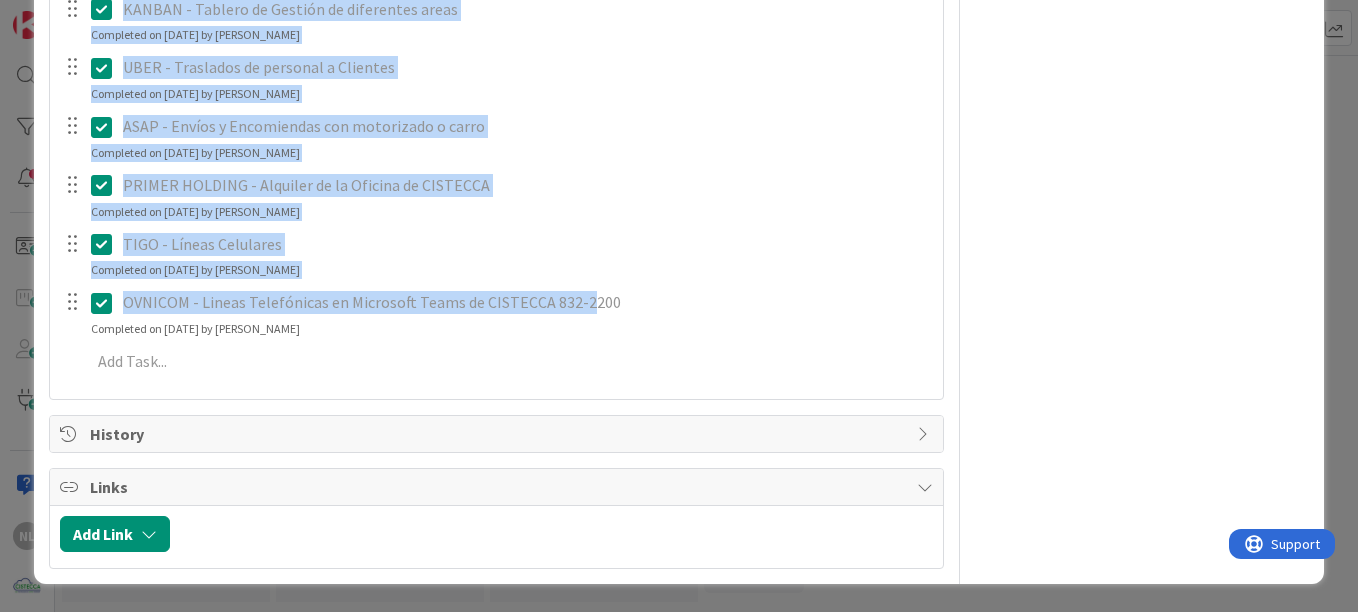drag, startPoint x: 93, startPoint y: 357, endPoint x: 581, endPoint y: 332, distance: 488.63995 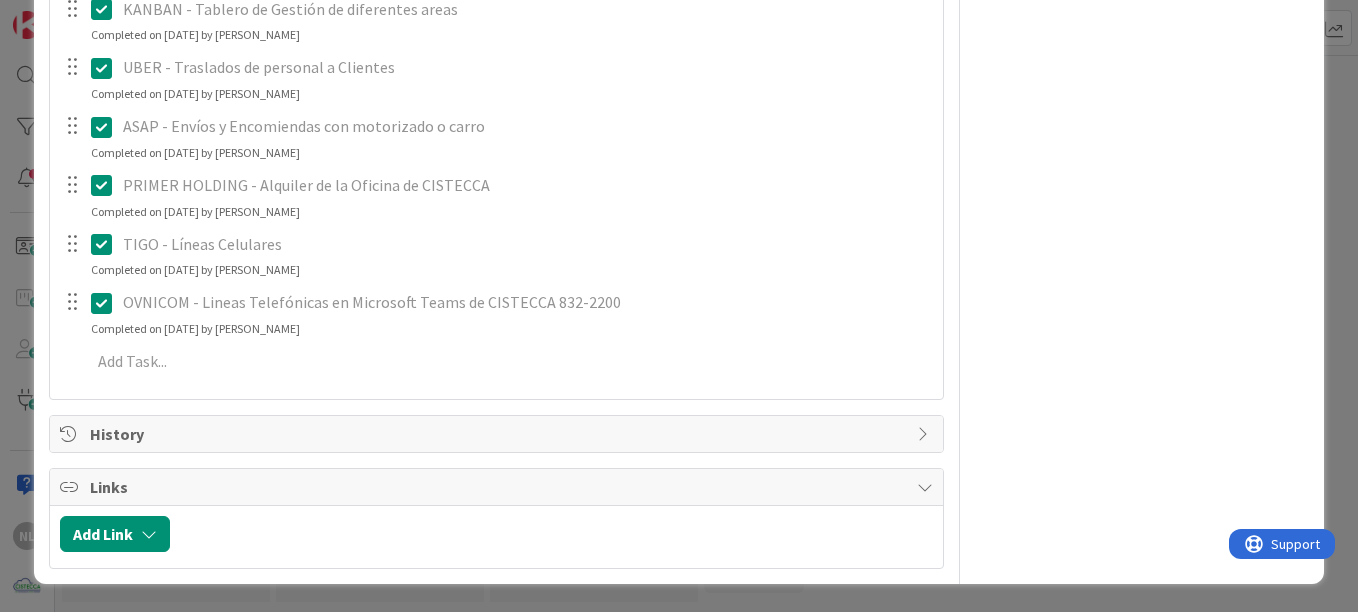 click on "Owner Watchers SIN CORRECCIONES Dates Planned Dates Navigate forward to interact with the calendar and select a date. Press the question mark key to get the keyboard shortcuts for changing dates. Navigate backward to interact with the calendar and select a date. Press the question mark key to get the keyboard shortcuts for changing dates. Actual Dates Not Started Yet Not Done Yet Block Blocked Reason 0 / 256 Block Custom Fields ( 0/0 ) Manage Custom Fields Attachments Mirrors Board Select... To delete a mirror card, just delete the card. All other mirrored cards will continue to exists. Metrics Backlog 0m To Do 30d 22h 3m Buffer 0m In Progress 0m Total Time 30d 22h 3m Lead Time 30d 22h 3m Cycle Time 0m Blocked Time 0m Show Details" at bounding box center [1142, -581] 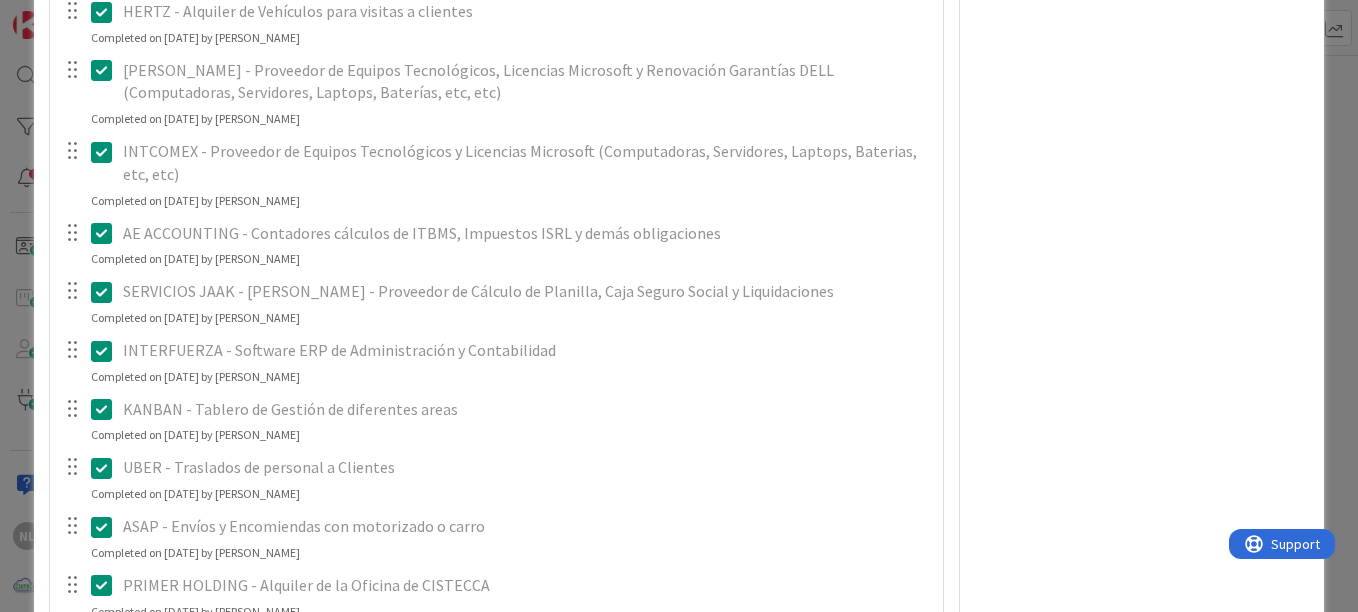 scroll, scrollTop: 1008, scrollLeft: 0, axis: vertical 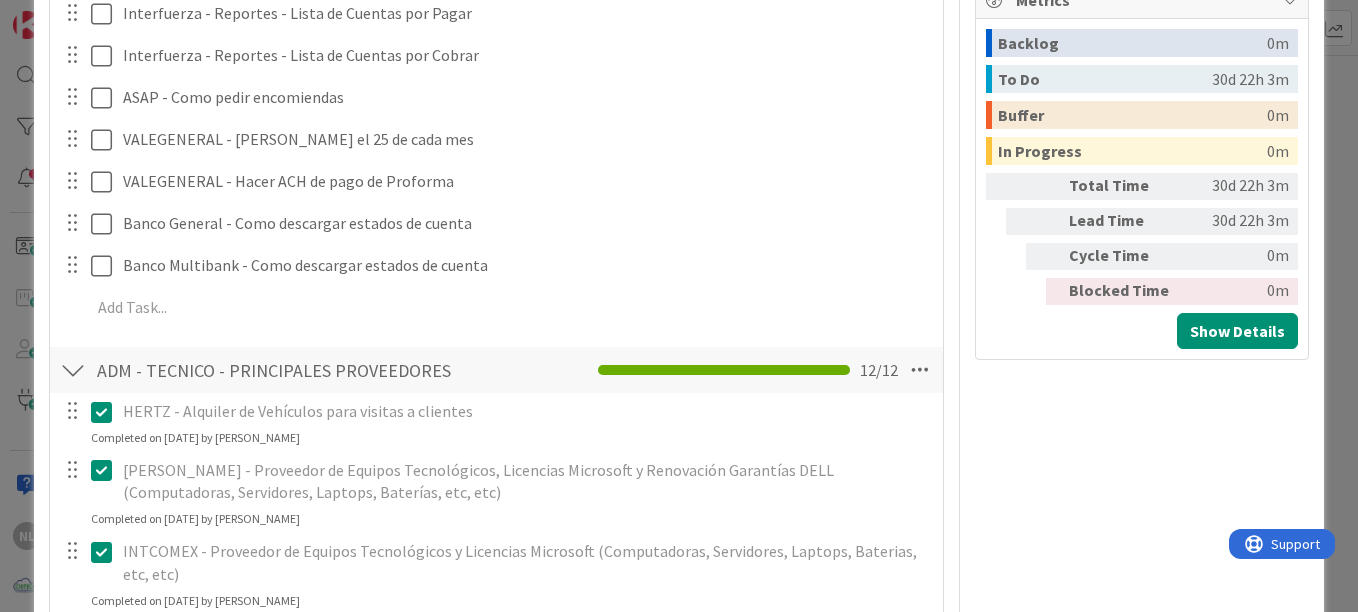 click at bounding box center [73, 370] 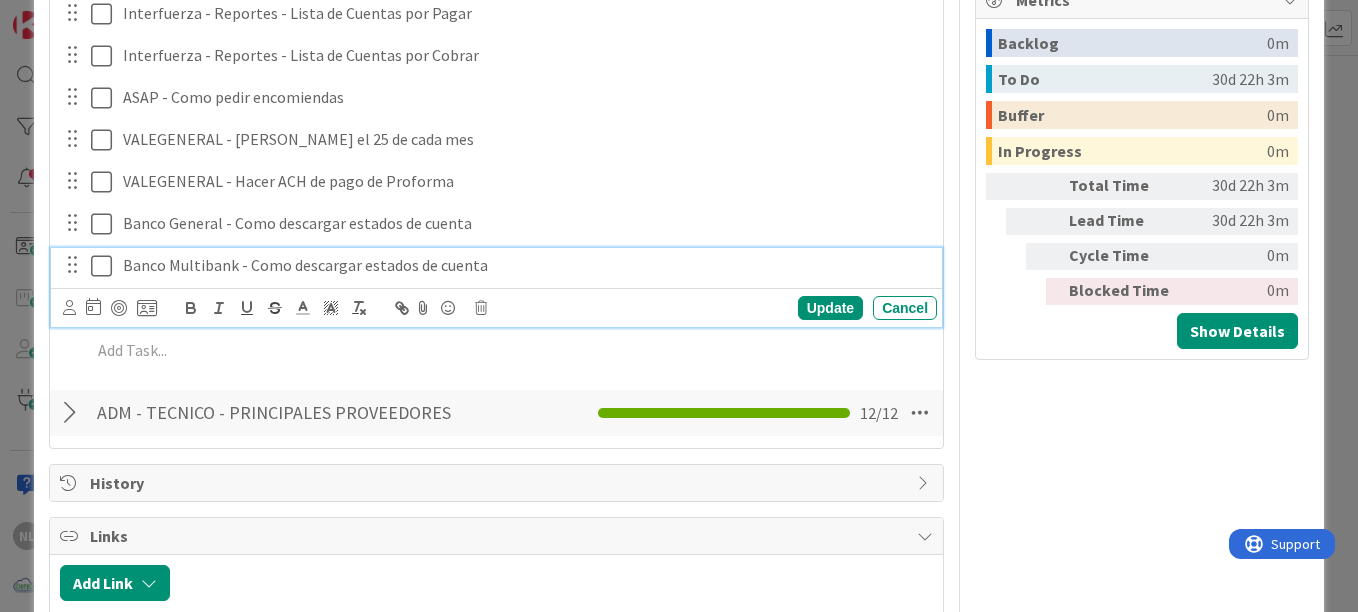 click at bounding box center [106, 266] 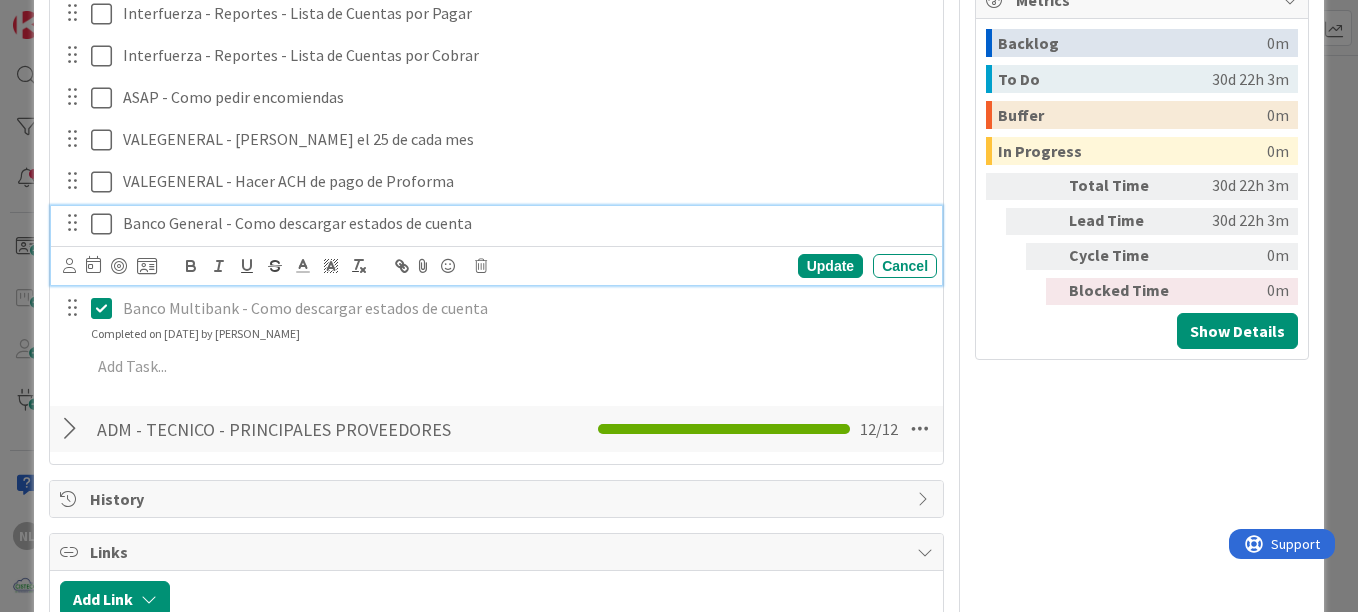 click at bounding box center [106, 224] 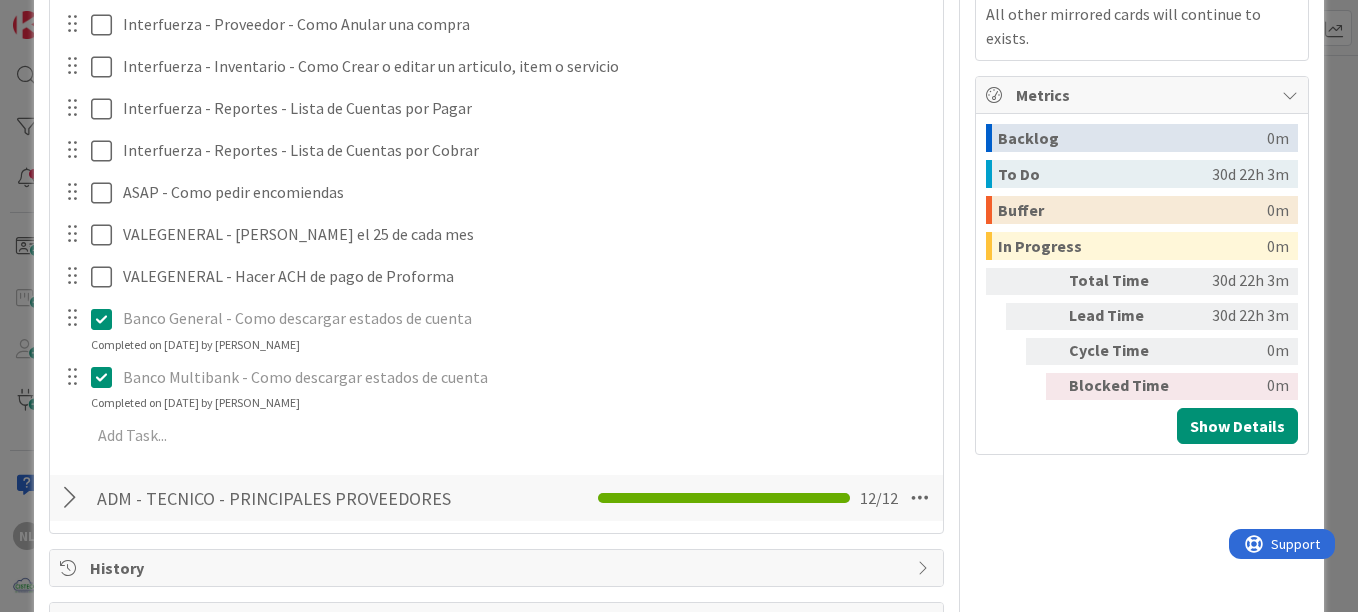 scroll, scrollTop: 908, scrollLeft: 0, axis: vertical 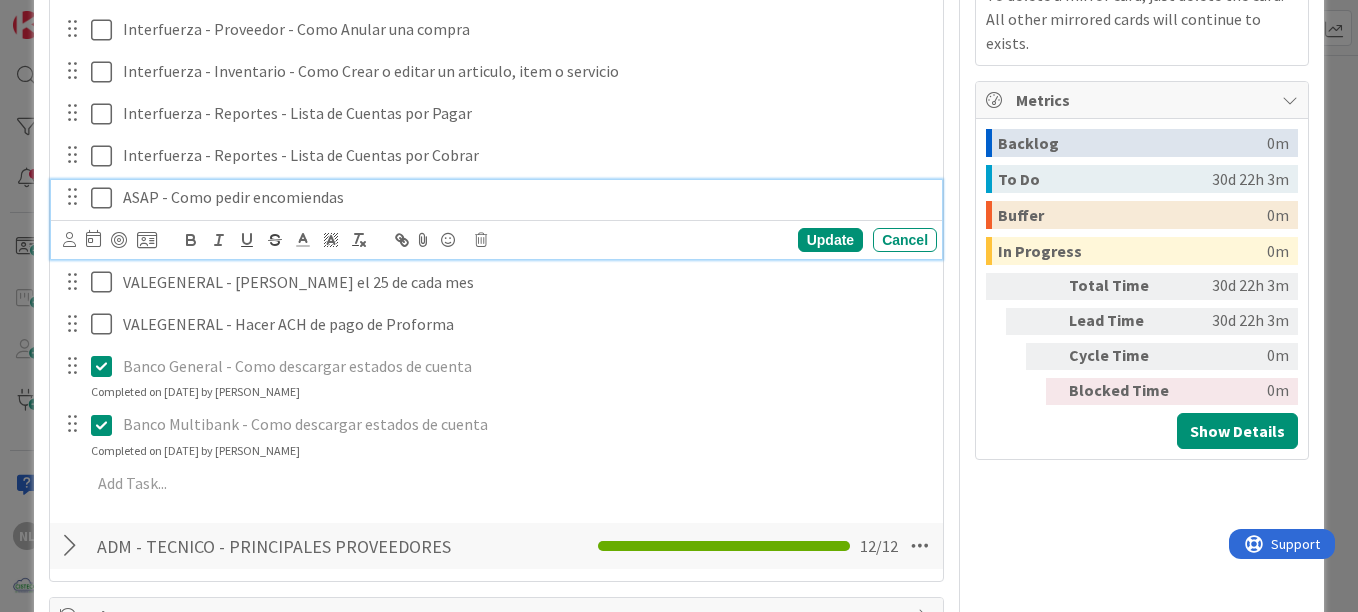click at bounding box center (106, 198) 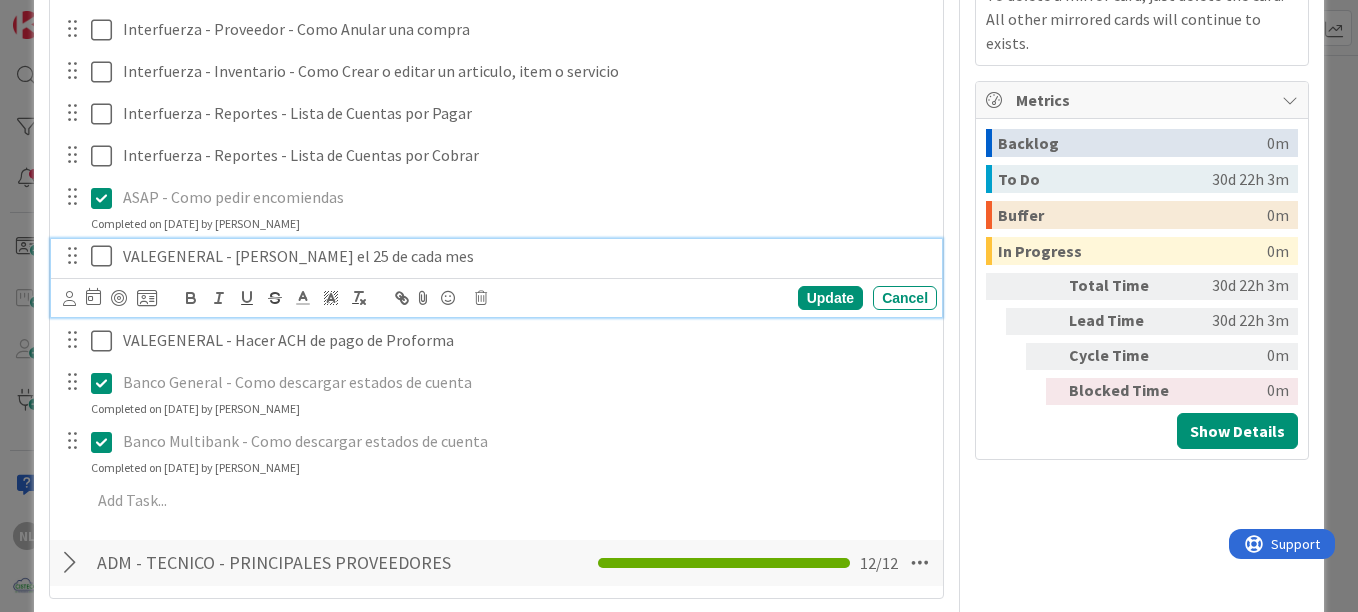 click at bounding box center [106, 256] 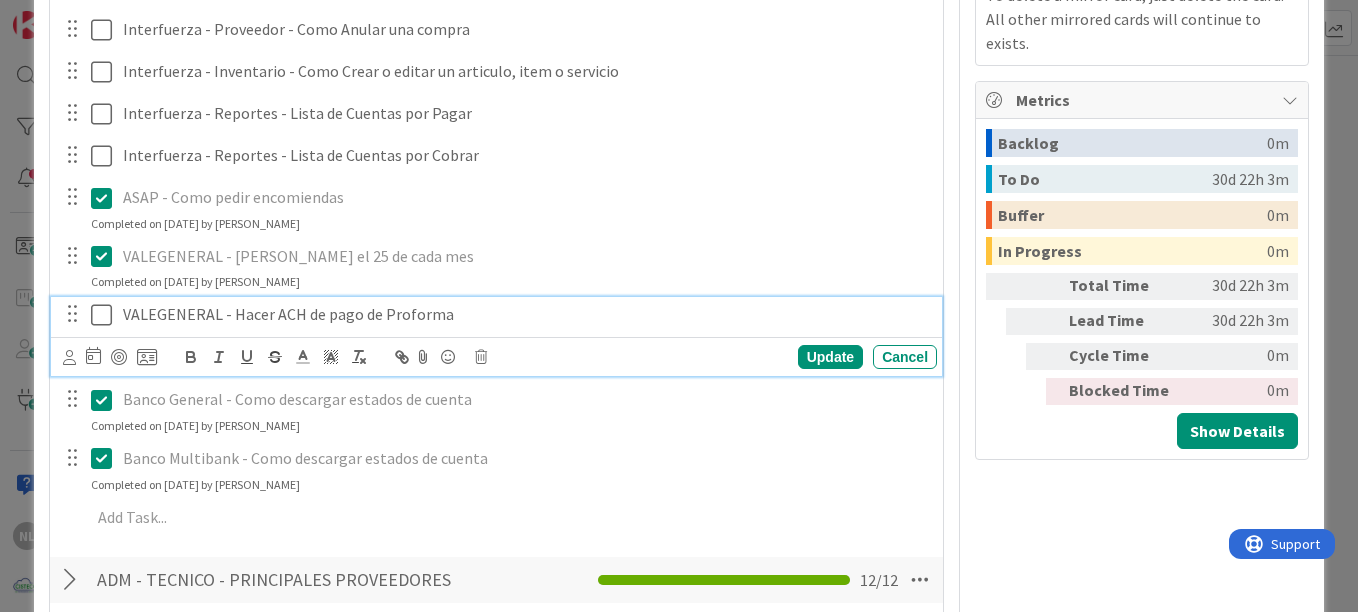 click at bounding box center (106, 315) 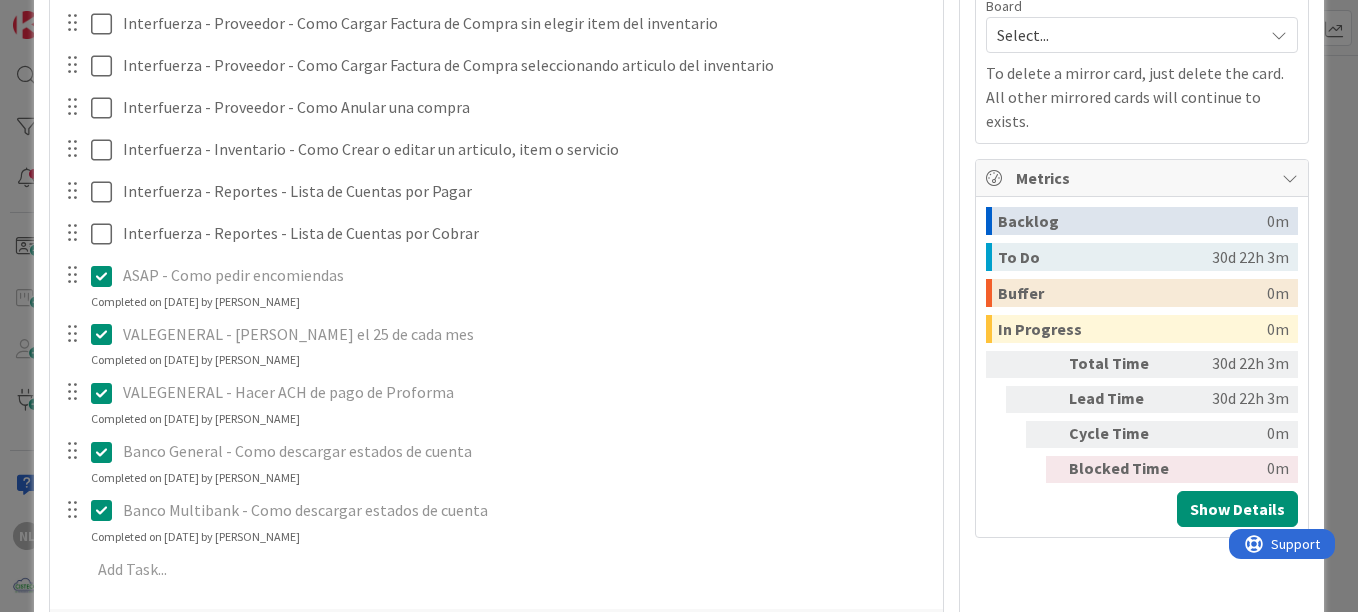 scroll, scrollTop: 808, scrollLeft: 0, axis: vertical 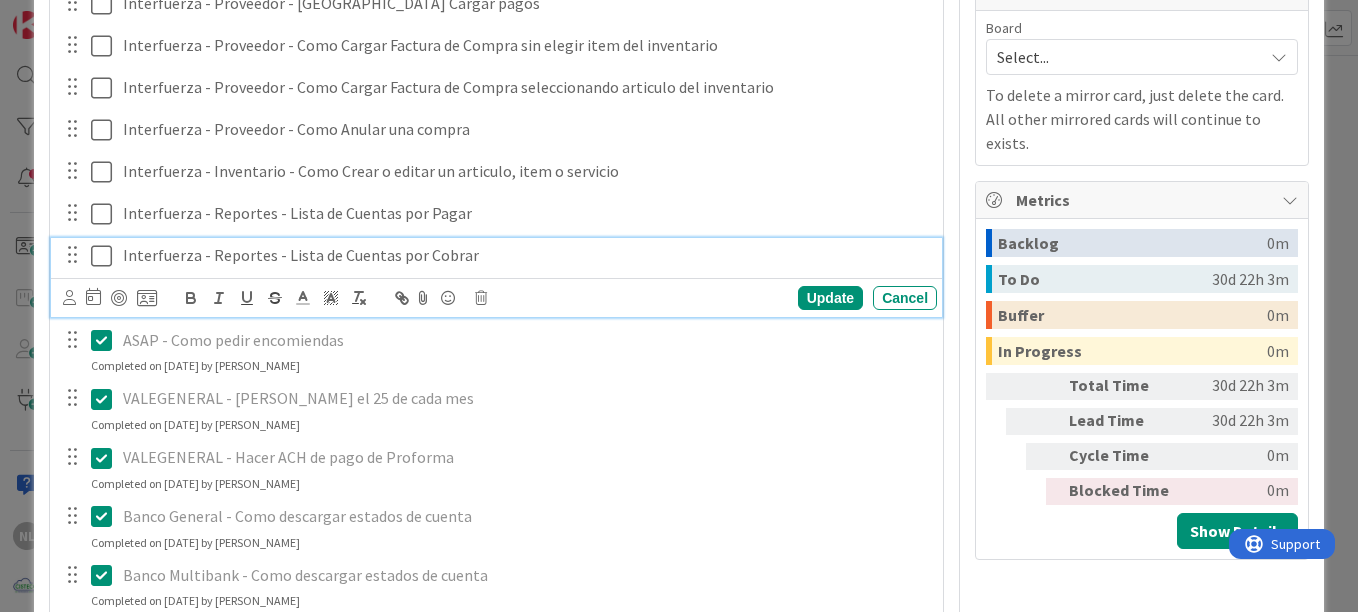click at bounding box center (106, 256) 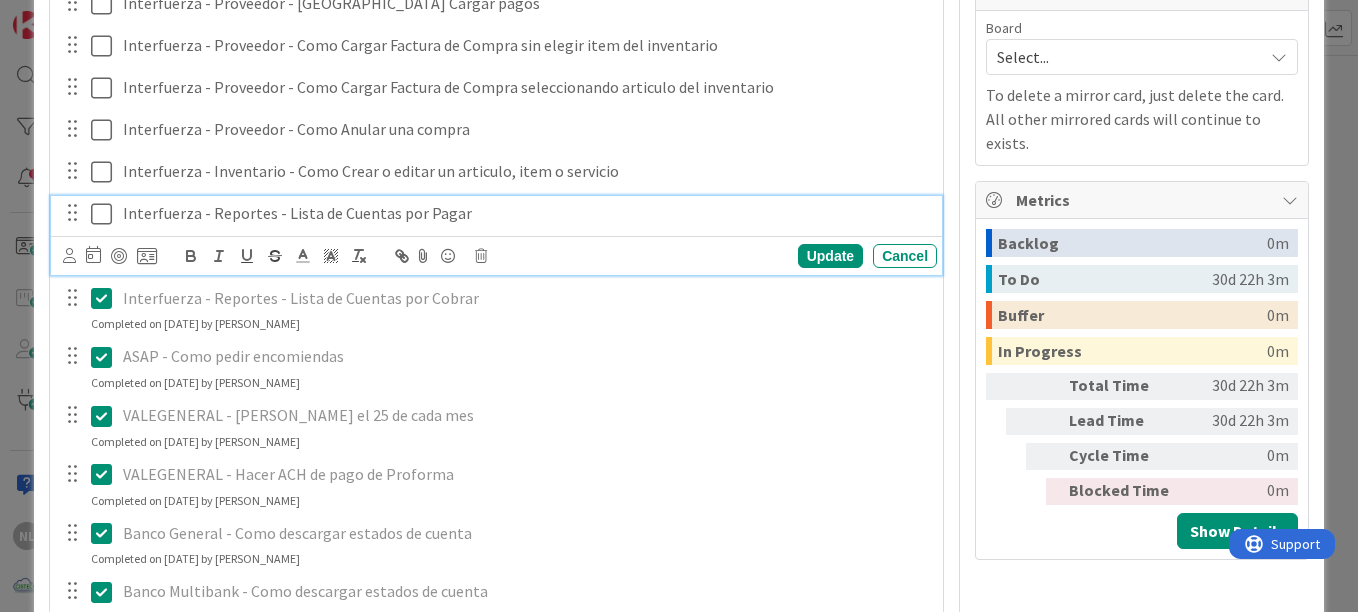 click at bounding box center (106, 214) 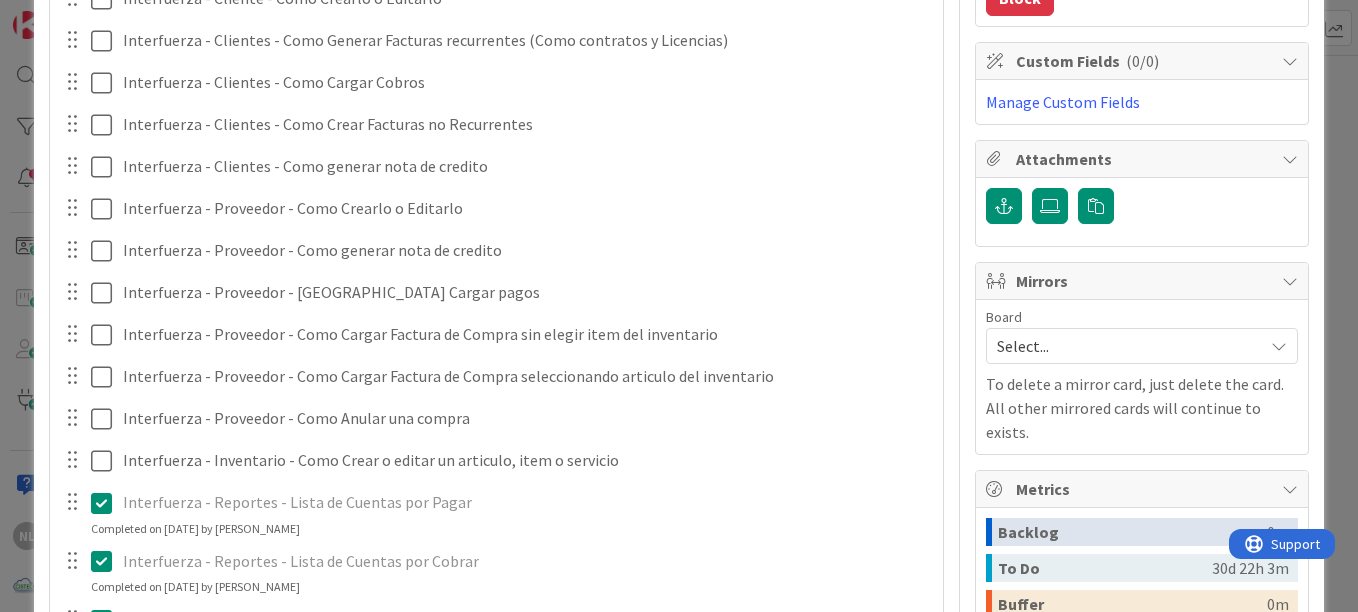 scroll, scrollTop: 408, scrollLeft: 0, axis: vertical 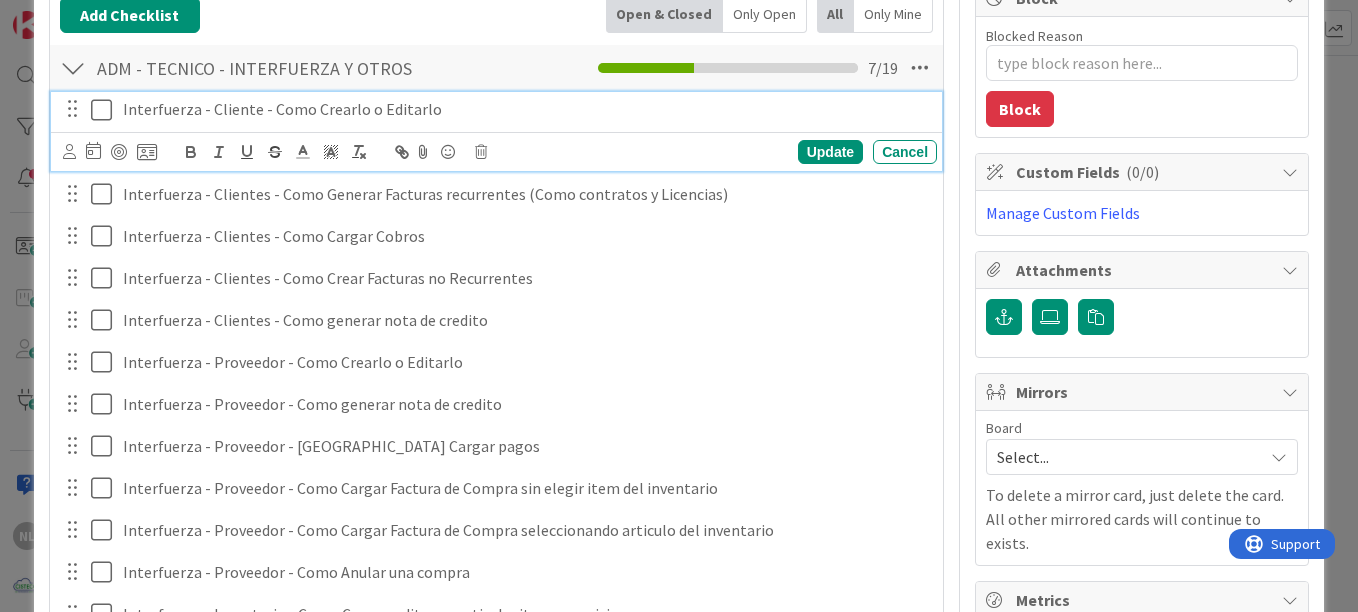 click at bounding box center [106, 110] 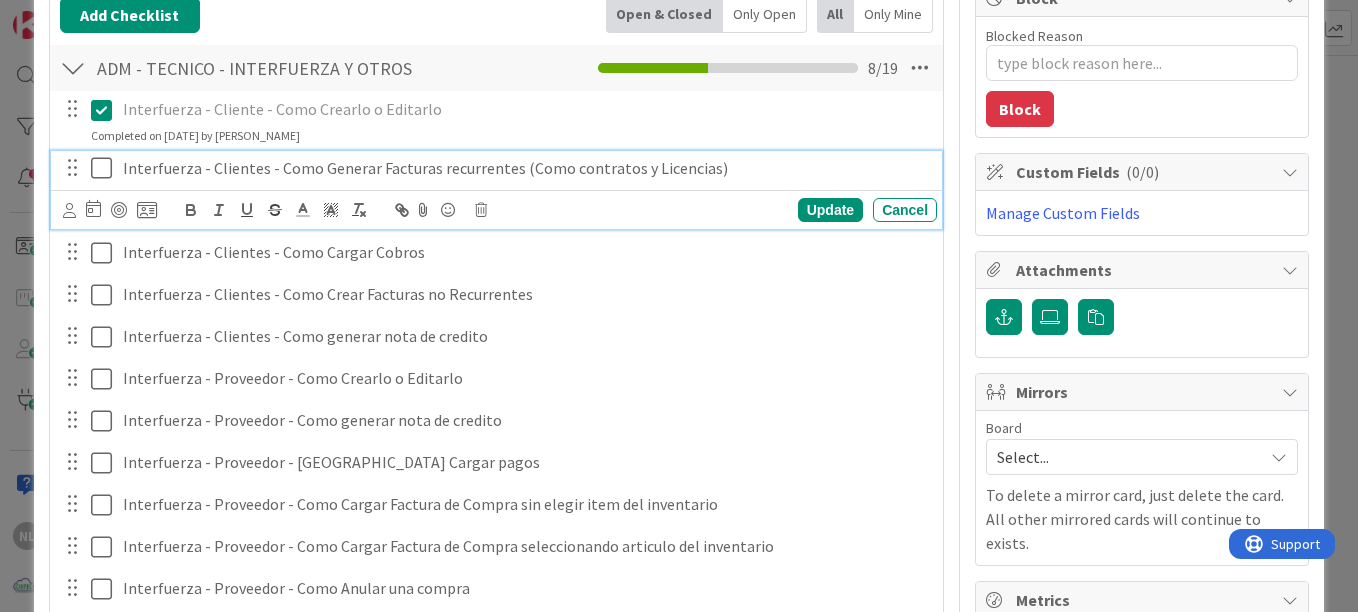 click at bounding box center (106, 168) 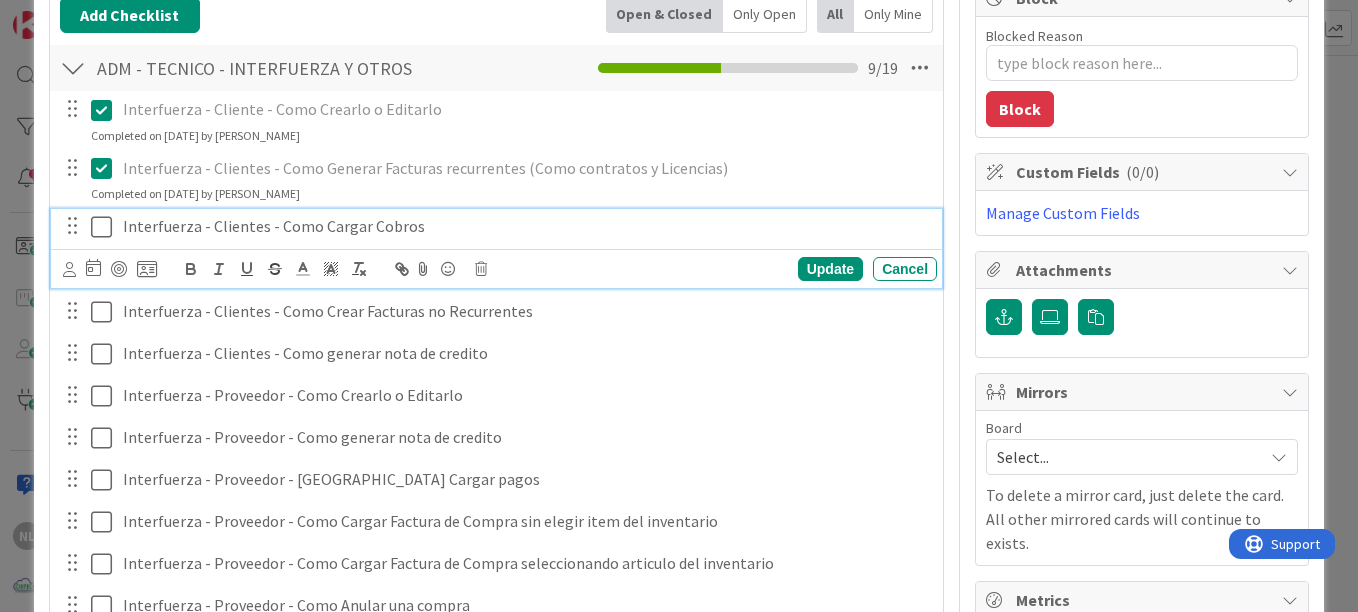 click at bounding box center [106, 227] 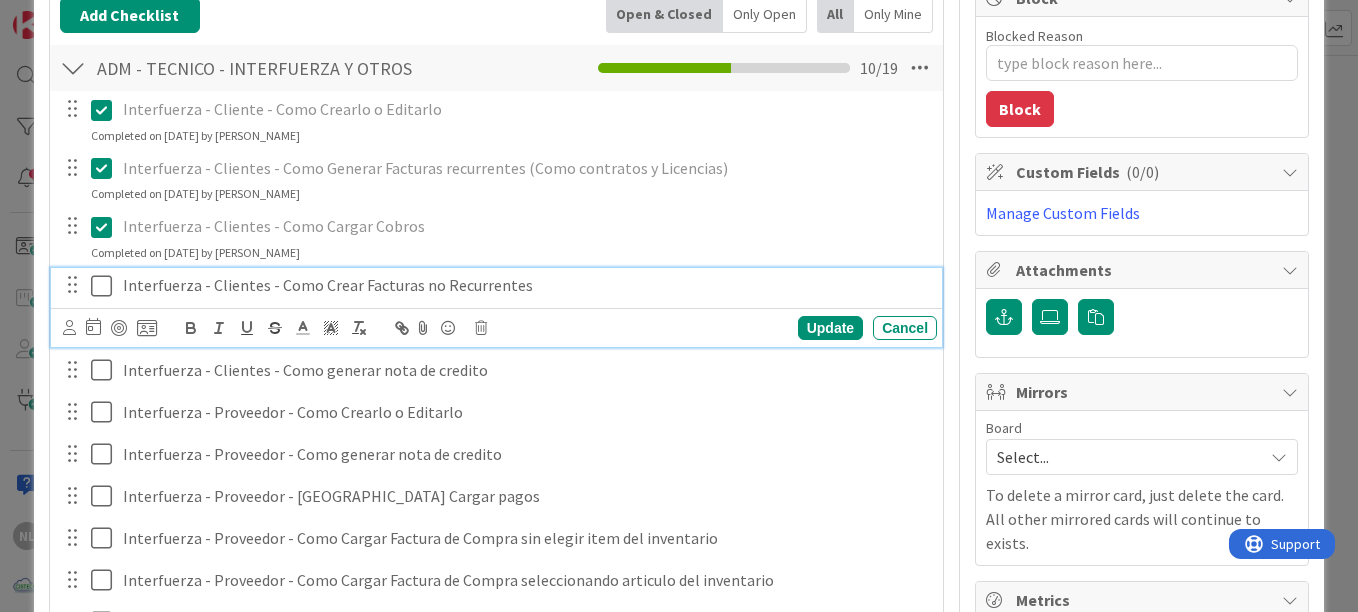 click at bounding box center [106, 286] 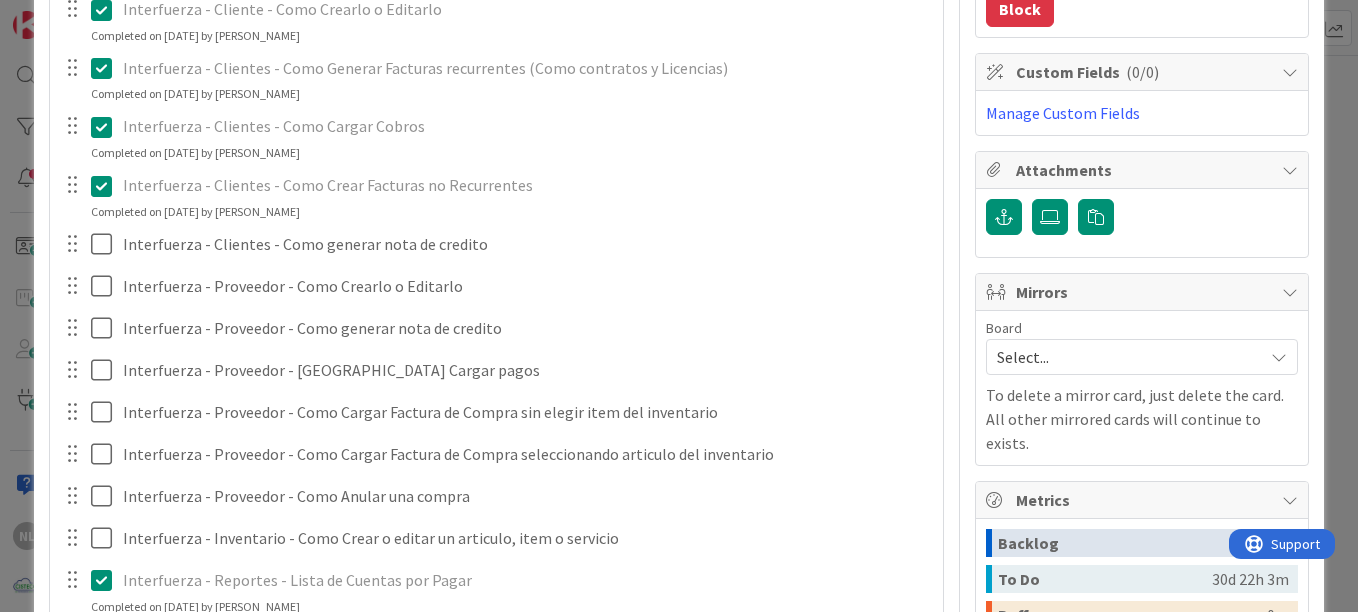 scroll, scrollTop: 408, scrollLeft: 0, axis: vertical 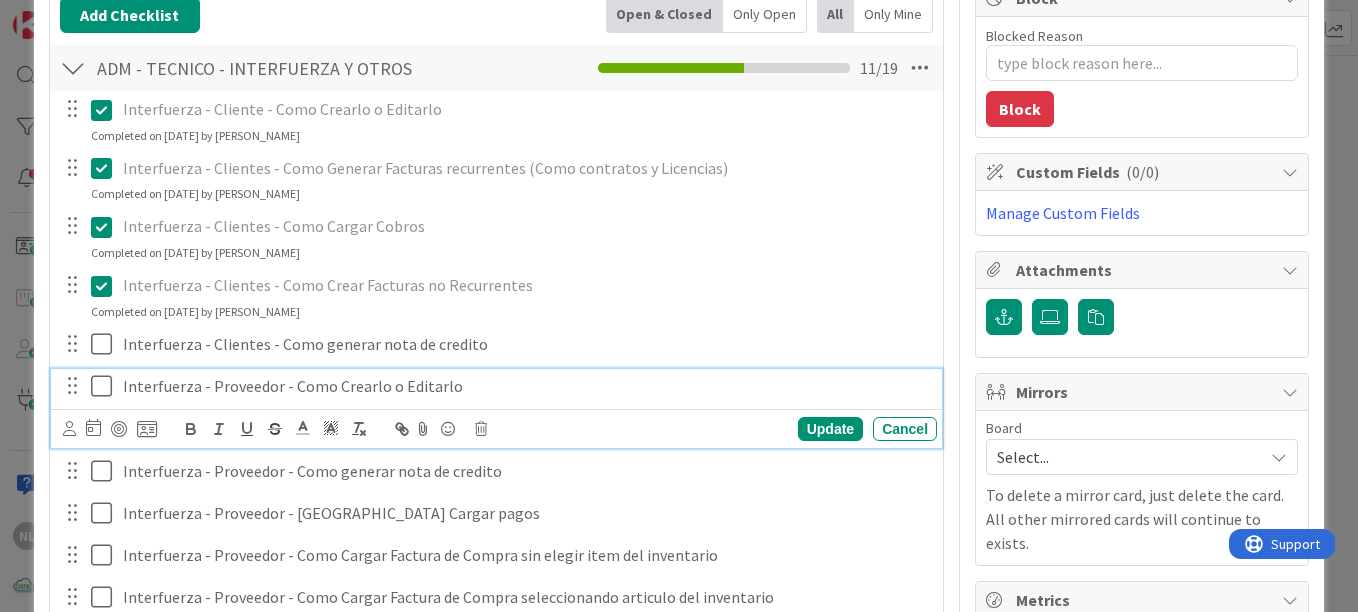 click at bounding box center (106, 386) 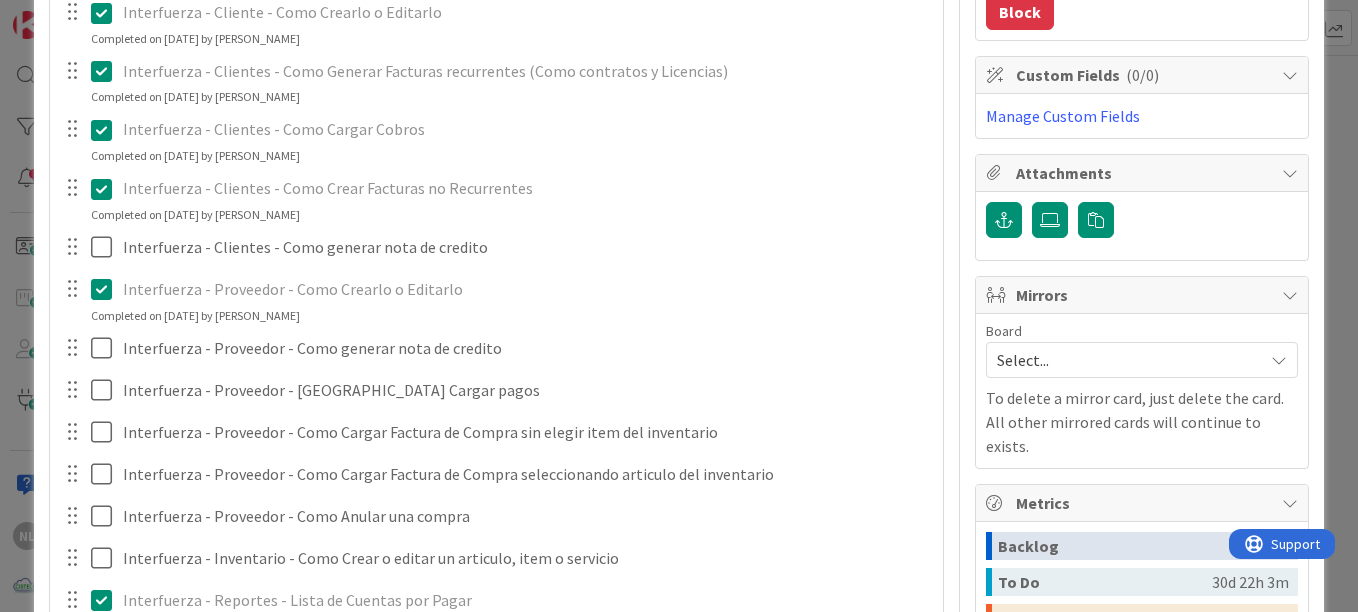scroll, scrollTop: 508, scrollLeft: 0, axis: vertical 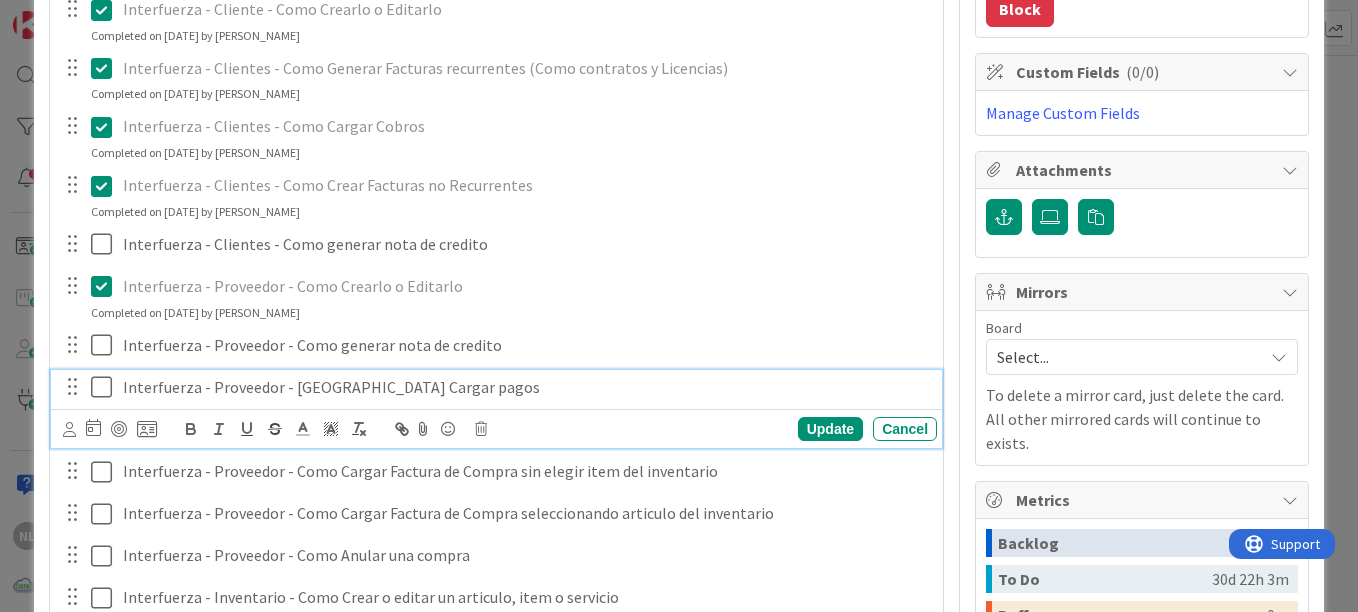 click at bounding box center [106, 387] 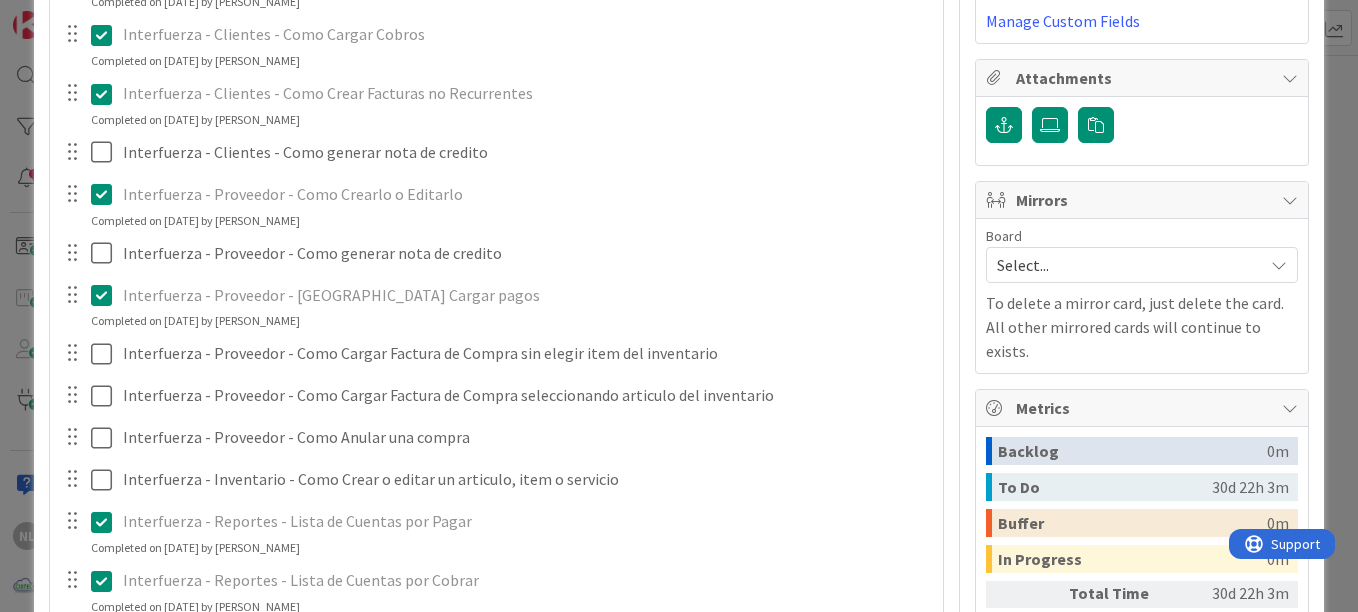 scroll, scrollTop: 608, scrollLeft: 0, axis: vertical 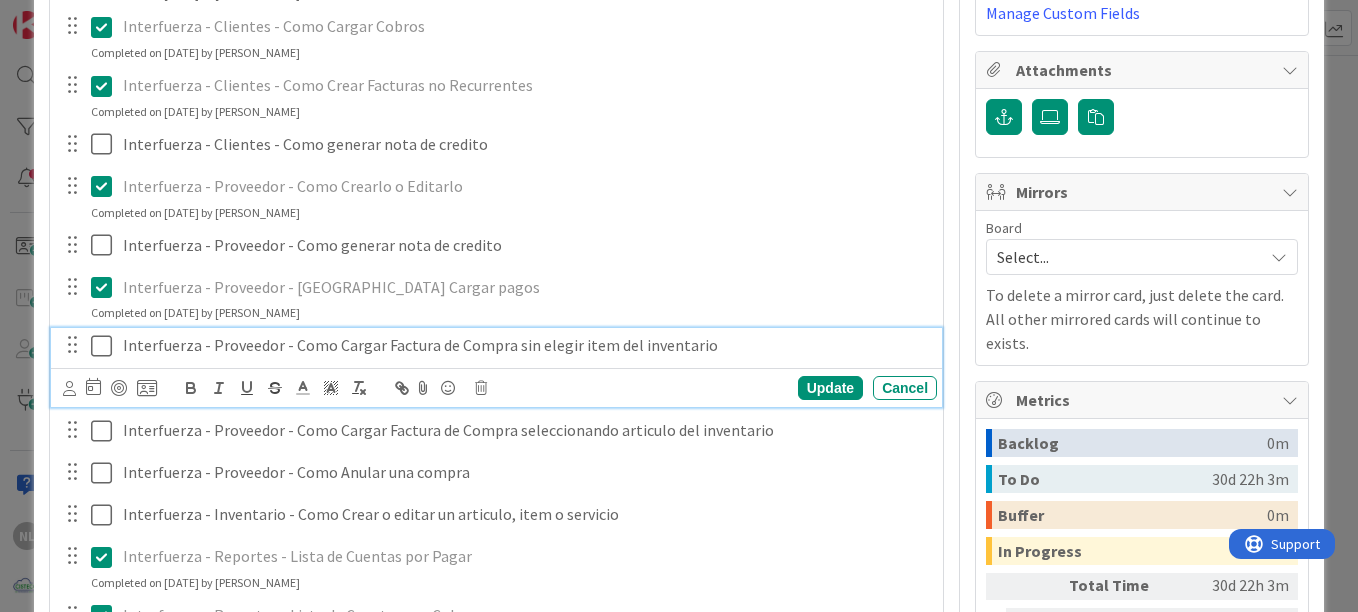 click at bounding box center (106, 346) 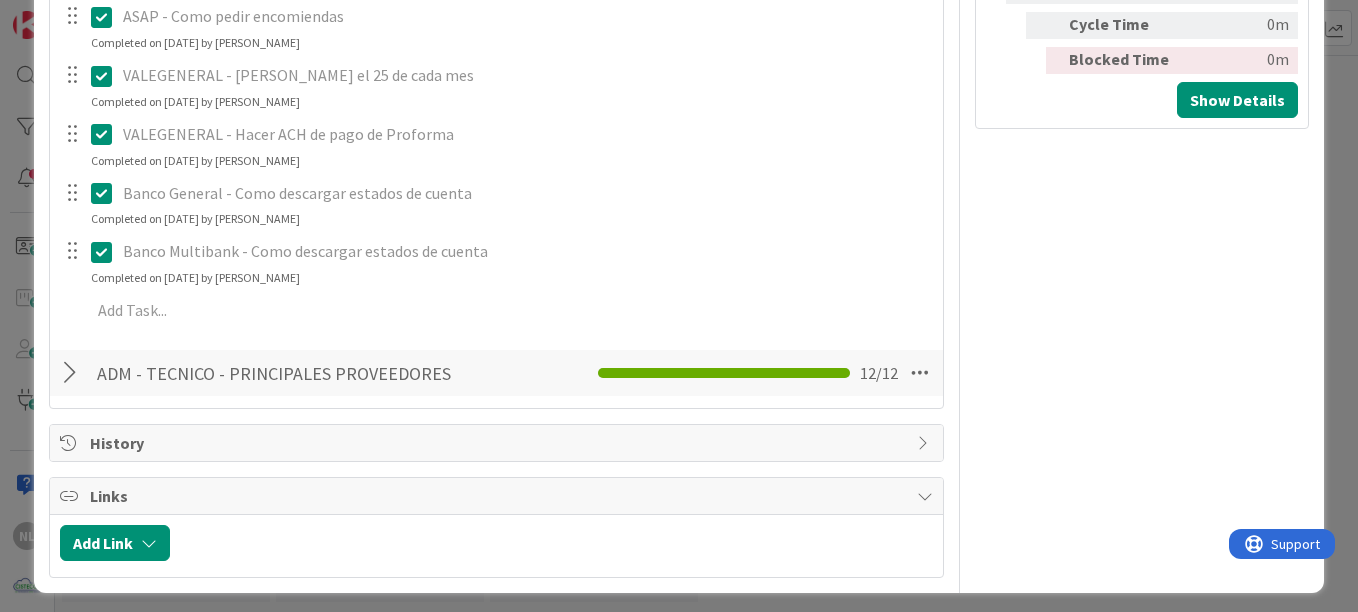 scroll, scrollTop: 1248, scrollLeft: 0, axis: vertical 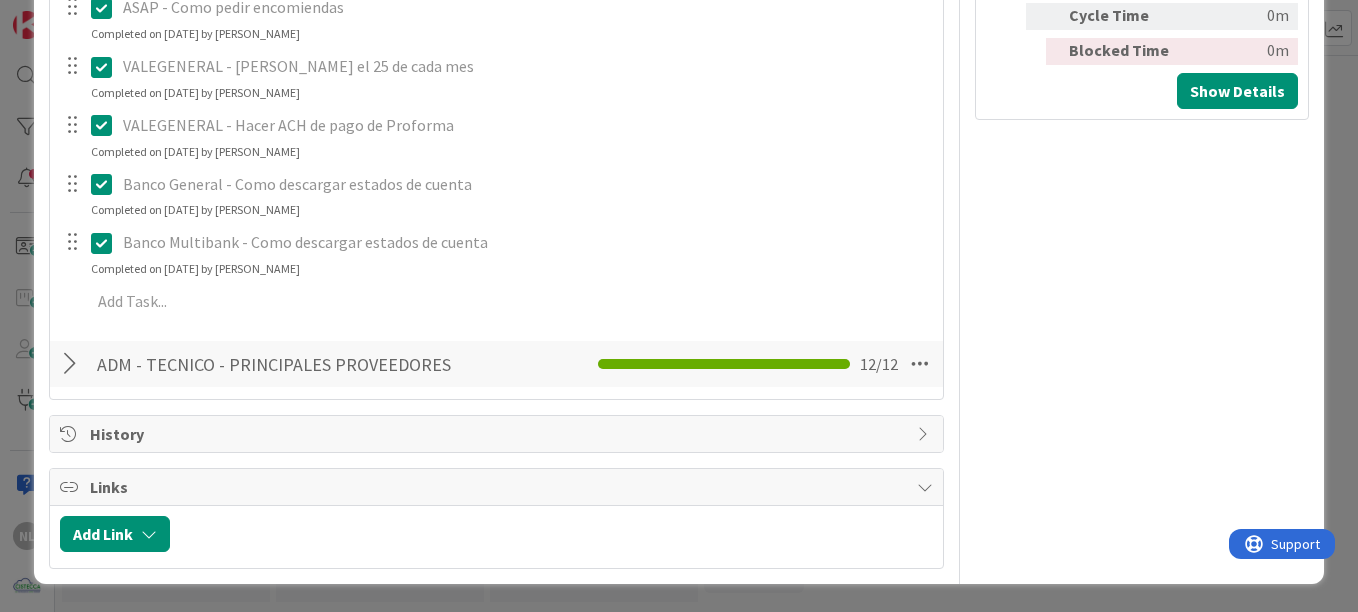 click at bounding box center (73, 364) 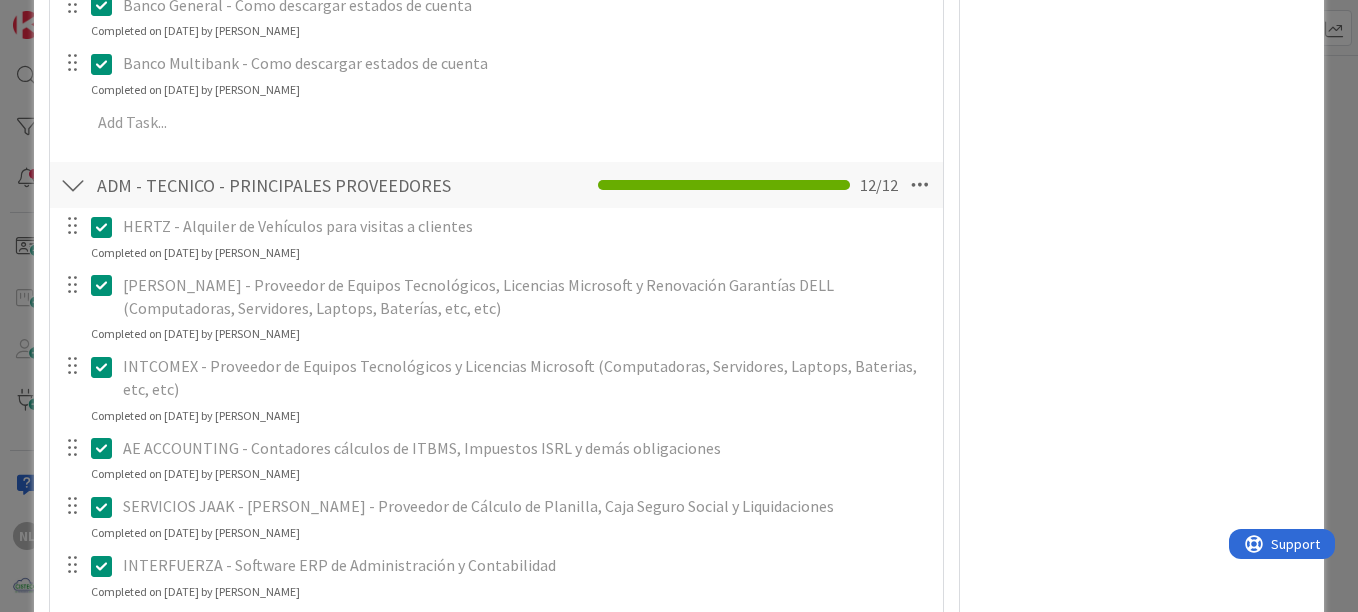 scroll, scrollTop: 1448, scrollLeft: 0, axis: vertical 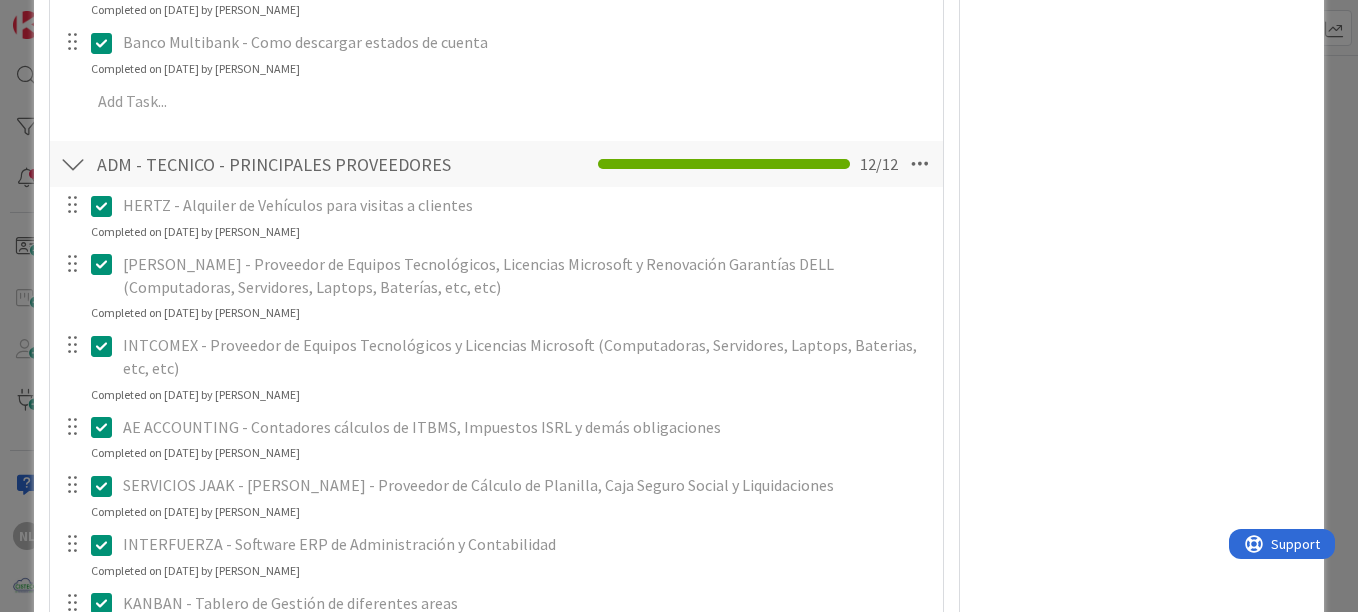 click at bounding box center (73, 164) 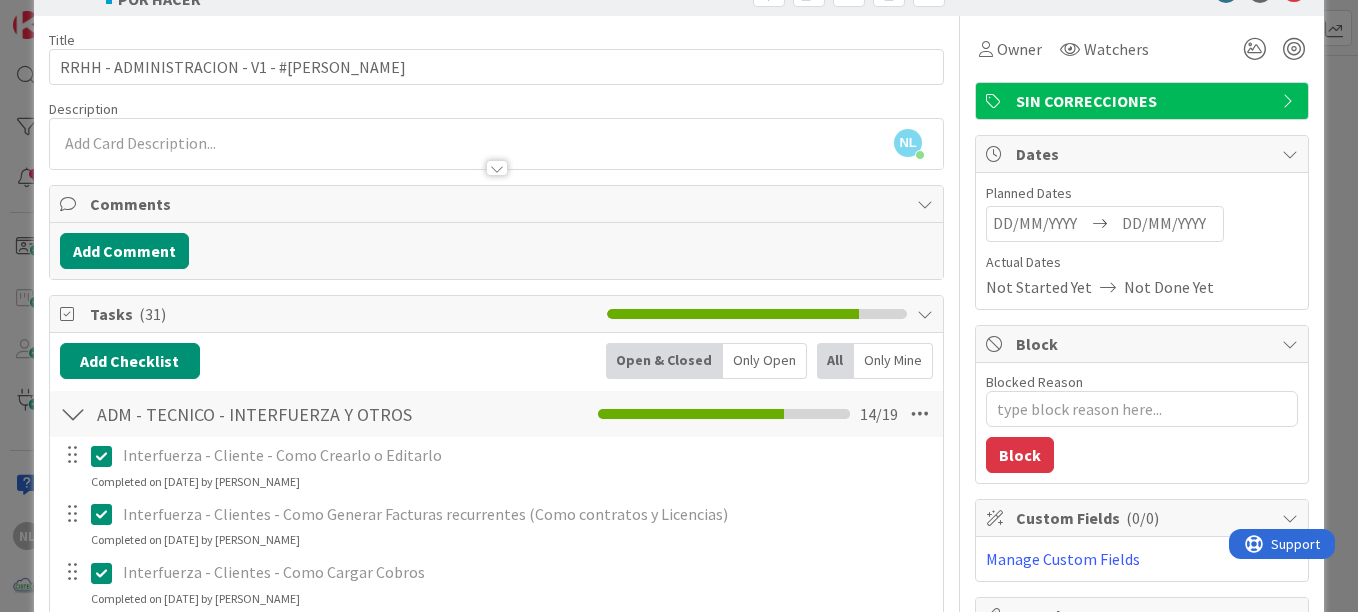 scroll, scrollTop: 0, scrollLeft: 0, axis: both 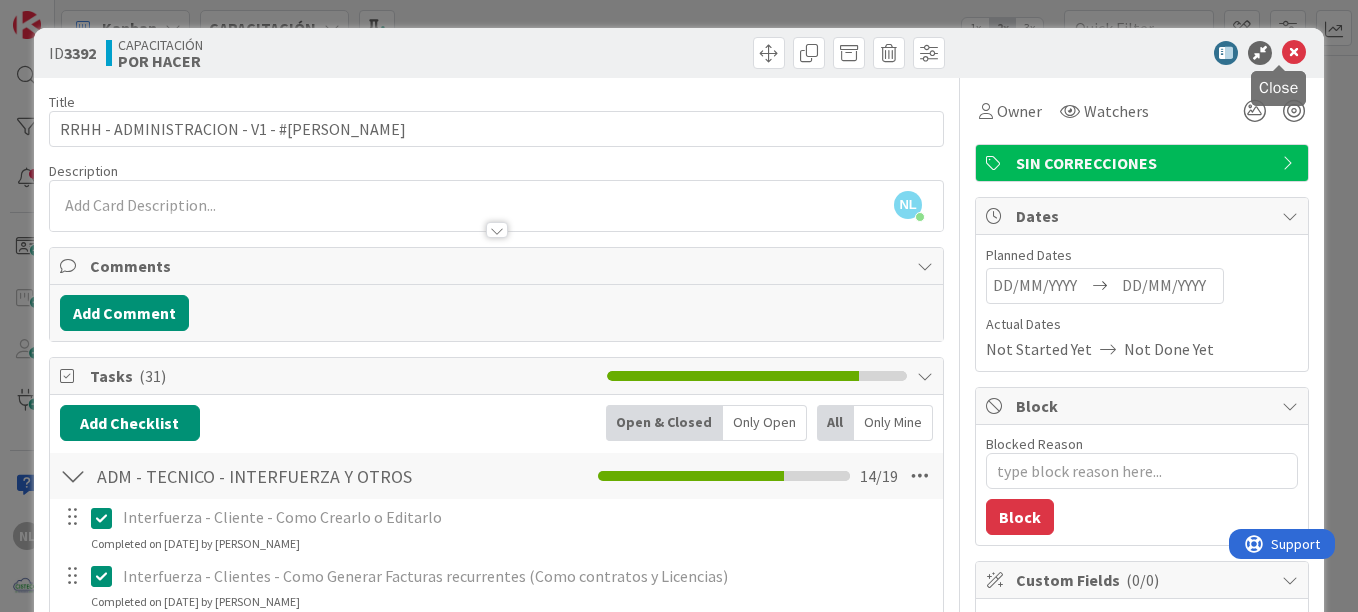 click at bounding box center (1294, 53) 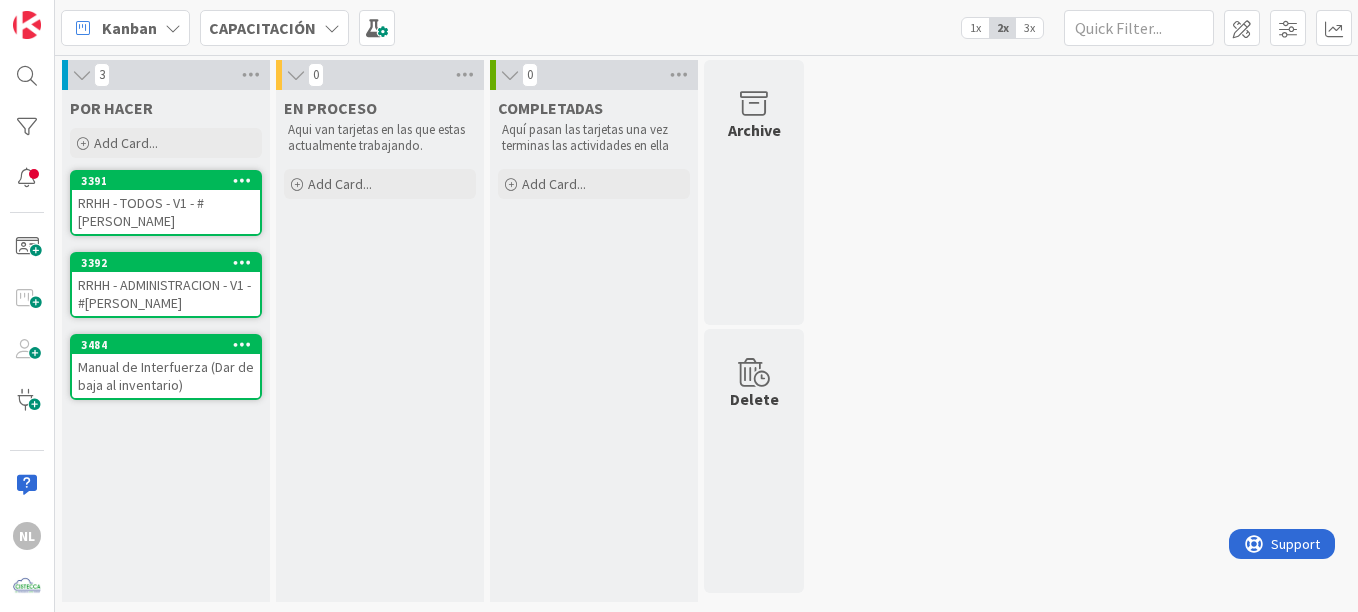 scroll, scrollTop: 0, scrollLeft: 0, axis: both 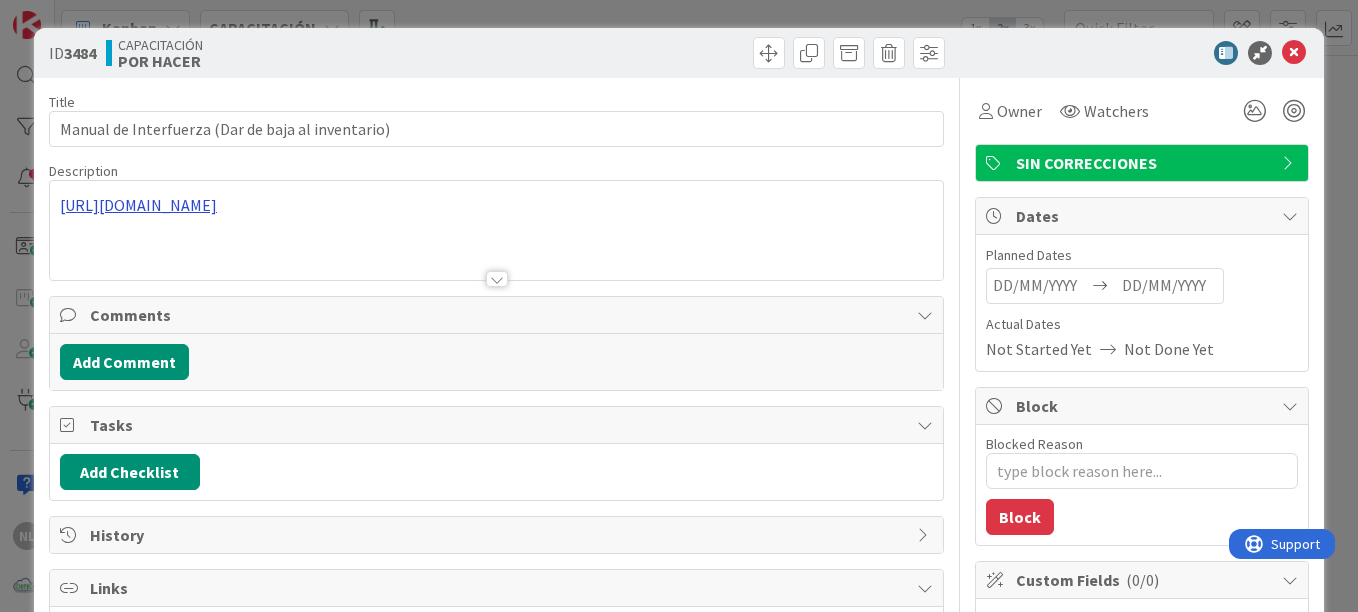 click on "[URL][DOMAIN_NAME]" at bounding box center (496, 230) 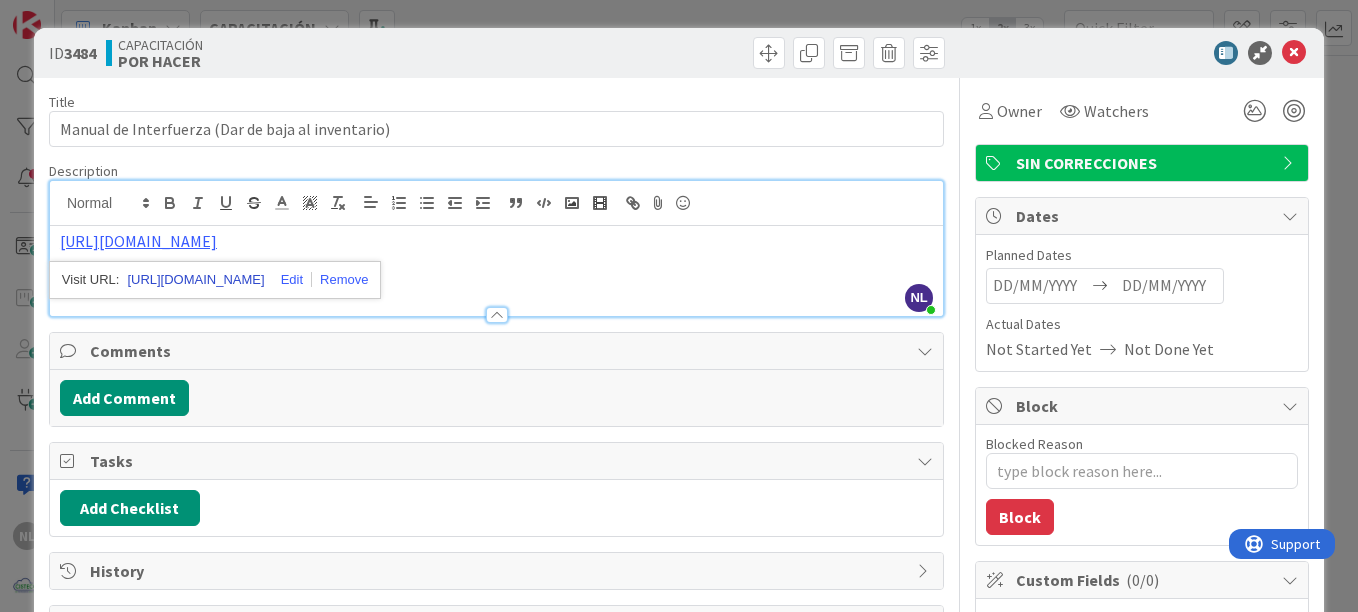 click on "[URL][DOMAIN_NAME]" at bounding box center [195, 280] 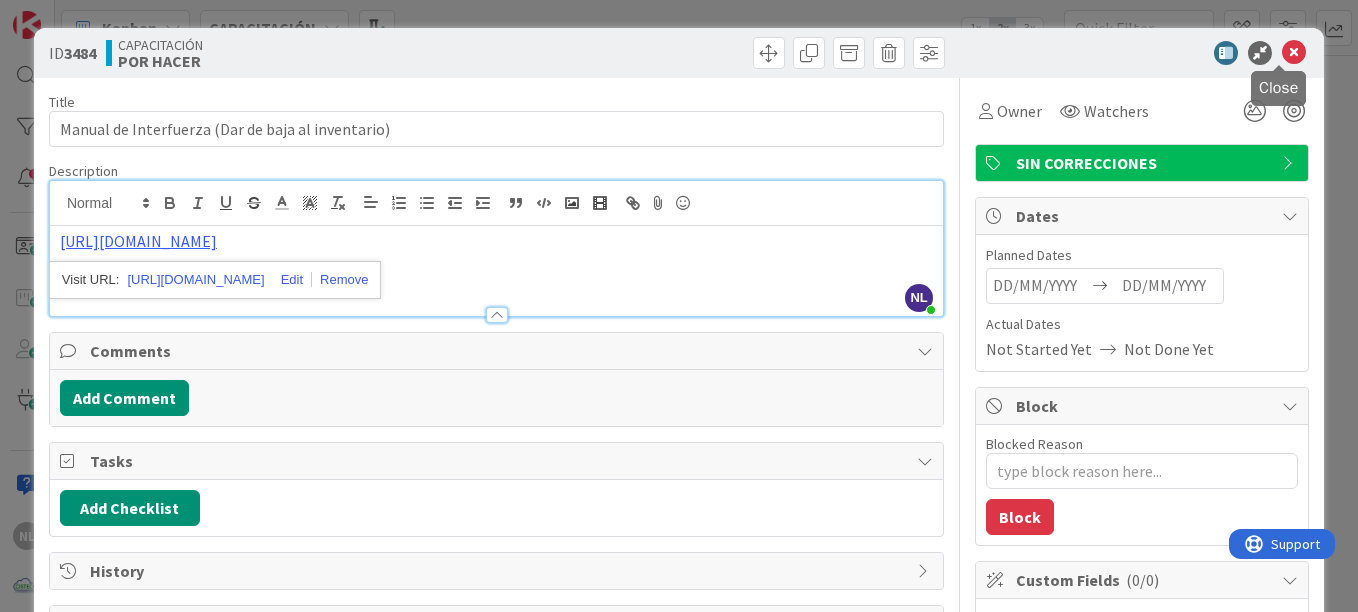 click at bounding box center [1294, 53] 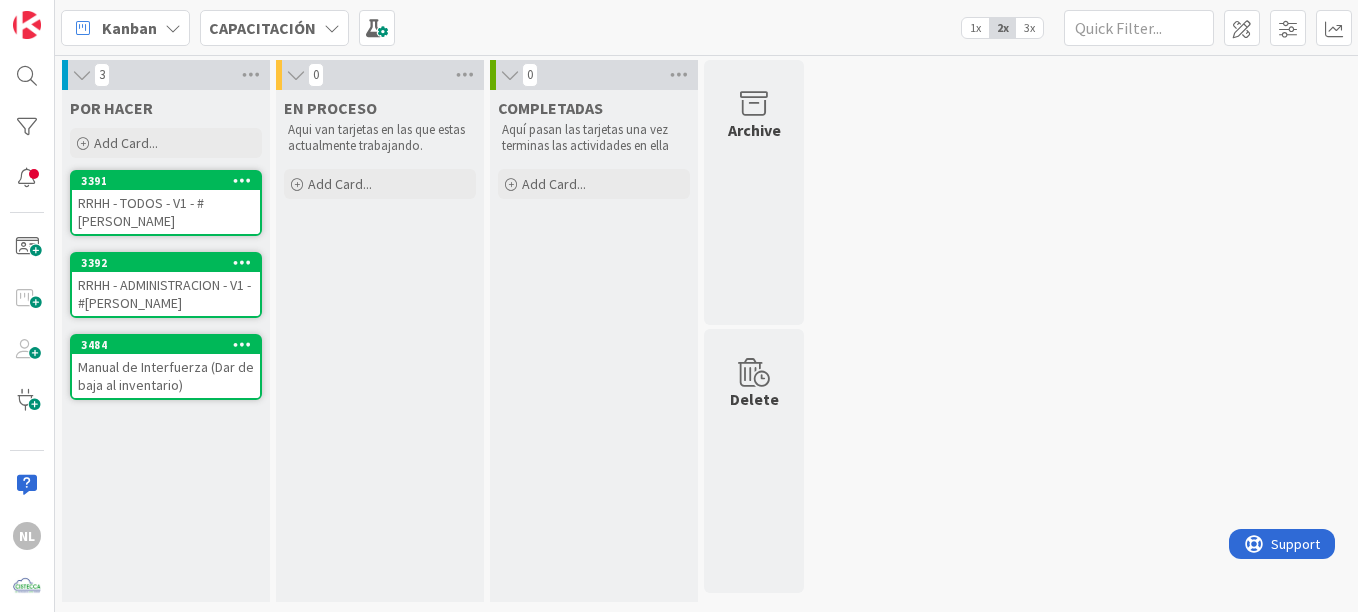 scroll, scrollTop: 0, scrollLeft: 0, axis: both 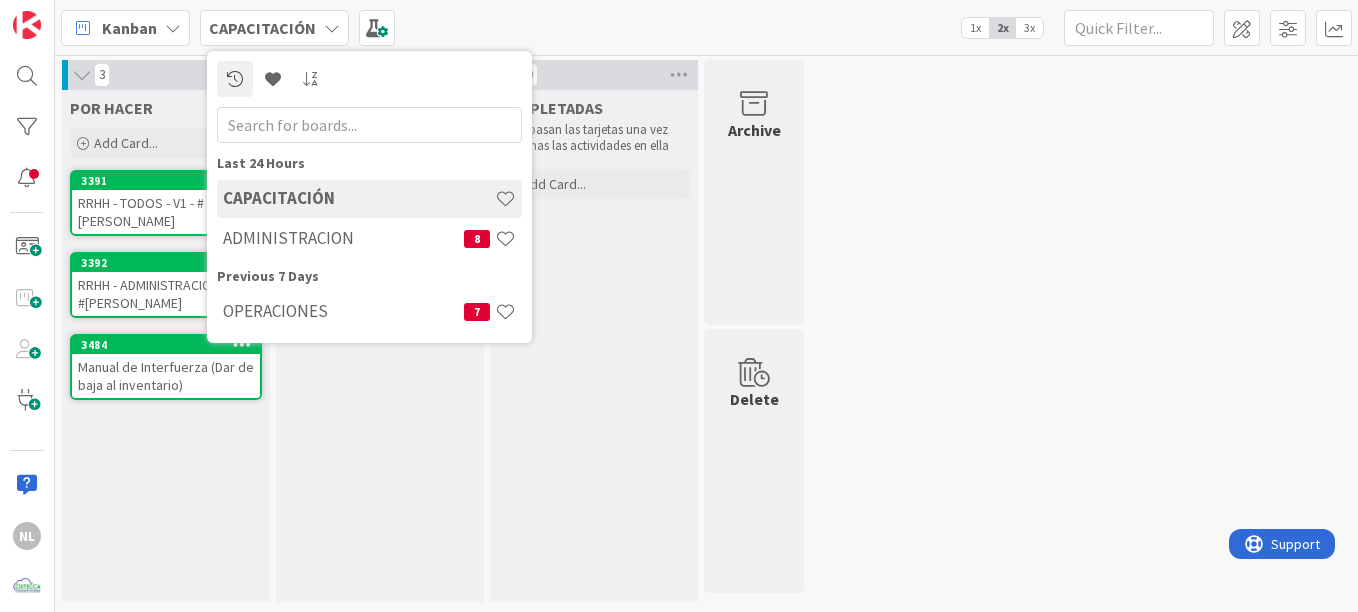 click on "Kanban" at bounding box center (129, 28) 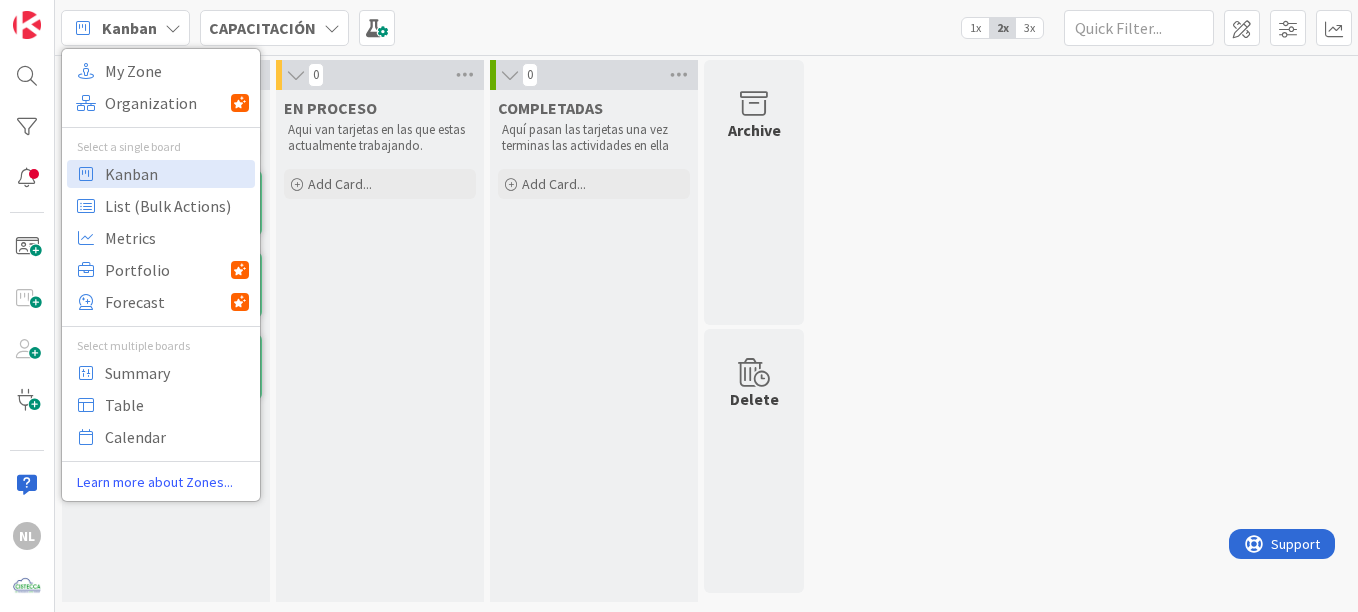 click on "CAPACITACIÓN" at bounding box center (262, 28) 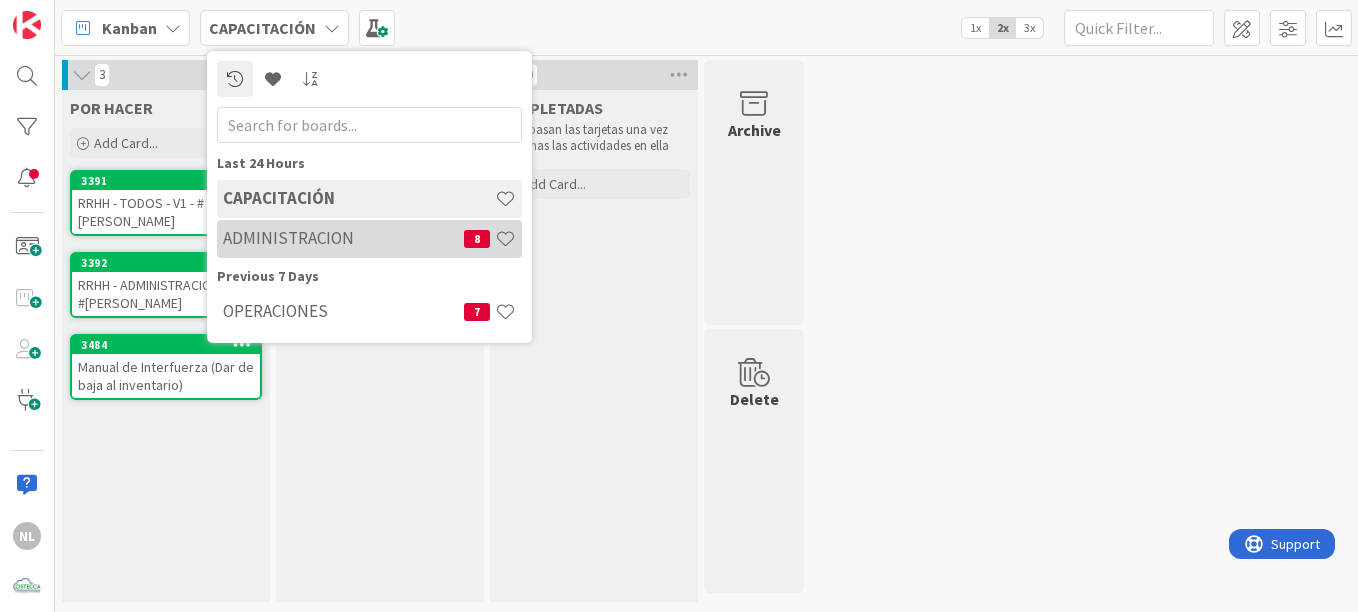 click on "ADMINISTRACION" at bounding box center [343, 238] 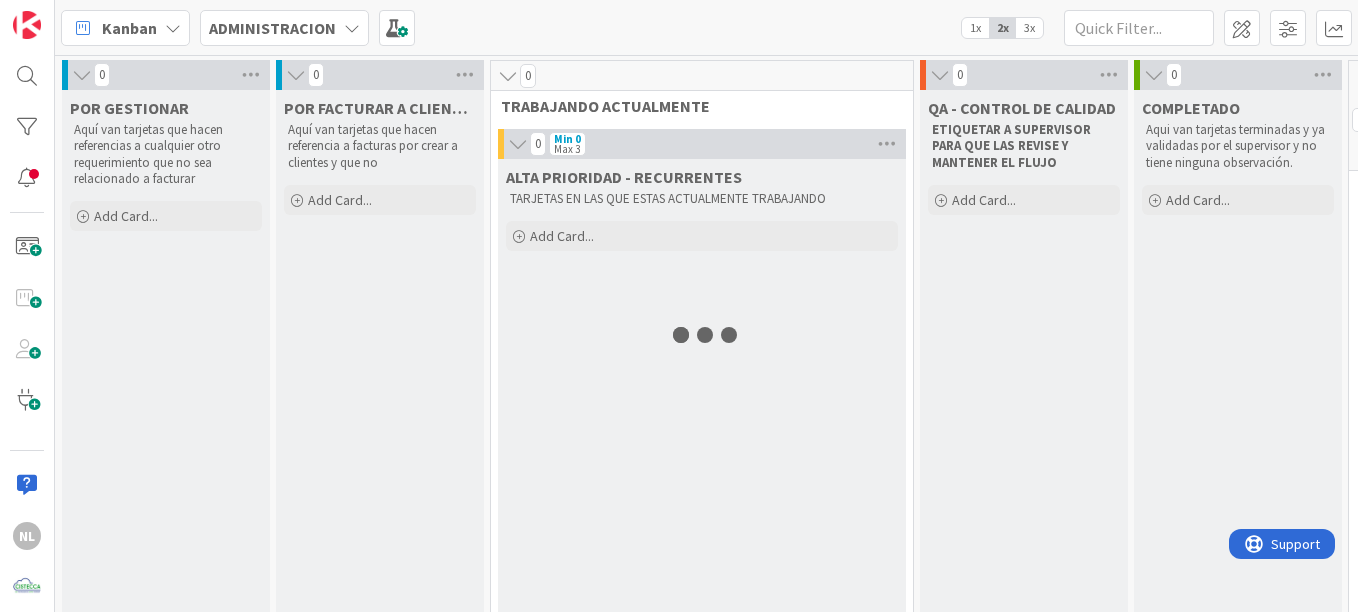 scroll, scrollTop: 0, scrollLeft: 0, axis: both 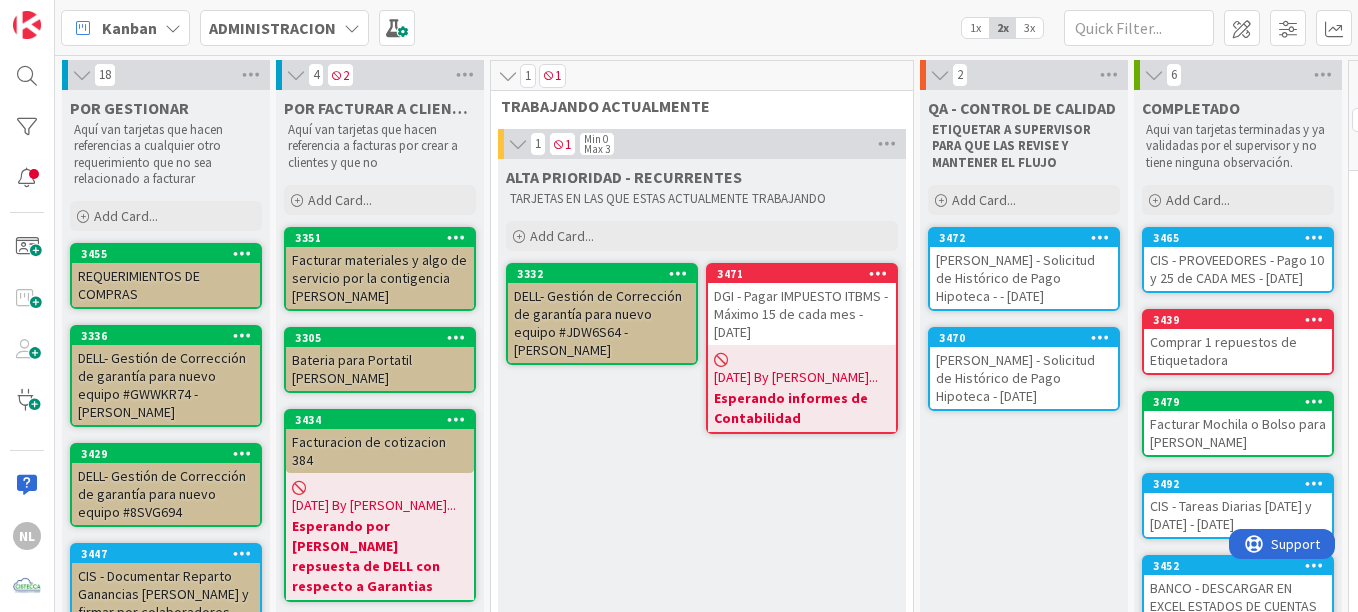 click on "[PERSON_NAME] - Solicitud de Histórico de Pago Hipoteca - [DATE]" at bounding box center [1024, 378] 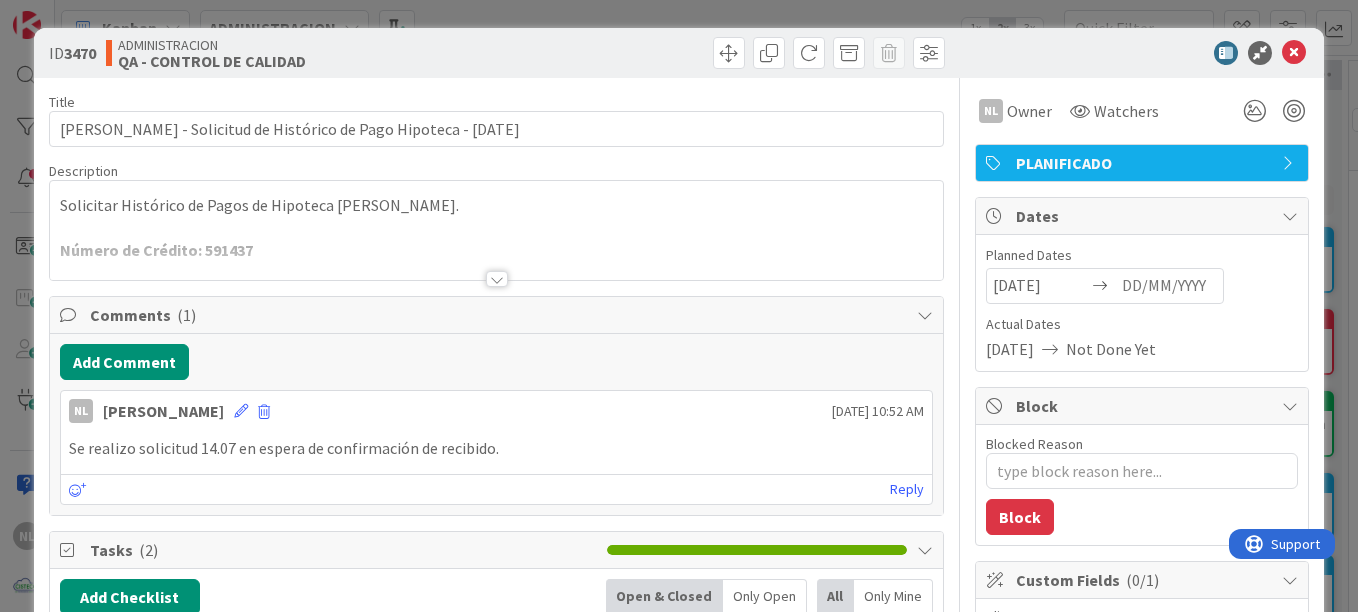 scroll, scrollTop: 0, scrollLeft: 0, axis: both 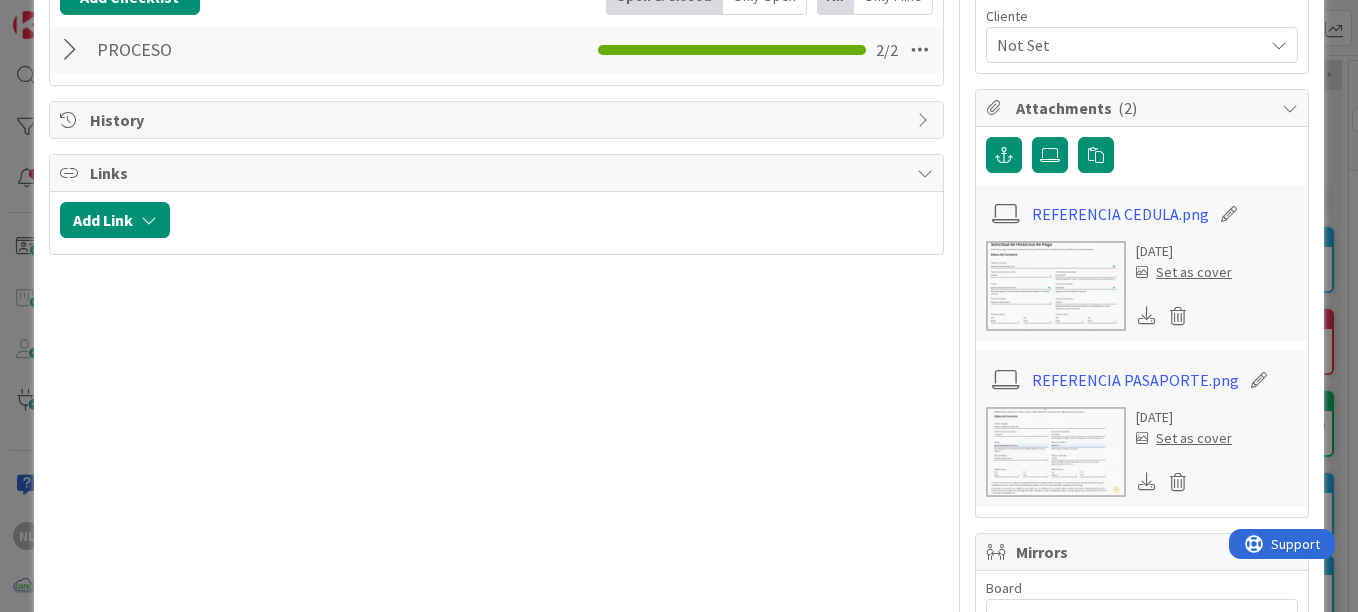 click at bounding box center (1056, 452) 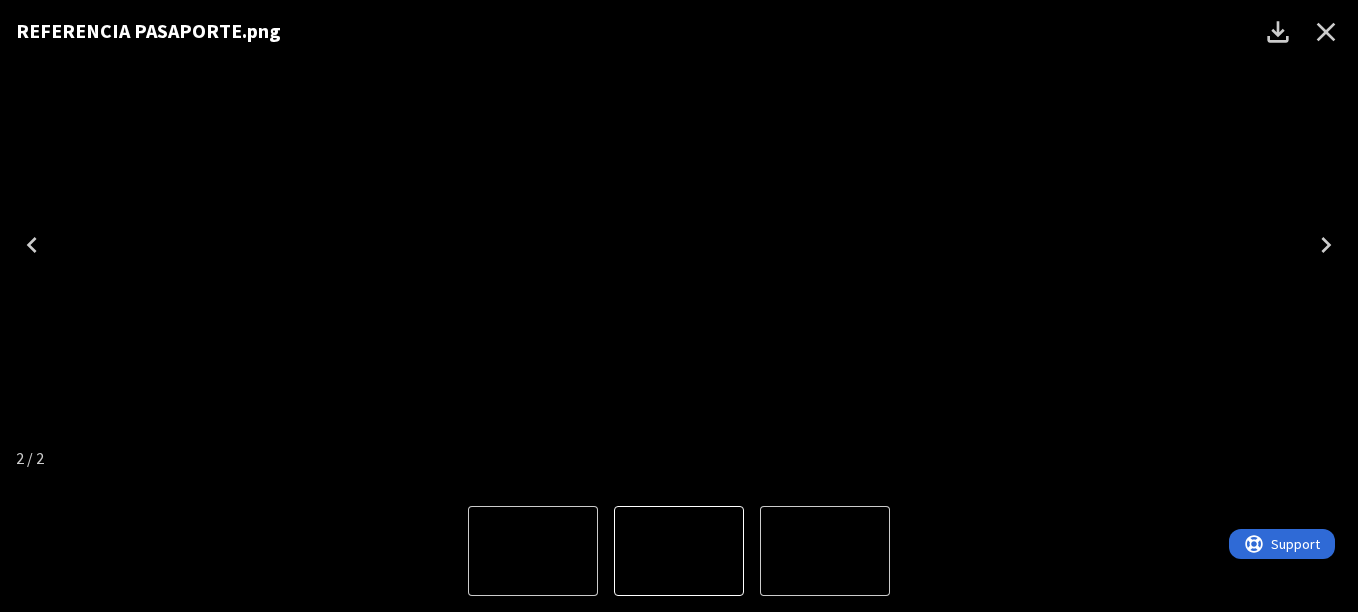 click at bounding box center [679, 245] 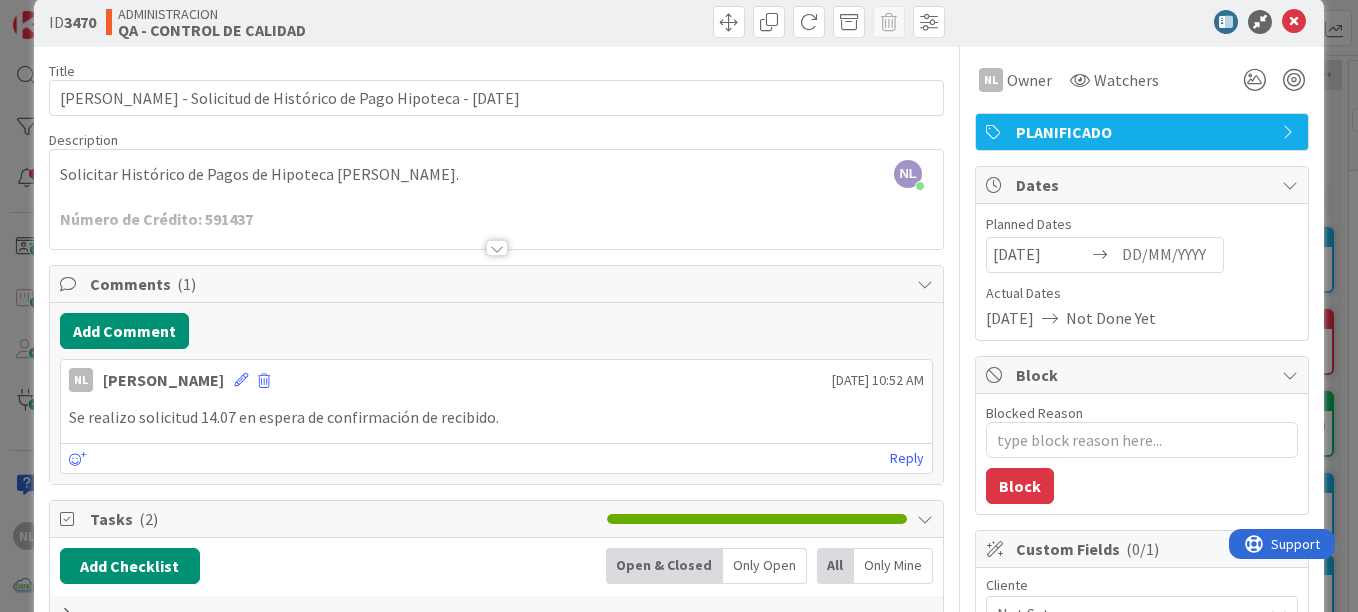 scroll, scrollTop: 0, scrollLeft: 0, axis: both 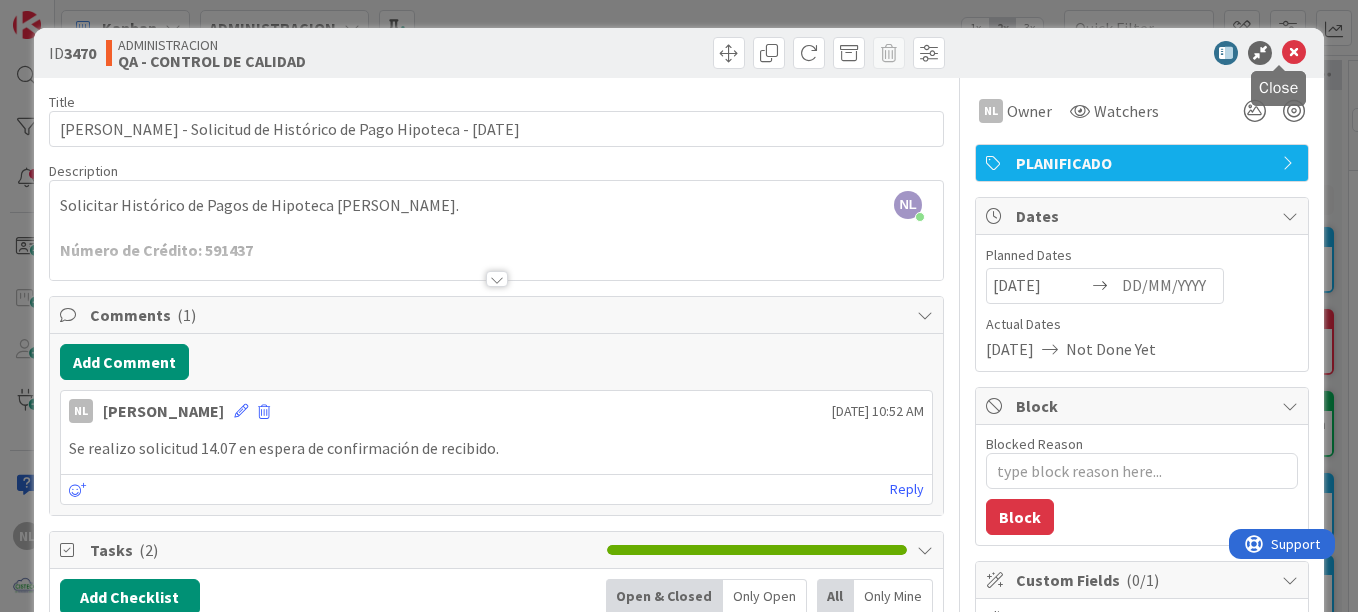 click at bounding box center (1294, 53) 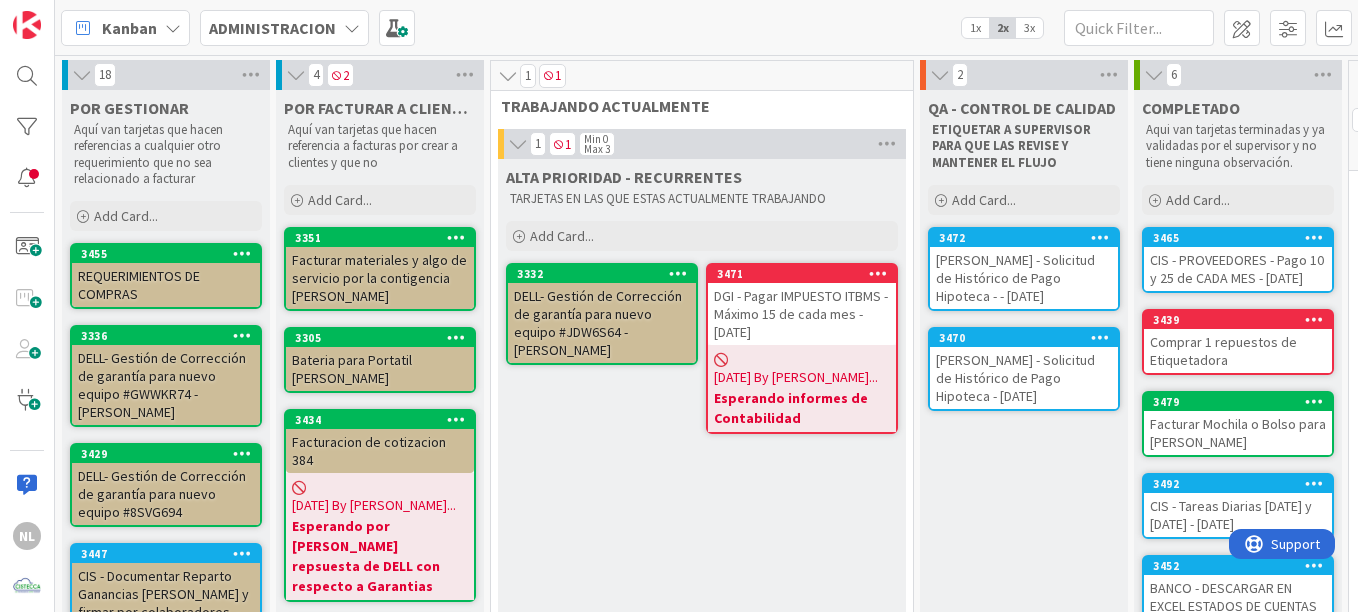 scroll, scrollTop: 0, scrollLeft: 0, axis: both 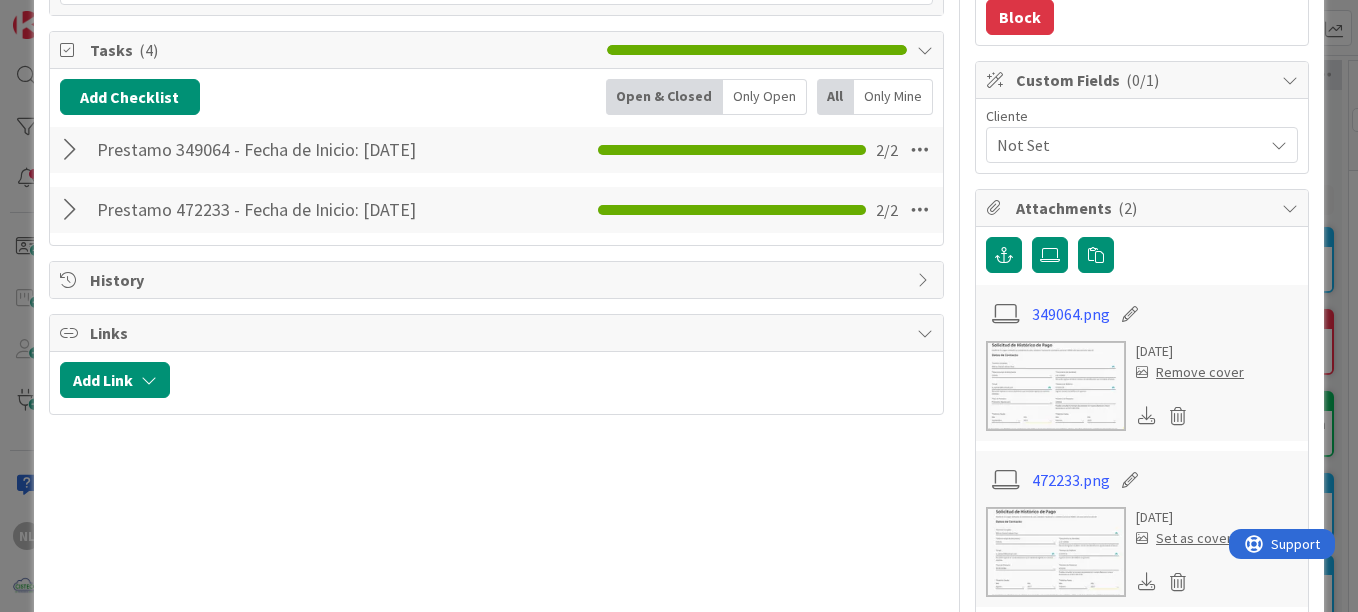 click at bounding box center (1056, 552) 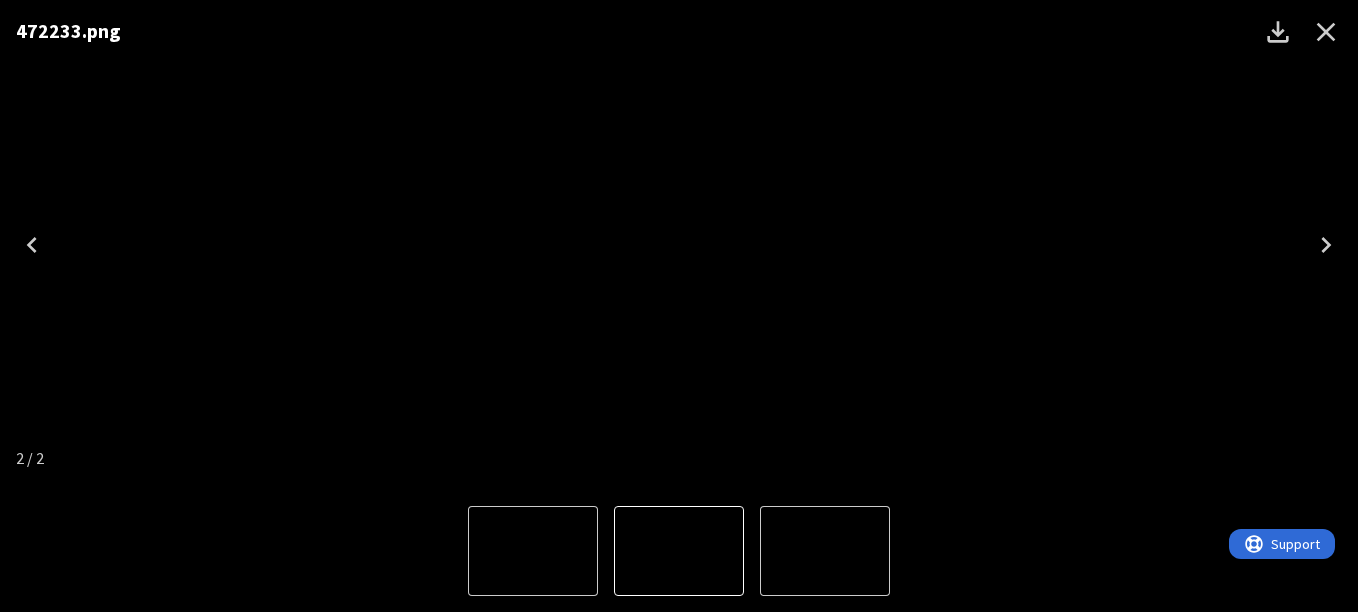 click 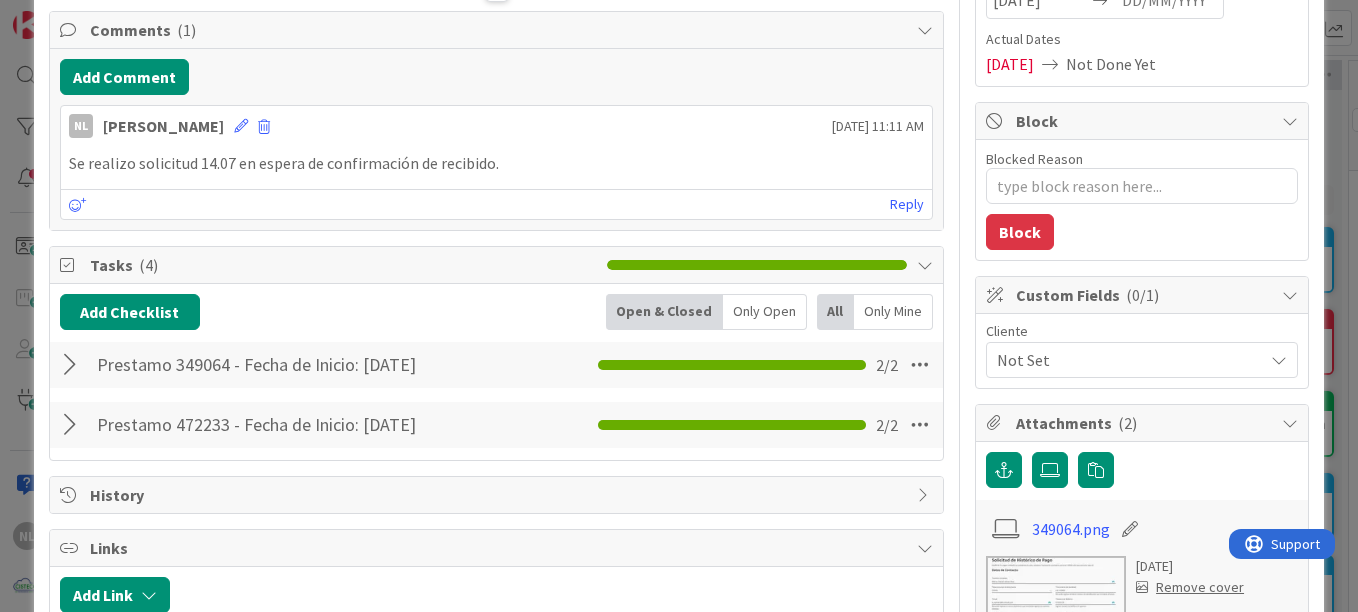 scroll, scrollTop: 0, scrollLeft: 0, axis: both 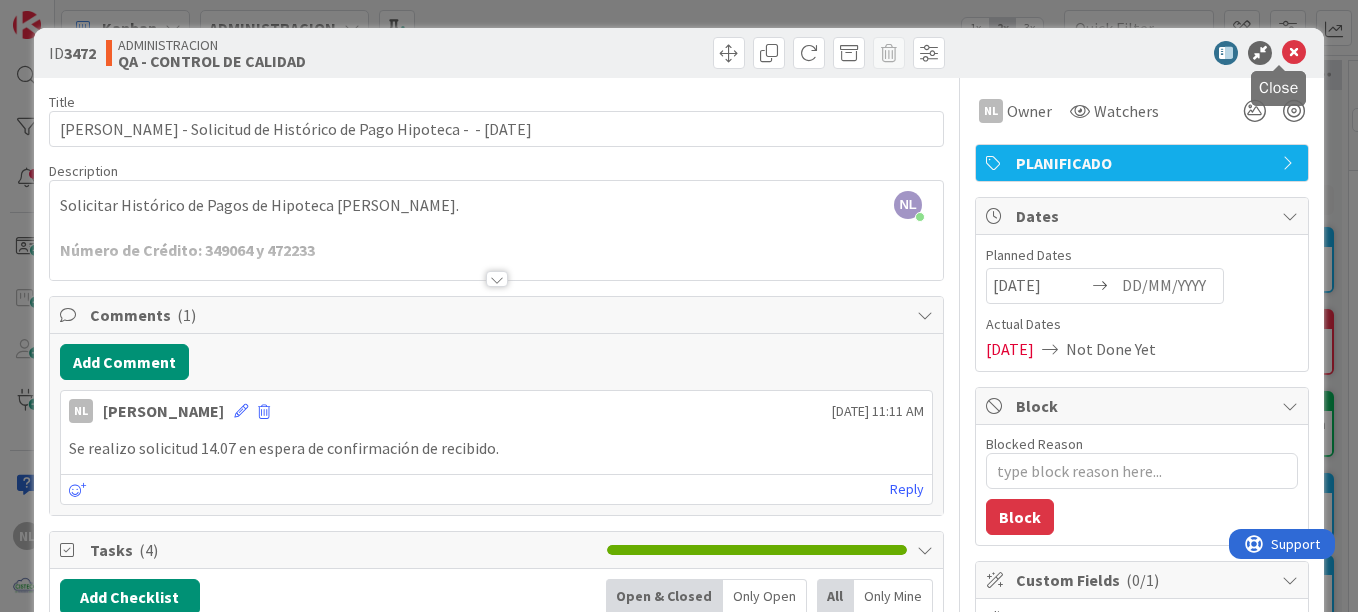 click at bounding box center [1294, 53] 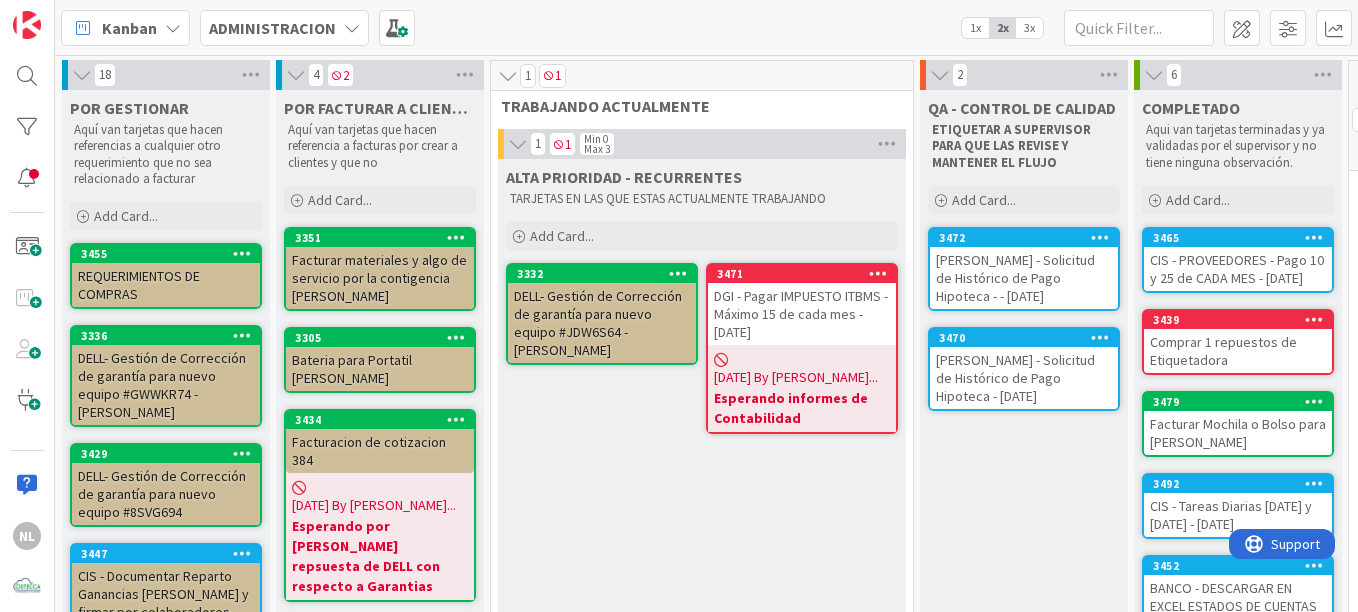 scroll, scrollTop: 0, scrollLeft: 0, axis: both 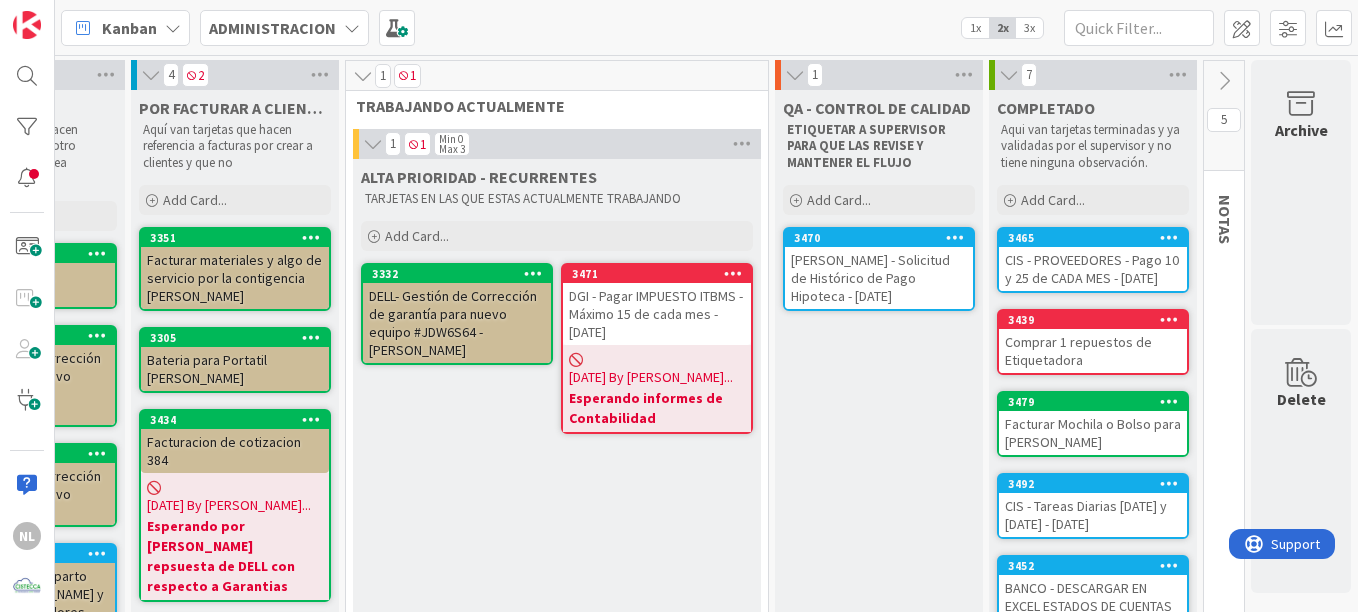click on "TRABAJANDO ACTUALMENTE" at bounding box center (549, 106) 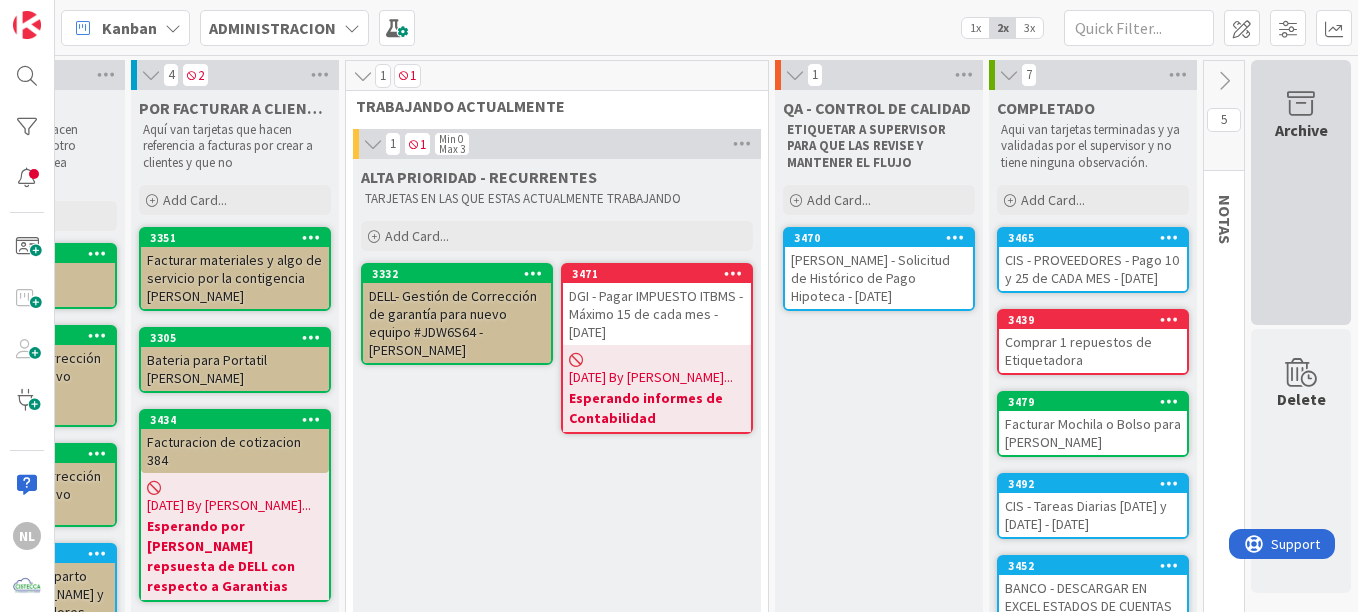 click on "Archive" at bounding box center (1301, 192) 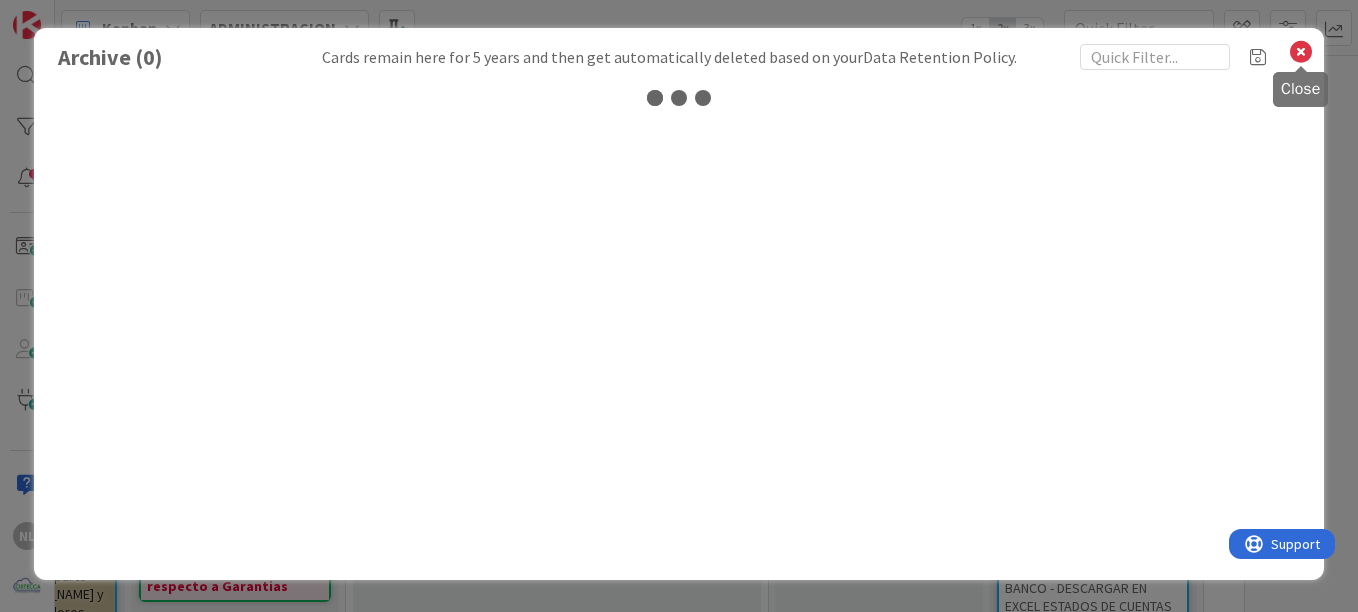 click at bounding box center (1301, 52) 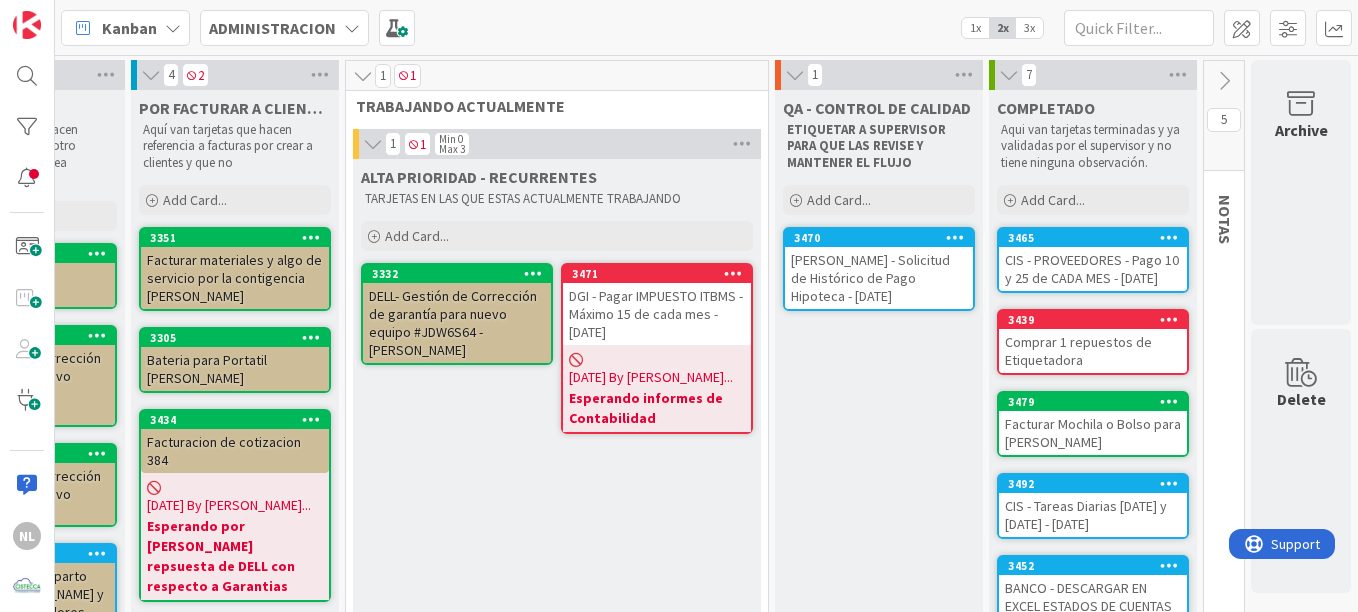 click on "NL" at bounding box center [27, 306] 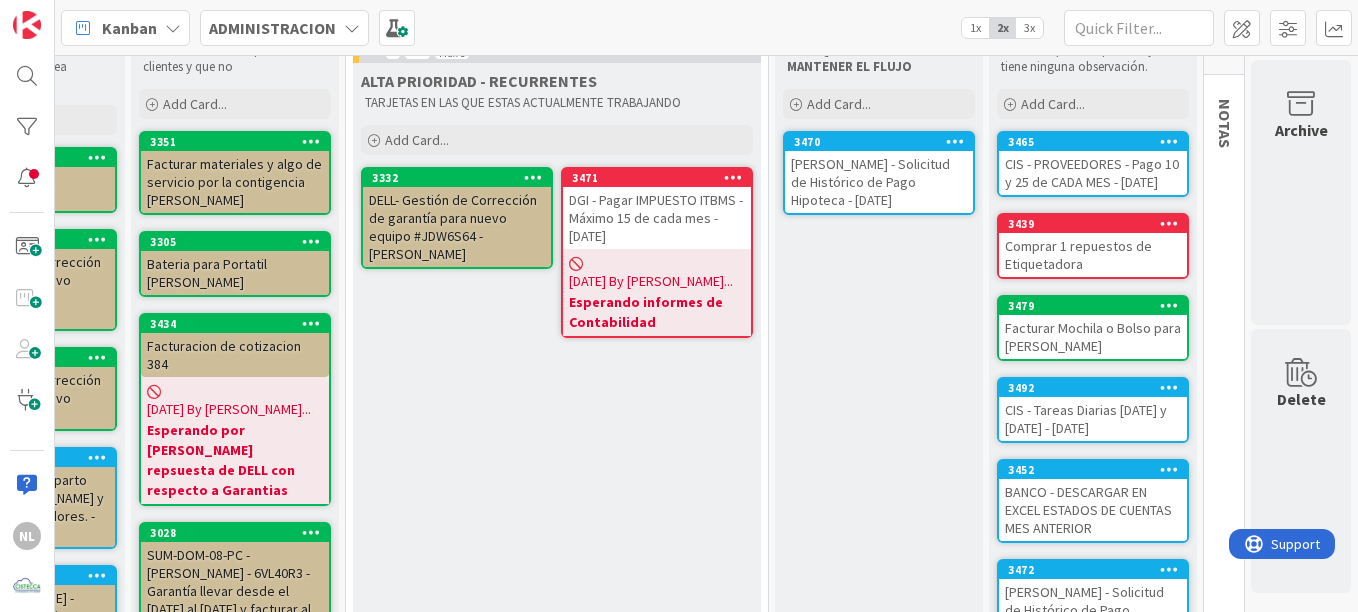 scroll, scrollTop: 0, scrollLeft: 160, axis: horizontal 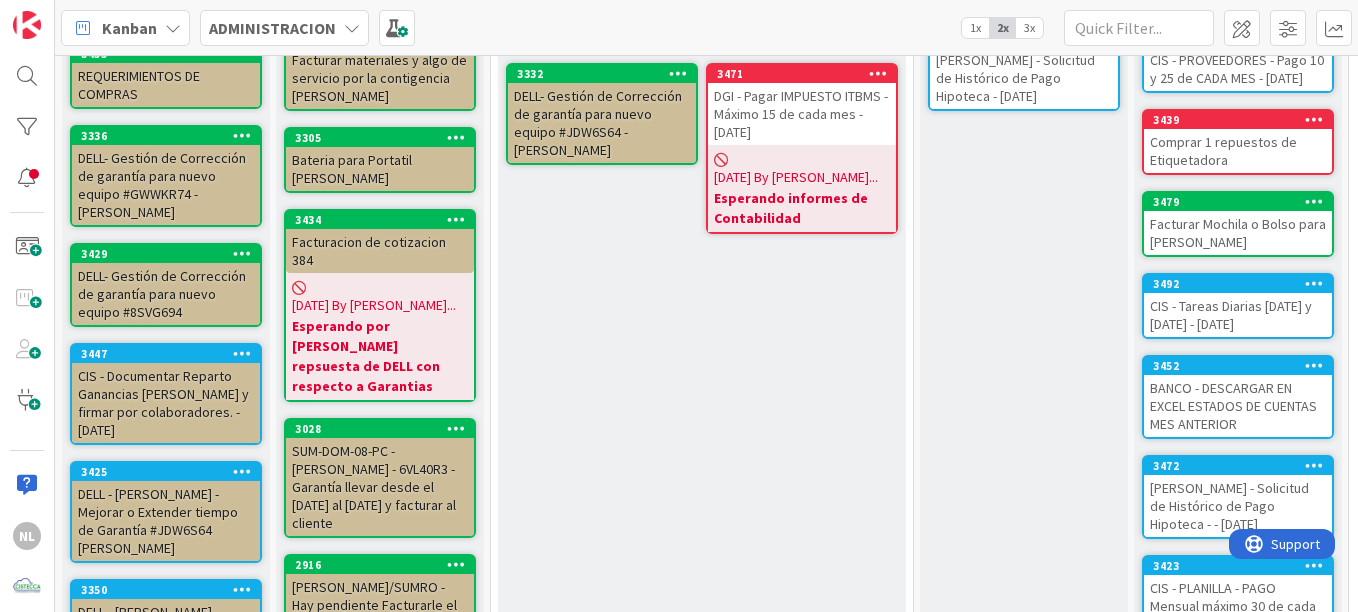 click on "Bateria para Portatil [PERSON_NAME]" at bounding box center (380, 169) 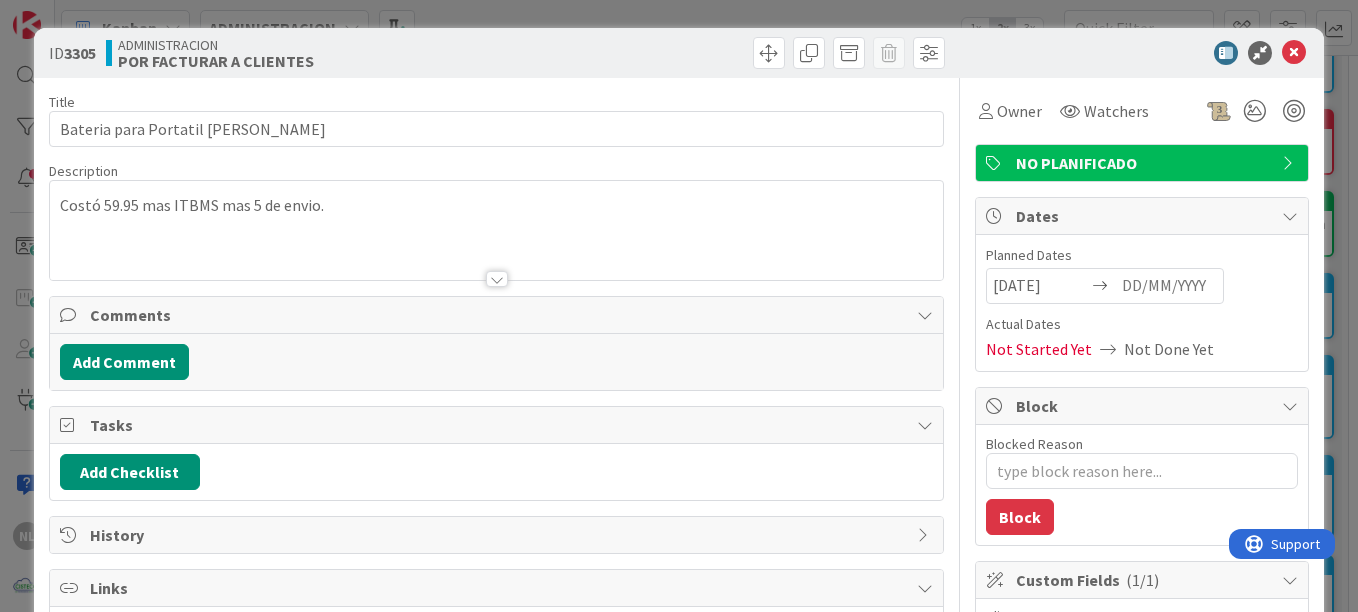 scroll, scrollTop: 0, scrollLeft: 0, axis: both 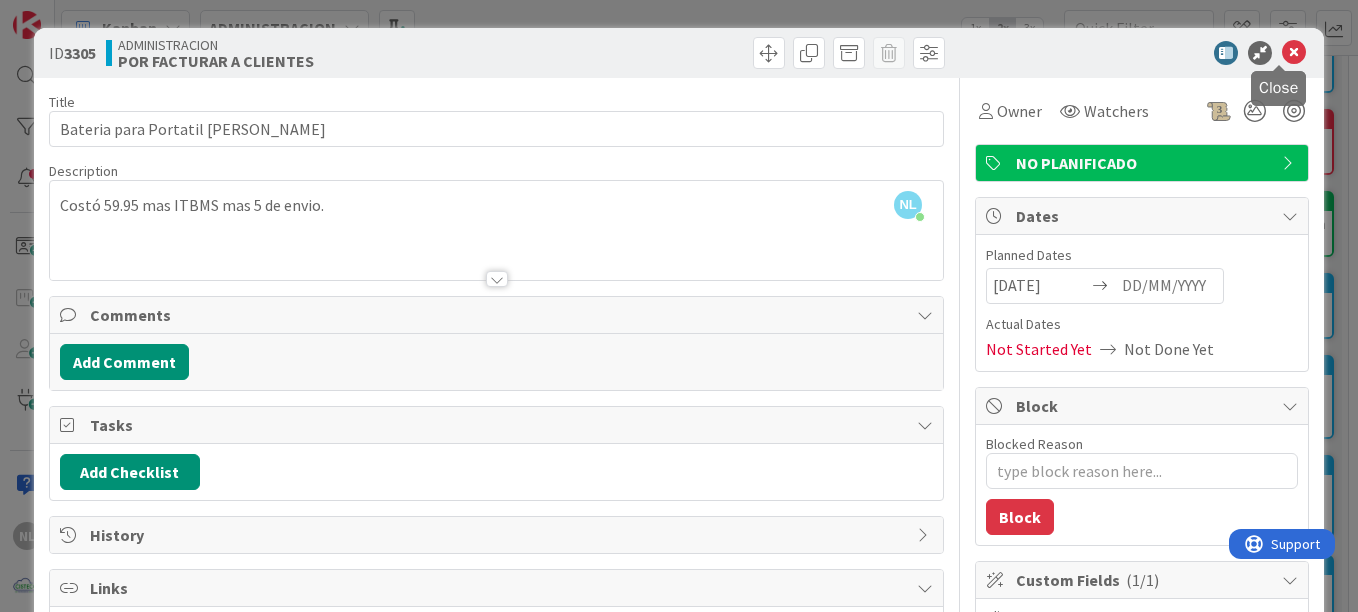 click at bounding box center (1294, 53) 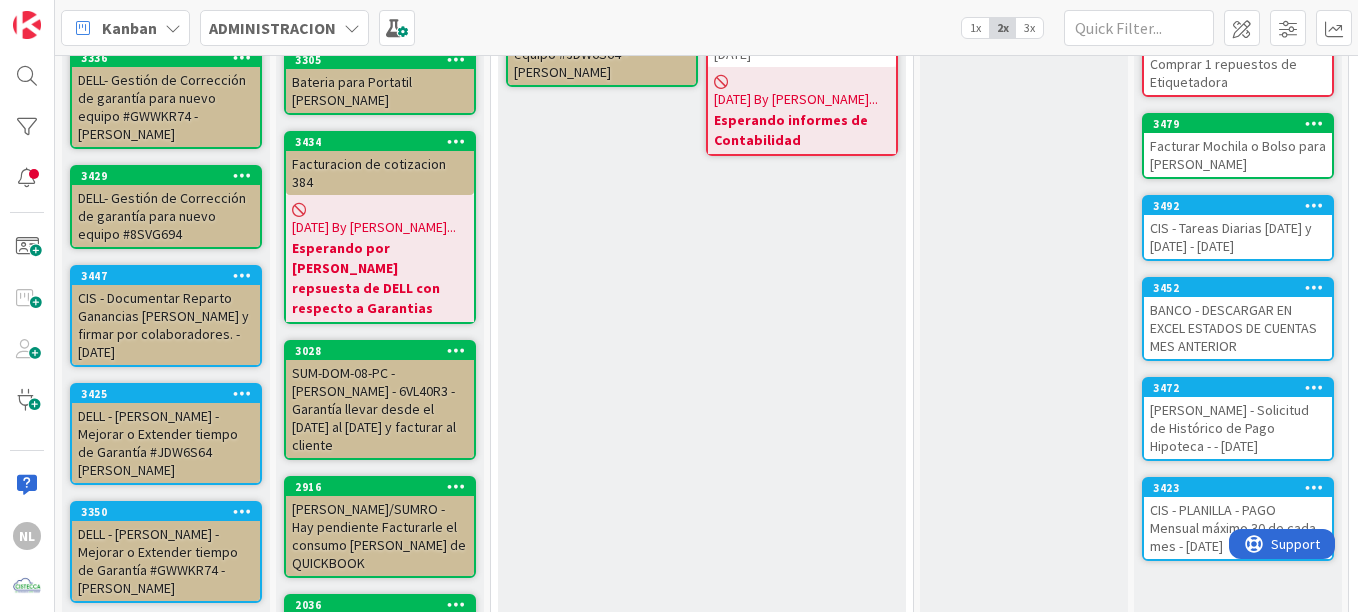 scroll, scrollTop: 400, scrollLeft: 0, axis: vertical 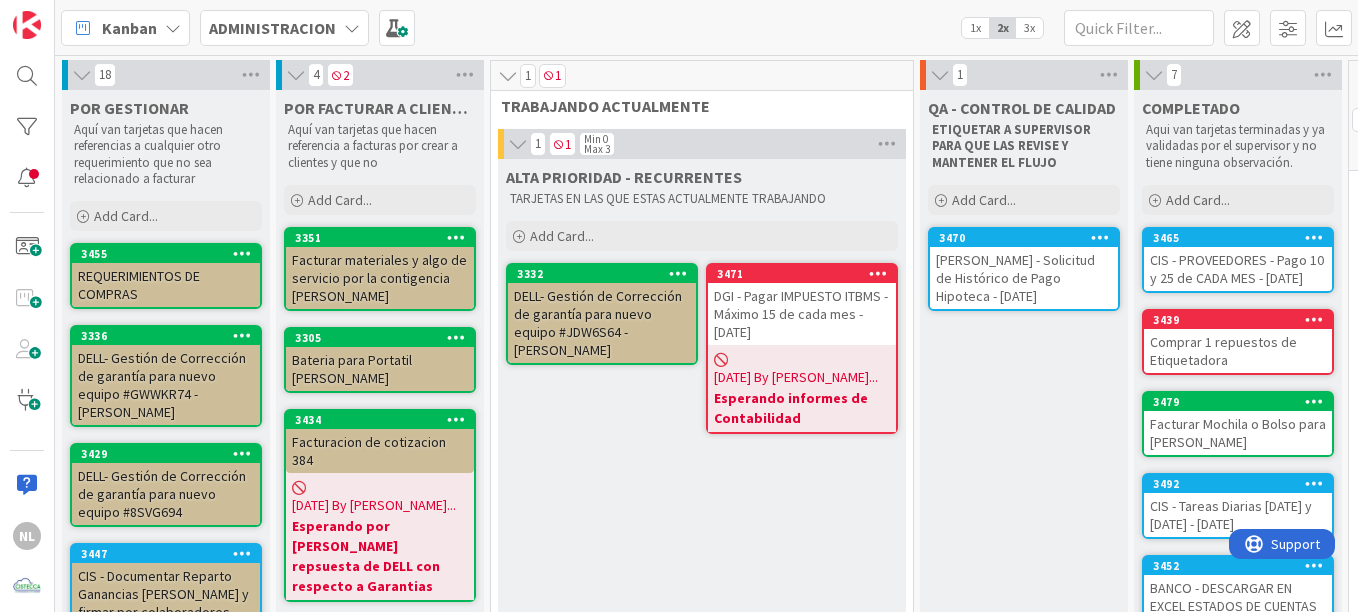 click on "[PERSON_NAME] - Solicitud de Histórico de Pago Hipoteca - [DATE]" at bounding box center (1024, 278) 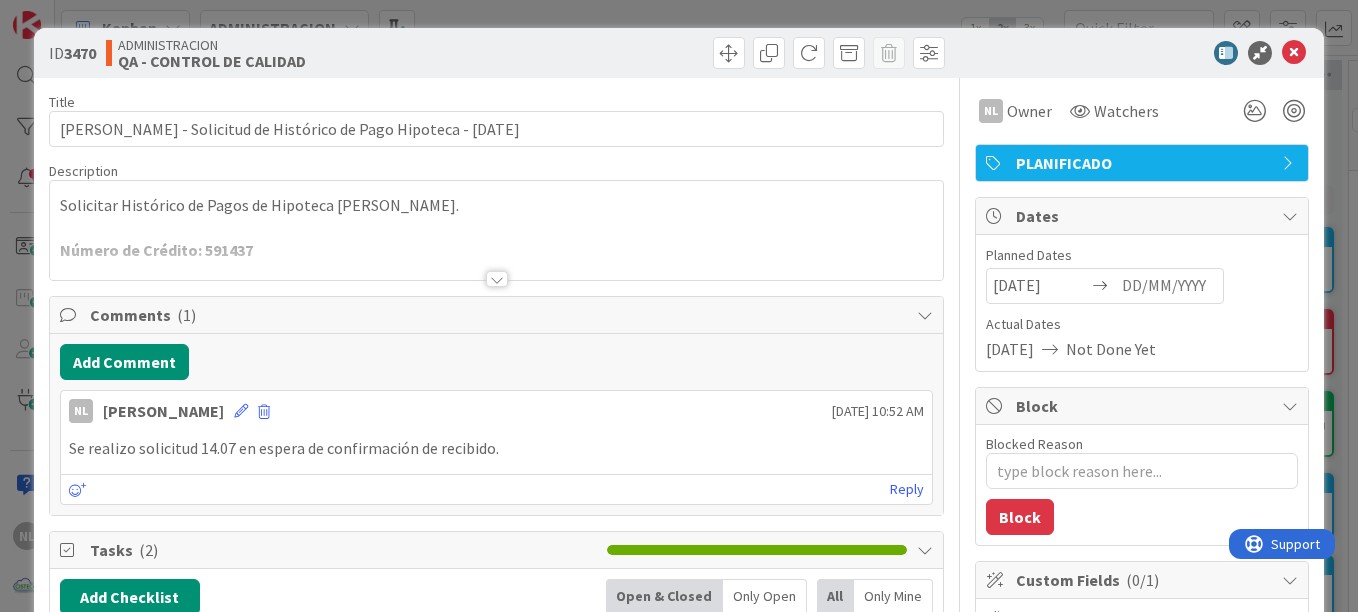scroll, scrollTop: 0, scrollLeft: 0, axis: both 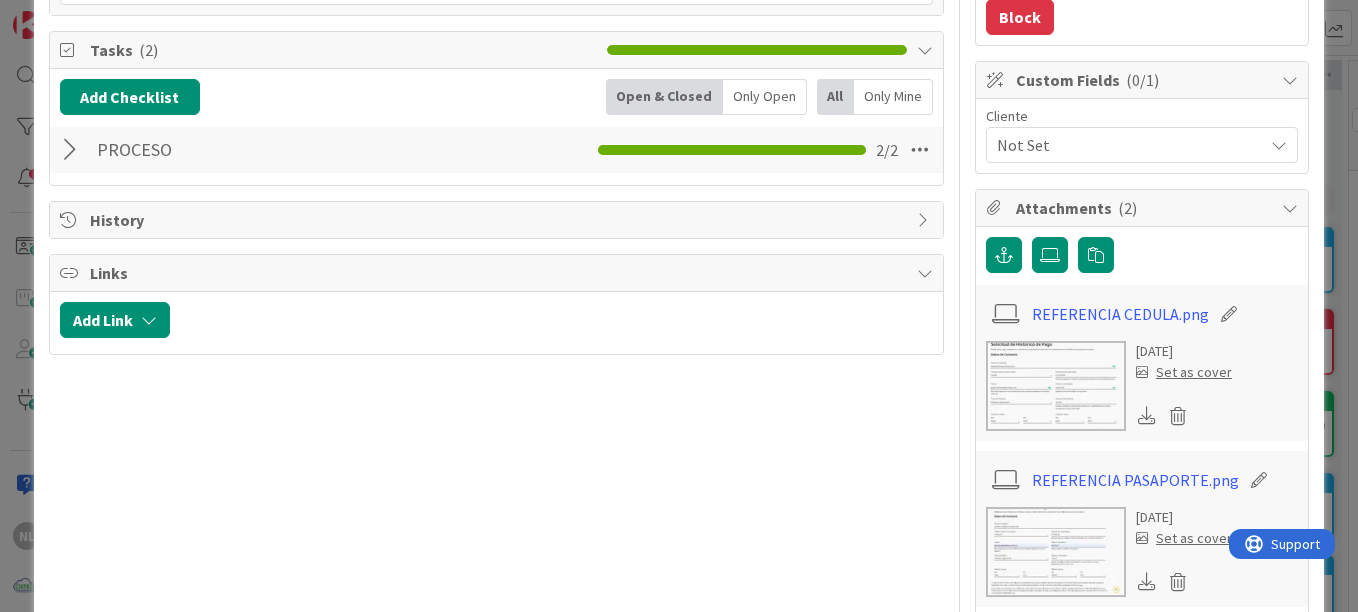 click at bounding box center (1056, 552) 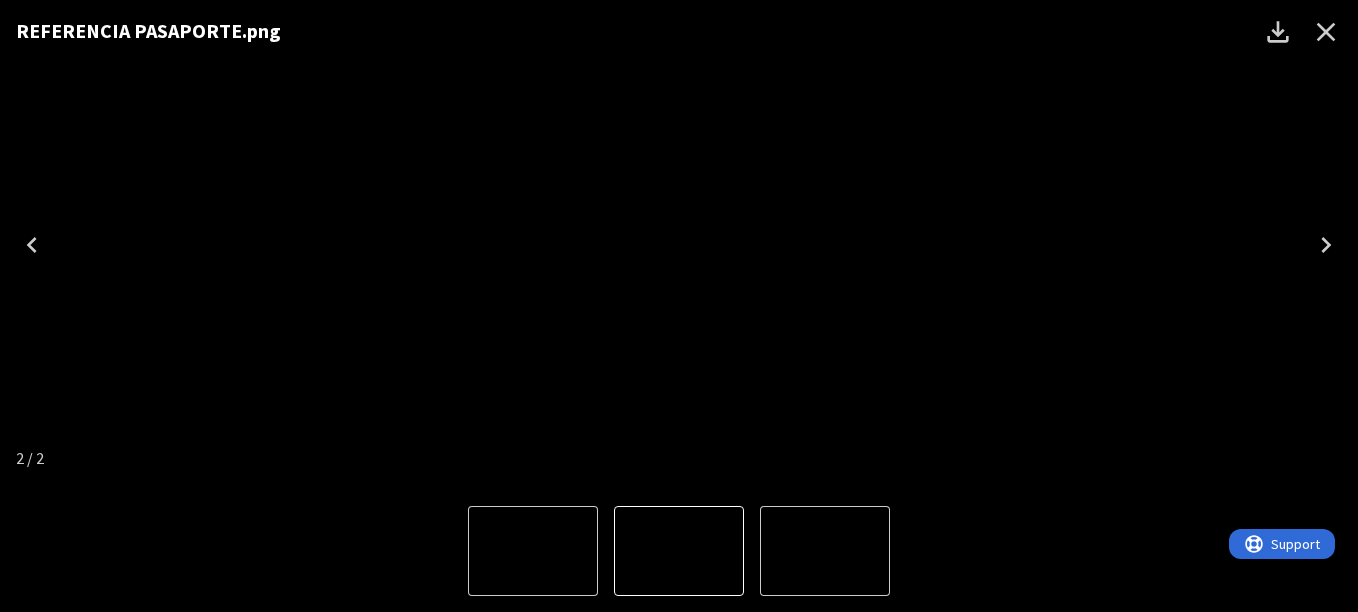 scroll, scrollTop: 0, scrollLeft: 0, axis: both 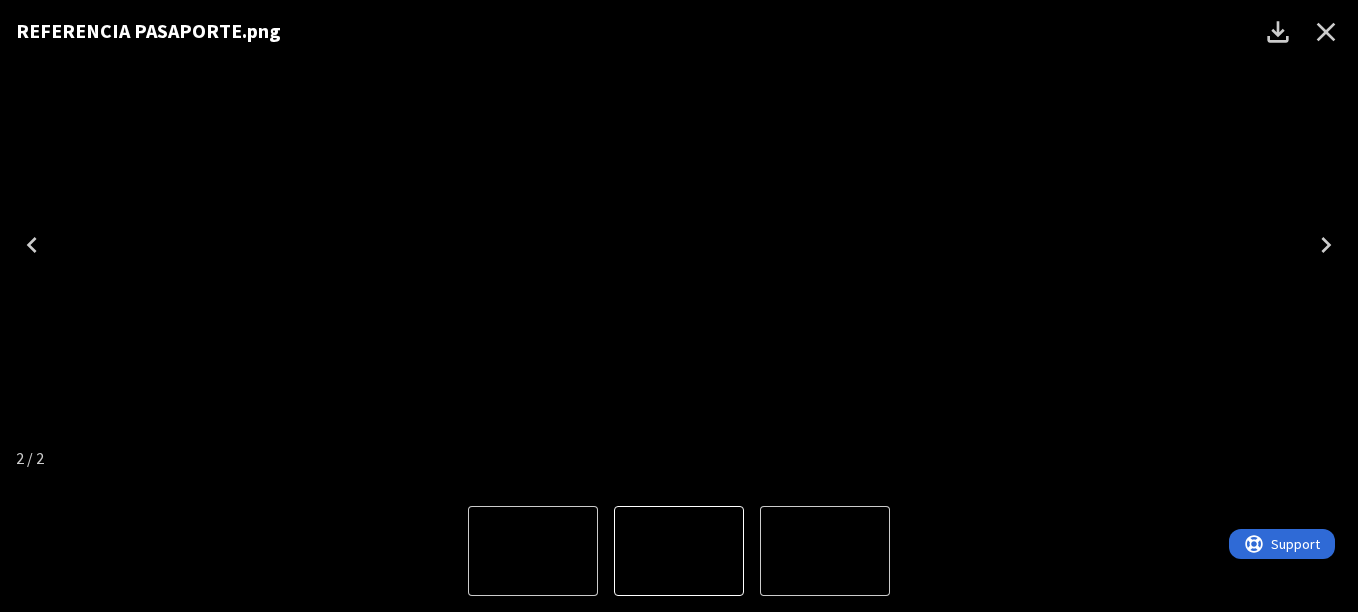 click 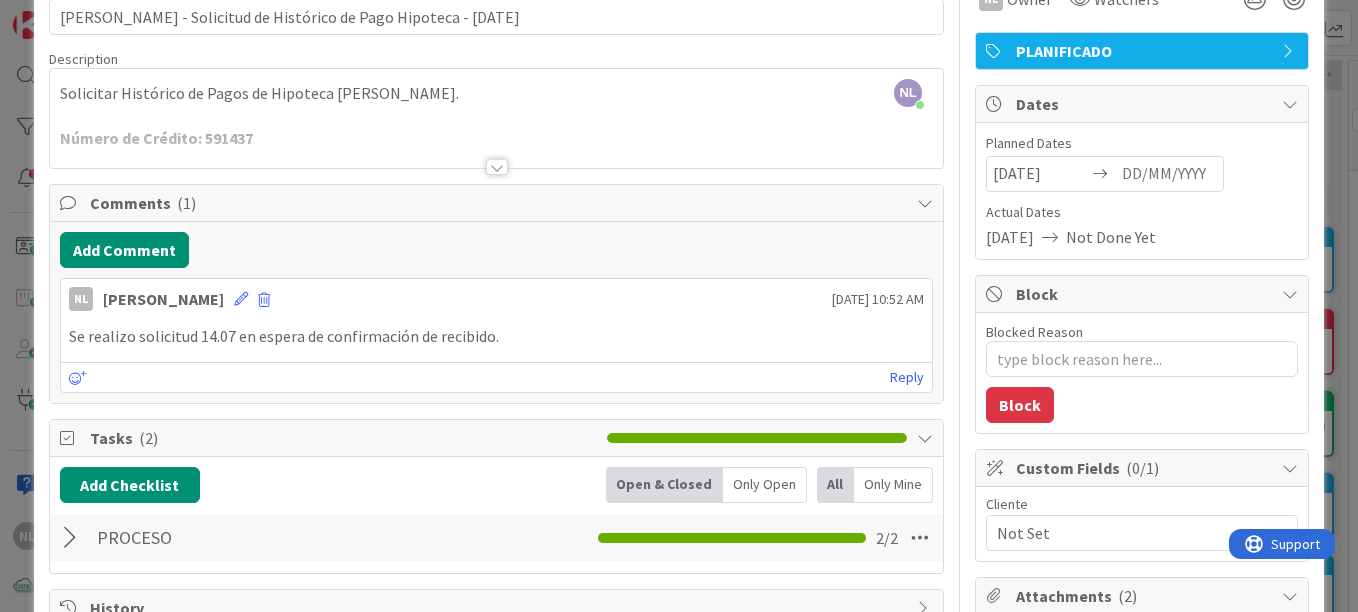 scroll, scrollTop: 100, scrollLeft: 0, axis: vertical 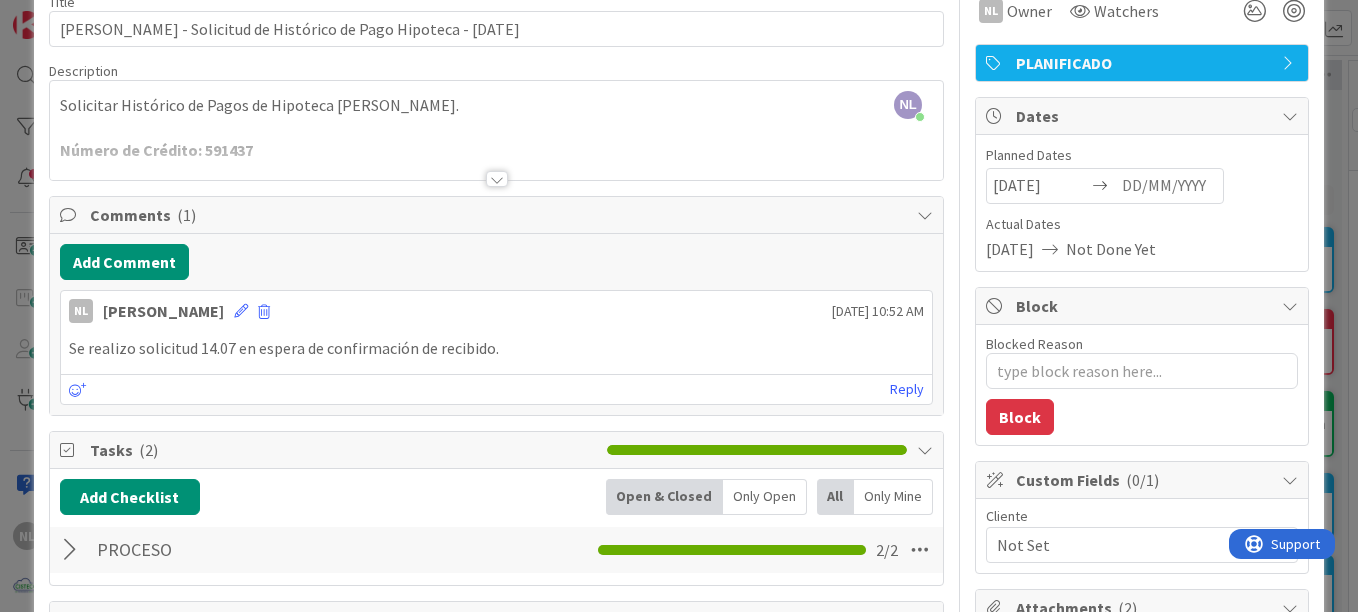 click at bounding box center [73, 550] 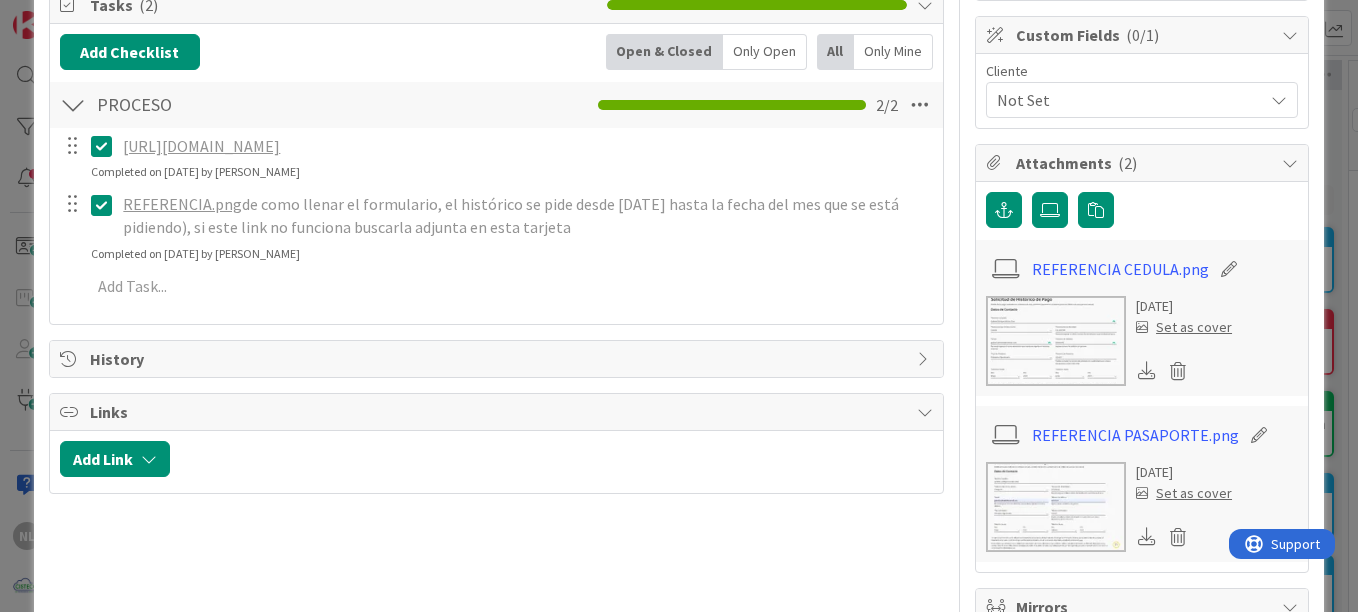 scroll, scrollTop: 600, scrollLeft: 0, axis: vertical 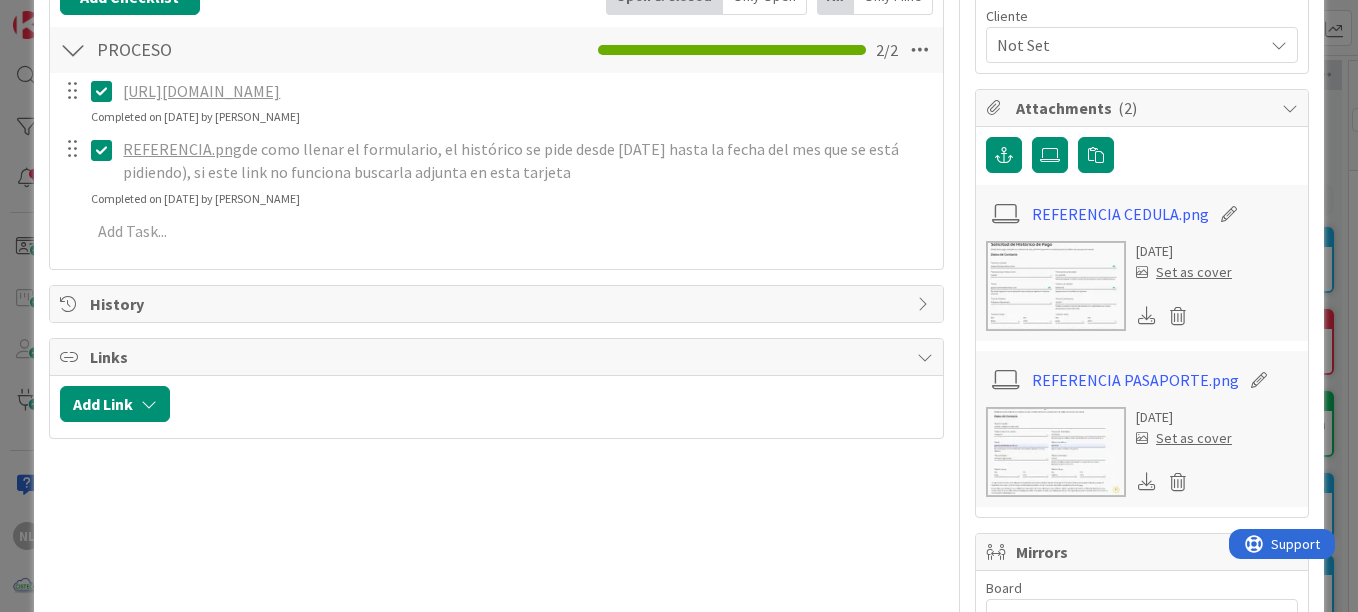 click on "[URL][DOMAIN_NAME]" at bounding box center (201, 91) 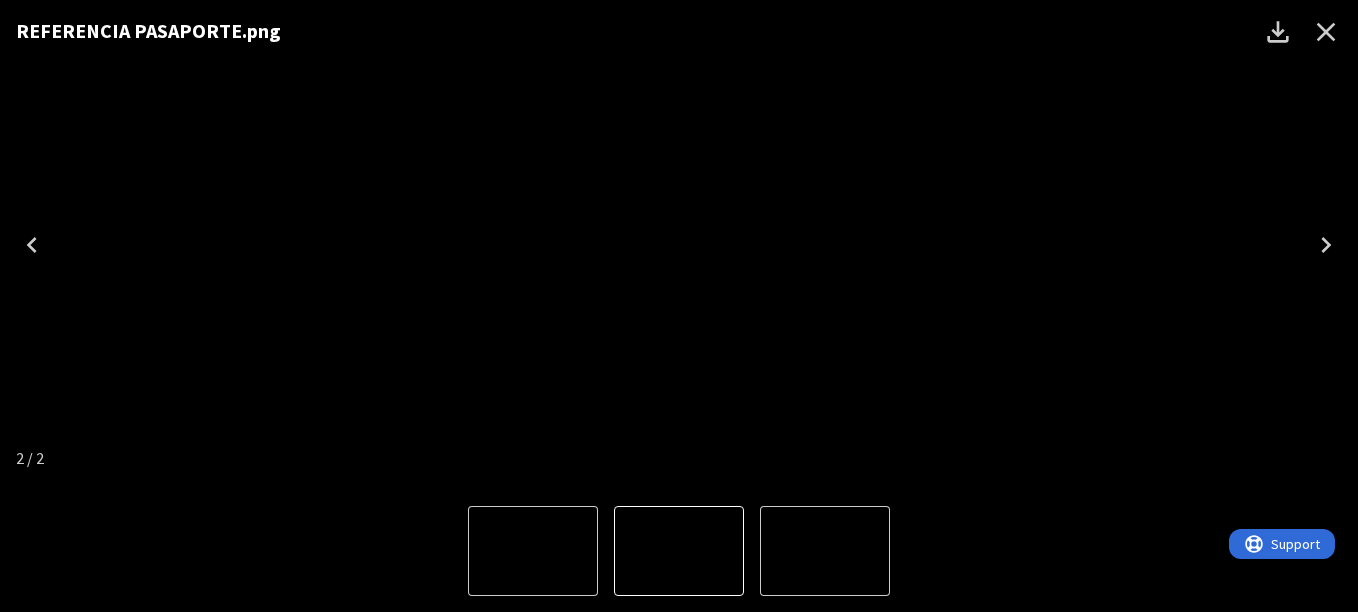 click at bounding box center [679, 245] 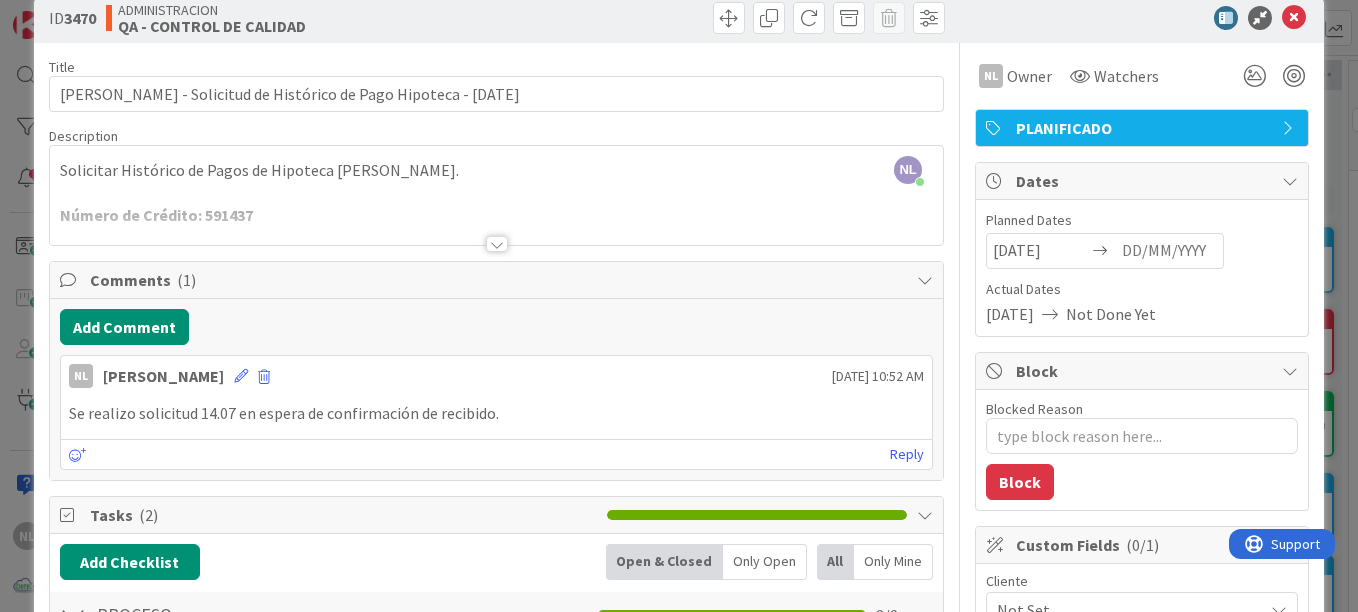 scroll, scrollTop: 0, scrollLeft: 0, axis: both 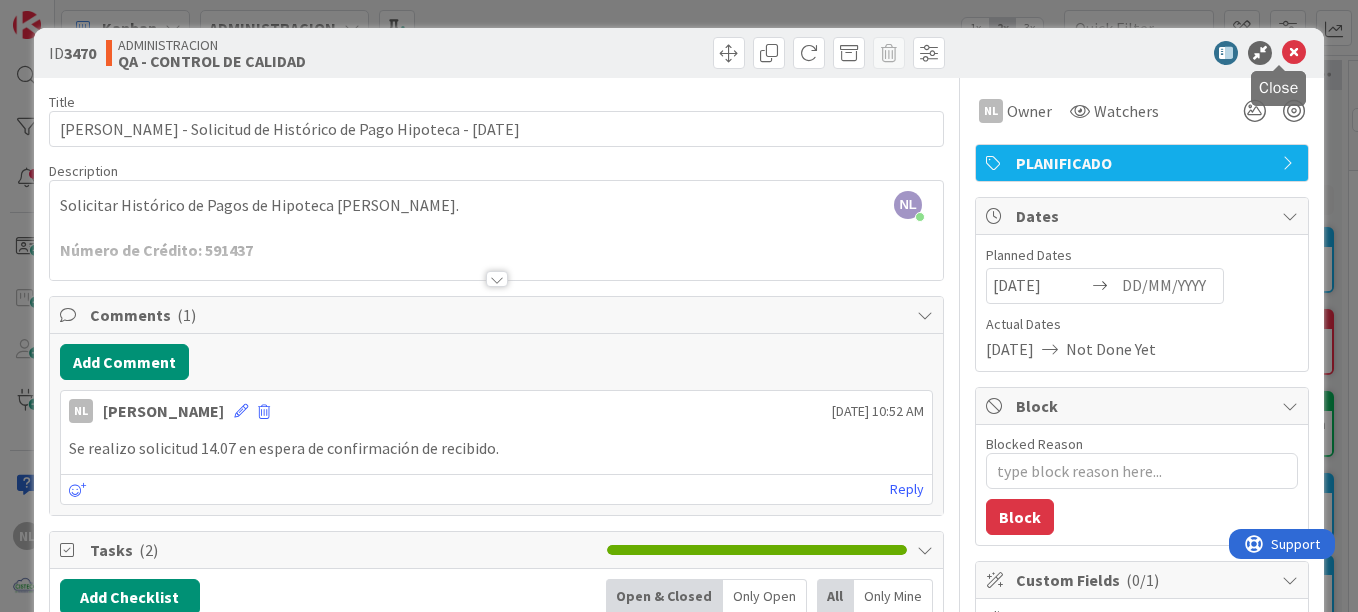 click at bounding box center [1294, 53] 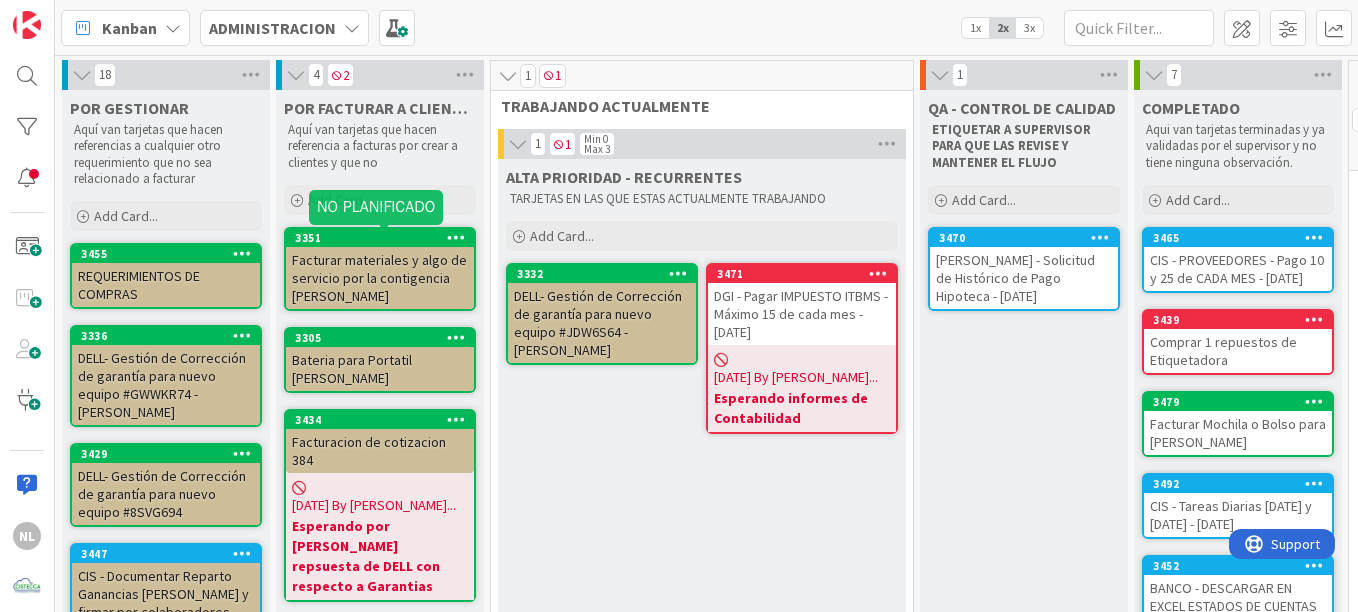scroll, scrollTop: 0, scrollLeft: 0, axis: both 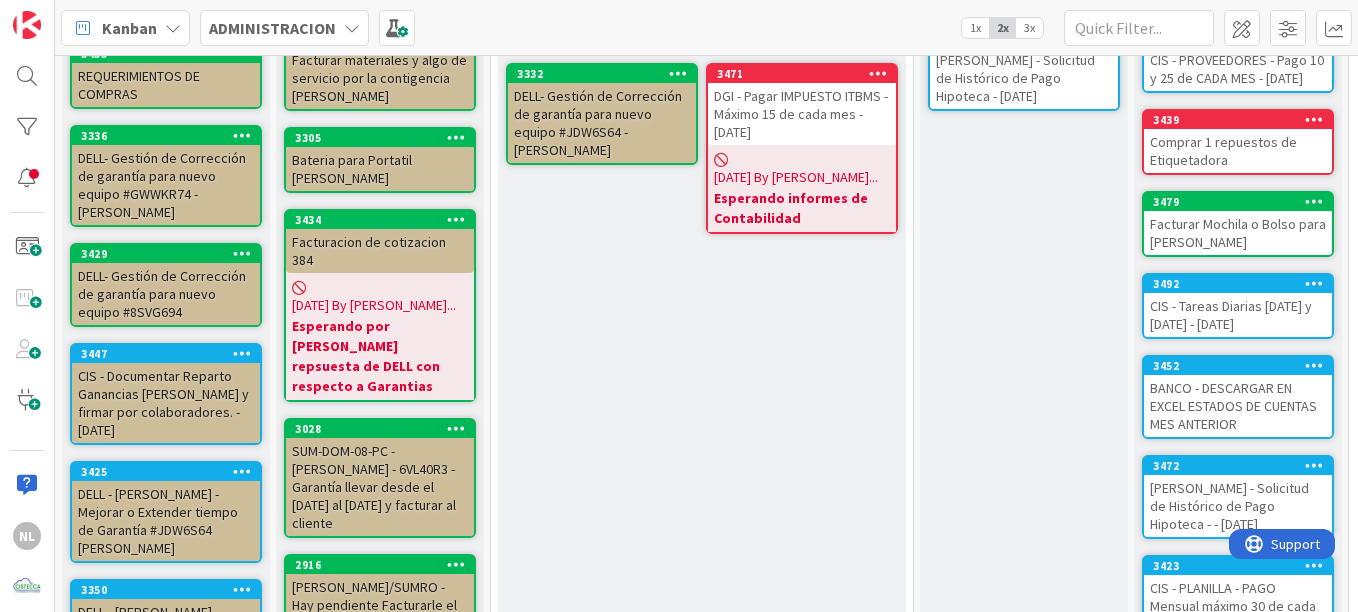 click on "REQUERIMIENTOS DE COMPRAS" at bounding box center [166, 85] 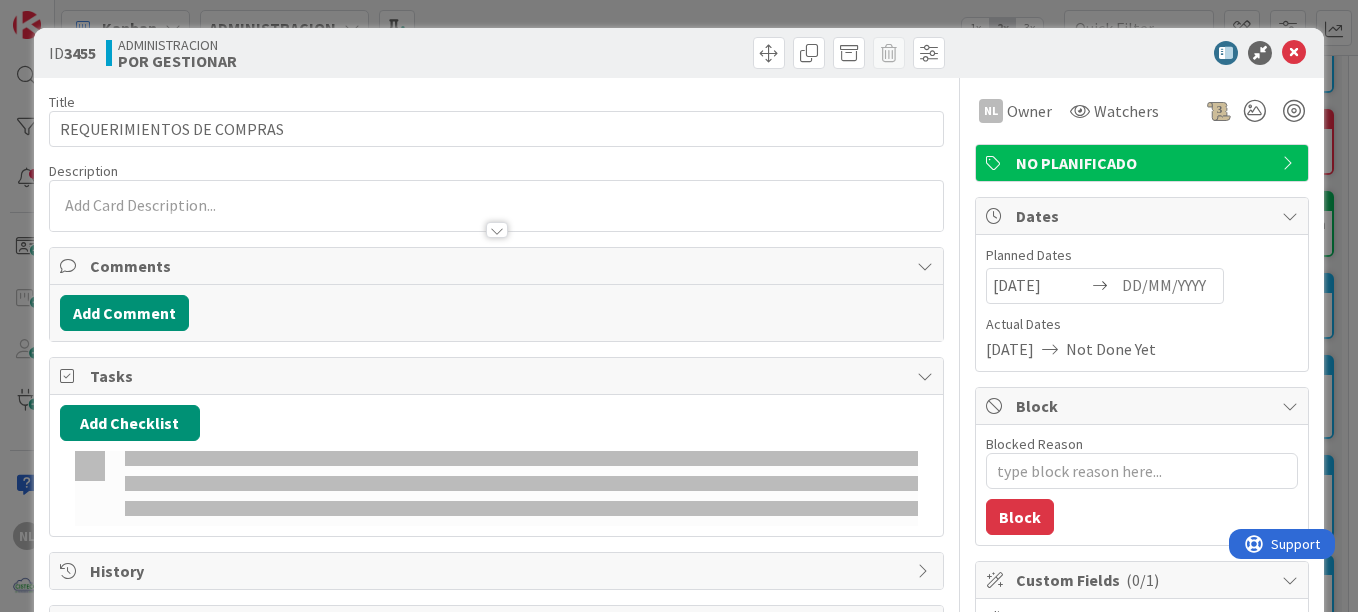 type on "x" 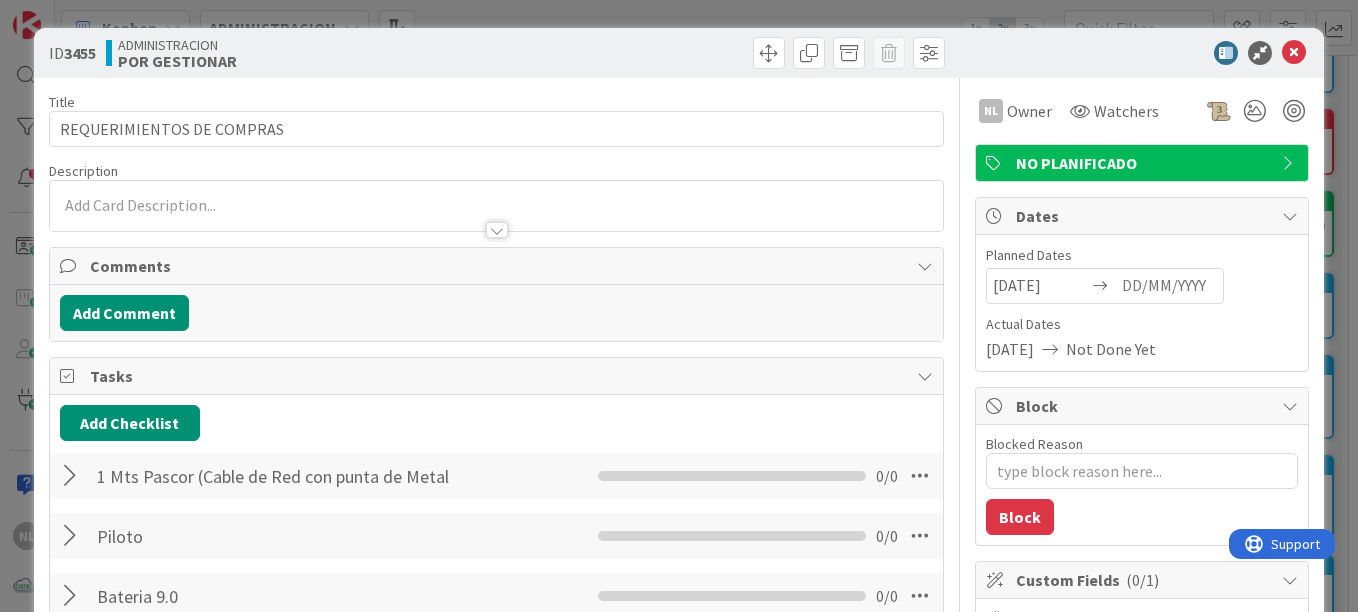 scroll, scrollTop: 0, scrollLeft: 0, axis: both 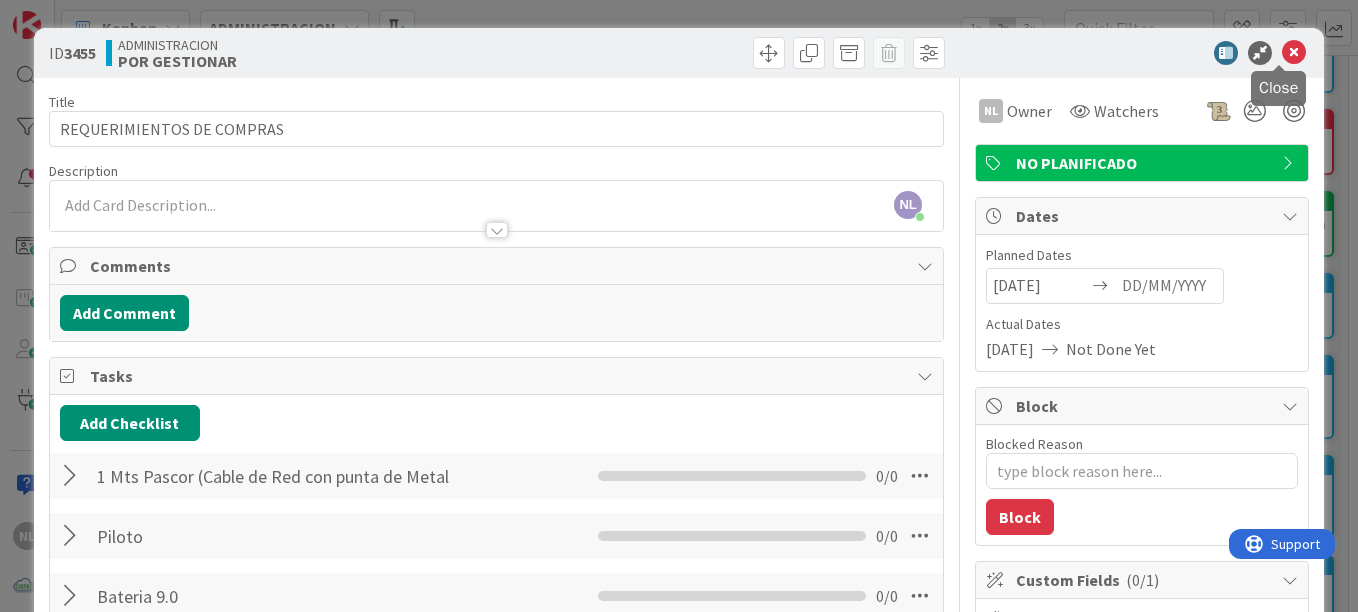 click at bounding box center [1294, 53] 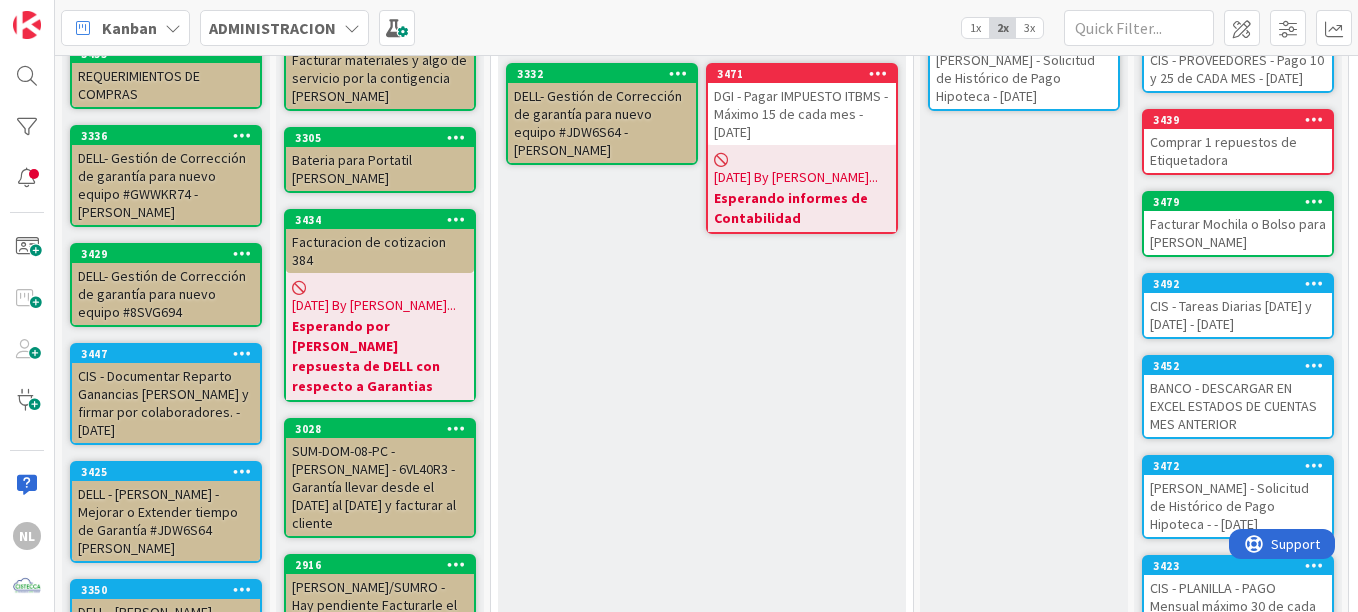 scroll, scrollTop: 187, scrollLeft: 0, axis: vertical 